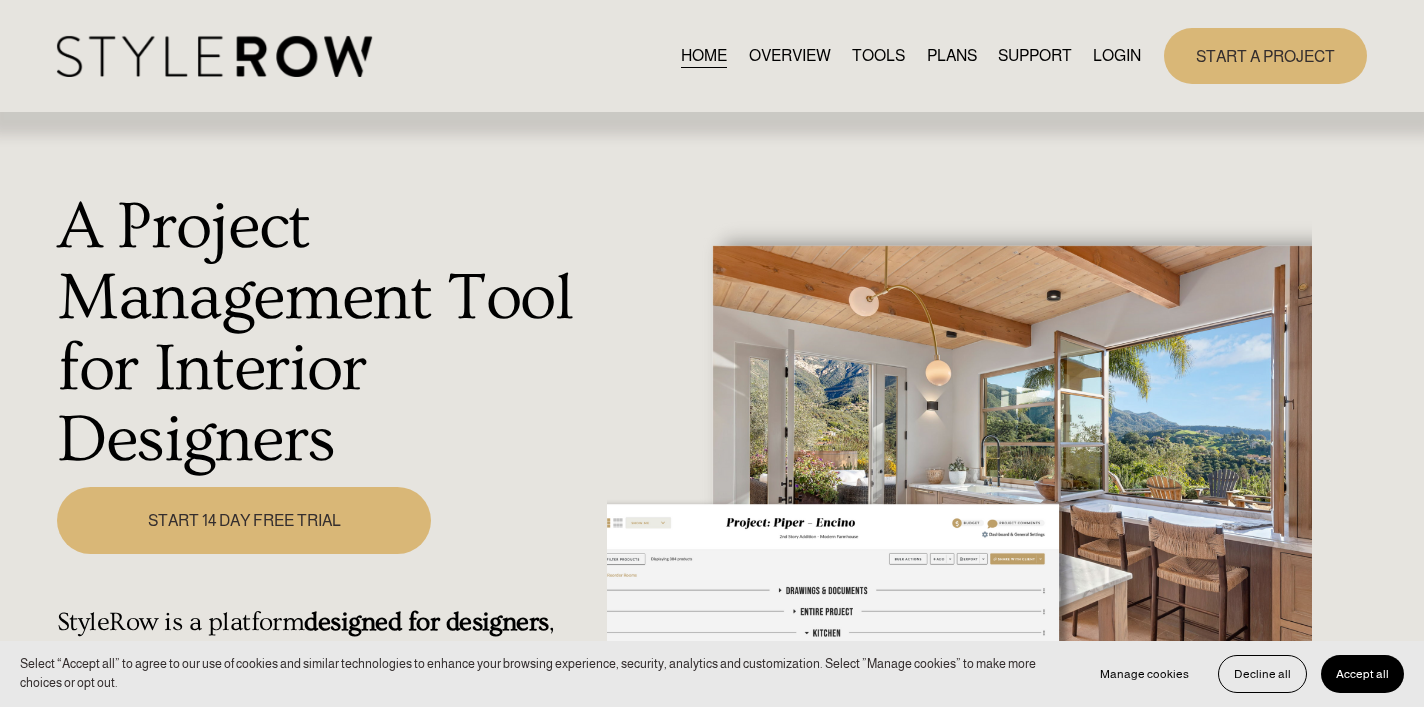 scroll, scrollTop: 0, scrollLeft: 0, axis: both 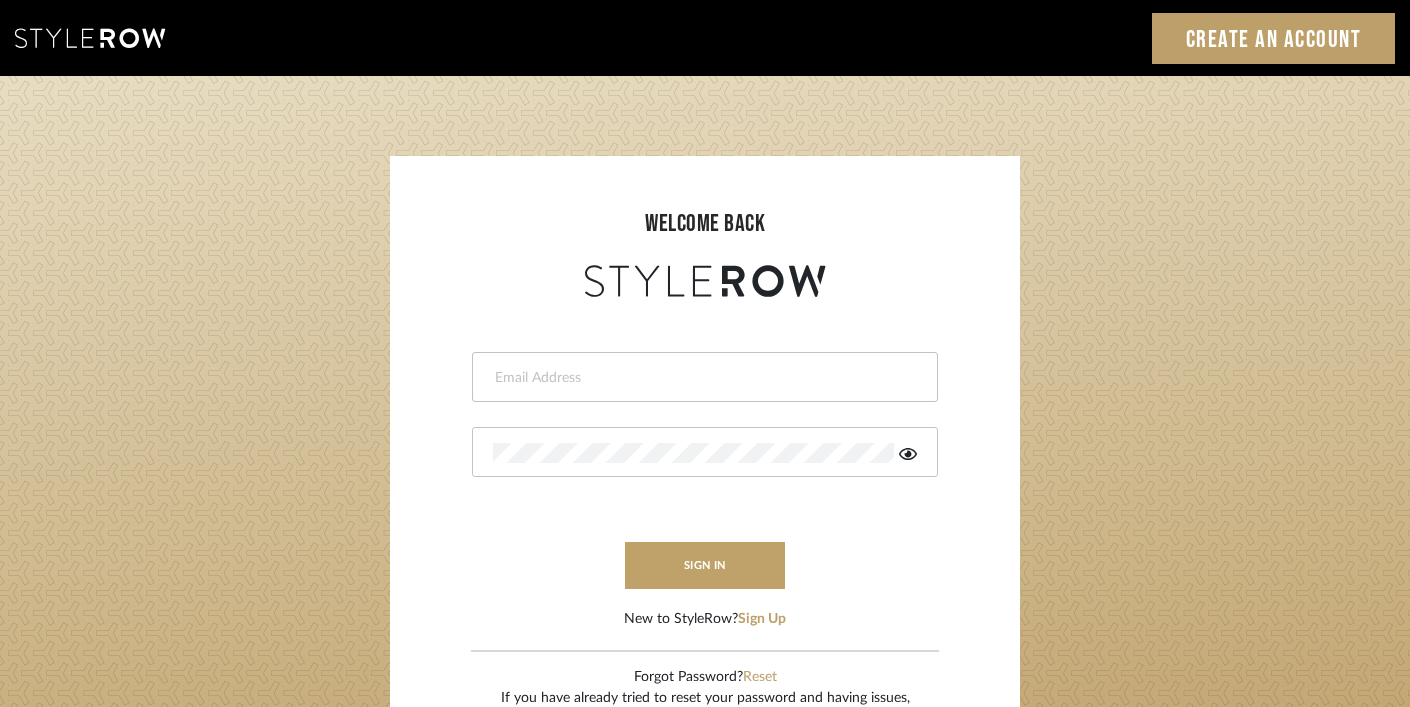 click at bounding box center [702, 378] 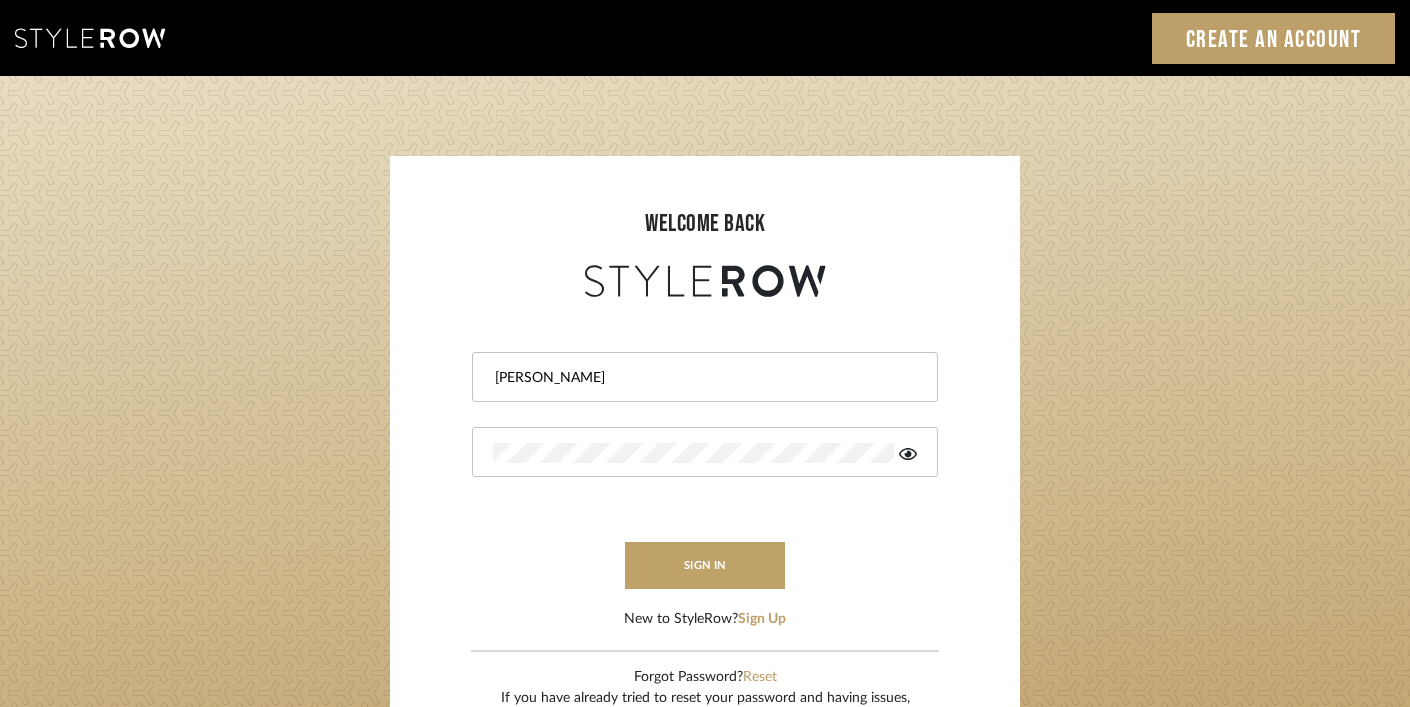 type on "ashley@winnieandcointeriors.com" 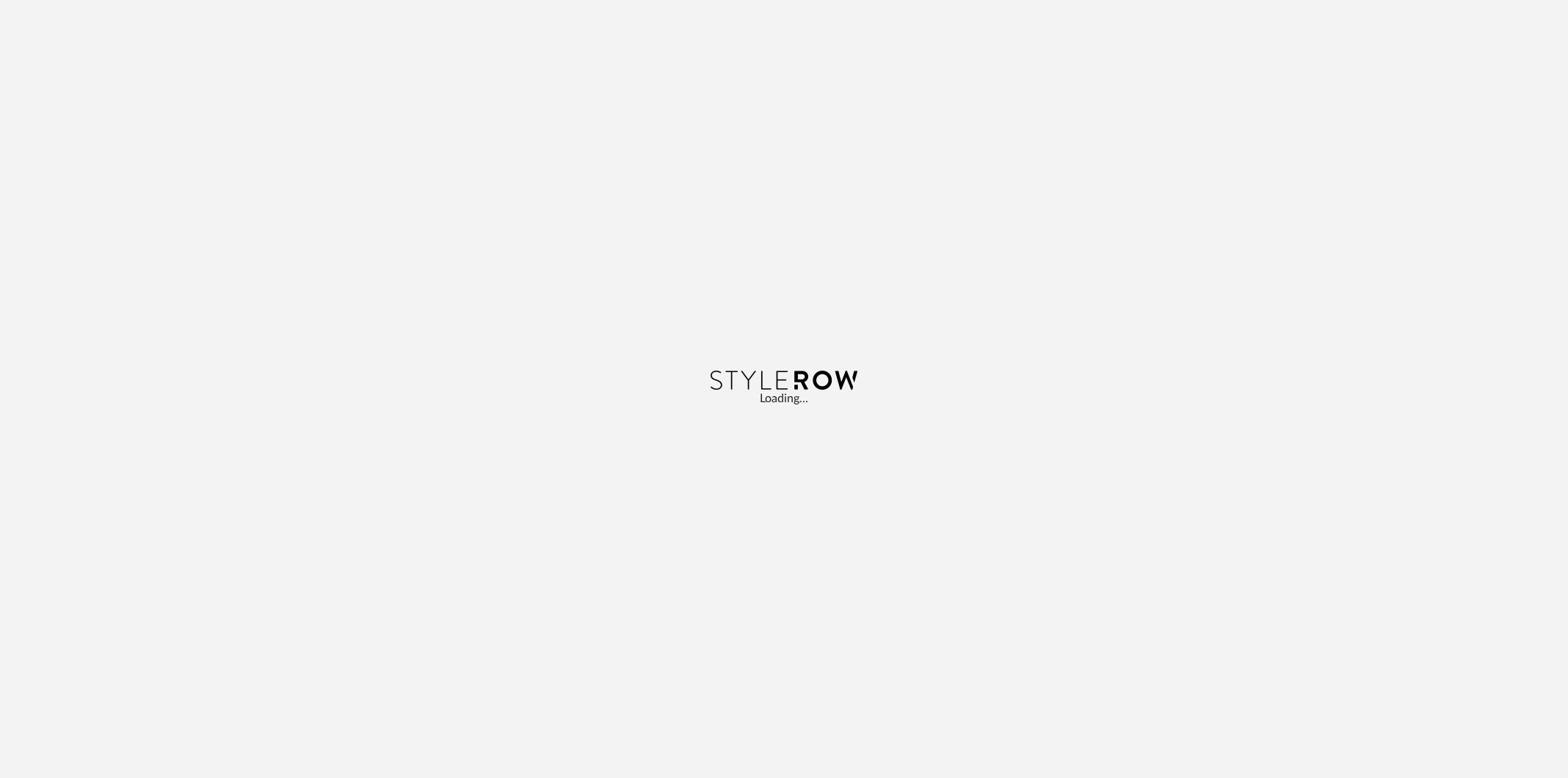 scroll, scrollTop: 0, scrollLeft: 0, axis: both 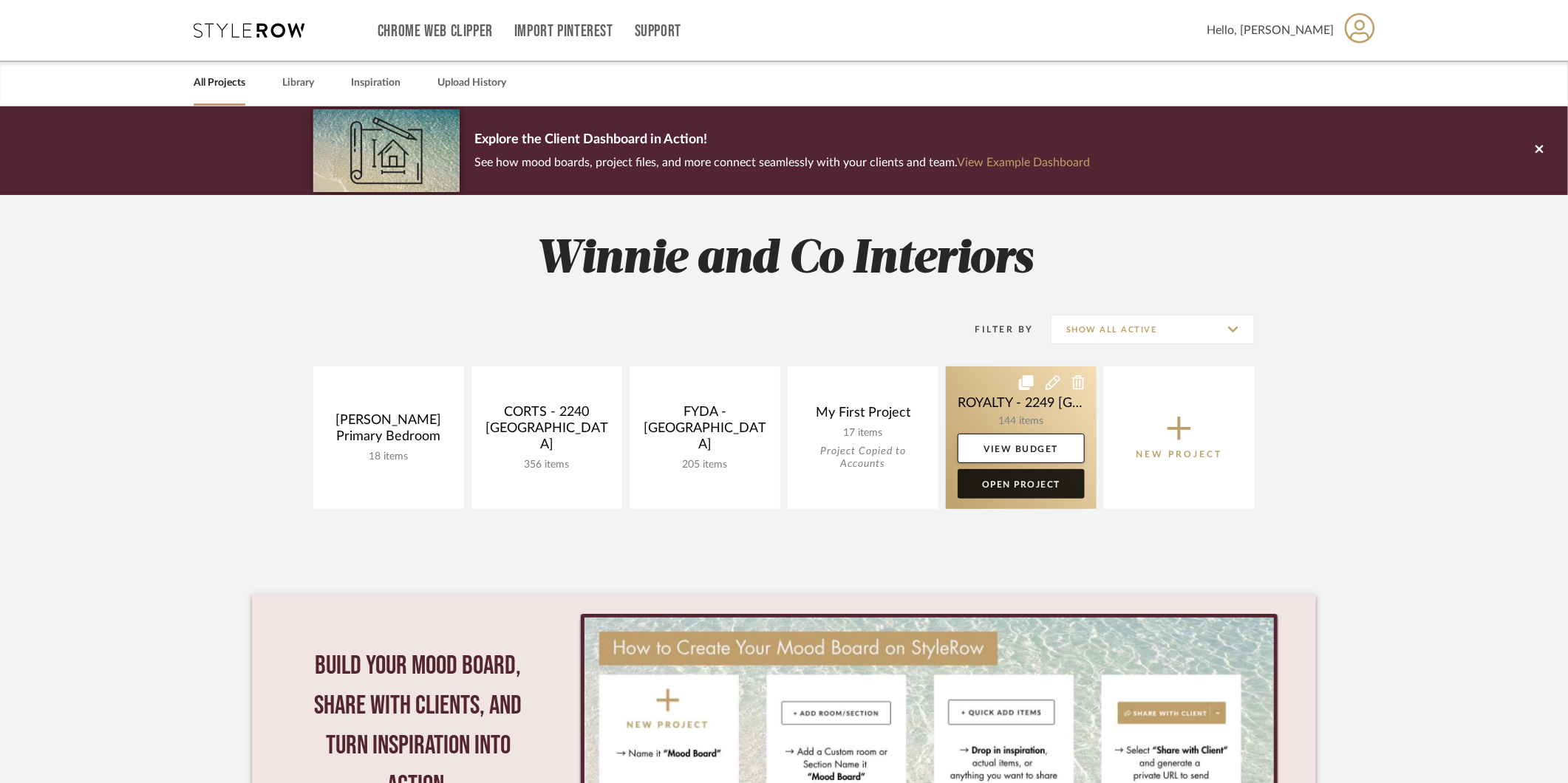 click on "Open Project" 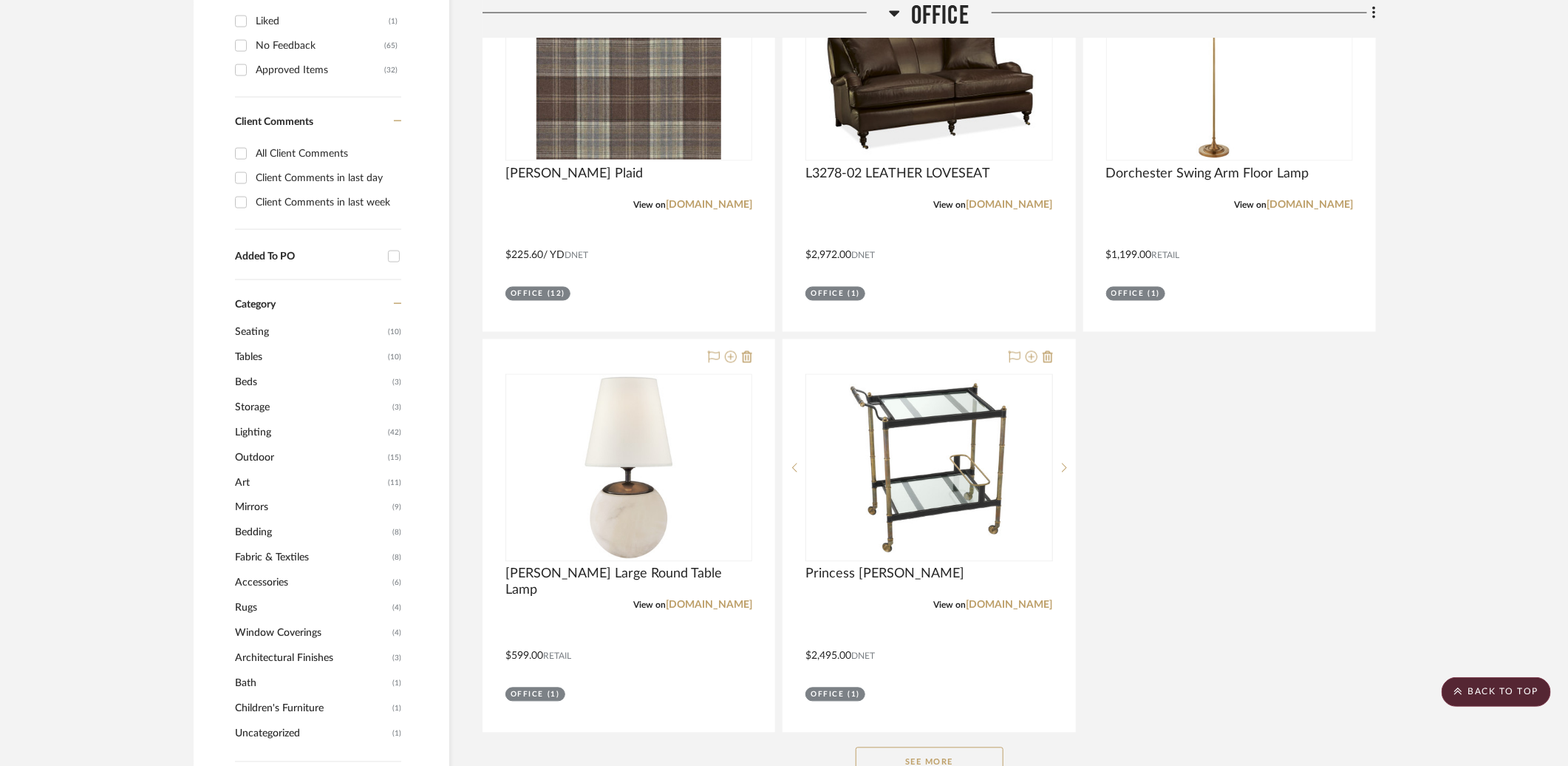 scroll, scrollTop: 1355, scrollLeft: 0, axis: vertical 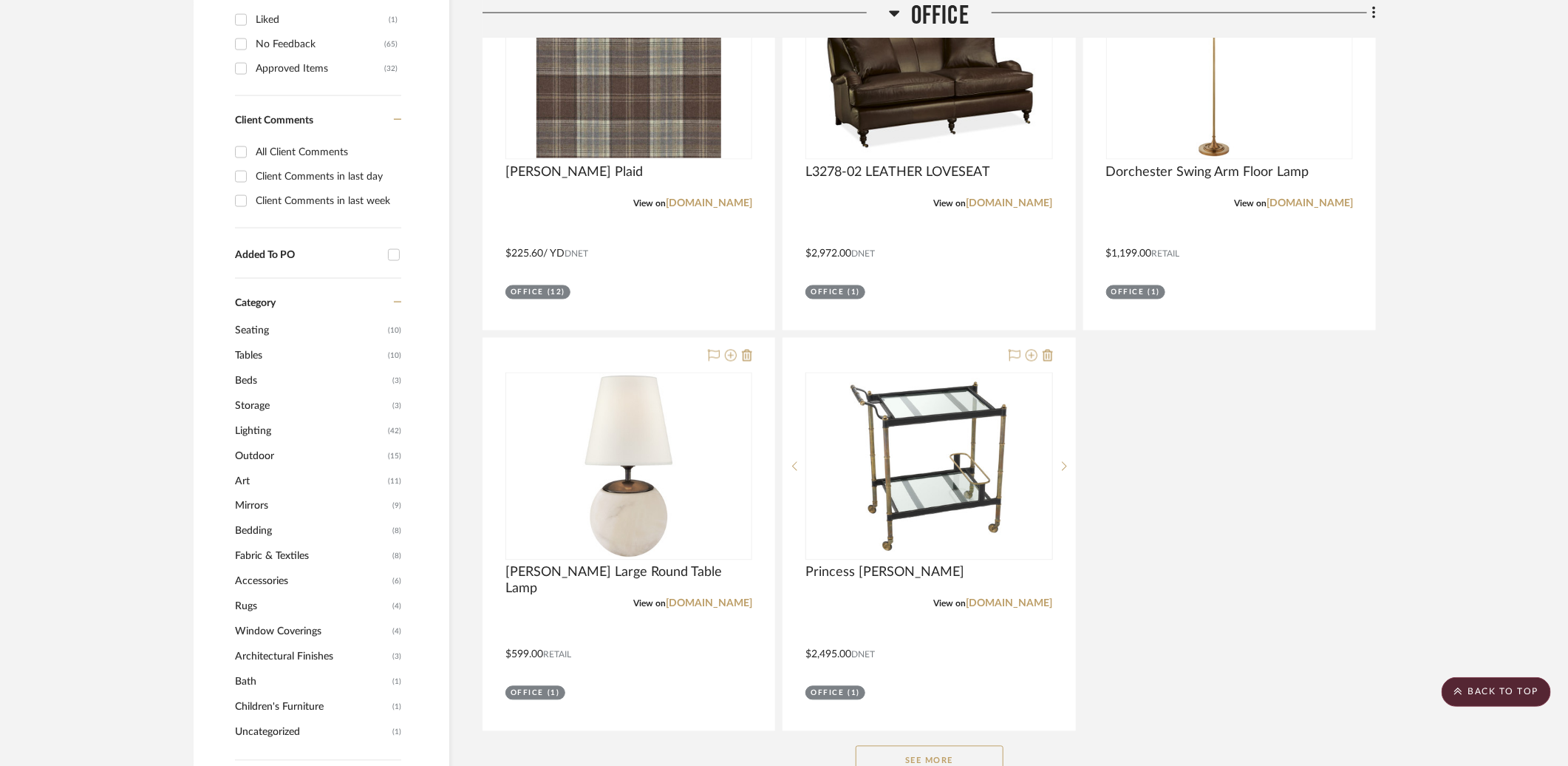 click on "See More" 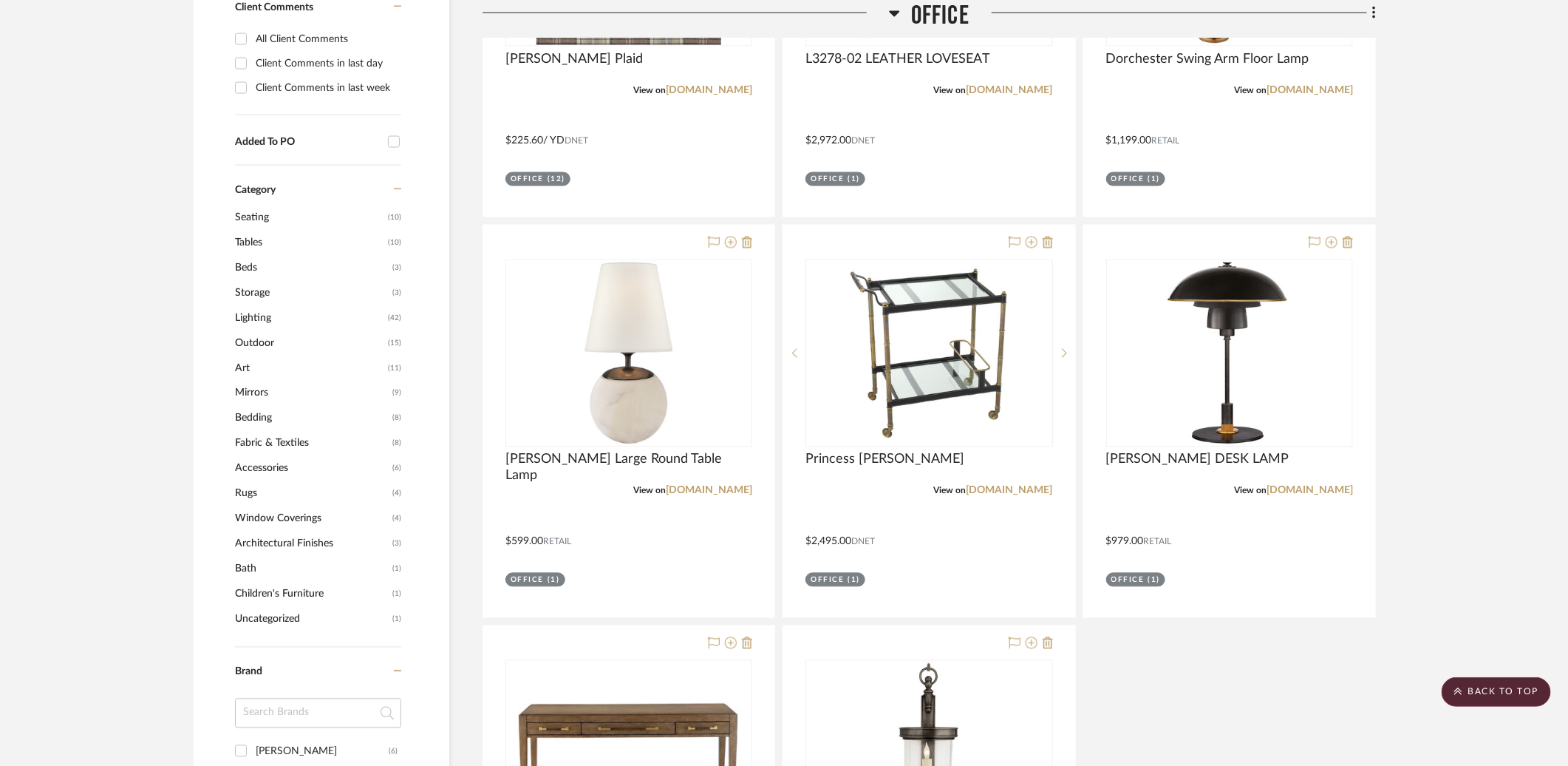 scroll, scrollTop: 1474, scrollLeft: 0, axis: vertical 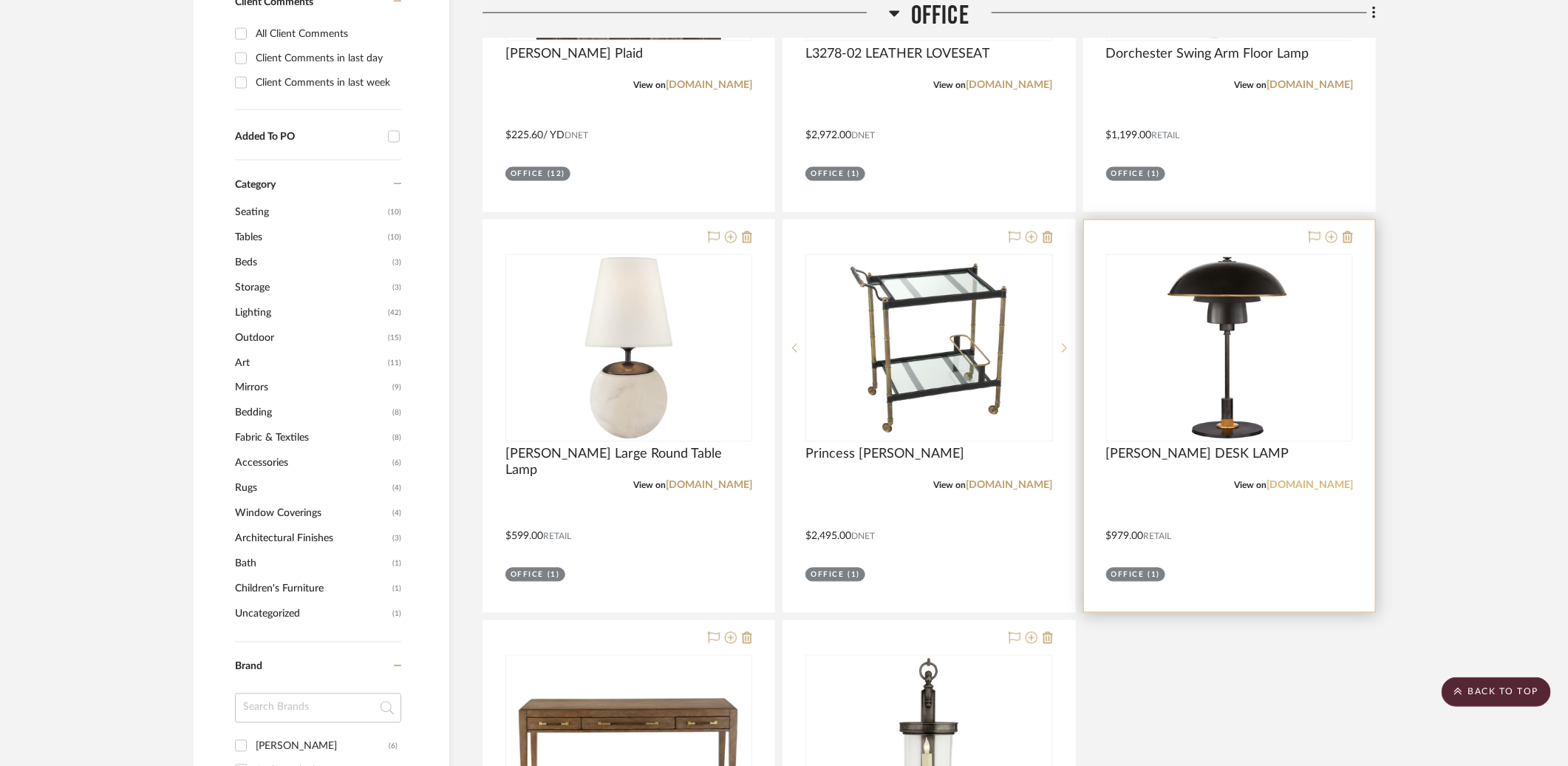 click on "[DOMAIN_NAME]" at bounding box center (1309, 486) 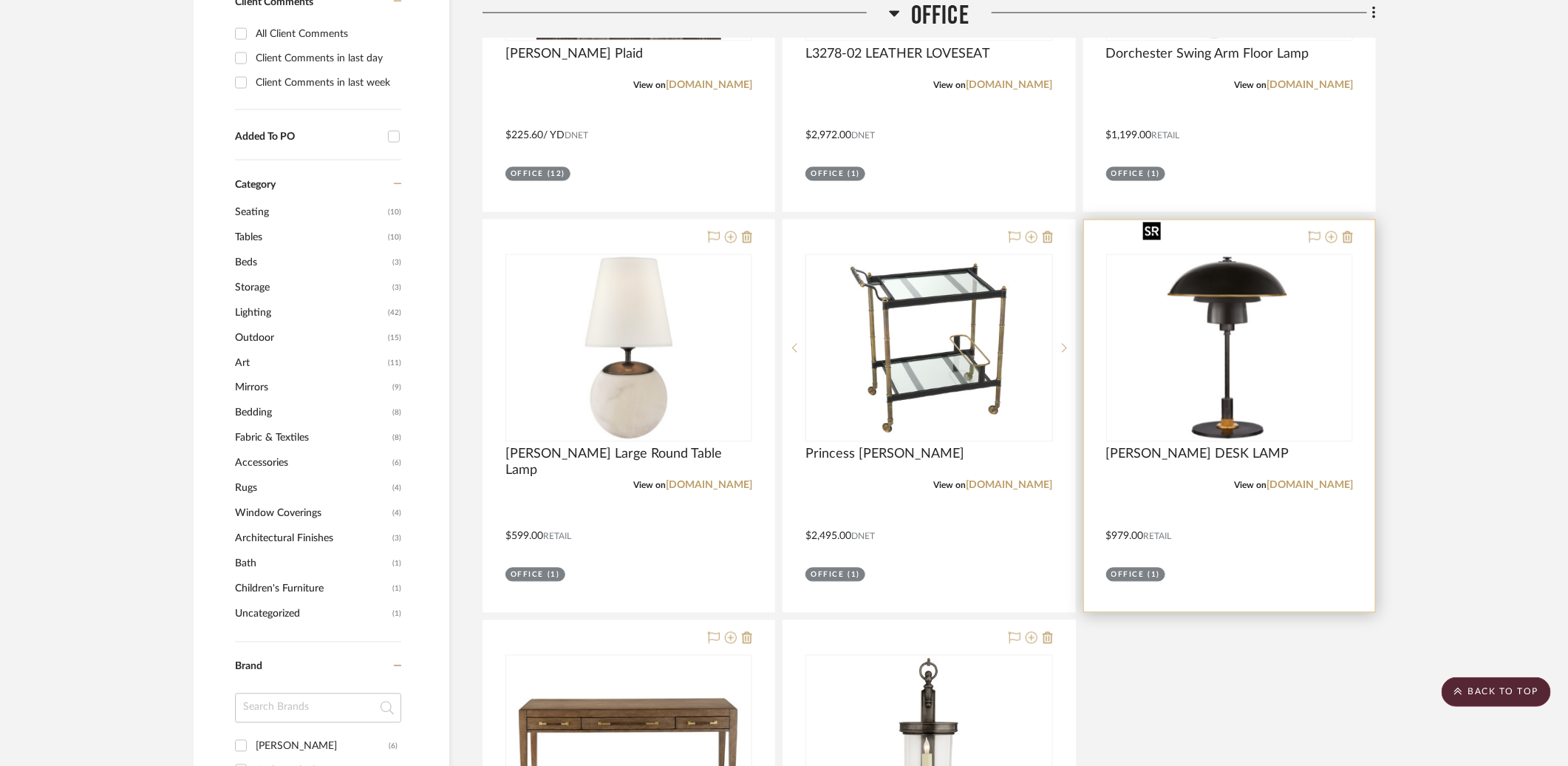 click at bounding box center [0, 0] 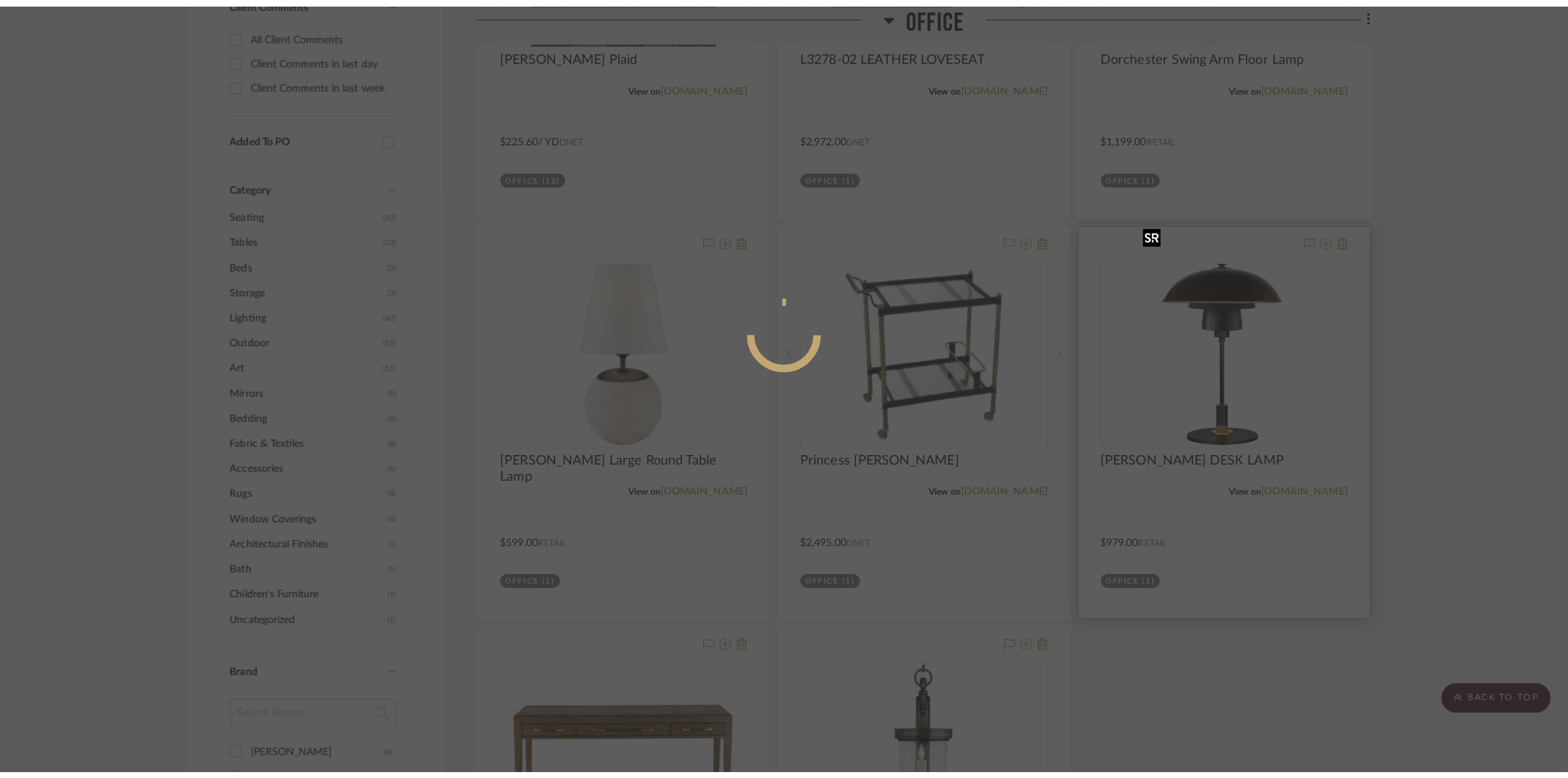 scroll, scrollTop: 0, scrollLeft: 0, axis: both 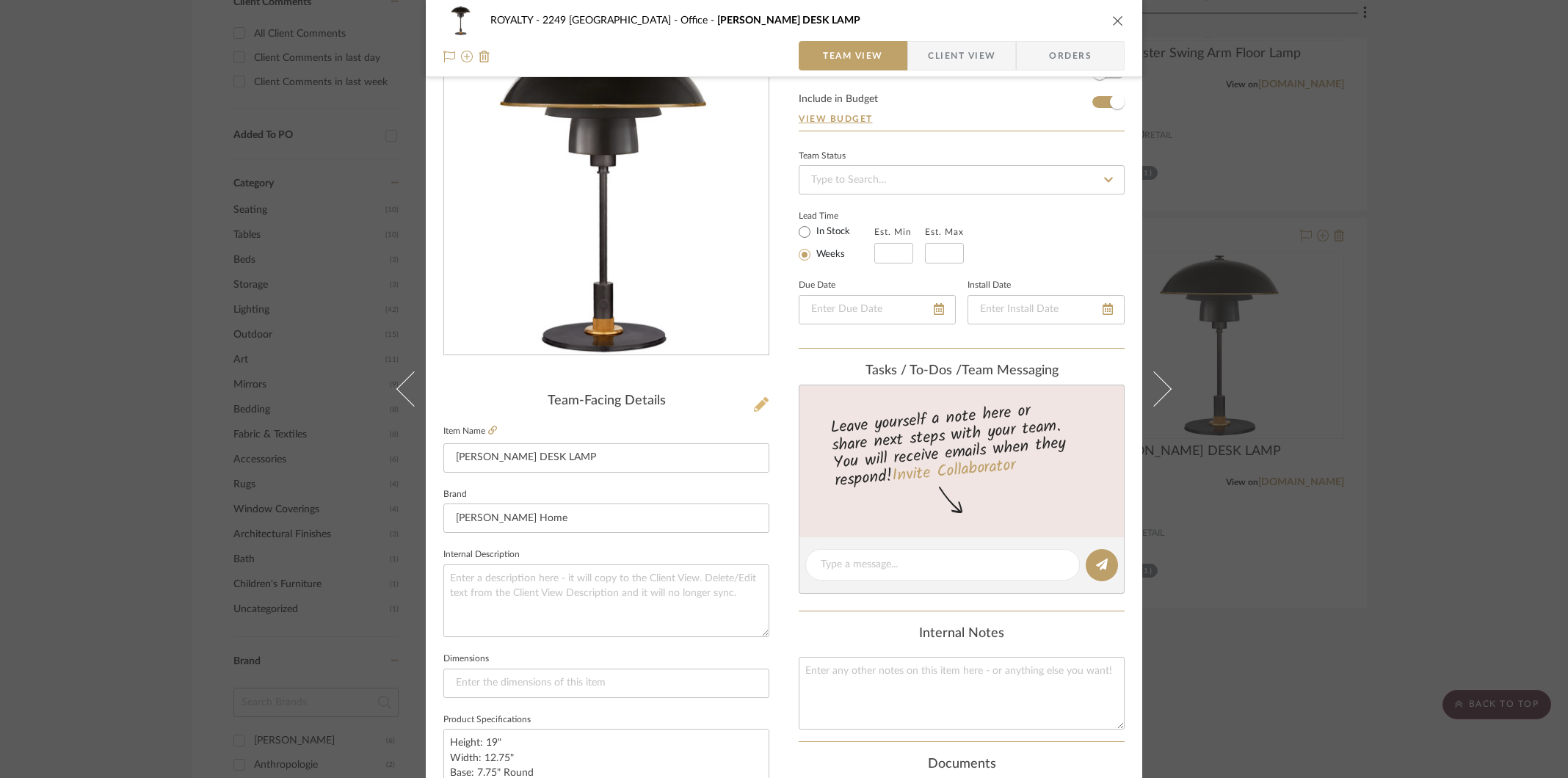 click 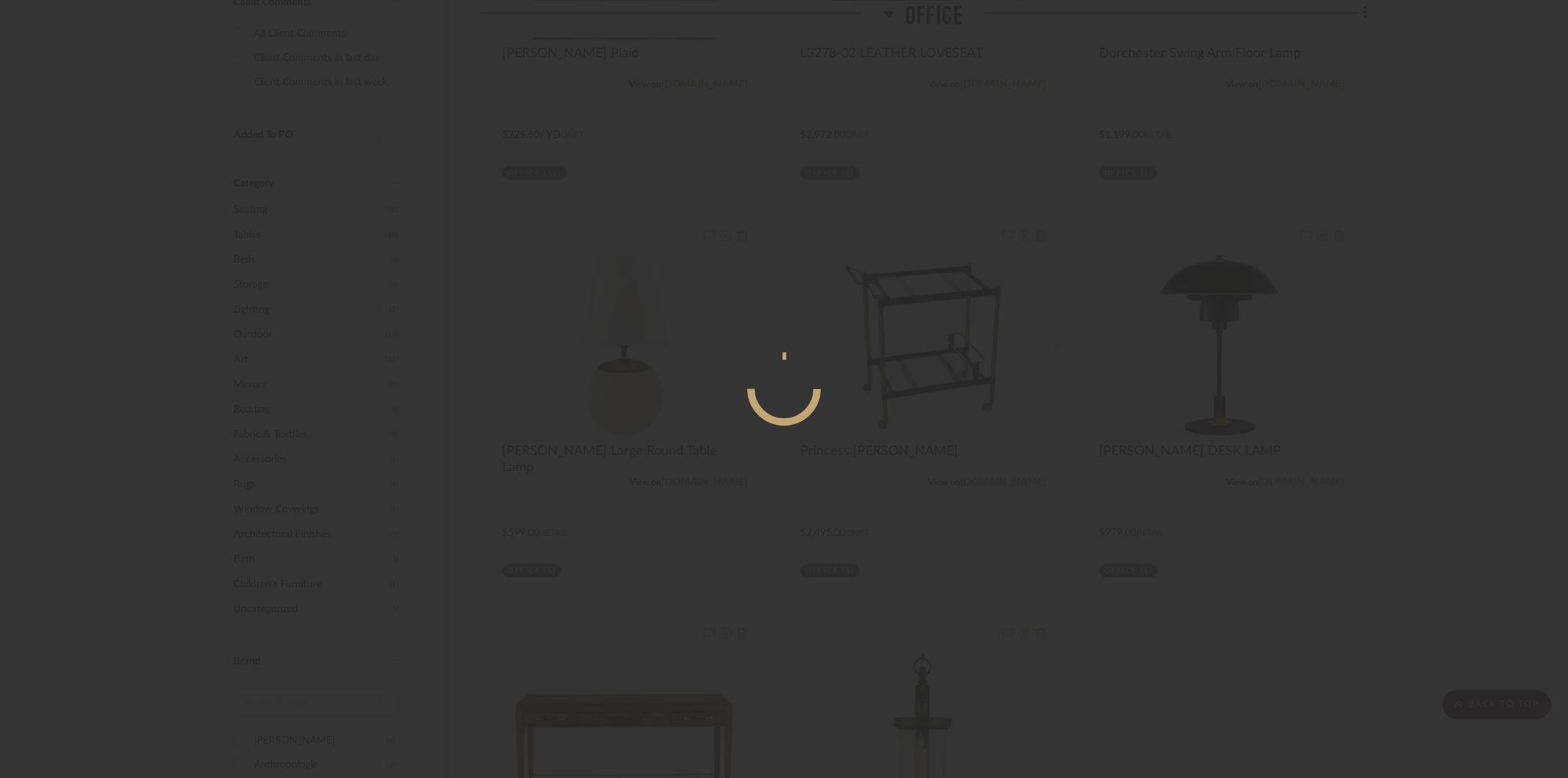 scroll, scrollTop: 0, scrollLeft: 0, axis: both 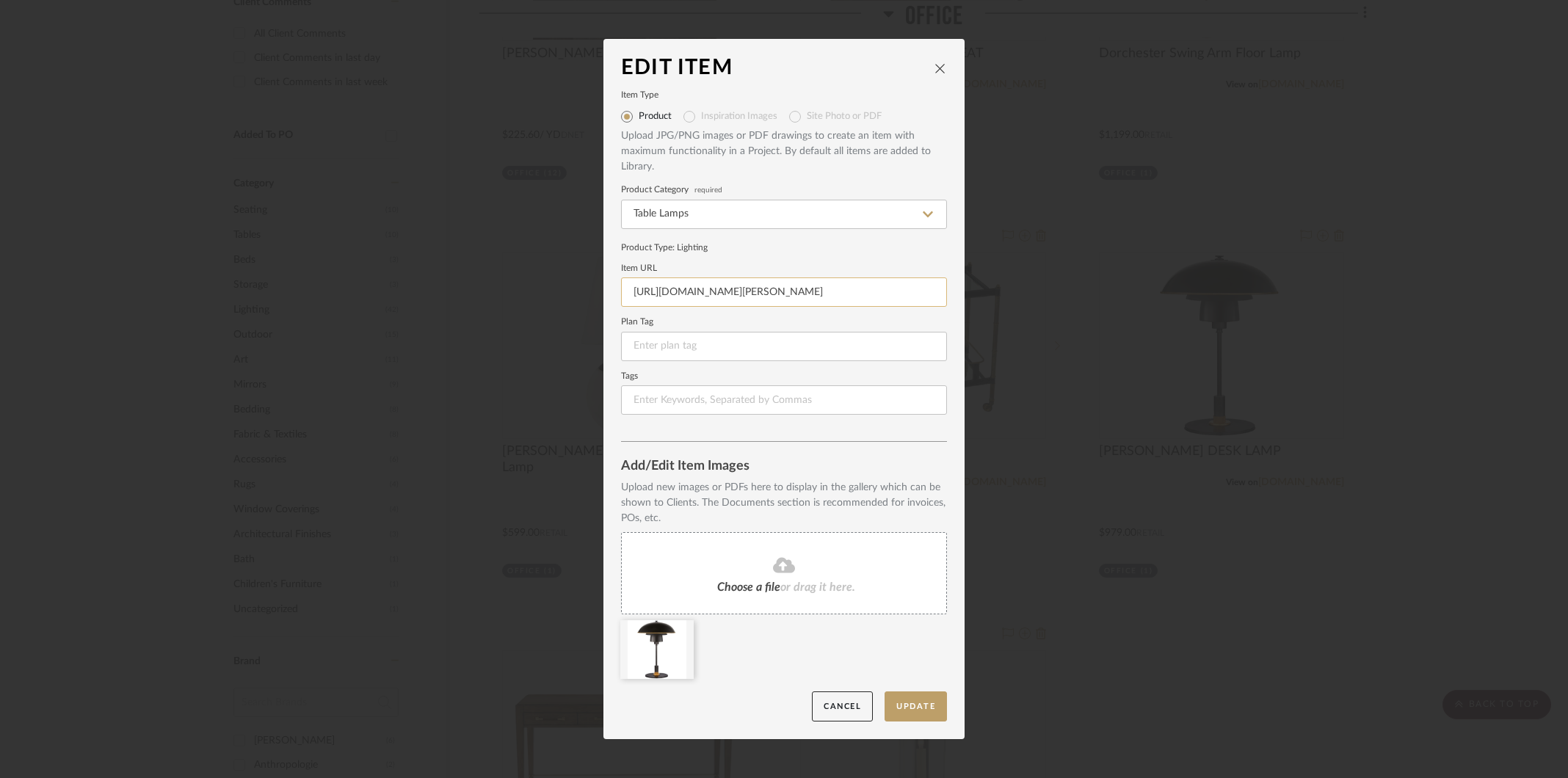 click on "[URL][DOMAIN_NAME][PERSON_NAME]" at bounding box center (784, 292) 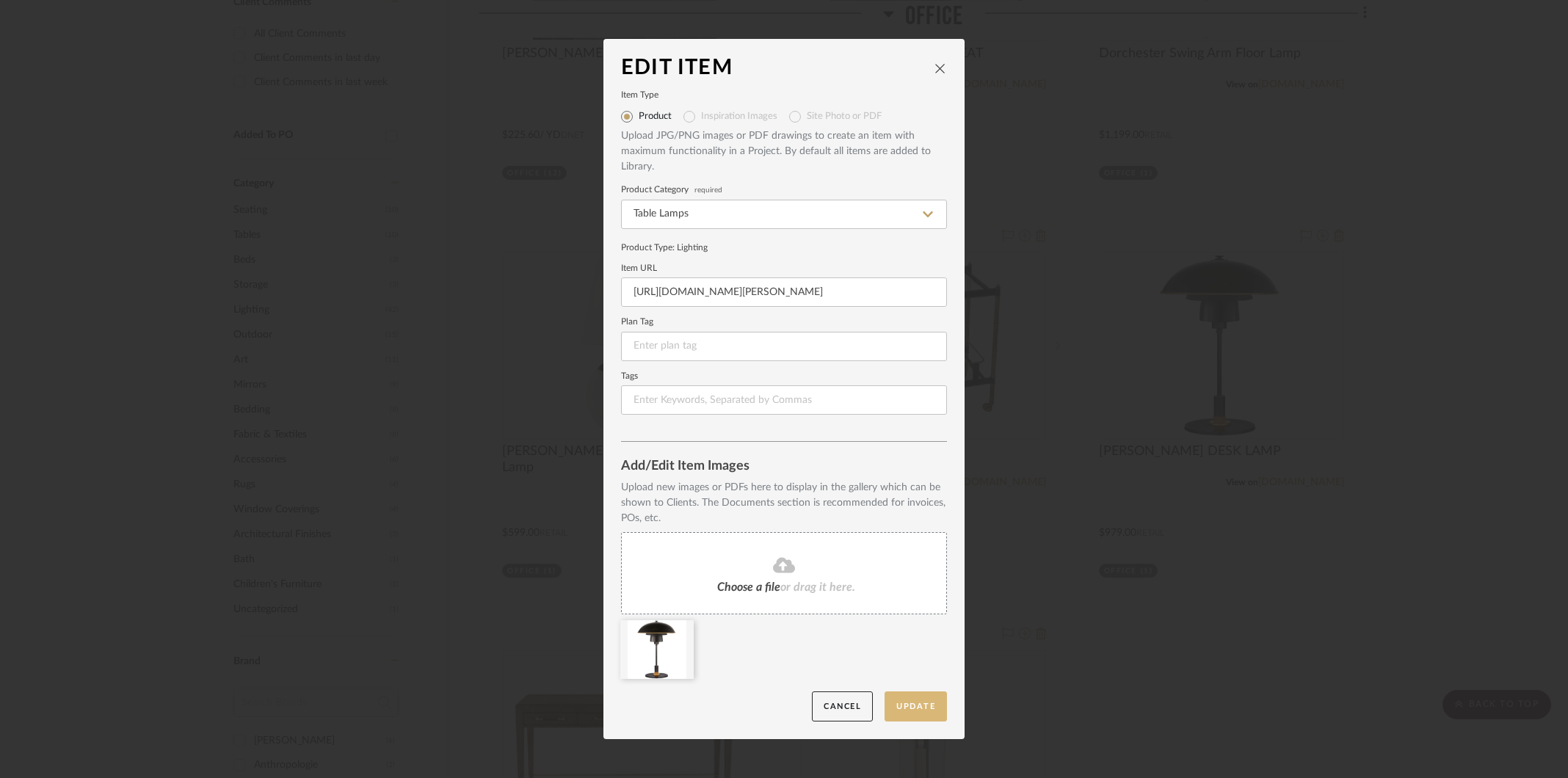 click on "Update" at bounding box center (915, 706) 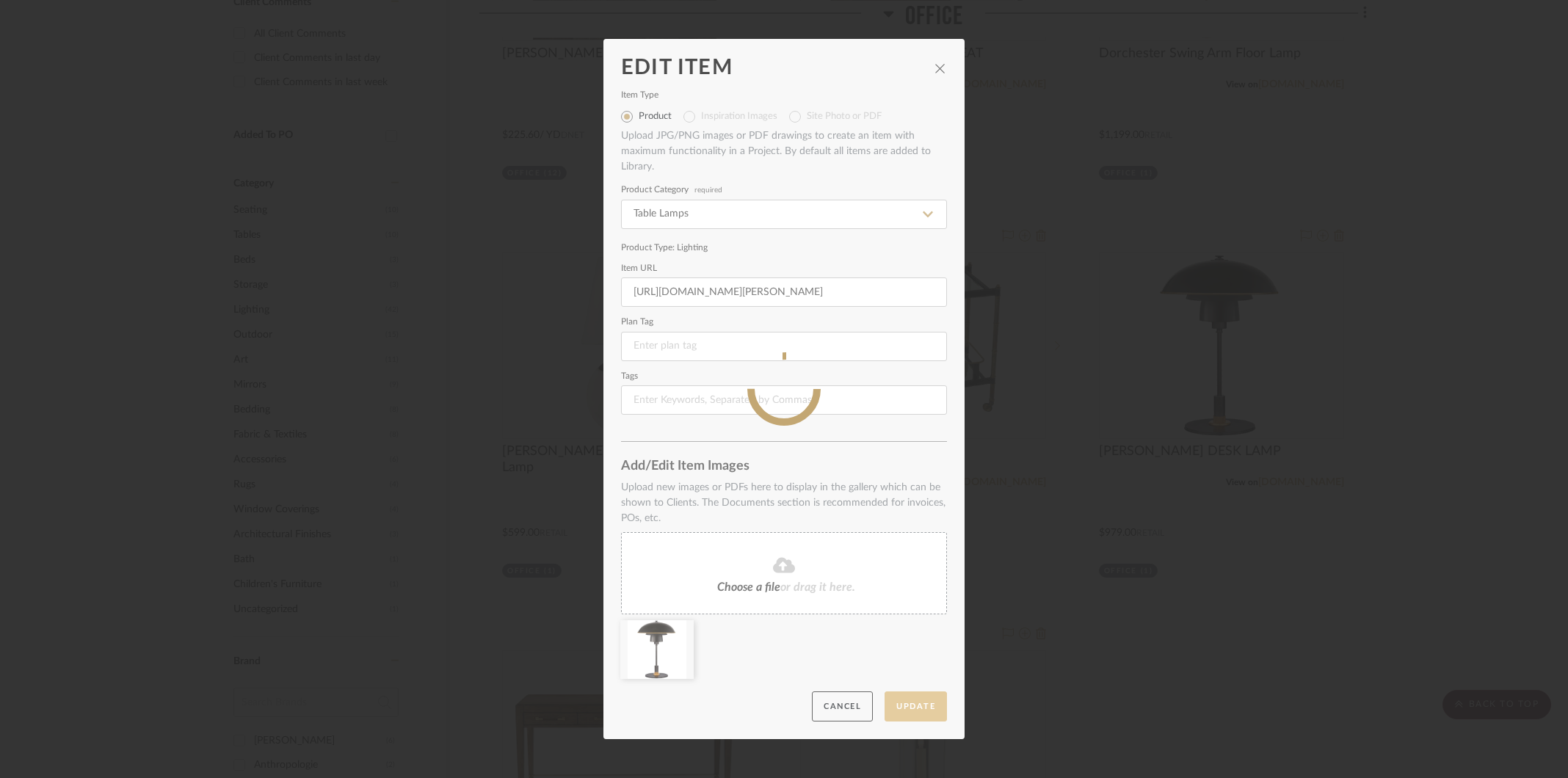 scroll, scrollTop: 0, scrollLeft: 0, axis: both 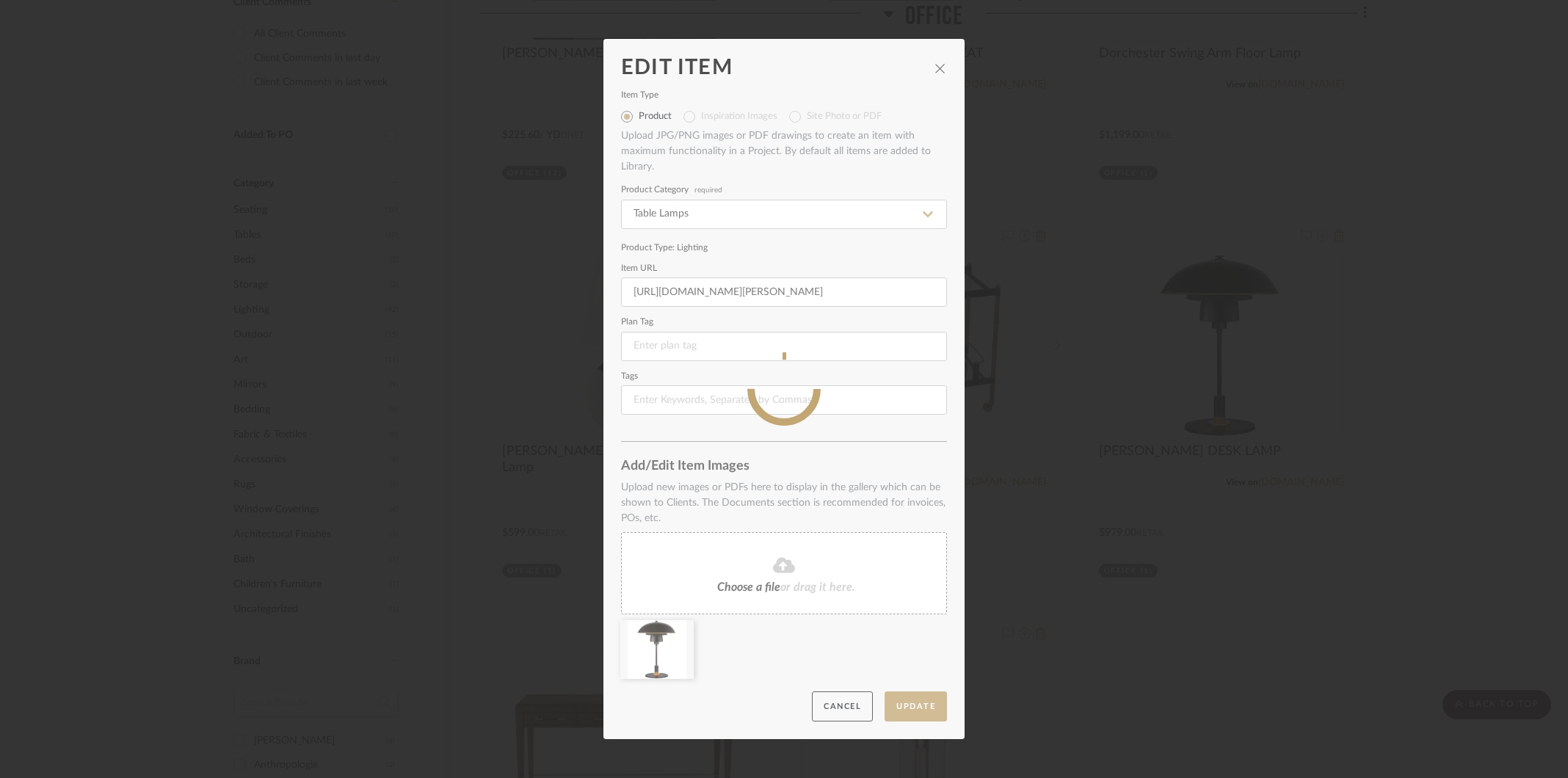 click 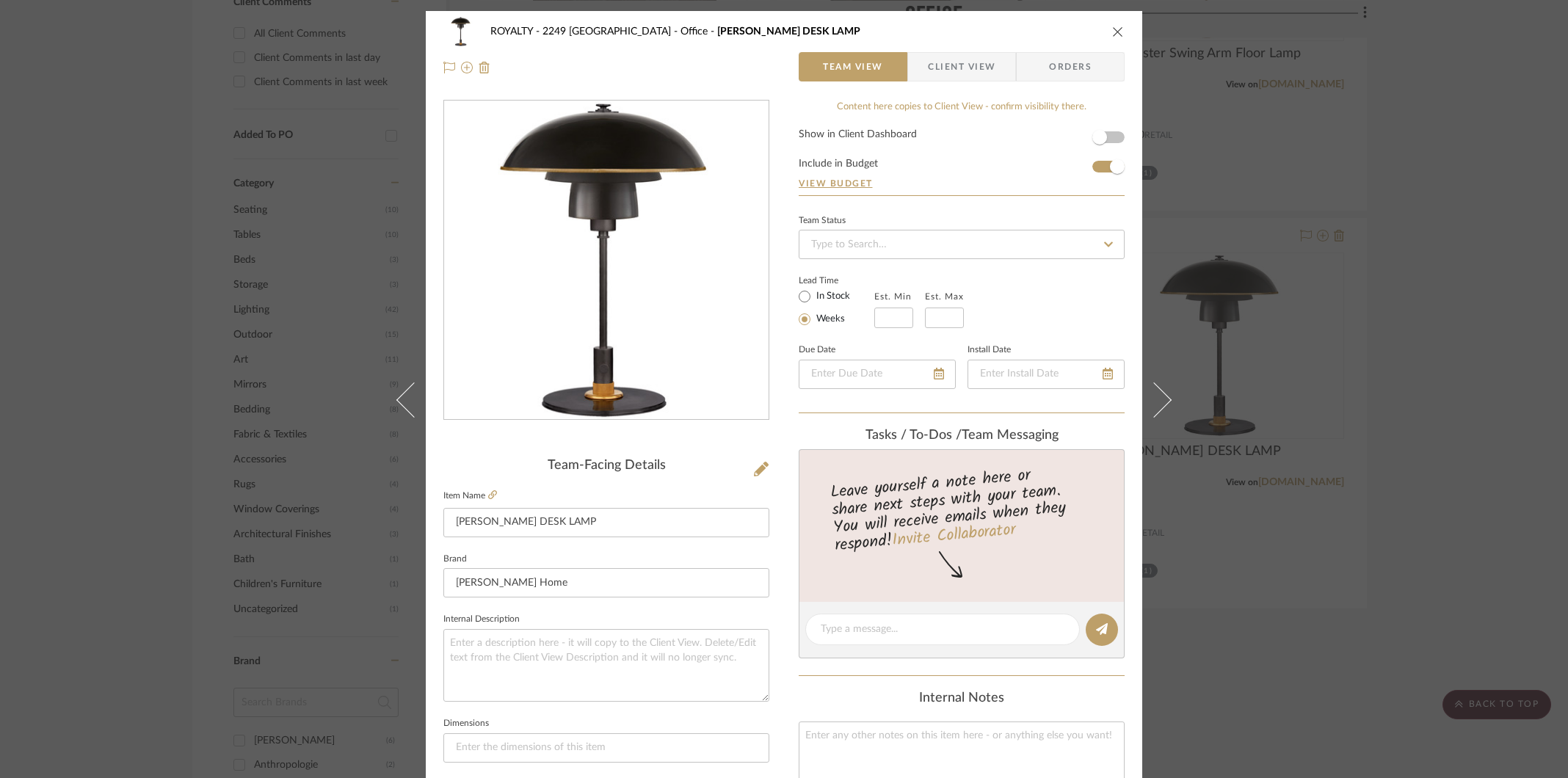 click at bounding box center (1118, 32) 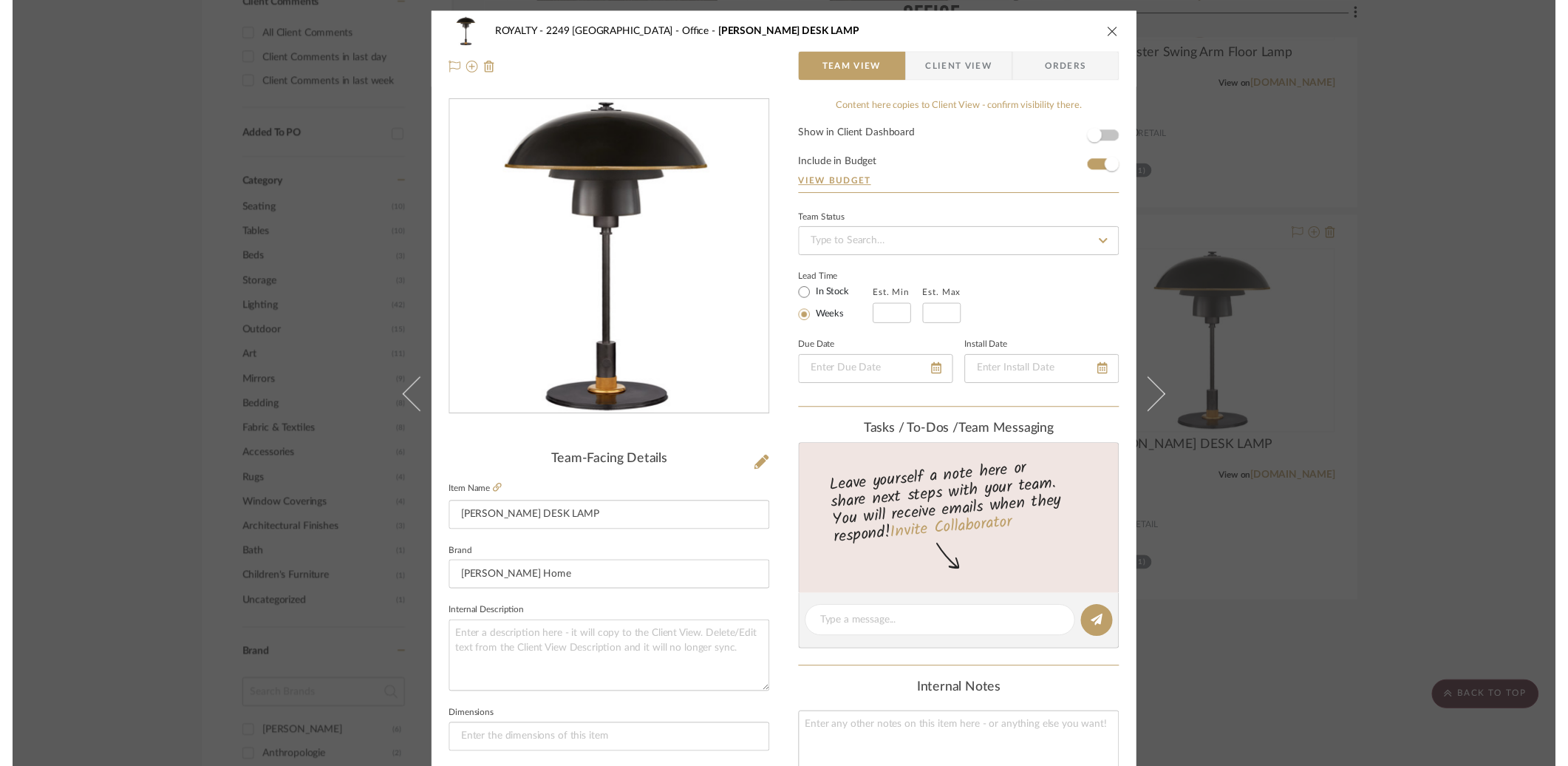 scroll, scrollTop: 1474, scrollLeft: 0, axis: vertical 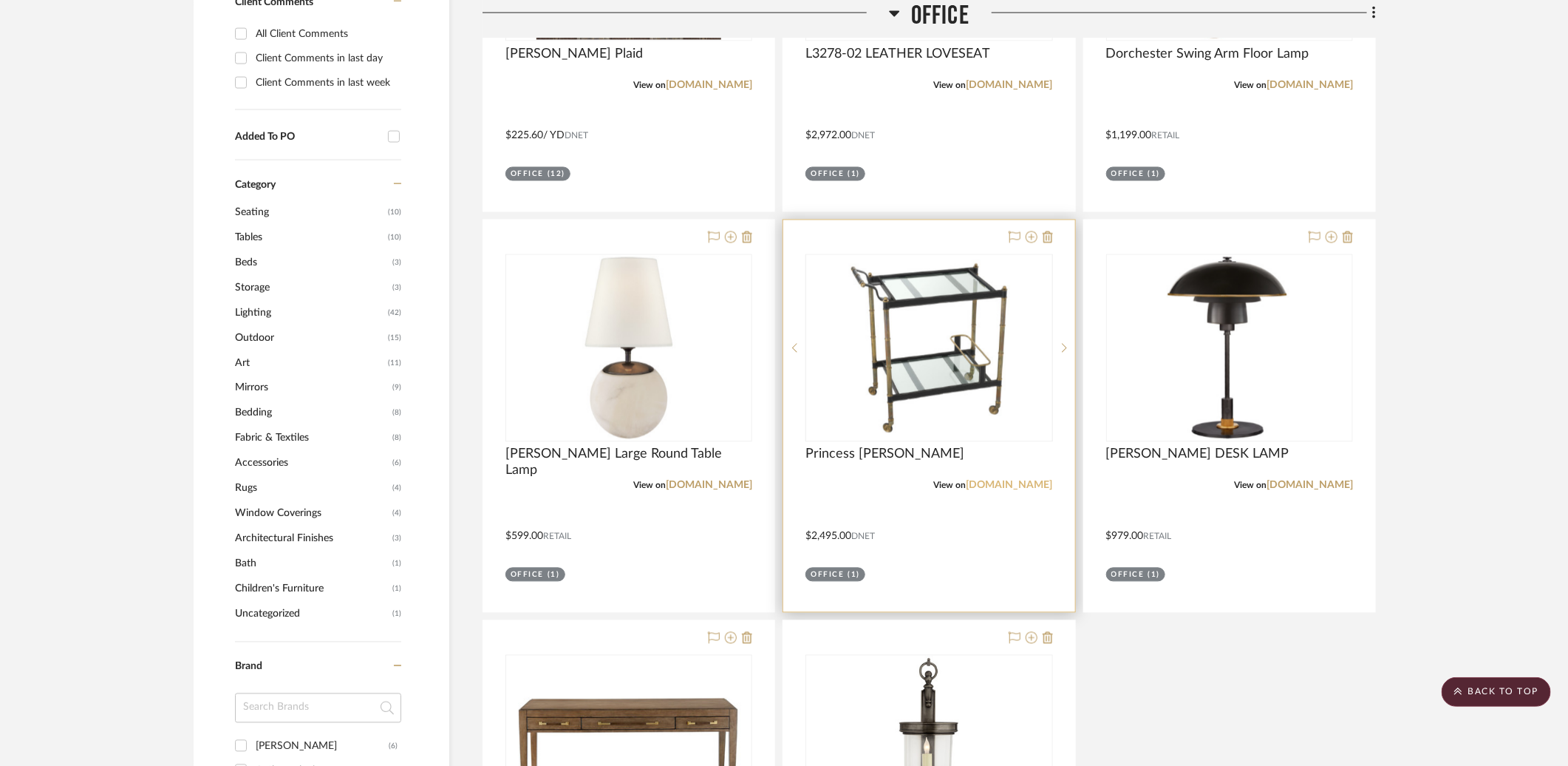 click on "[DOMAIN_NAME]" at bounding box center (1009, 486) 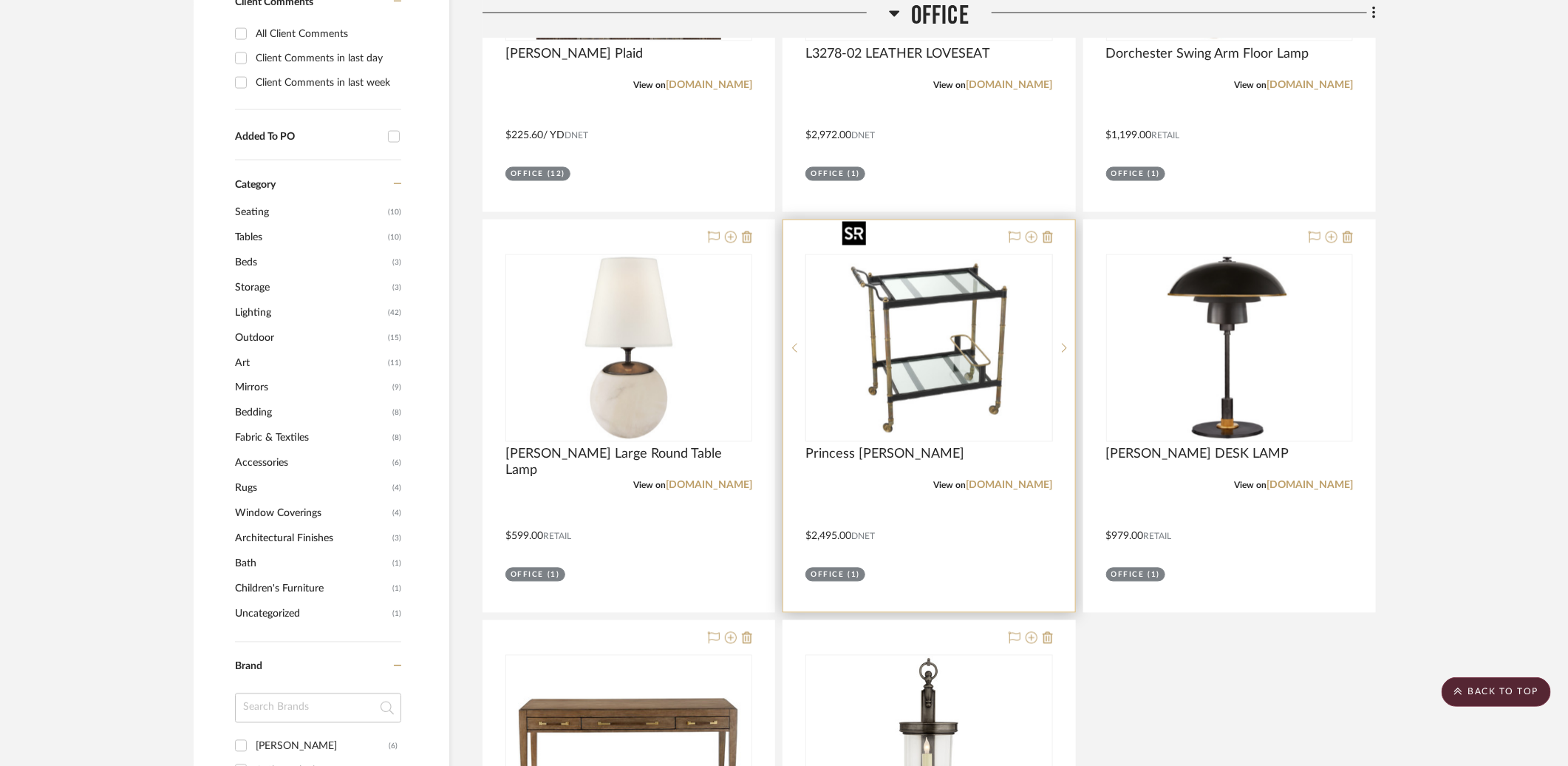 click at bounding box center [929, 348] 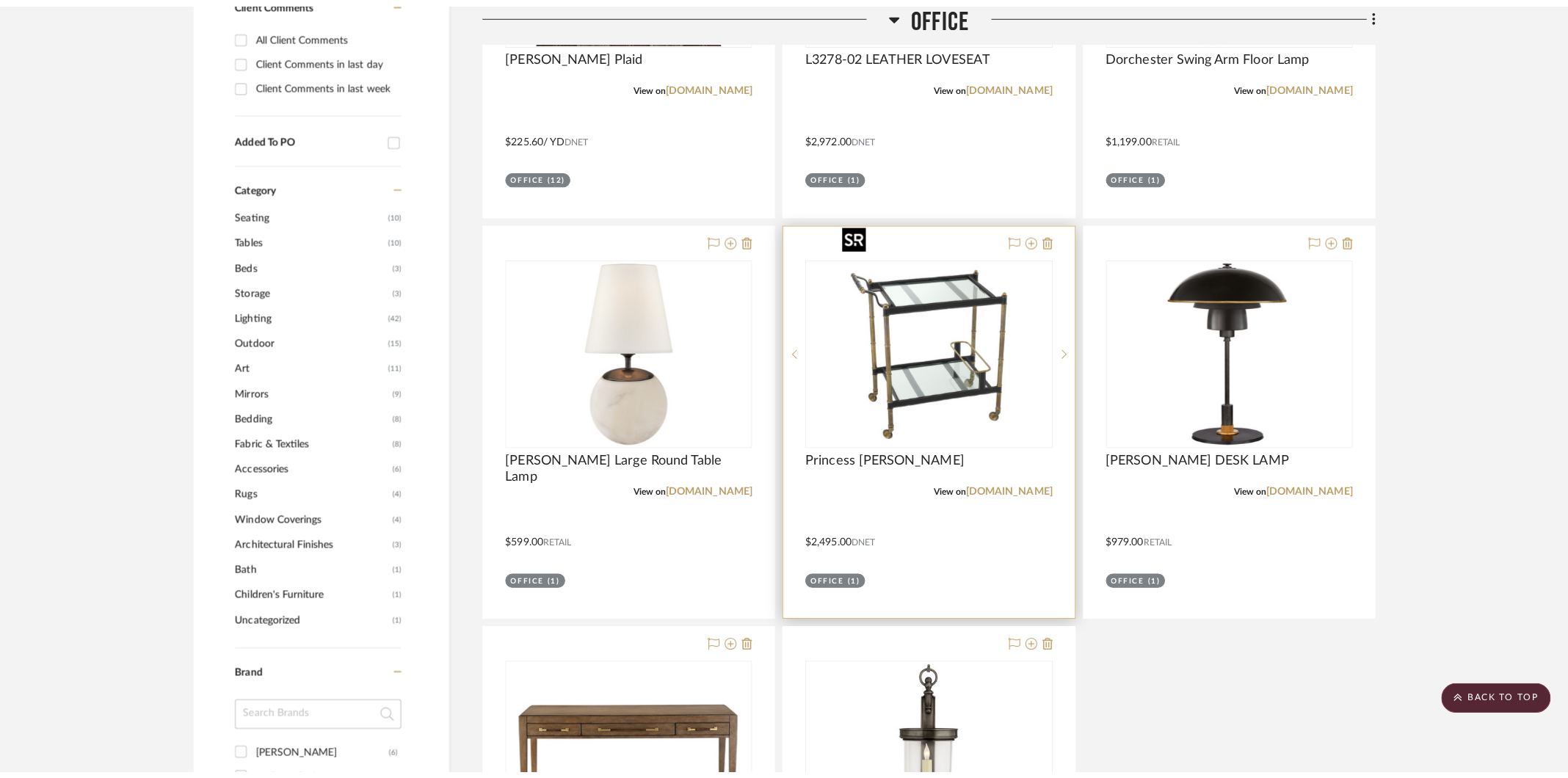 scroll, scrollTop: 0, scrollLeft: 0, axis: both 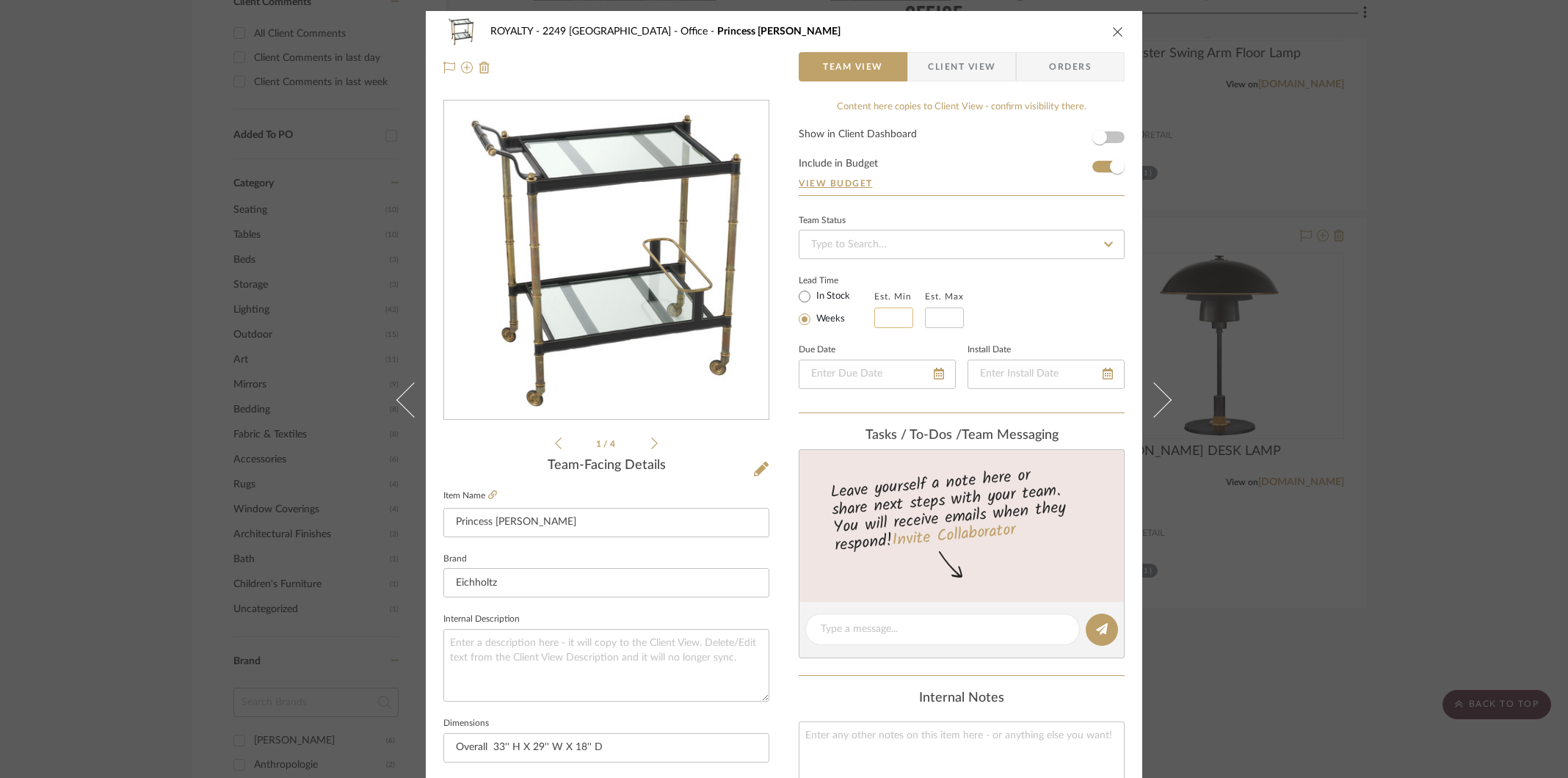 click 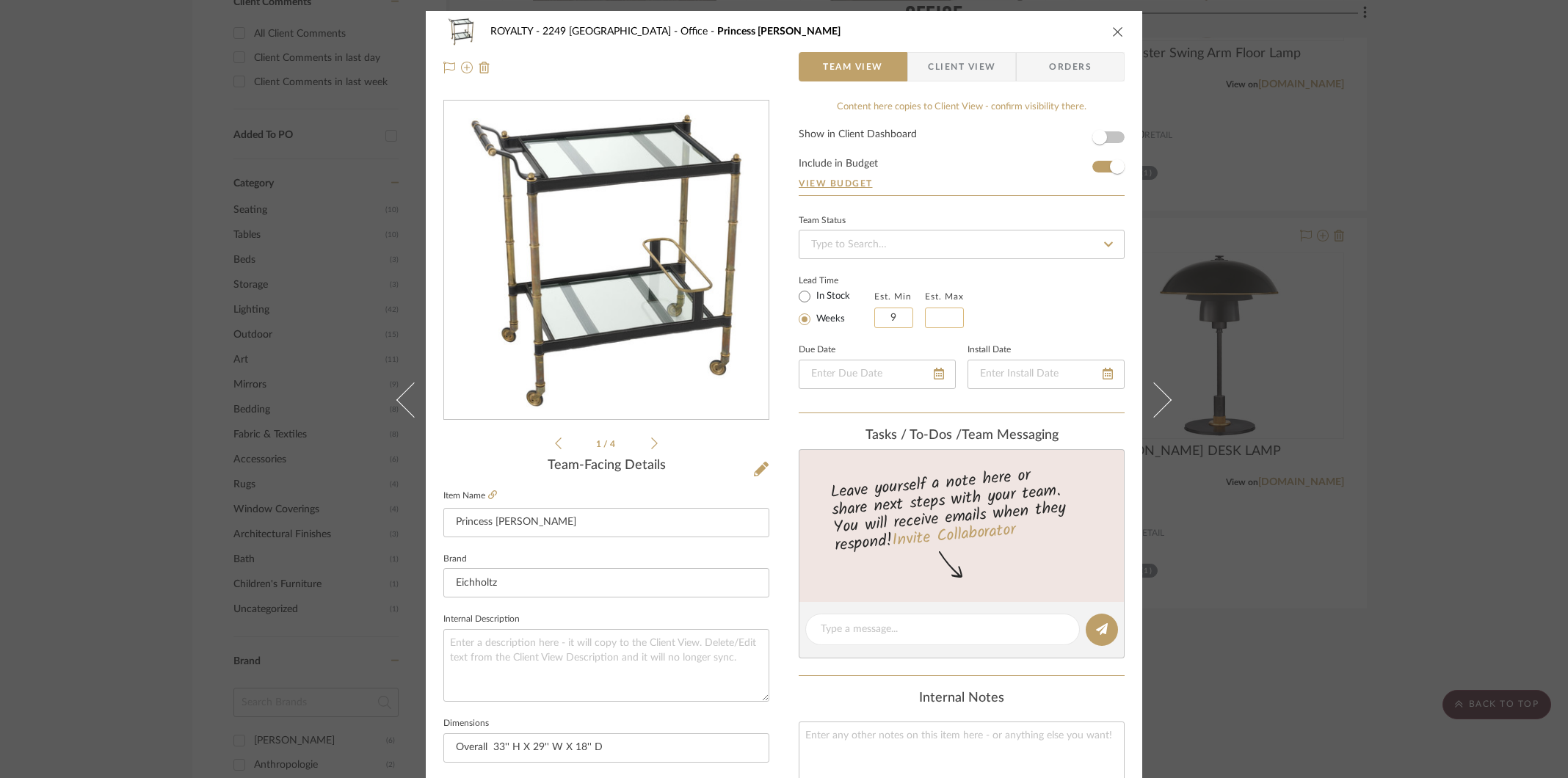 type on "9" 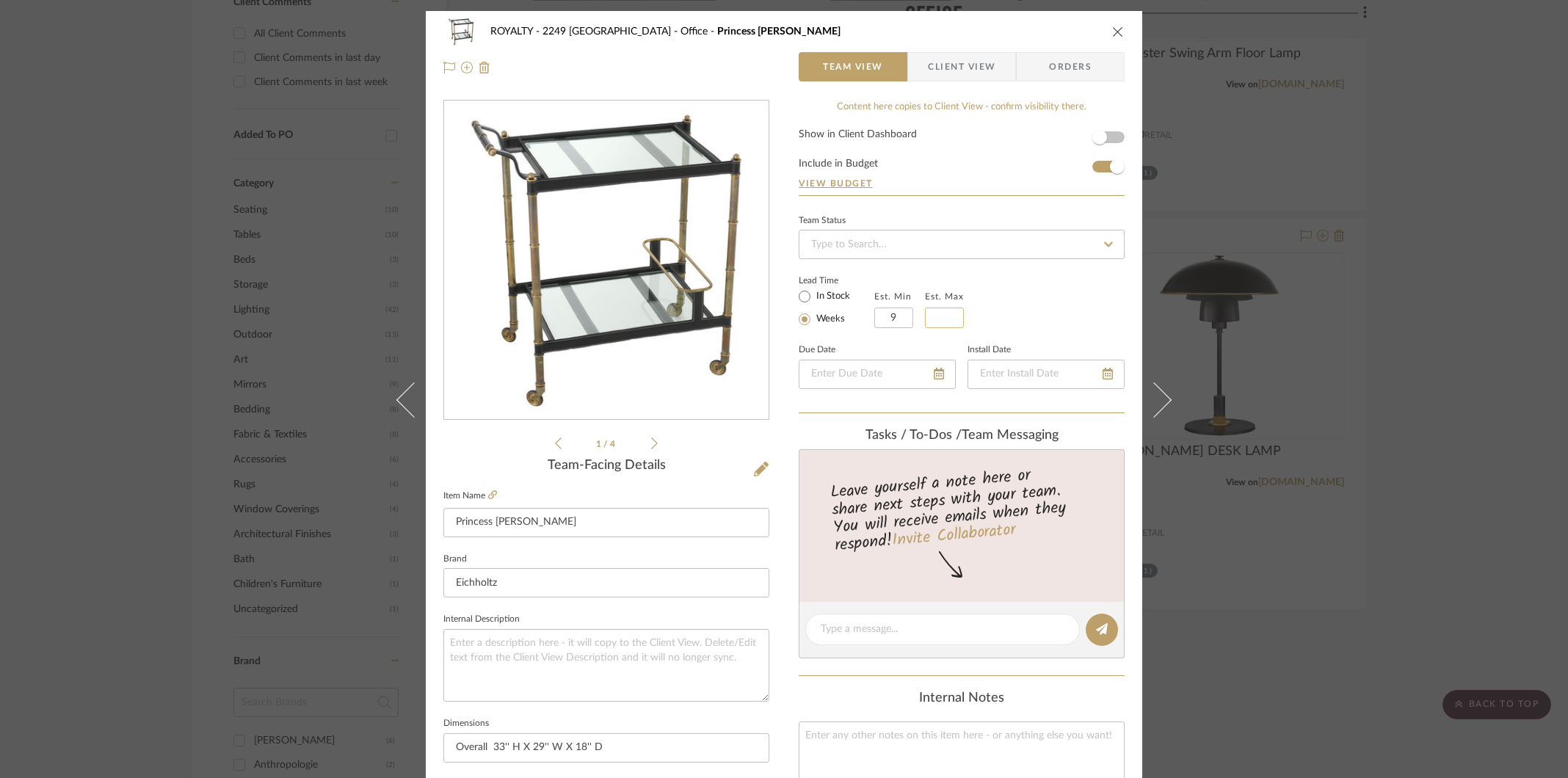 click 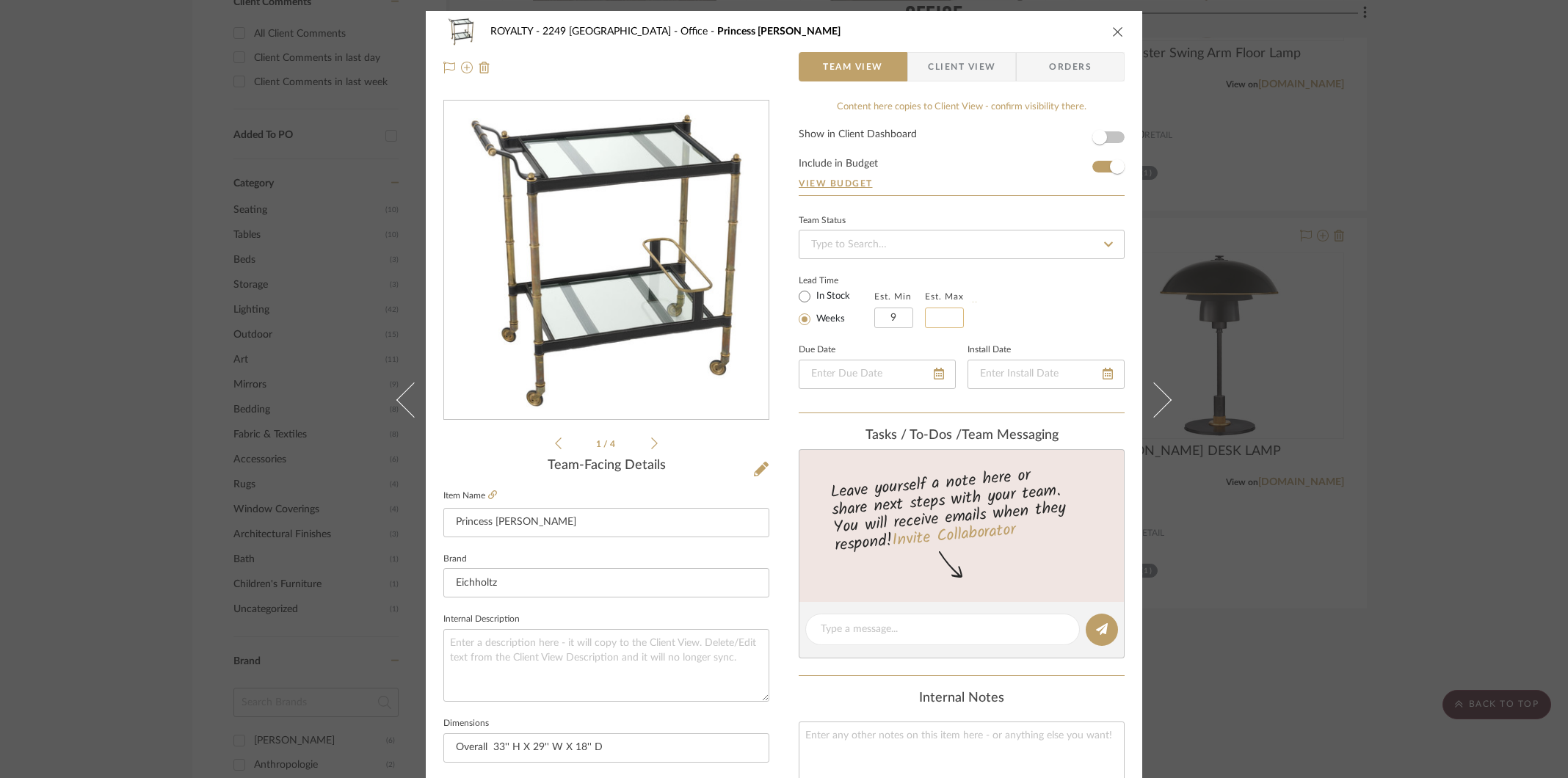 type on "1" 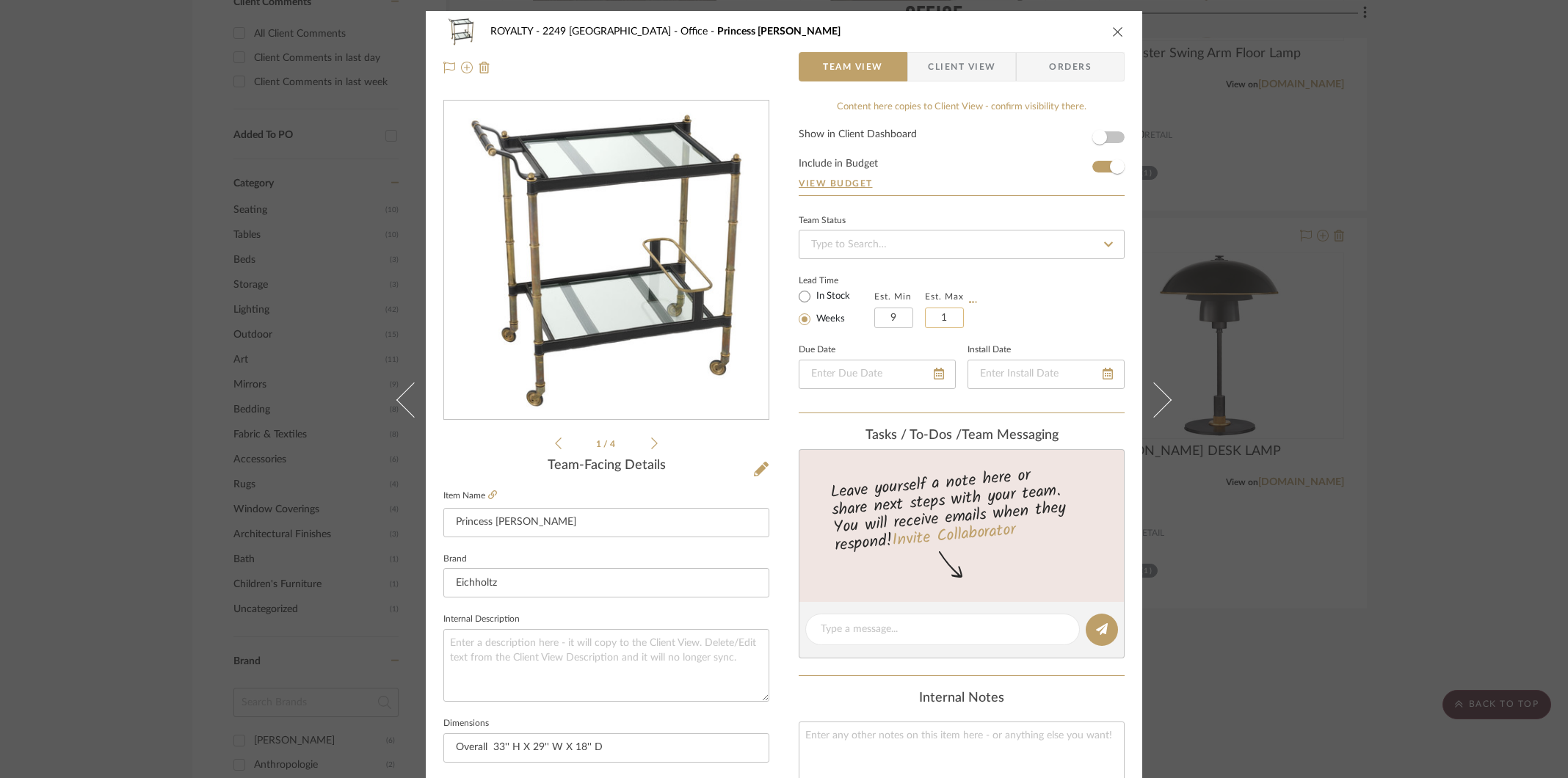 type 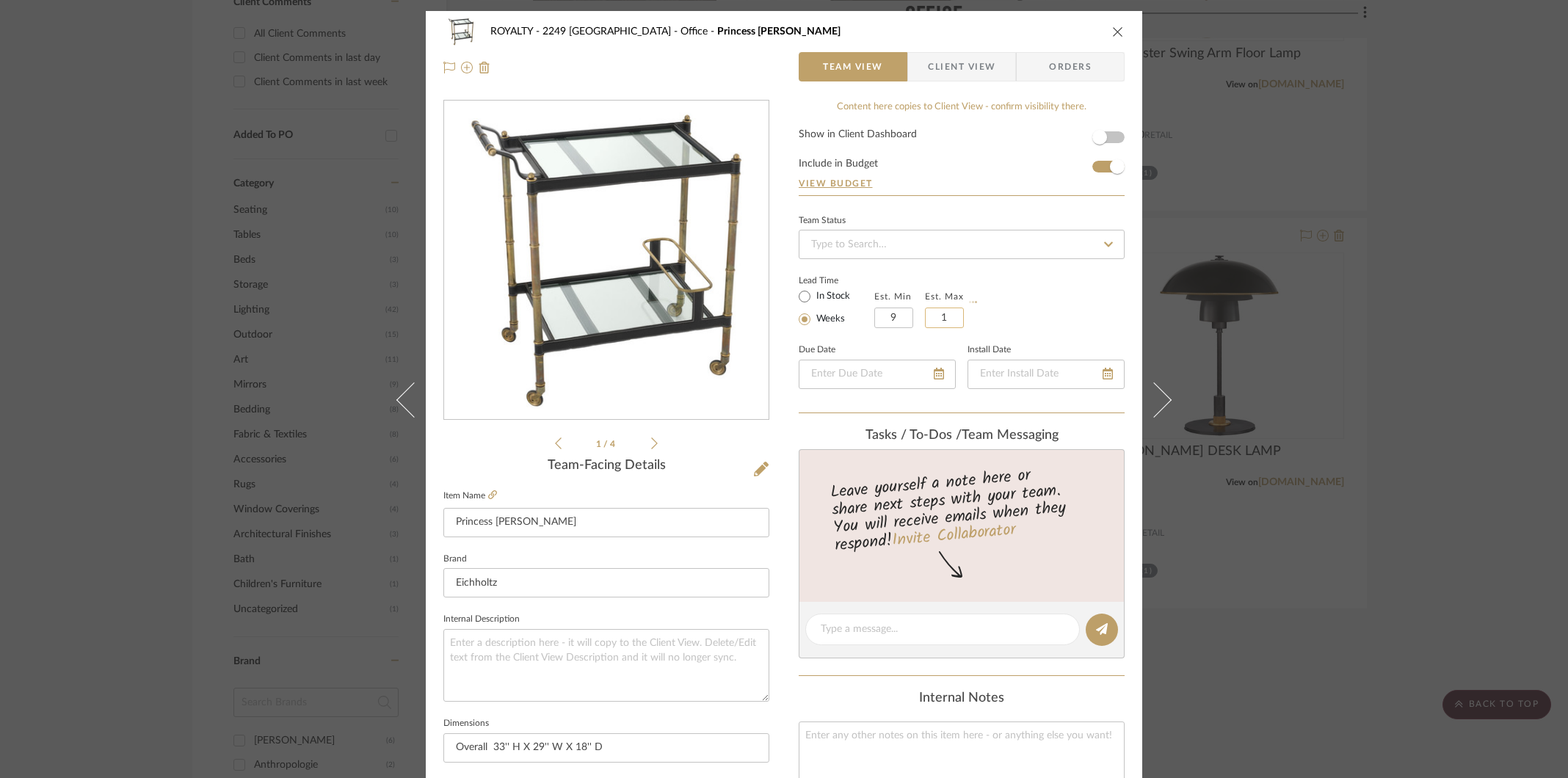 type 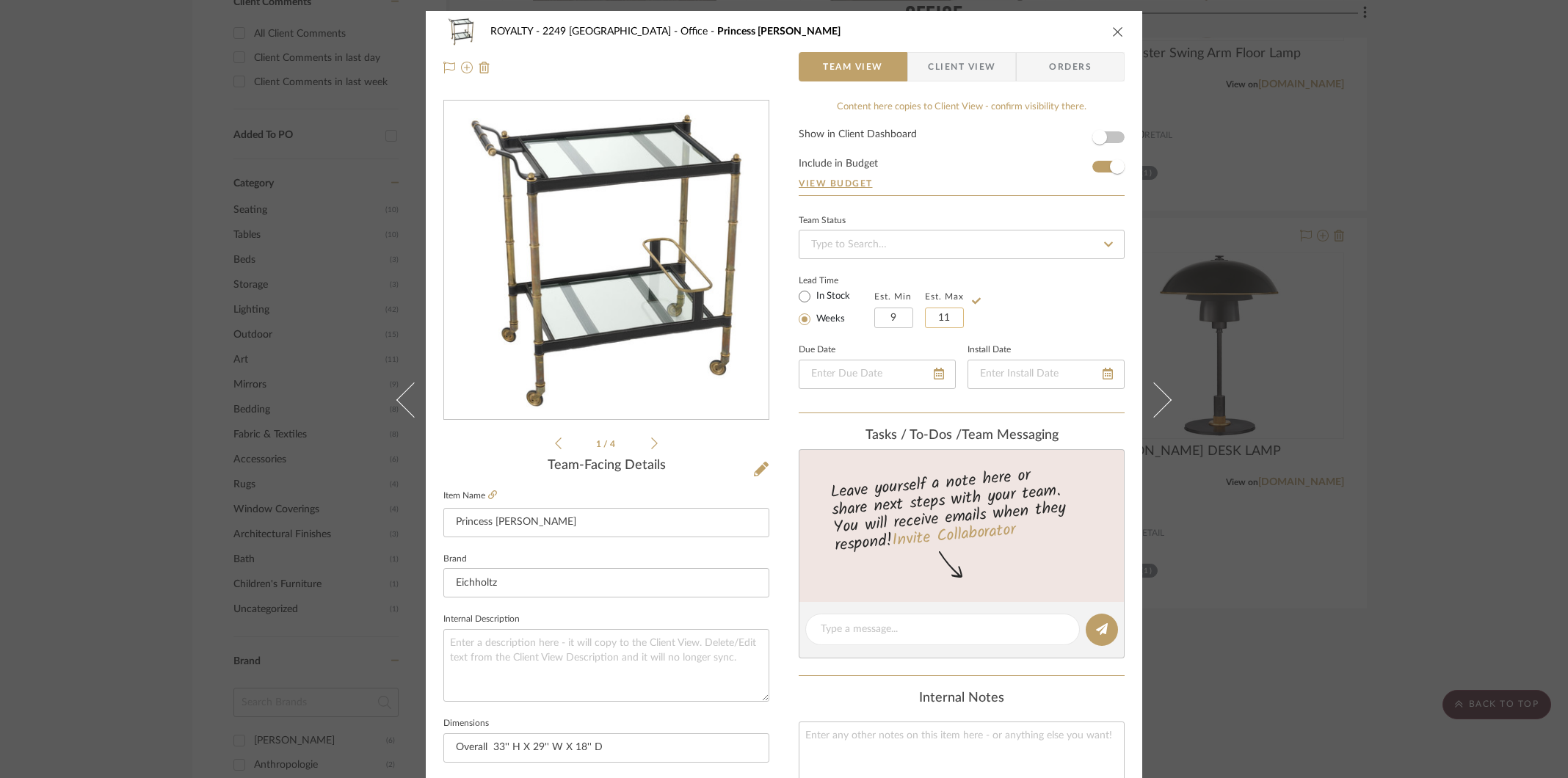 type on "11" 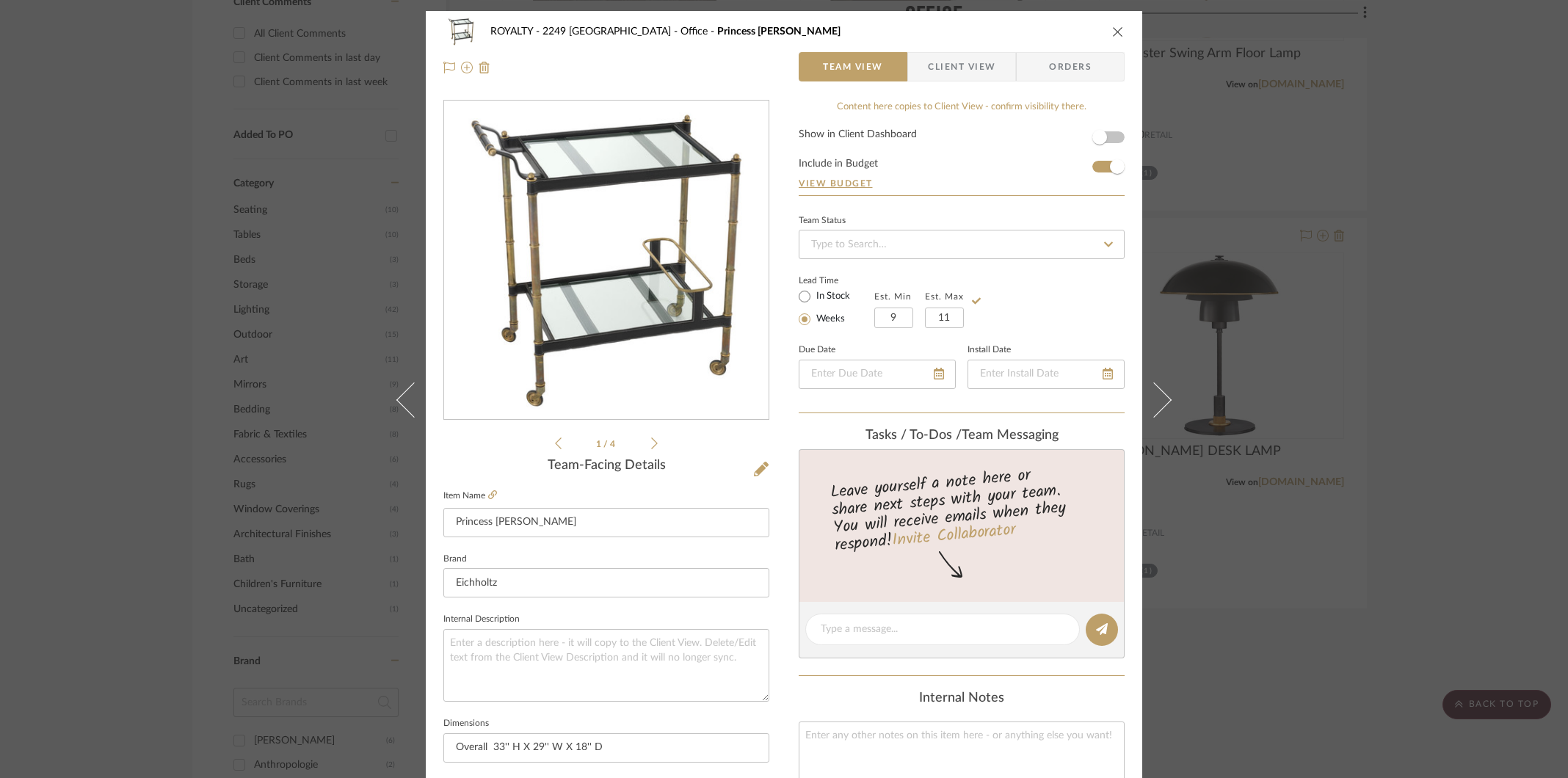click on "Lead Time  In Stock Weeks  Est. Min  9  Est. Max  11" 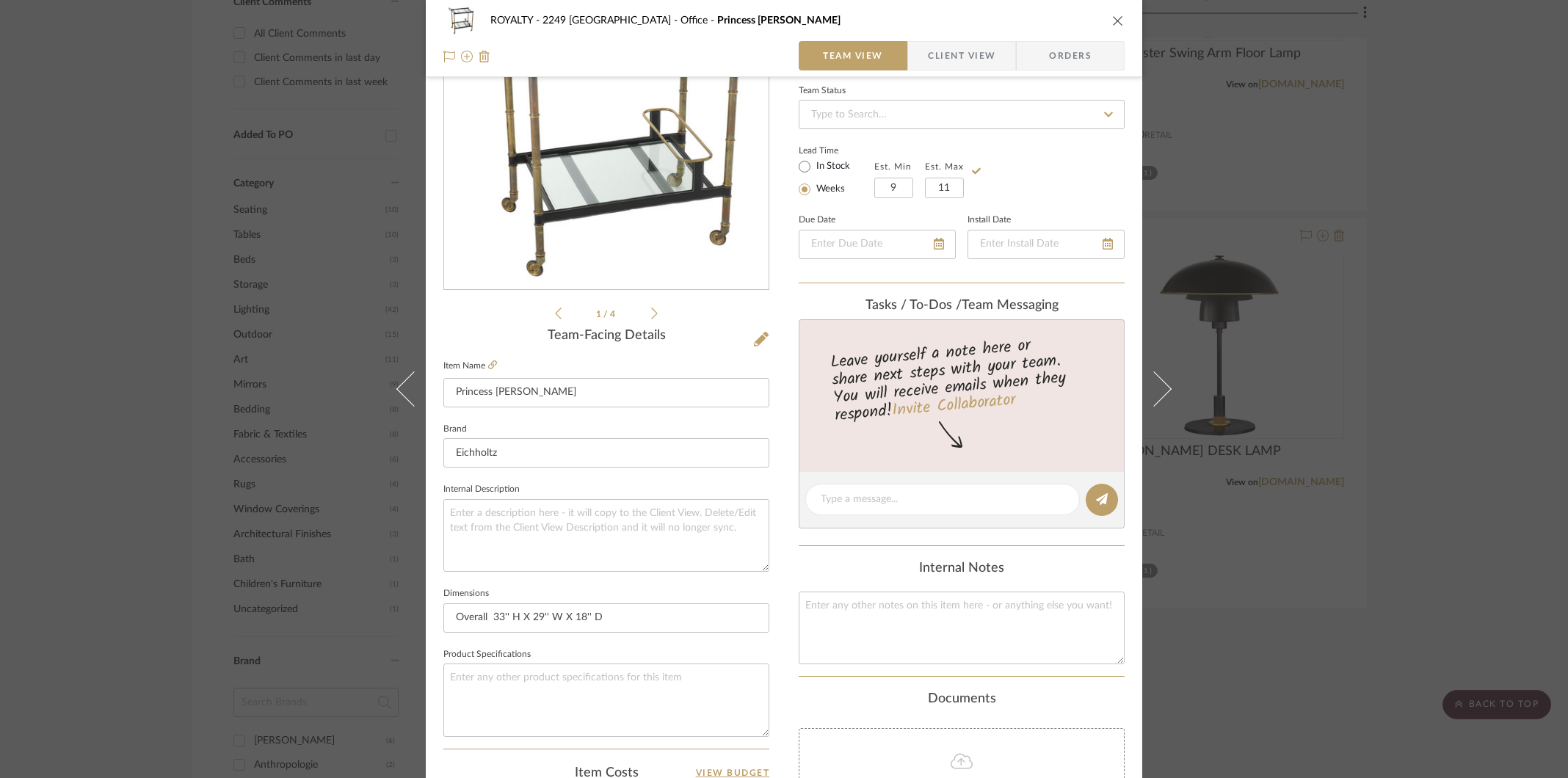 scroll, scrollTop: 135, scrollLeft: 0, axis: vertical 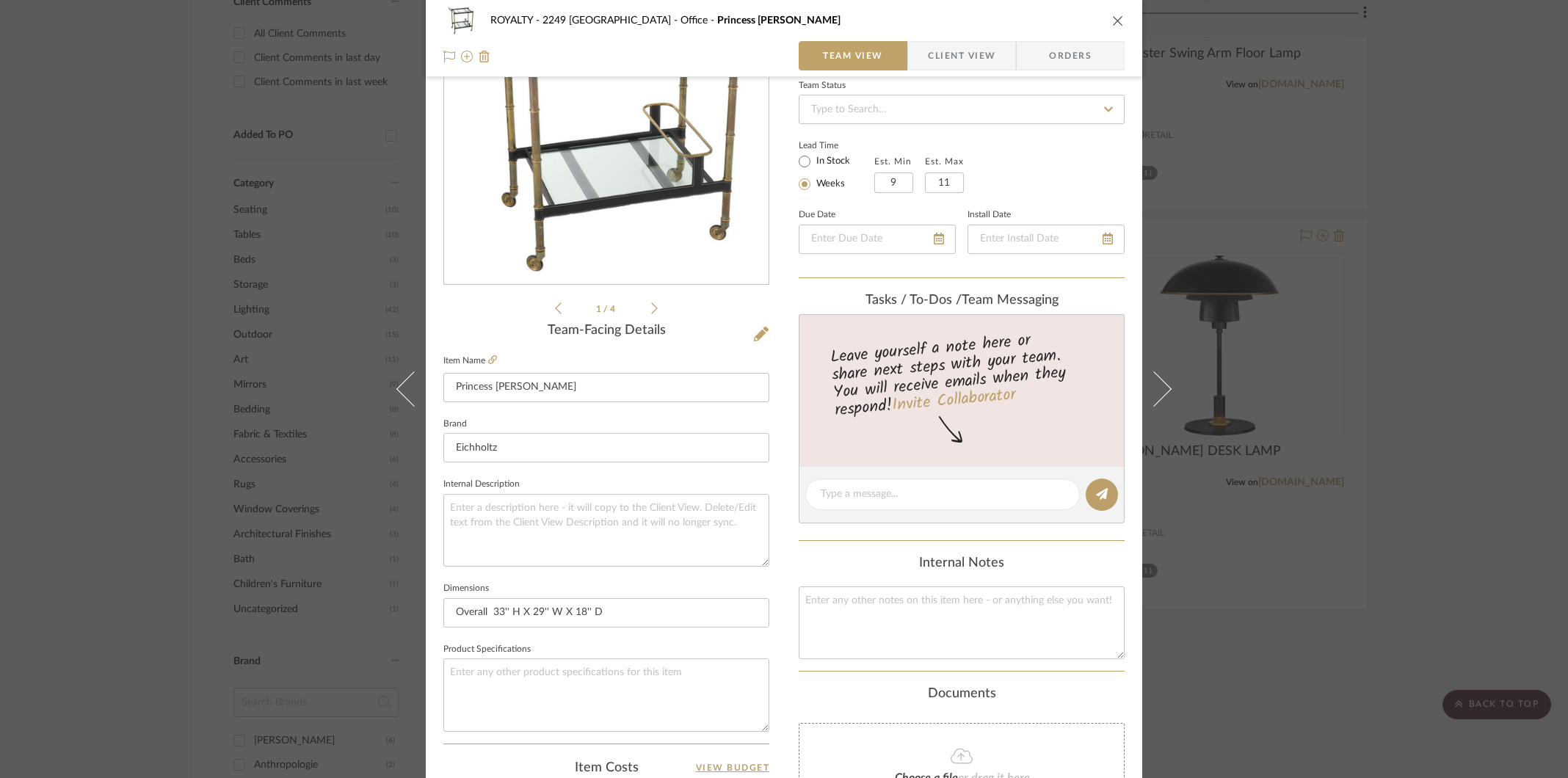 click at bounding box center (1118, 21) 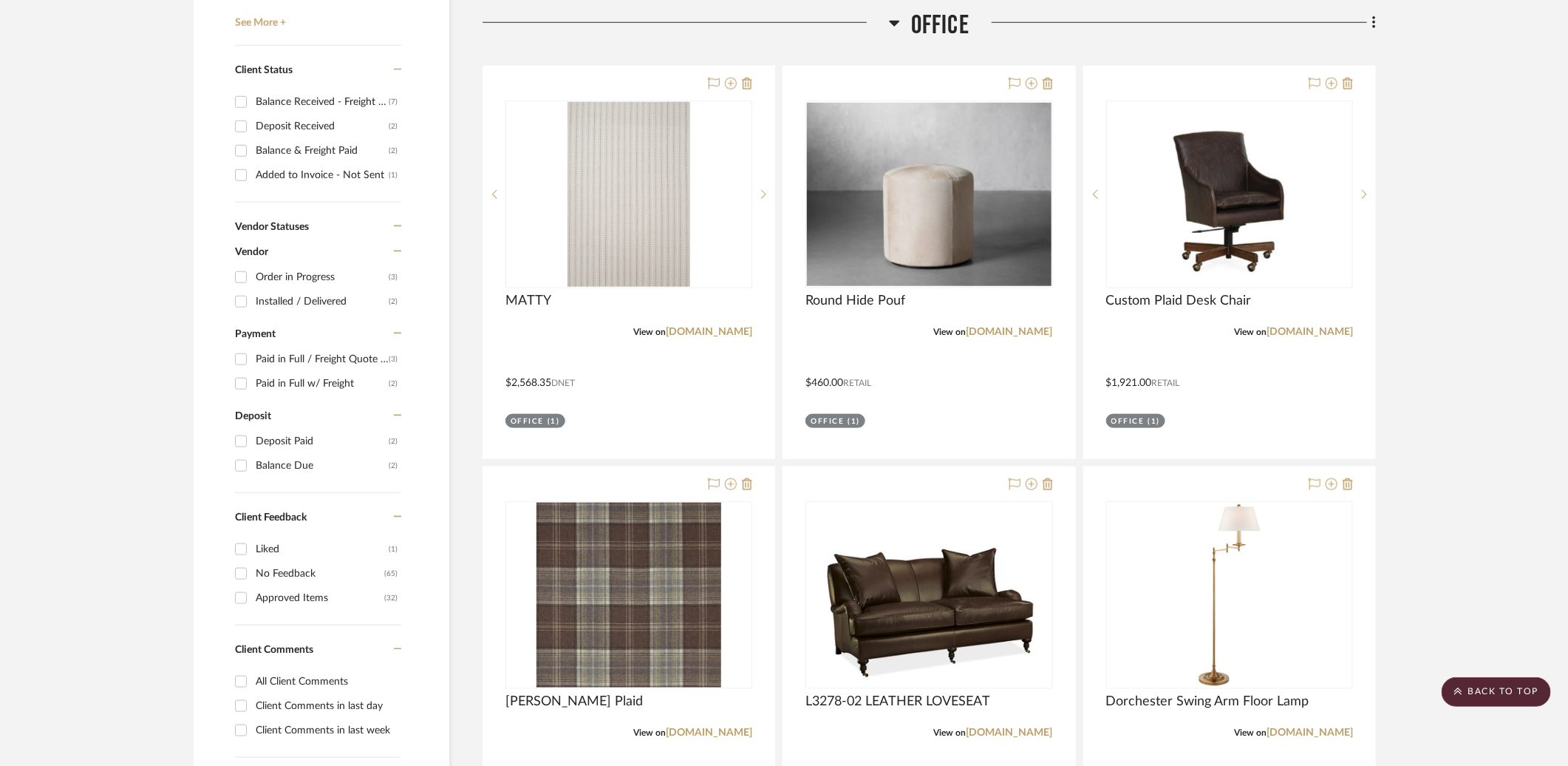 scroll, scrollTop: 531, scrollLeft: 0, axis: vertical 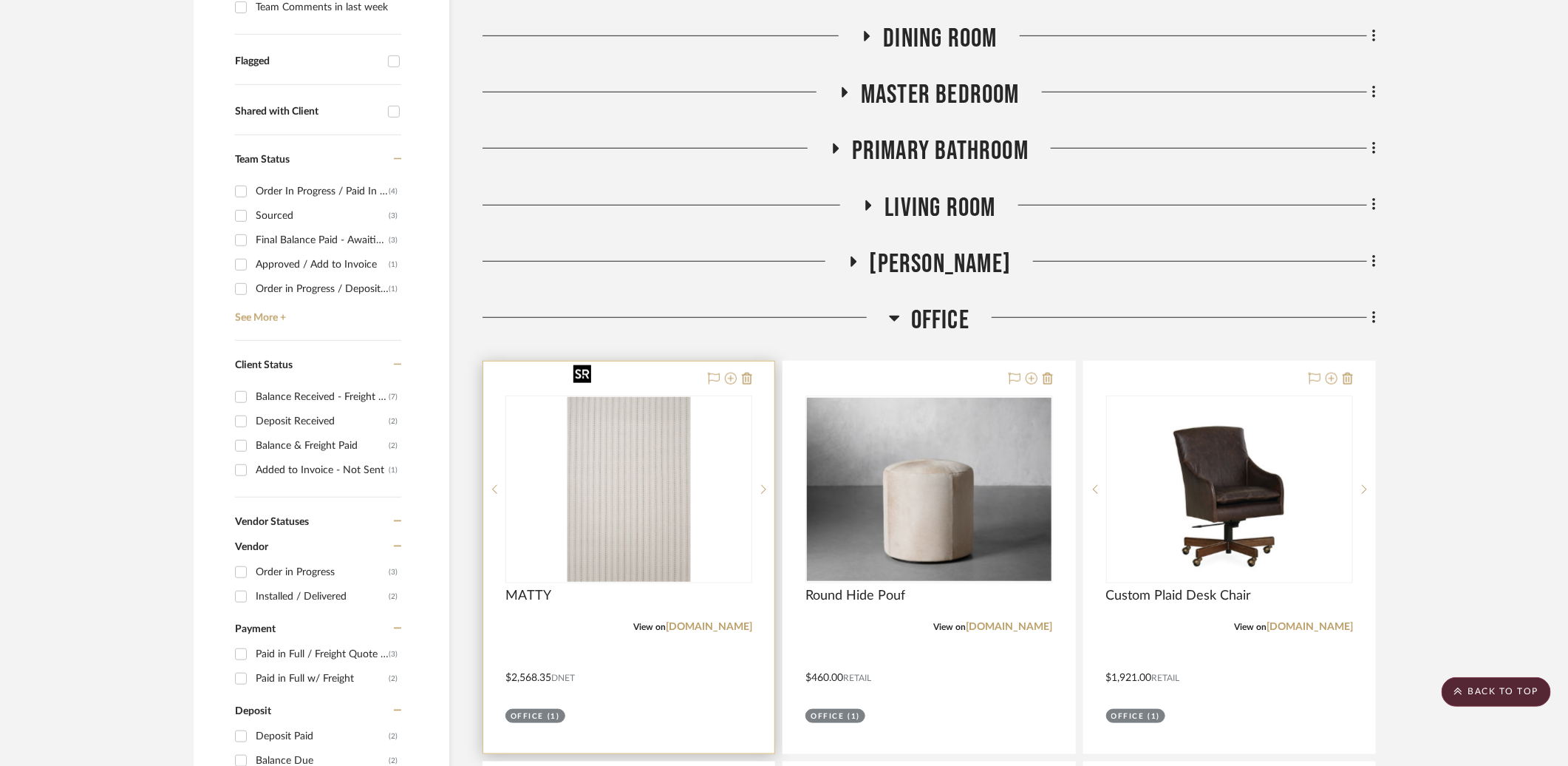 click at bounding box center [629, 489] 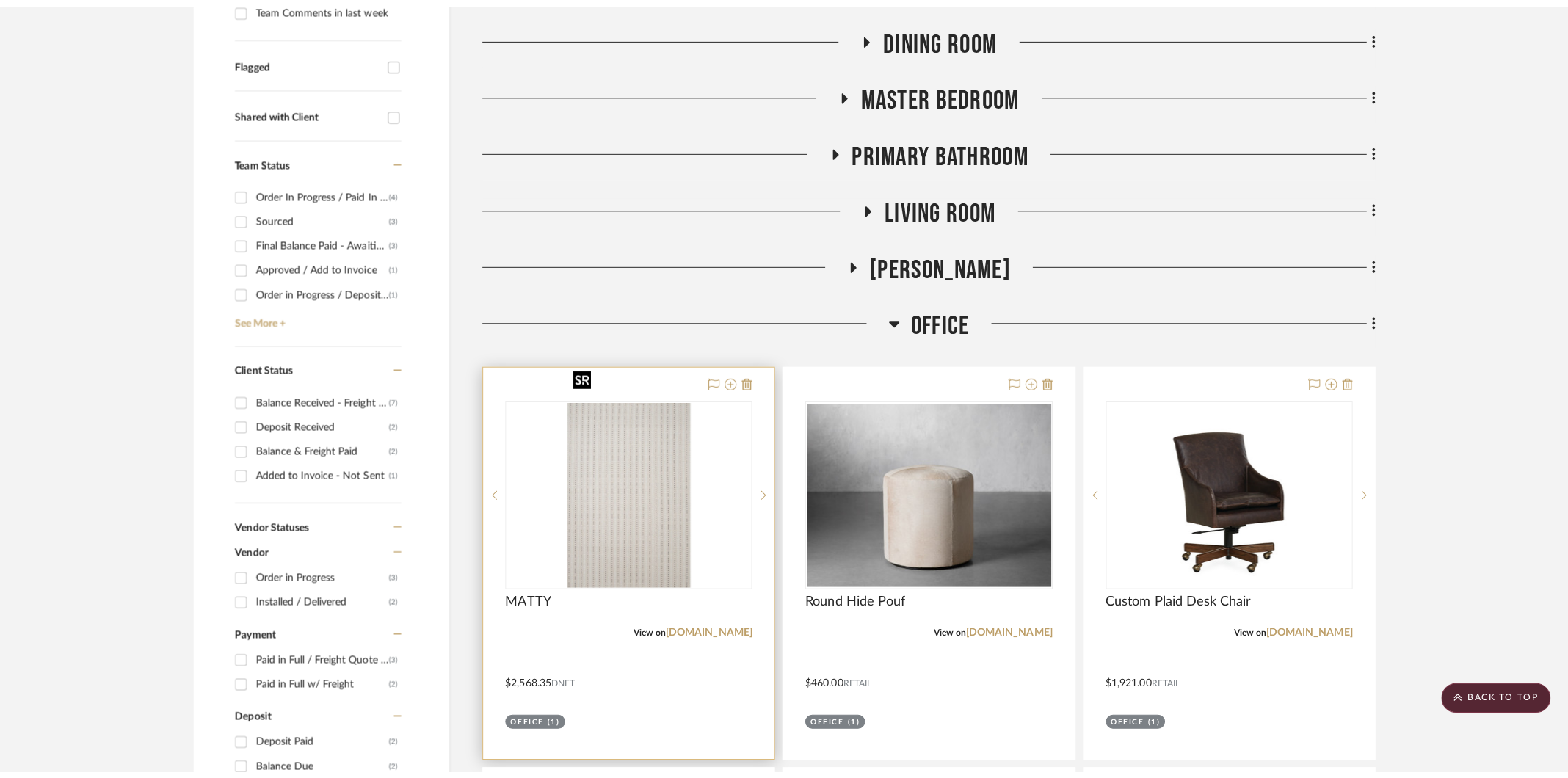 scroll, scrollTop: 0, scrollLeft: 0, axis: both 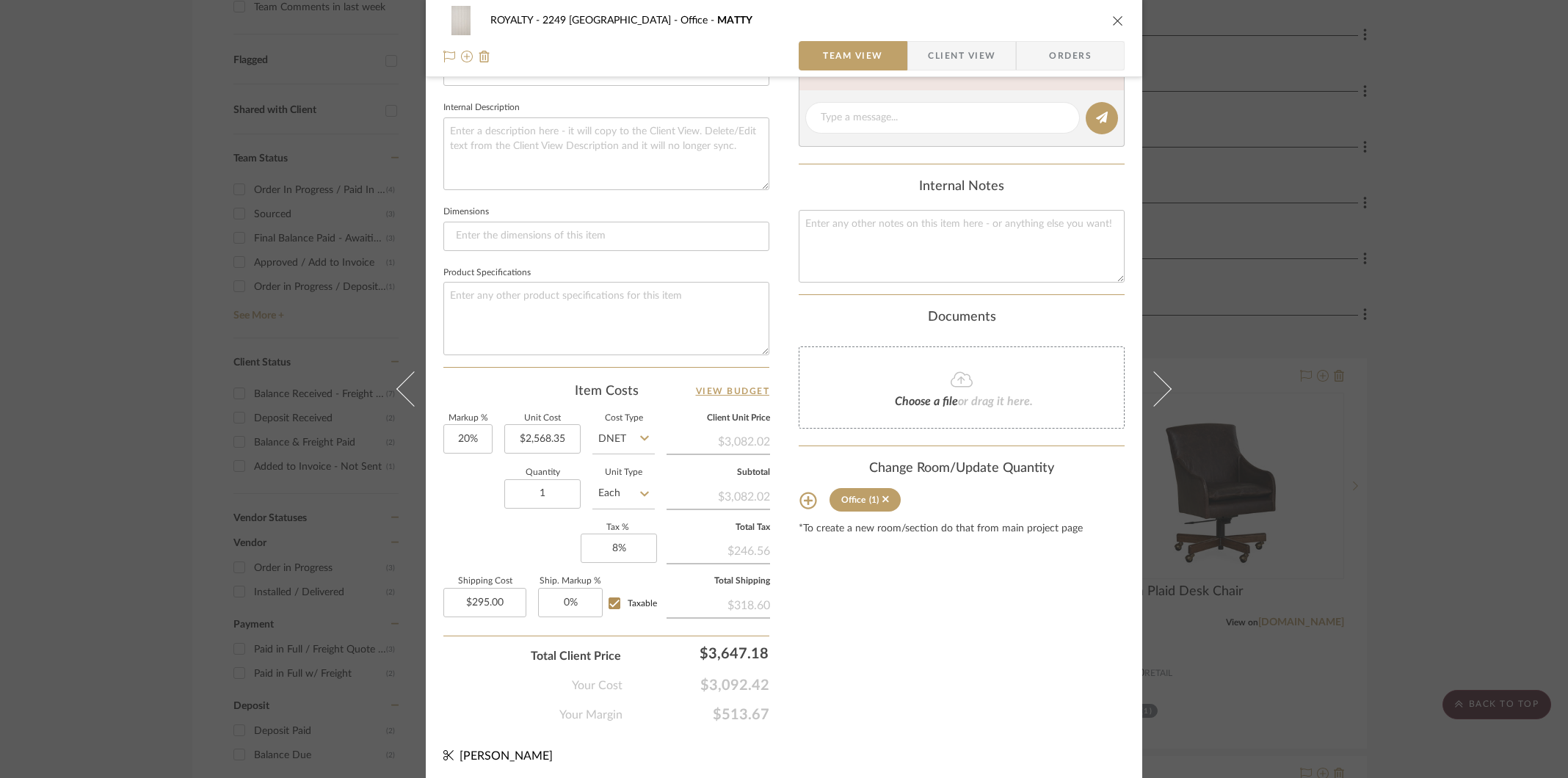 click at bounding box center (1118, 21) 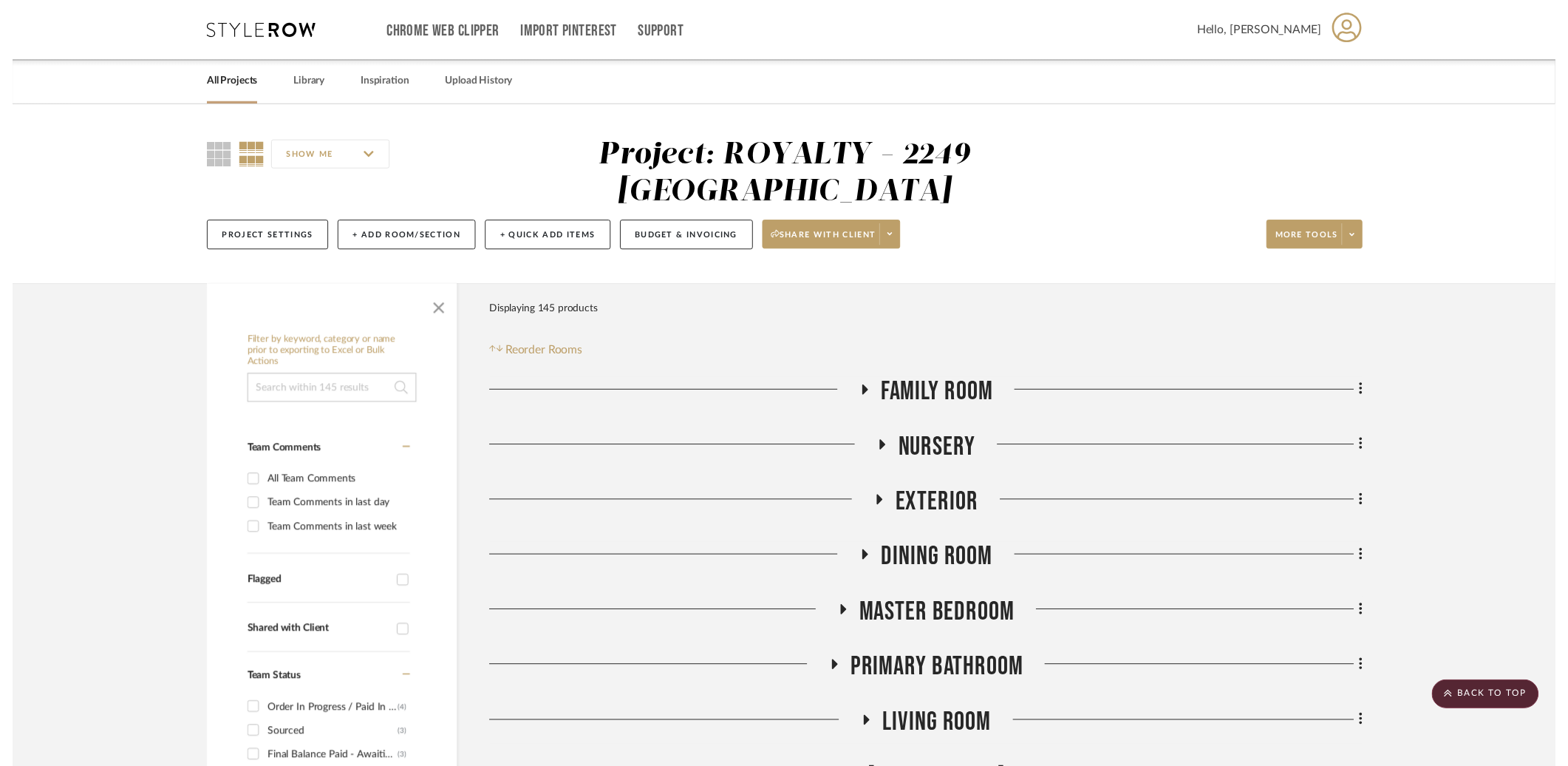 scroll, scrollTop: 531, scrollLeft: 0, axis: vertical 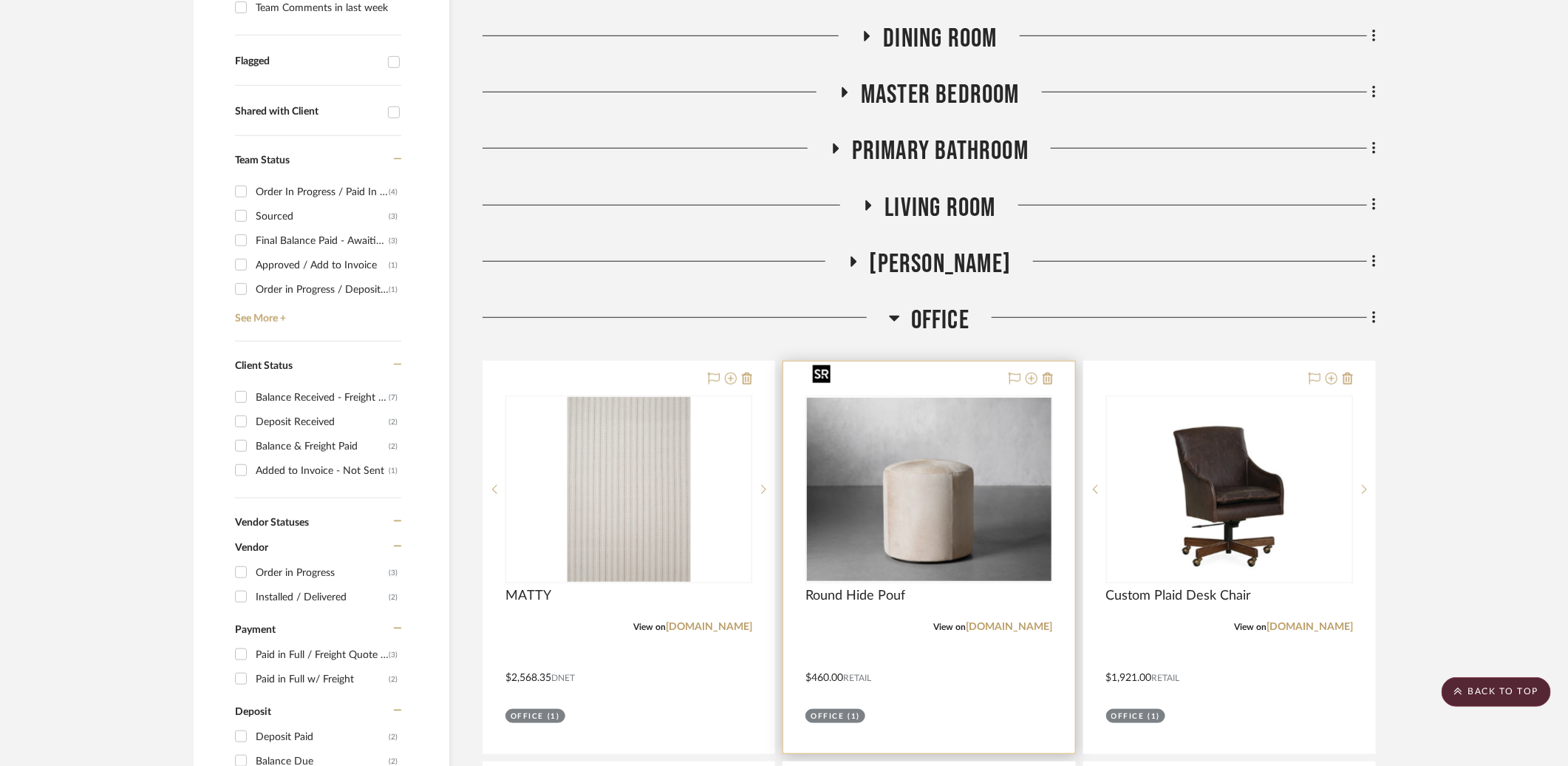 click at bounding box center [929, 489] 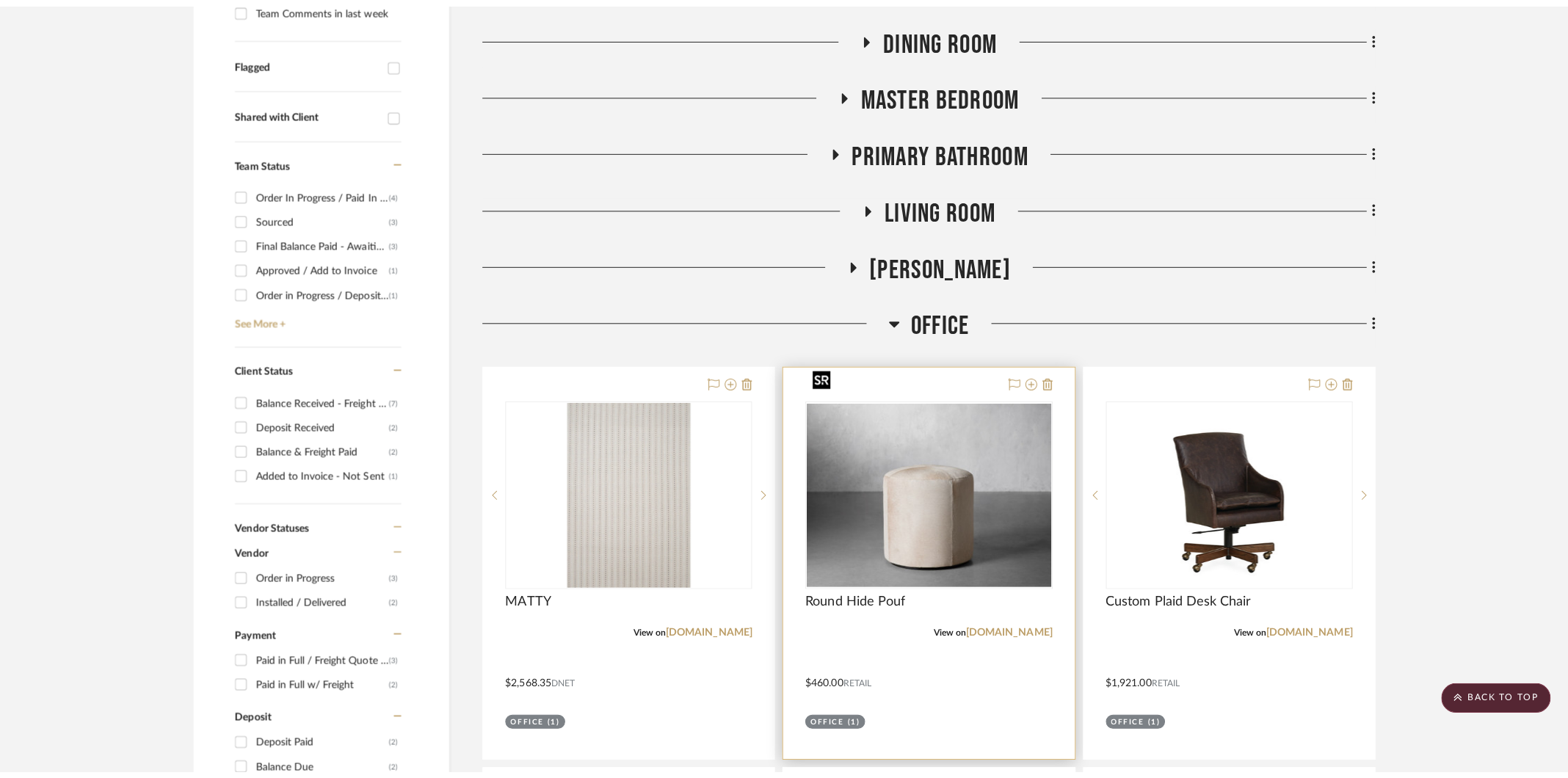 scroll, scrollTop: 0, scrollLeft: 0, axis: both 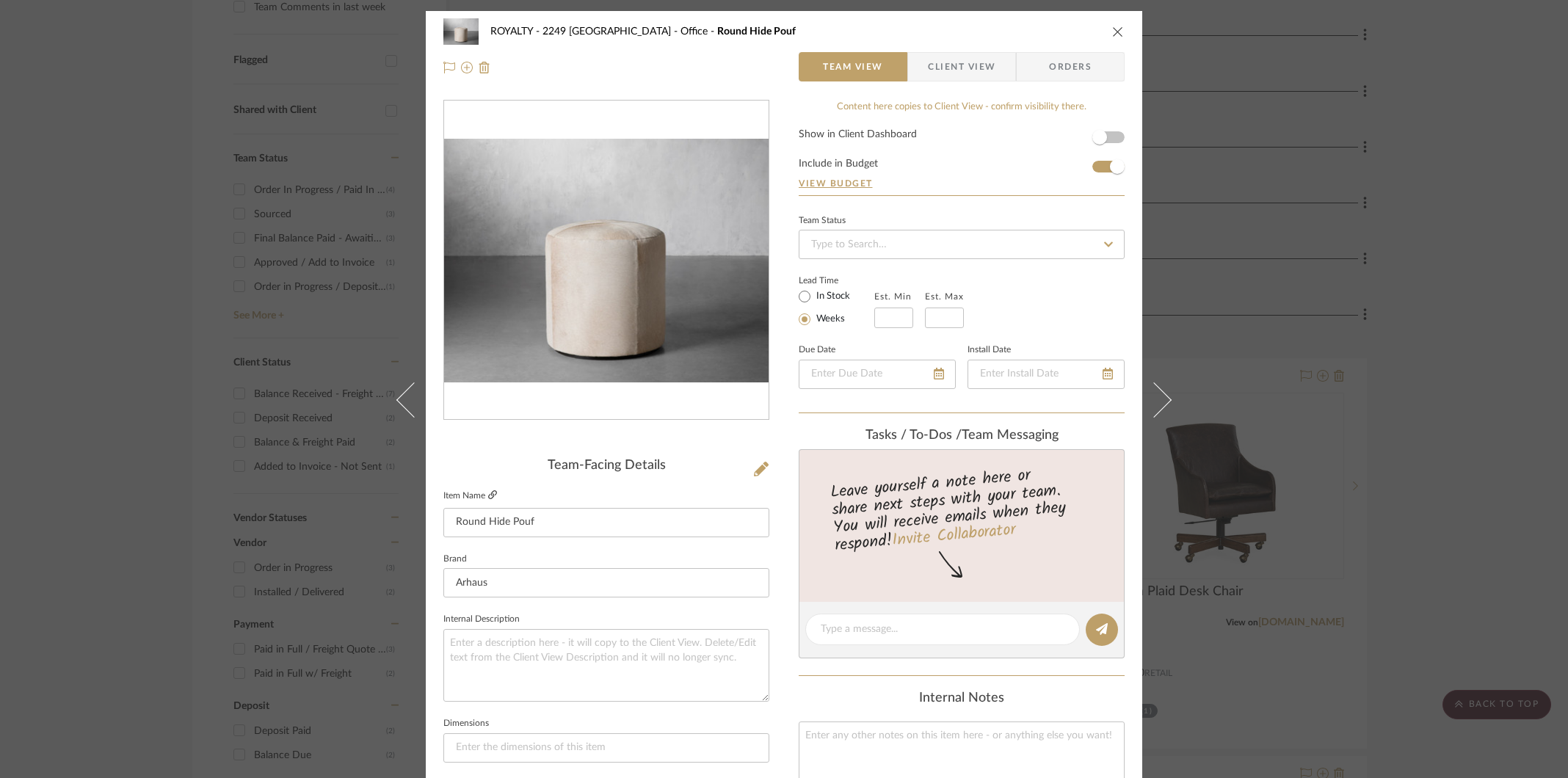 click 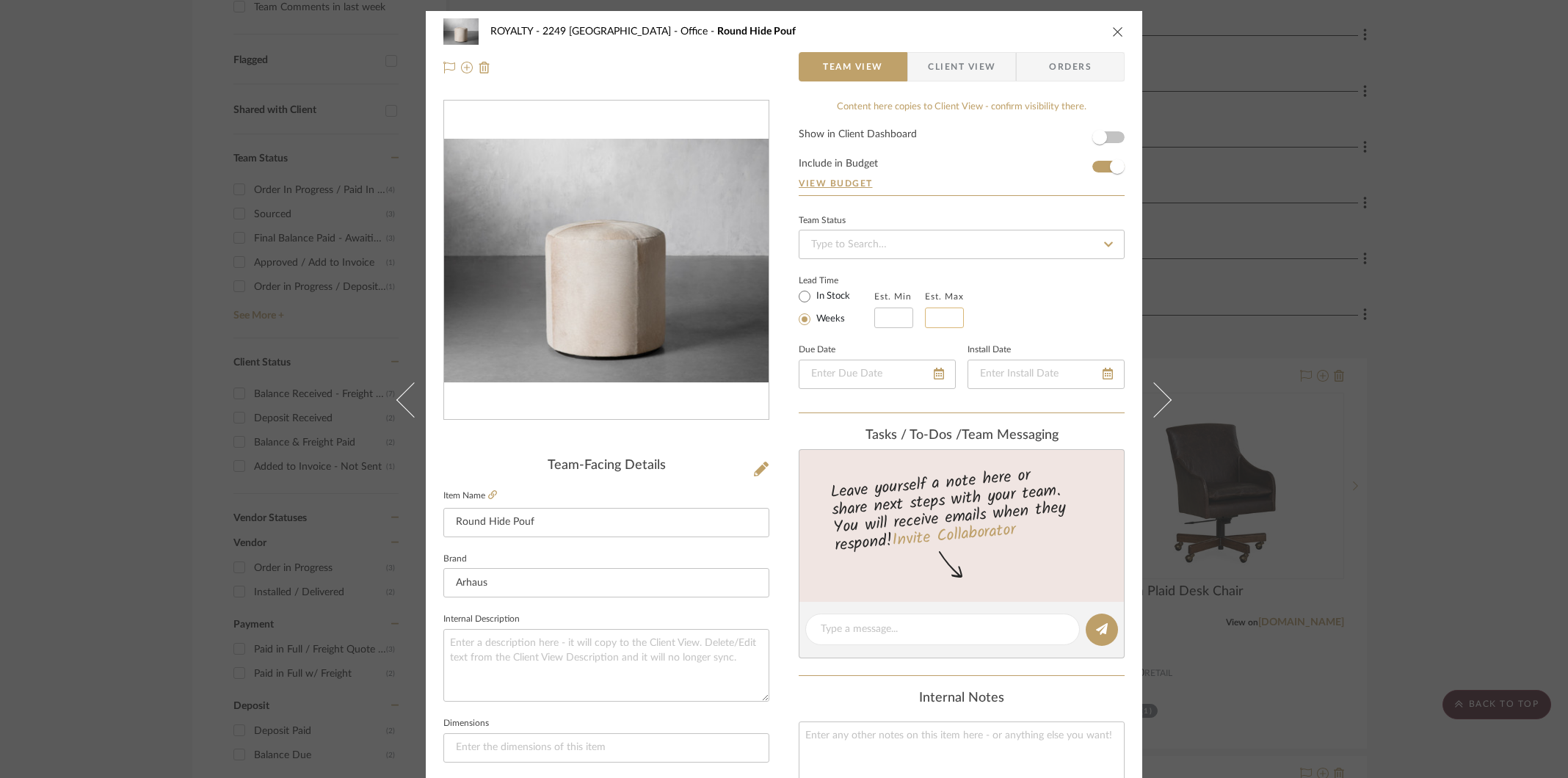 click 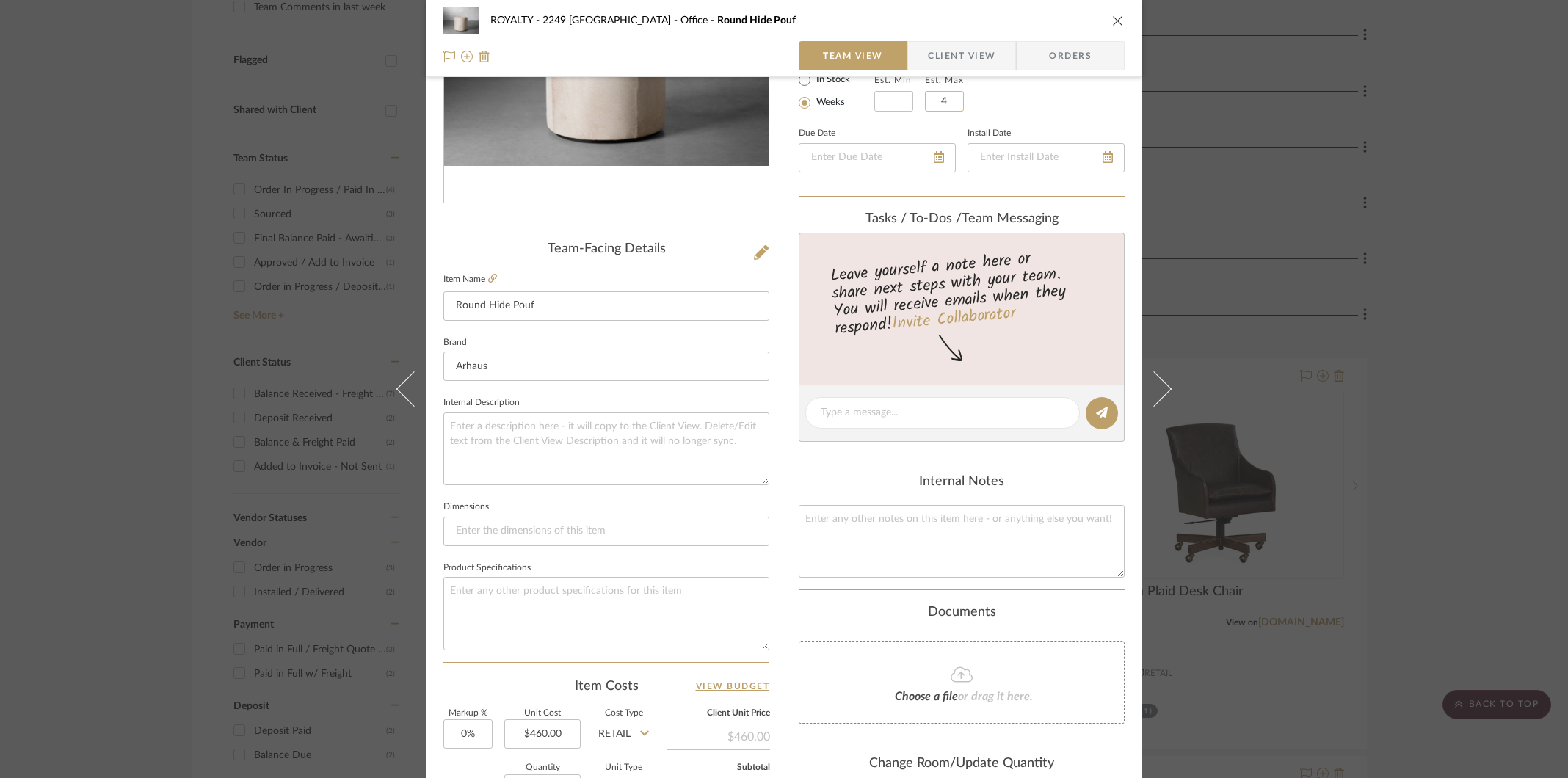 scroll, scrollTop: 512, scrollLeft: 0, axis: vertical 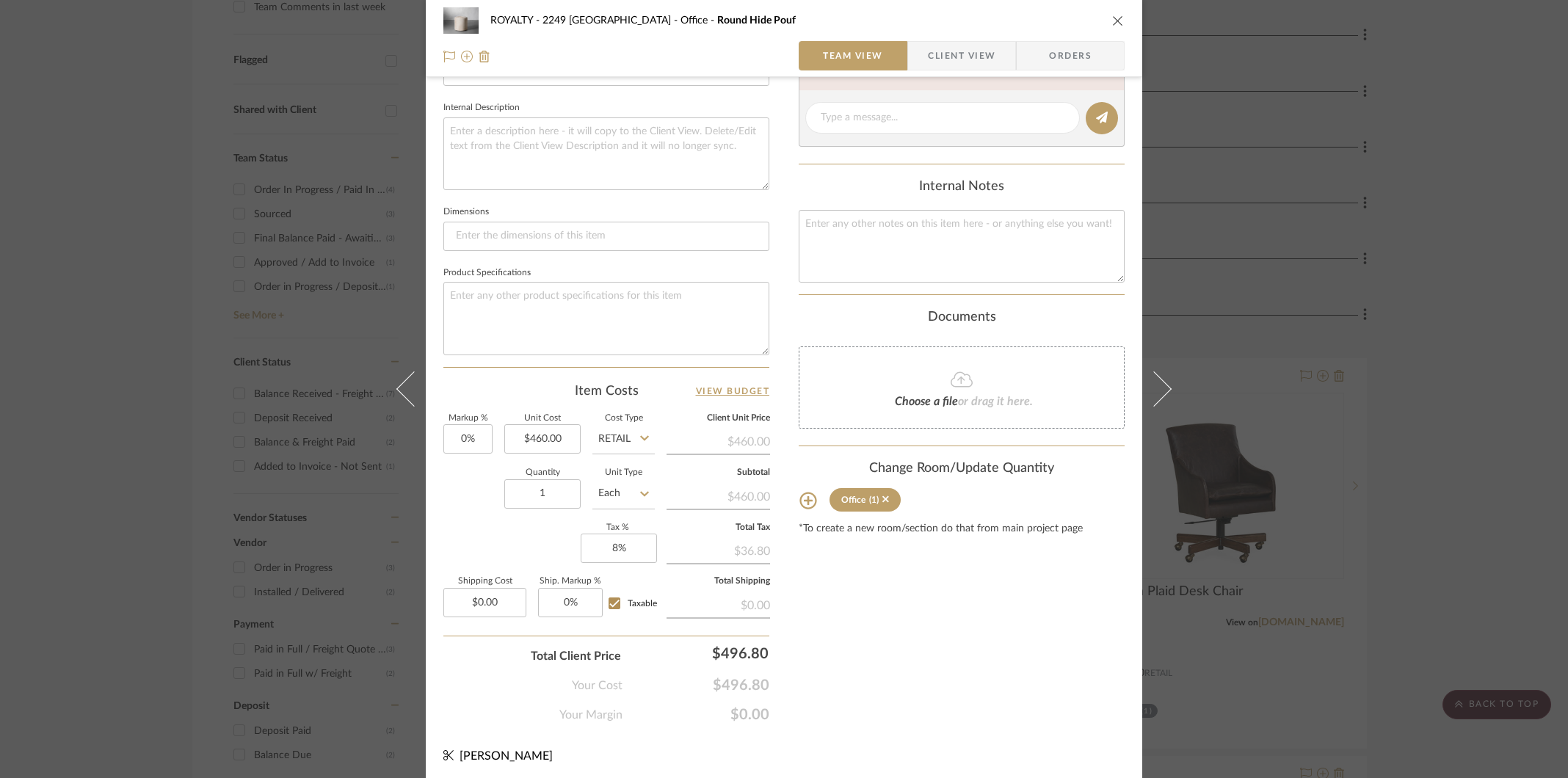 type on "4" 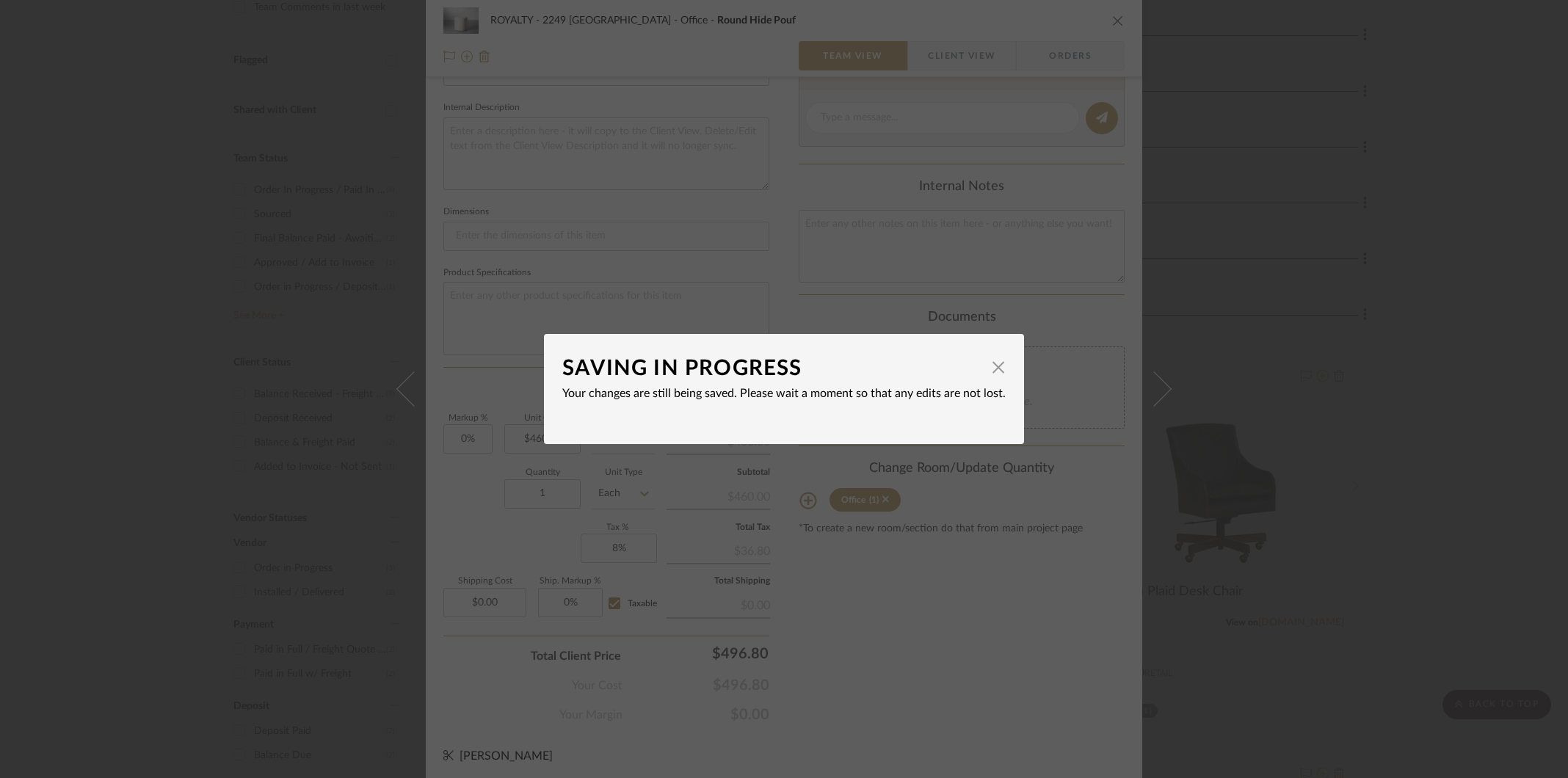 type 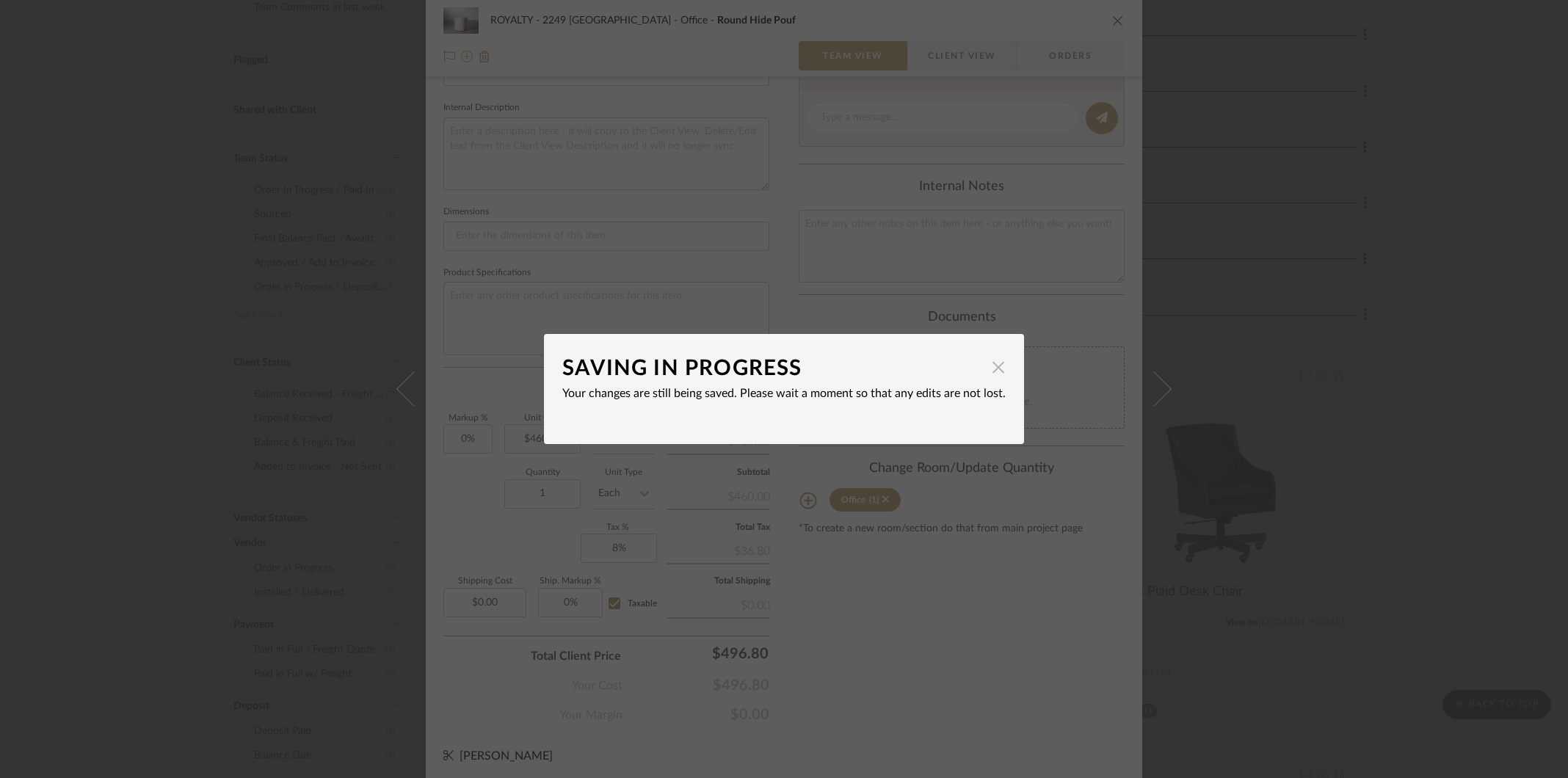 click at bounding box center [998, 367] 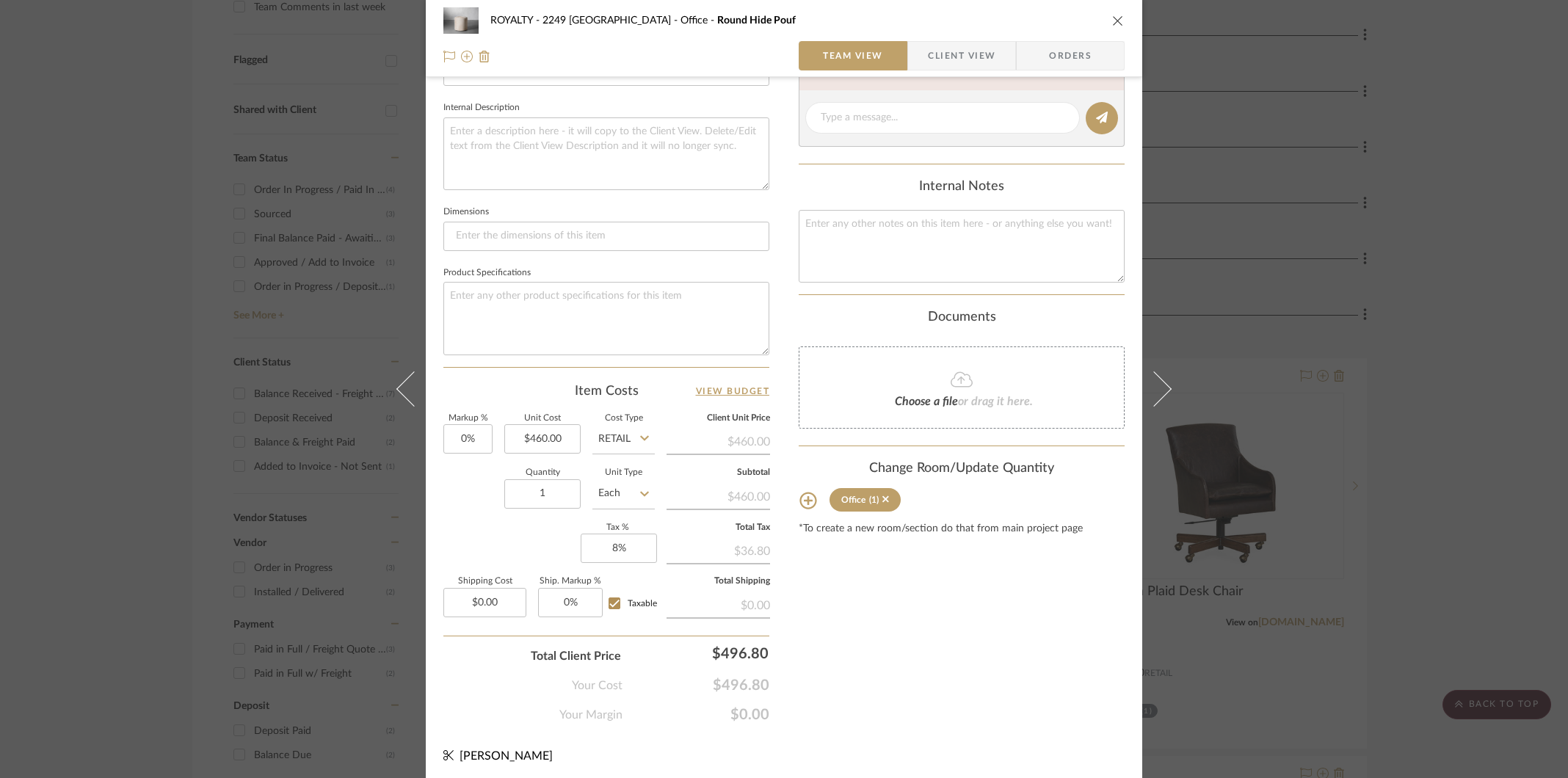 click at bounding box center (1118, 21) 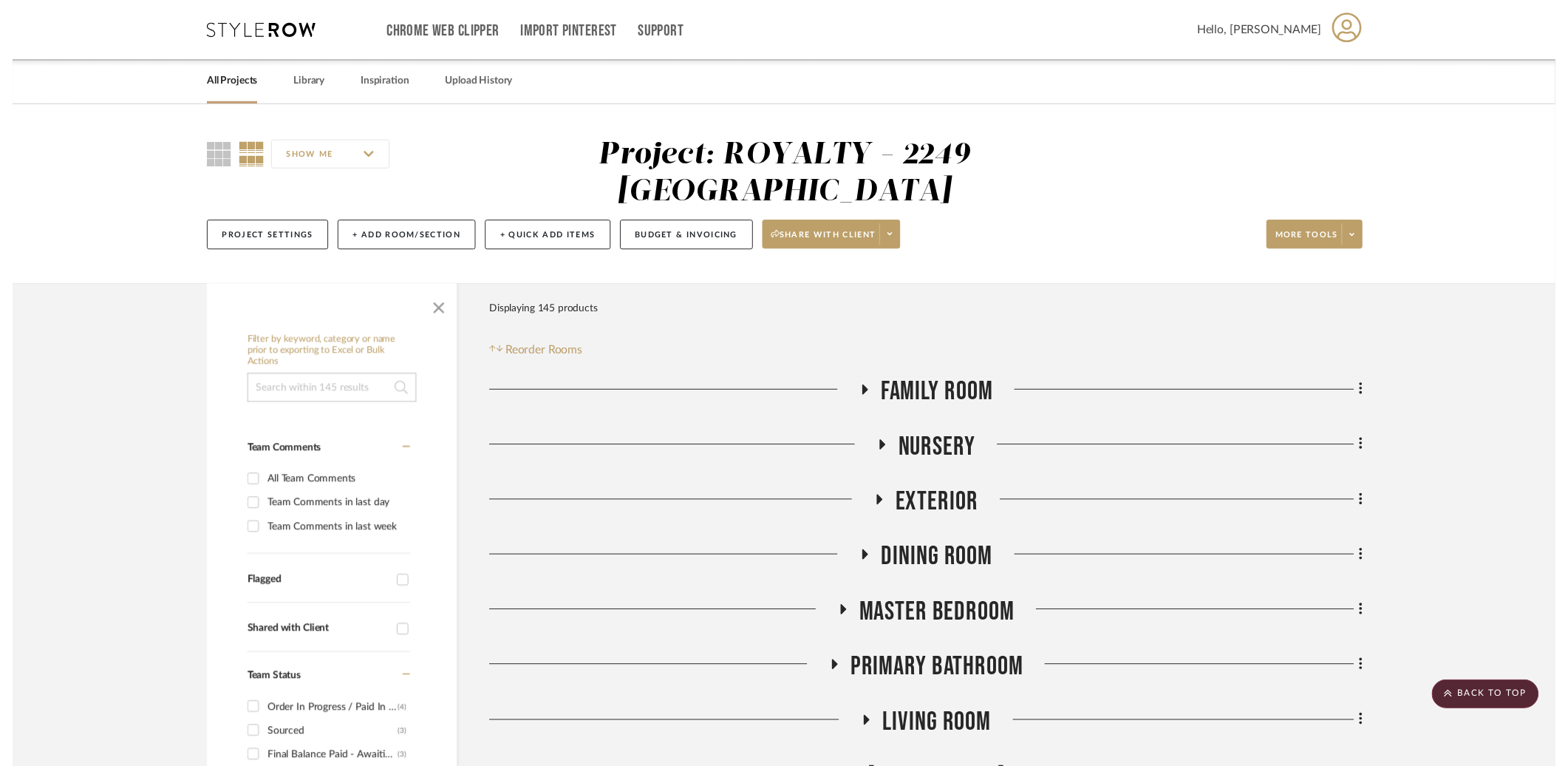 scroll, scrollTop: 531, scrollLeft: 0, axis: vertical 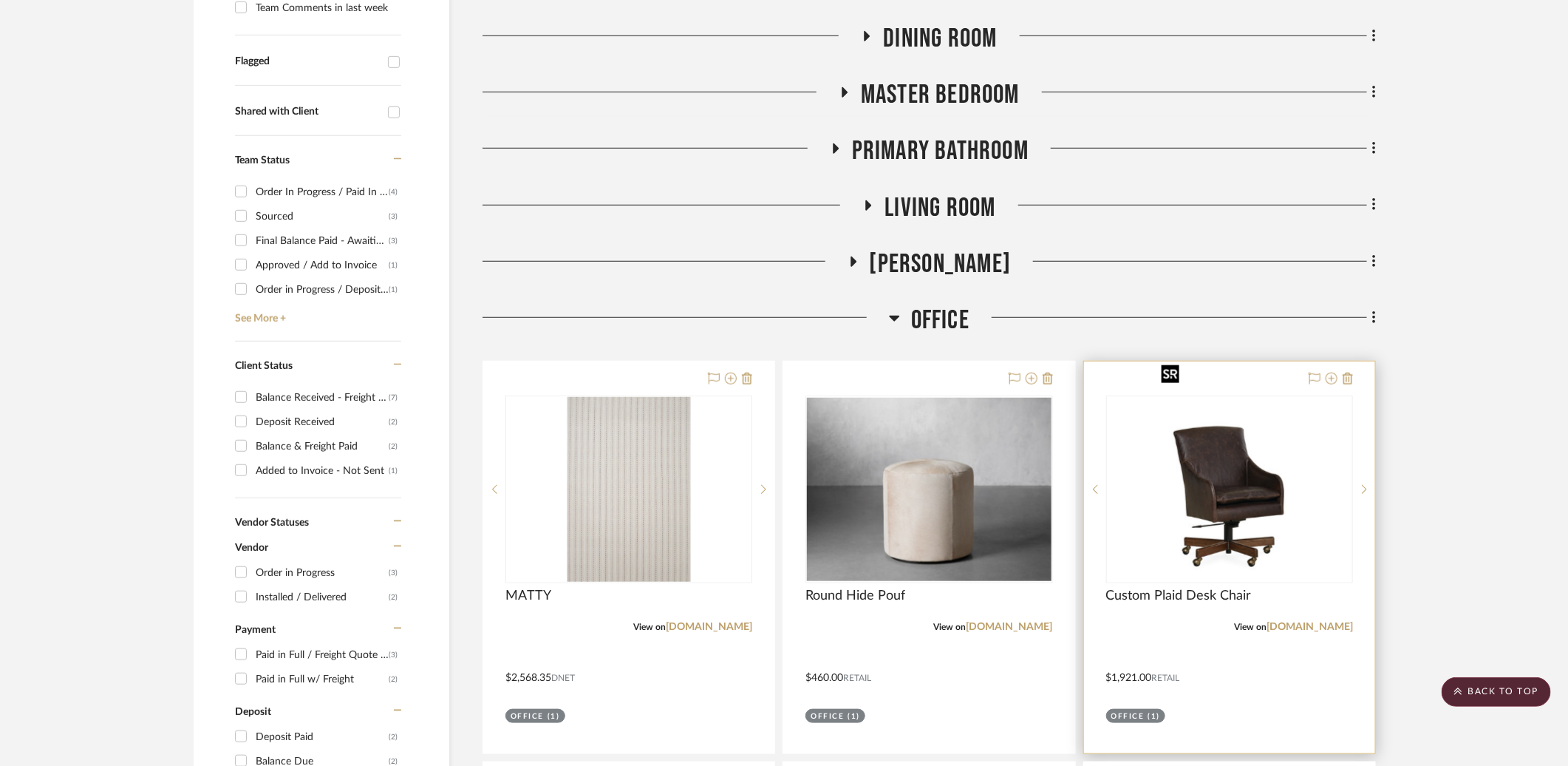 click at bounding box center (1230, 489) 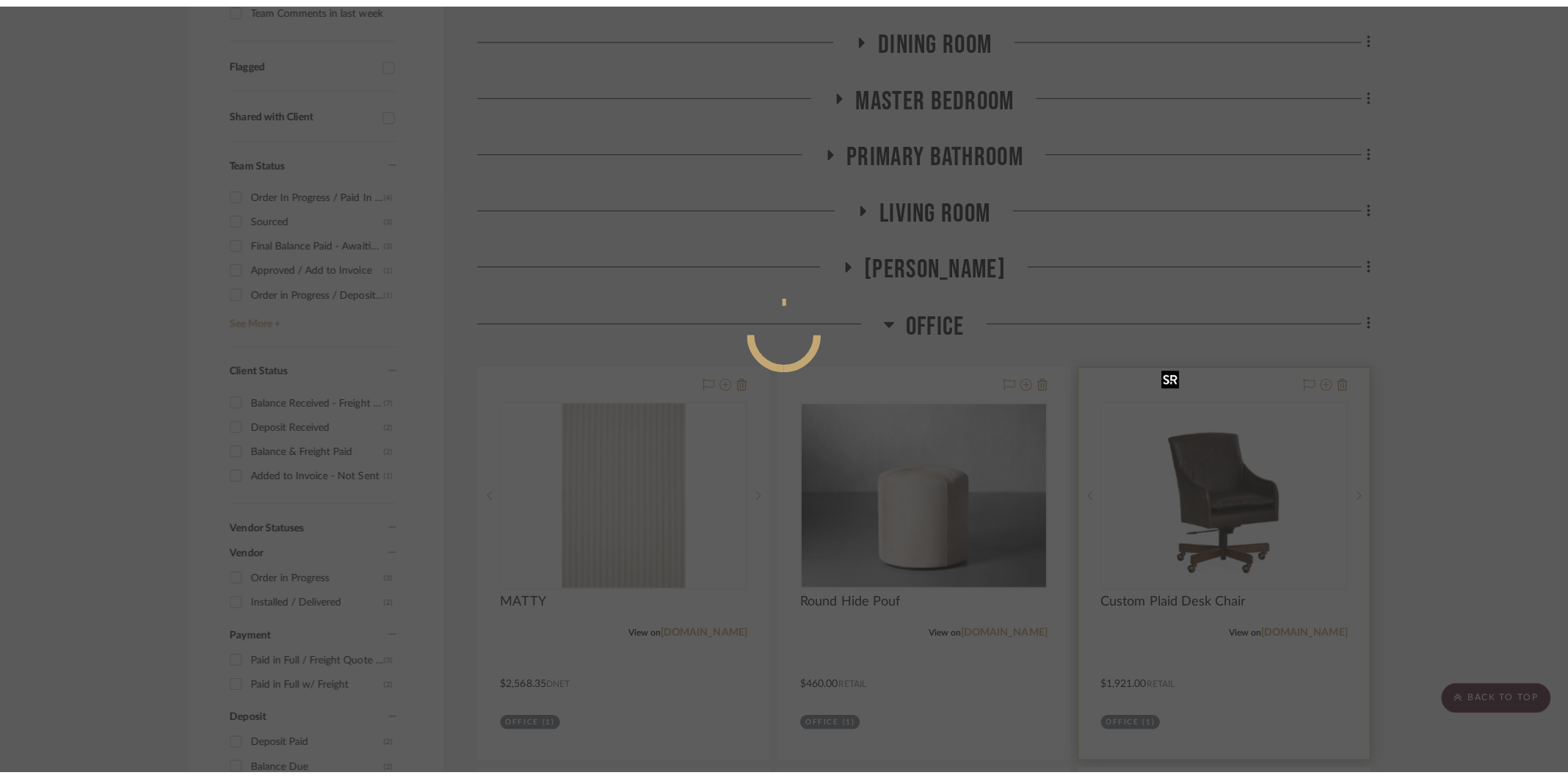 scroll, scrollTop: 0, scrollLeft: 0, axis: both 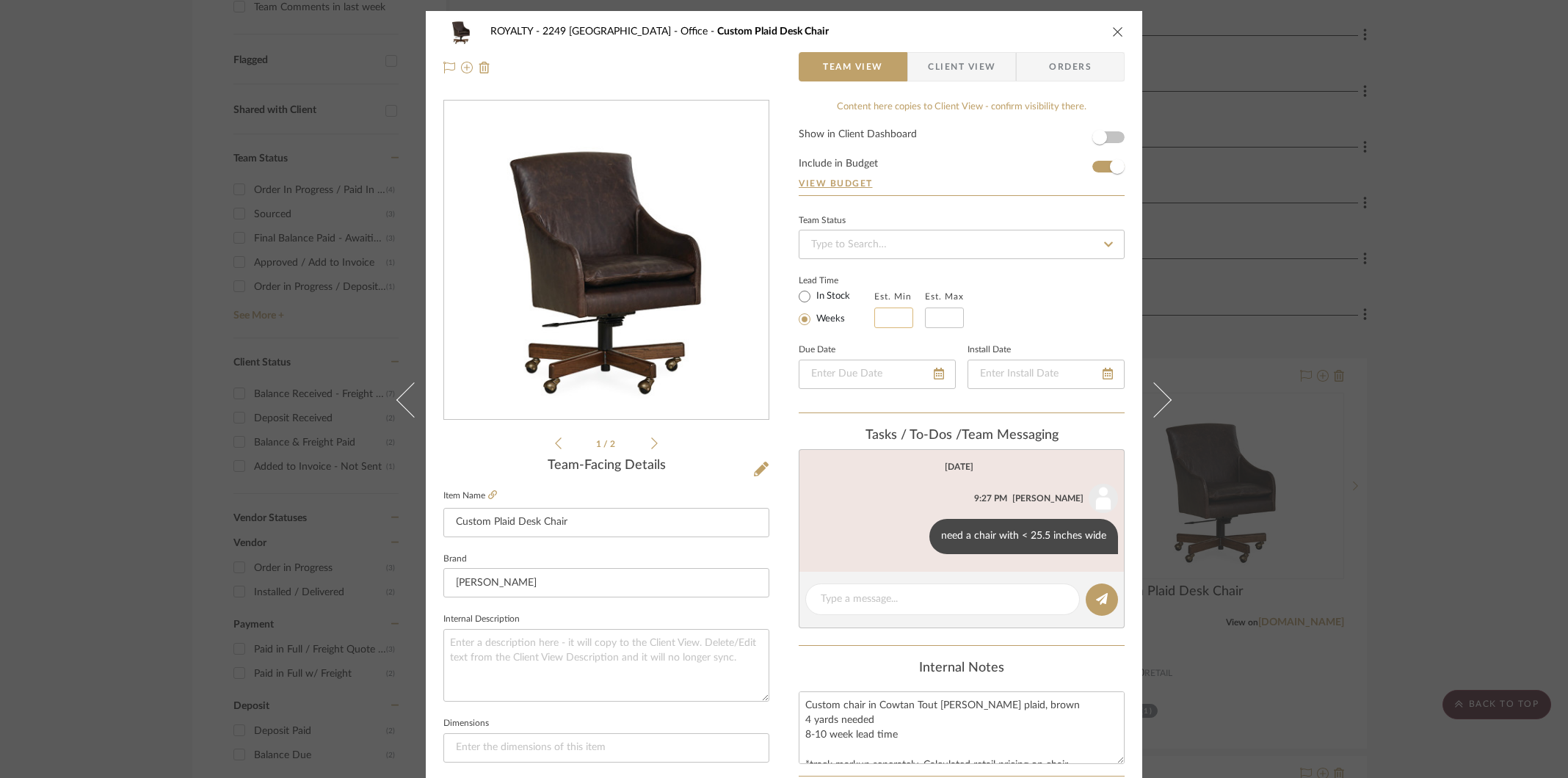 click 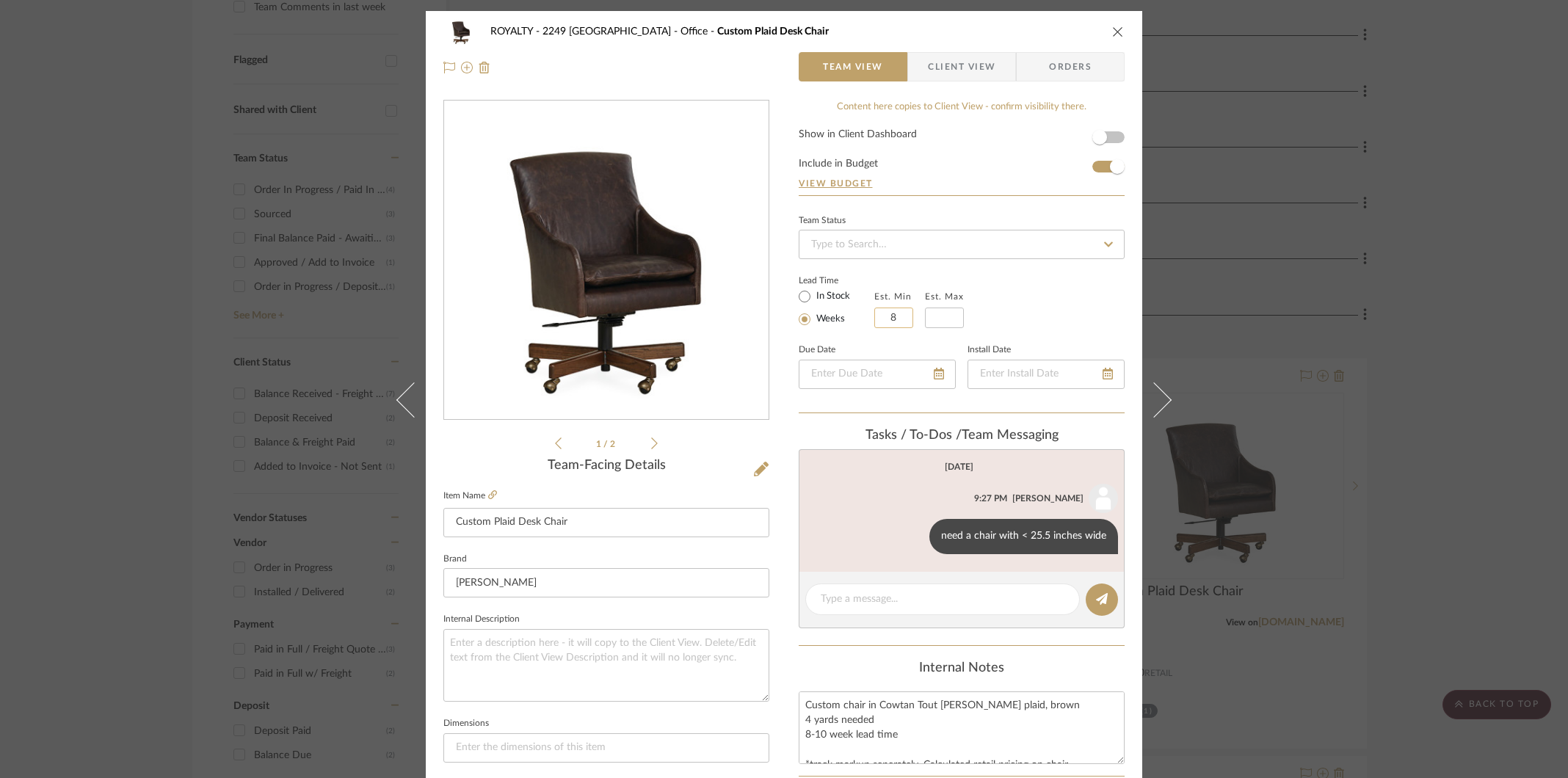 type on "8" 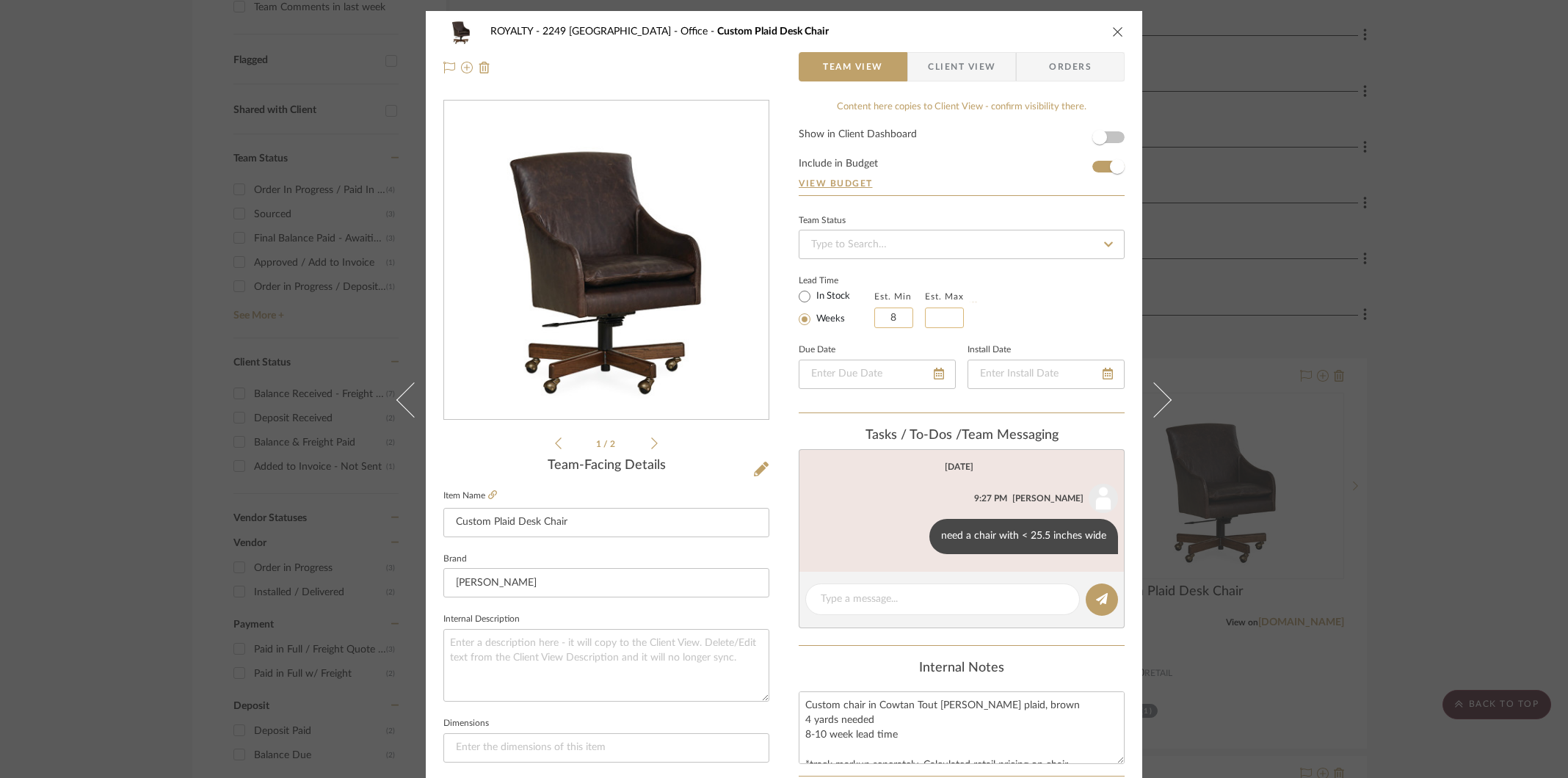 type 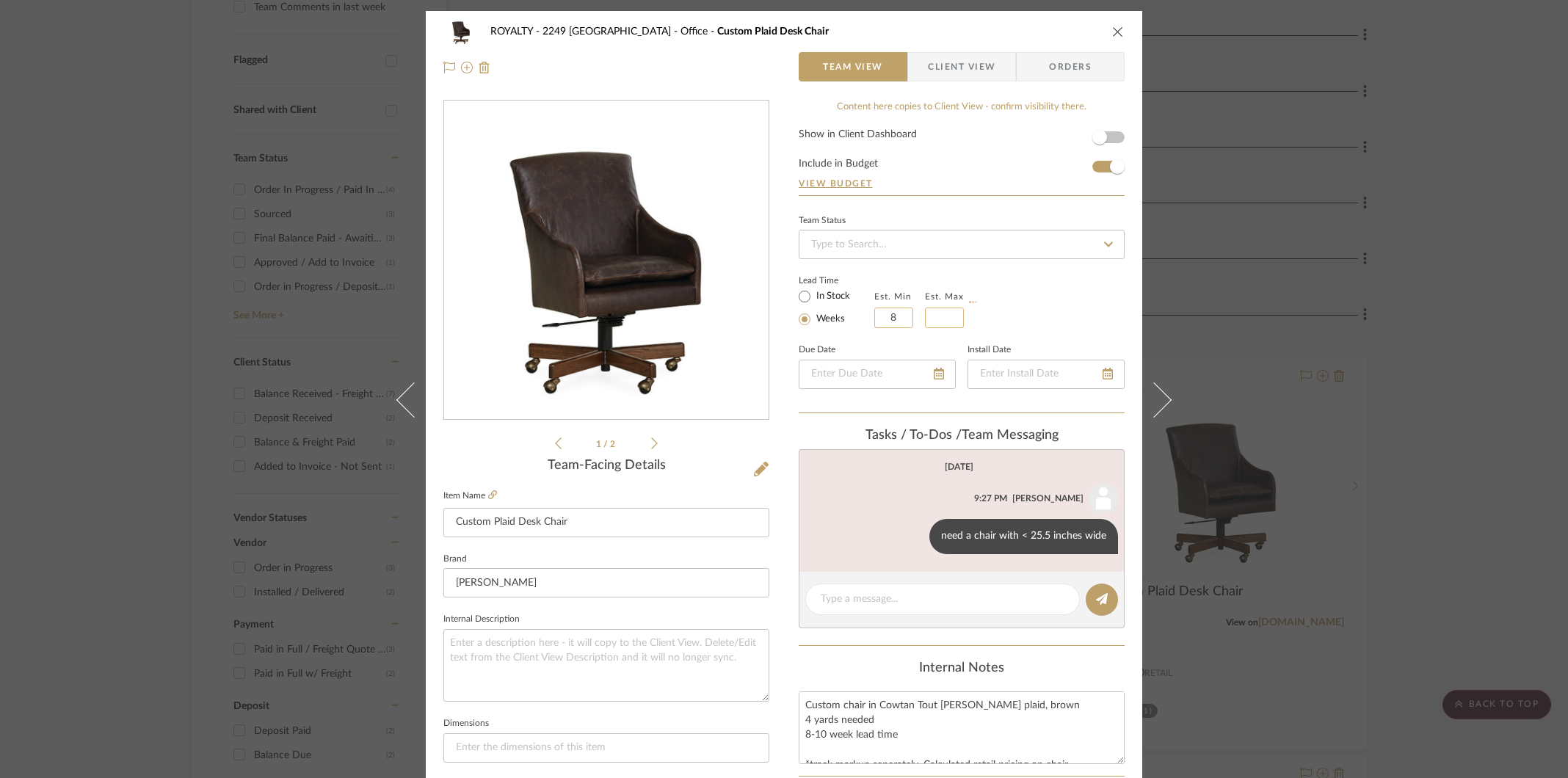 type 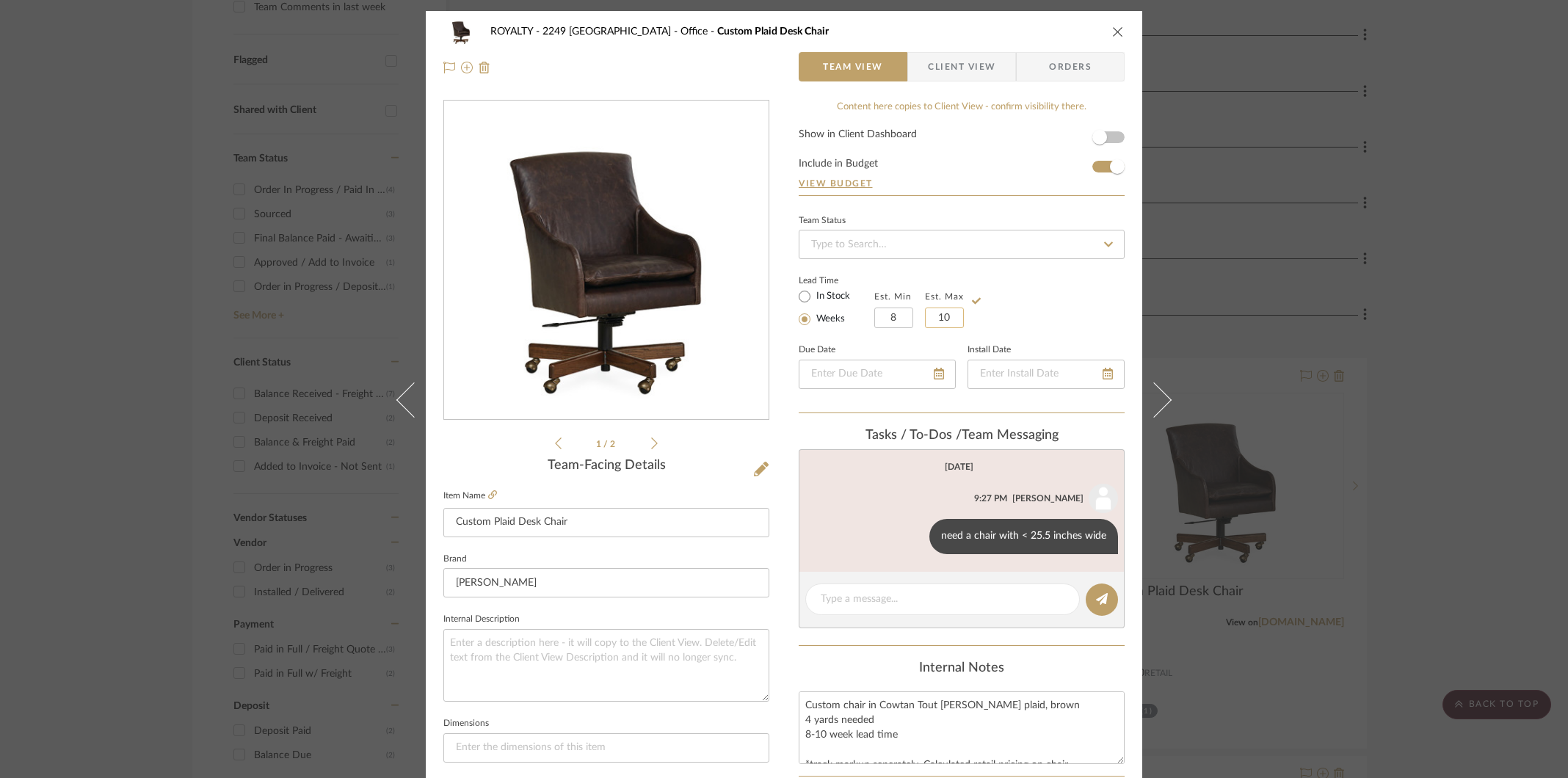 type on "10" 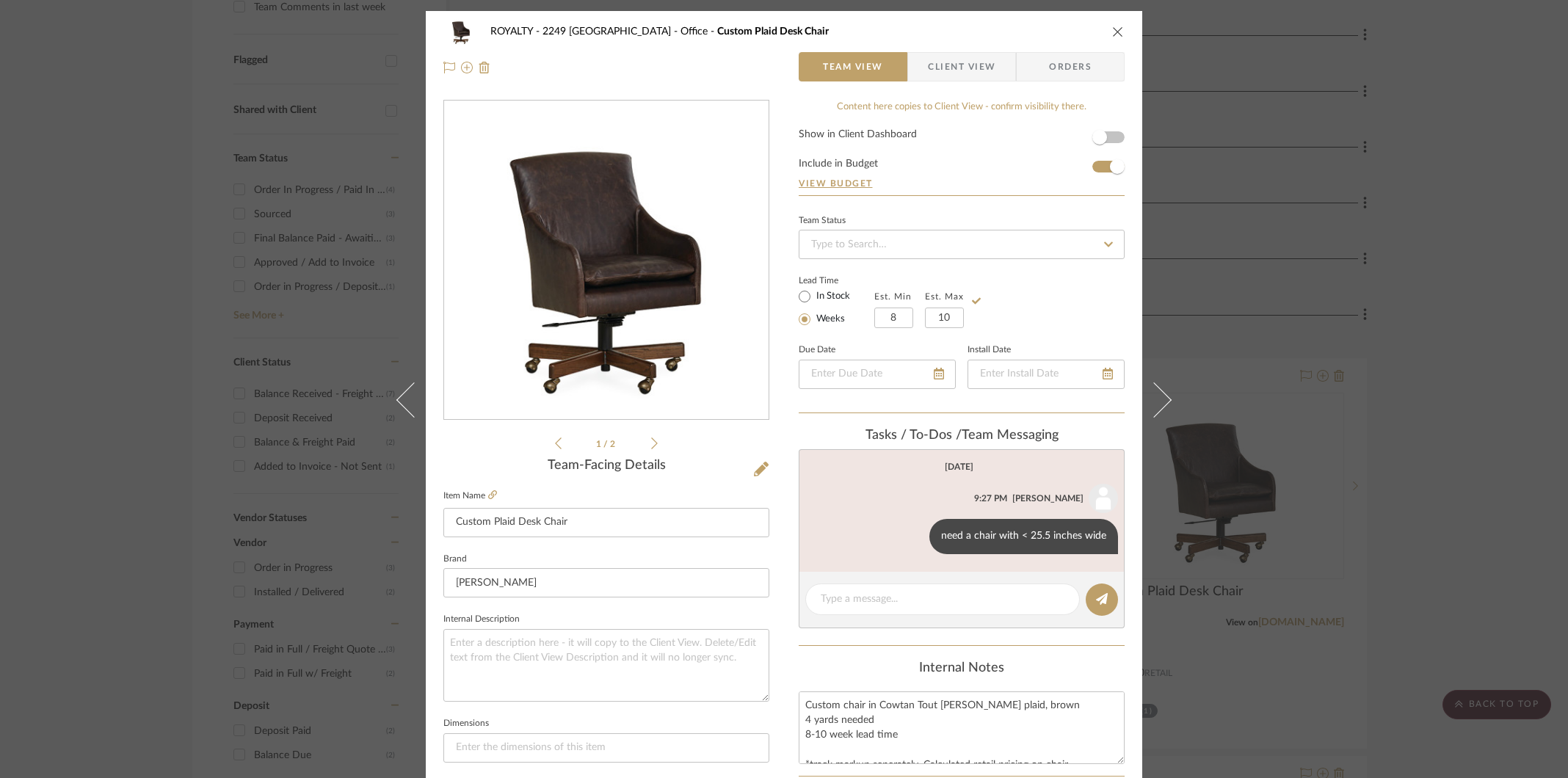 click on "Lead Time  In Stock Weeks  Est. Min  8  Est. Max  10" 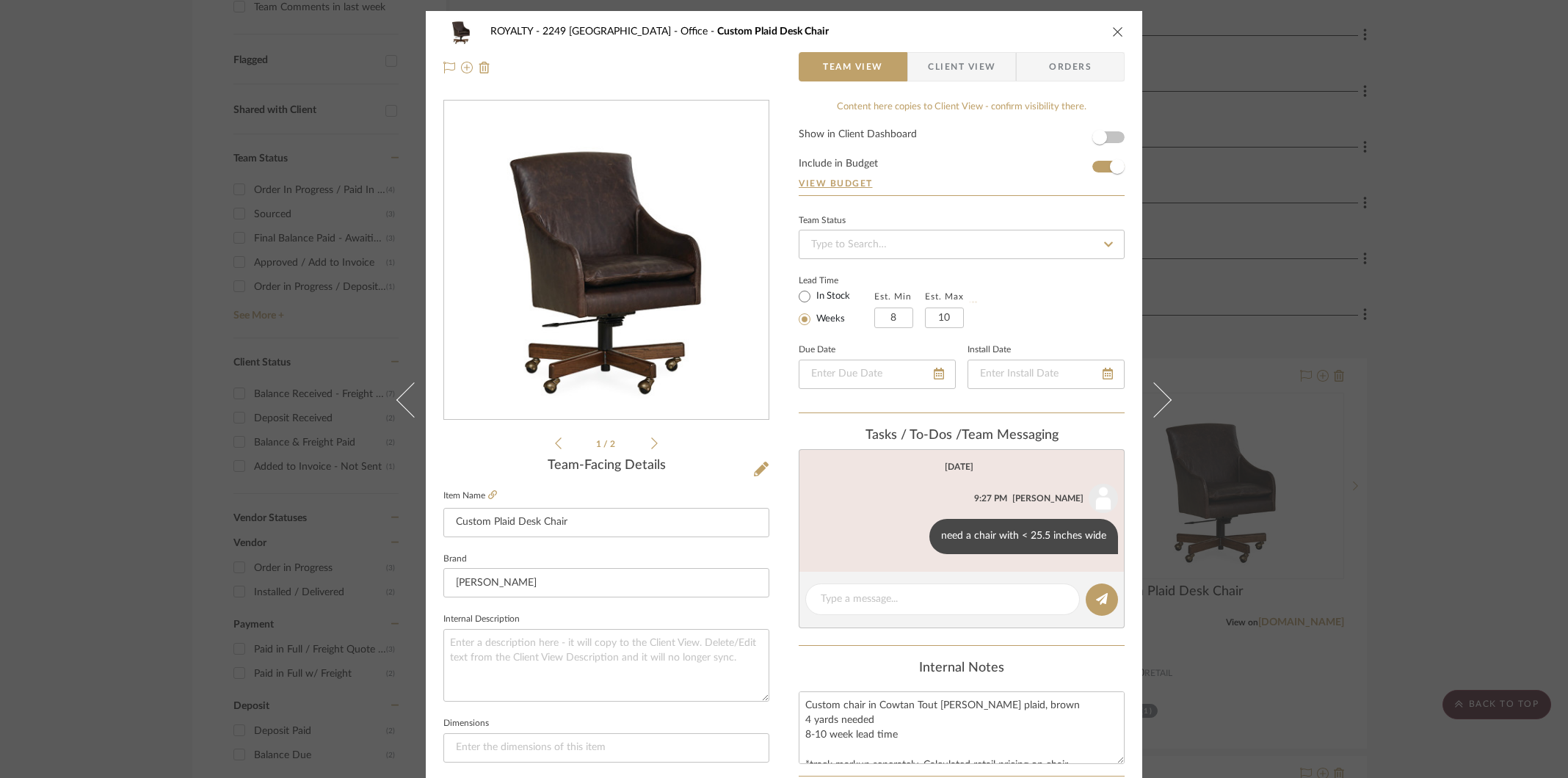 type 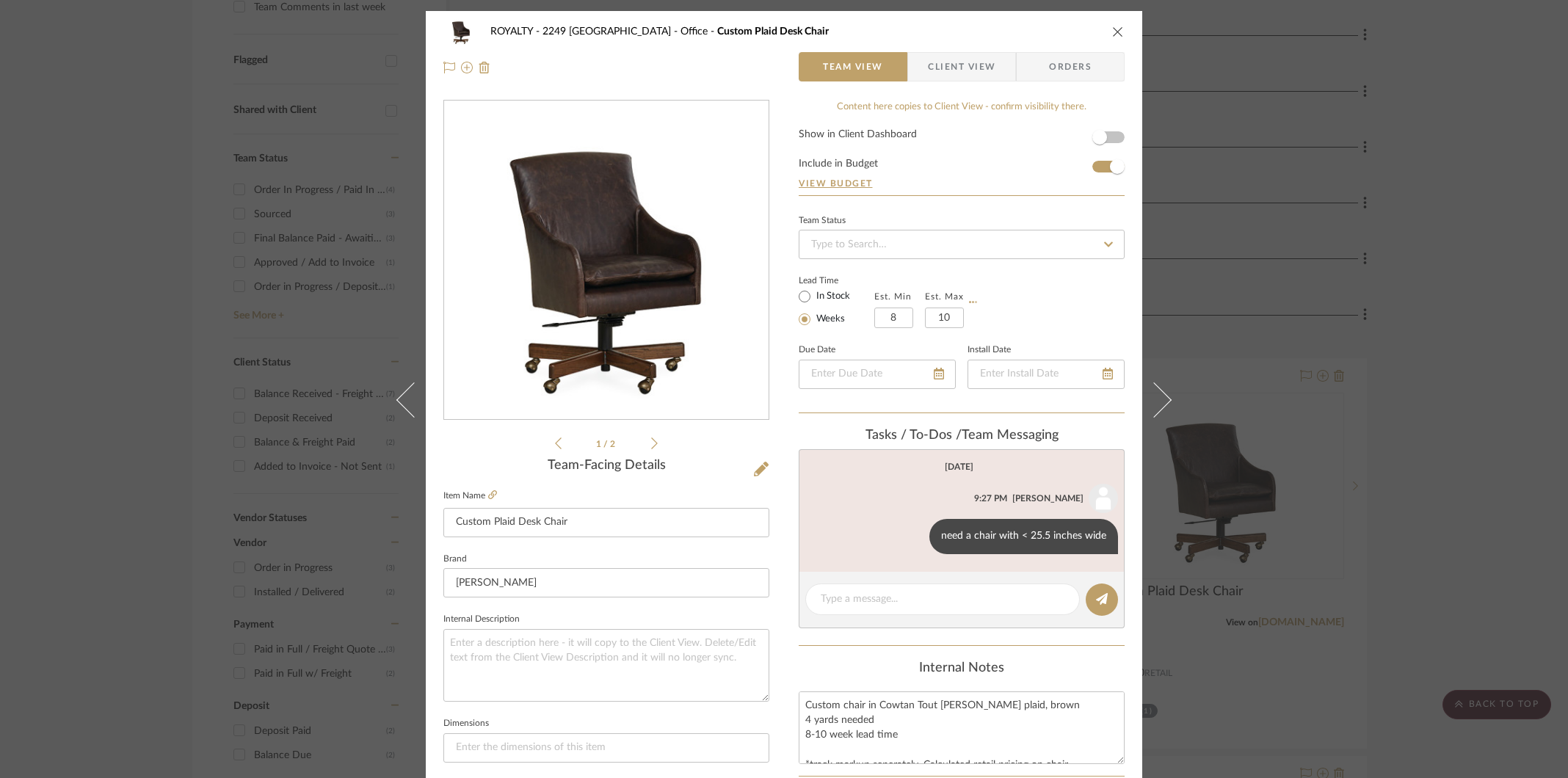 type 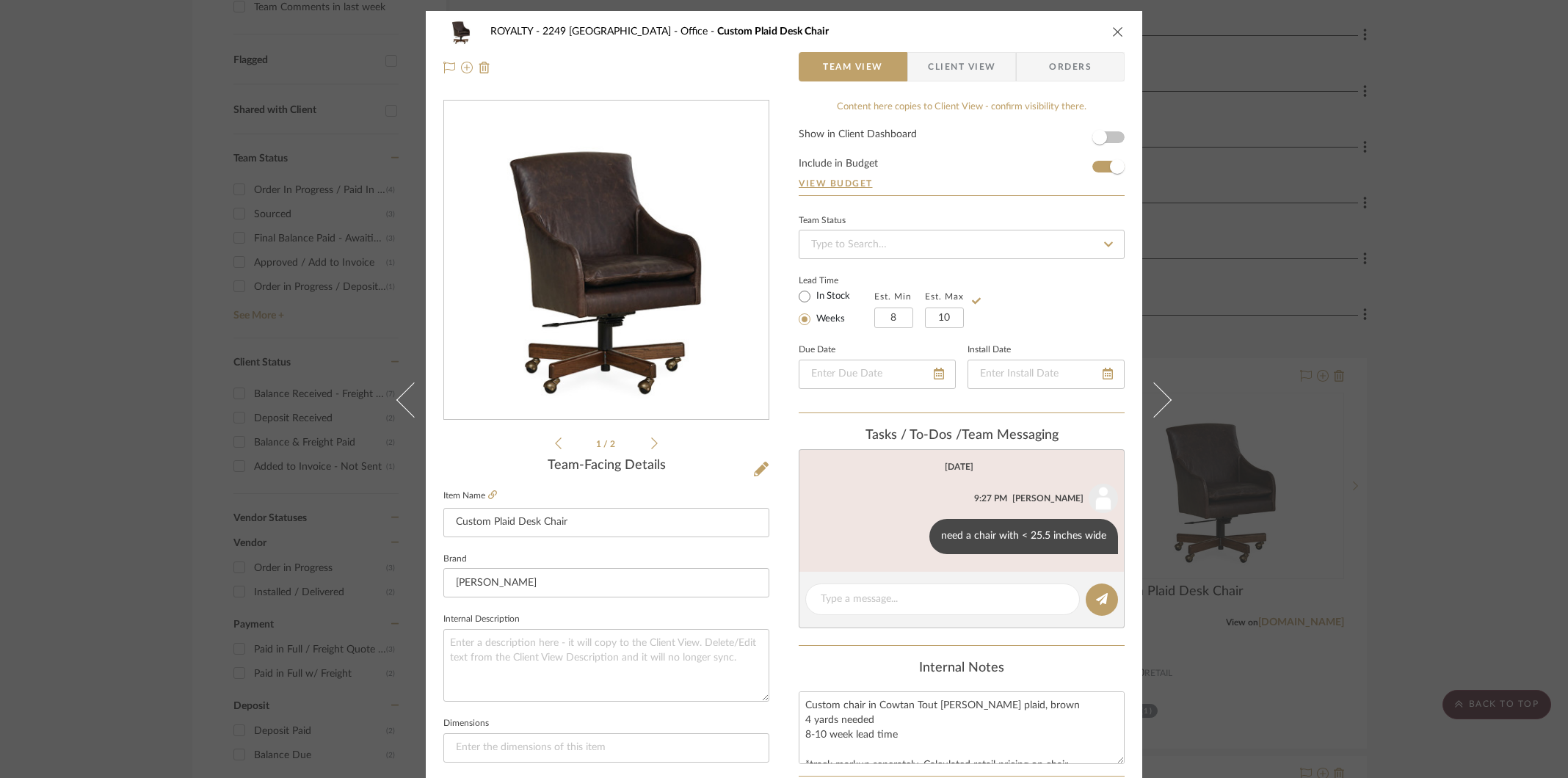 click at bounding box center (1118, 32) 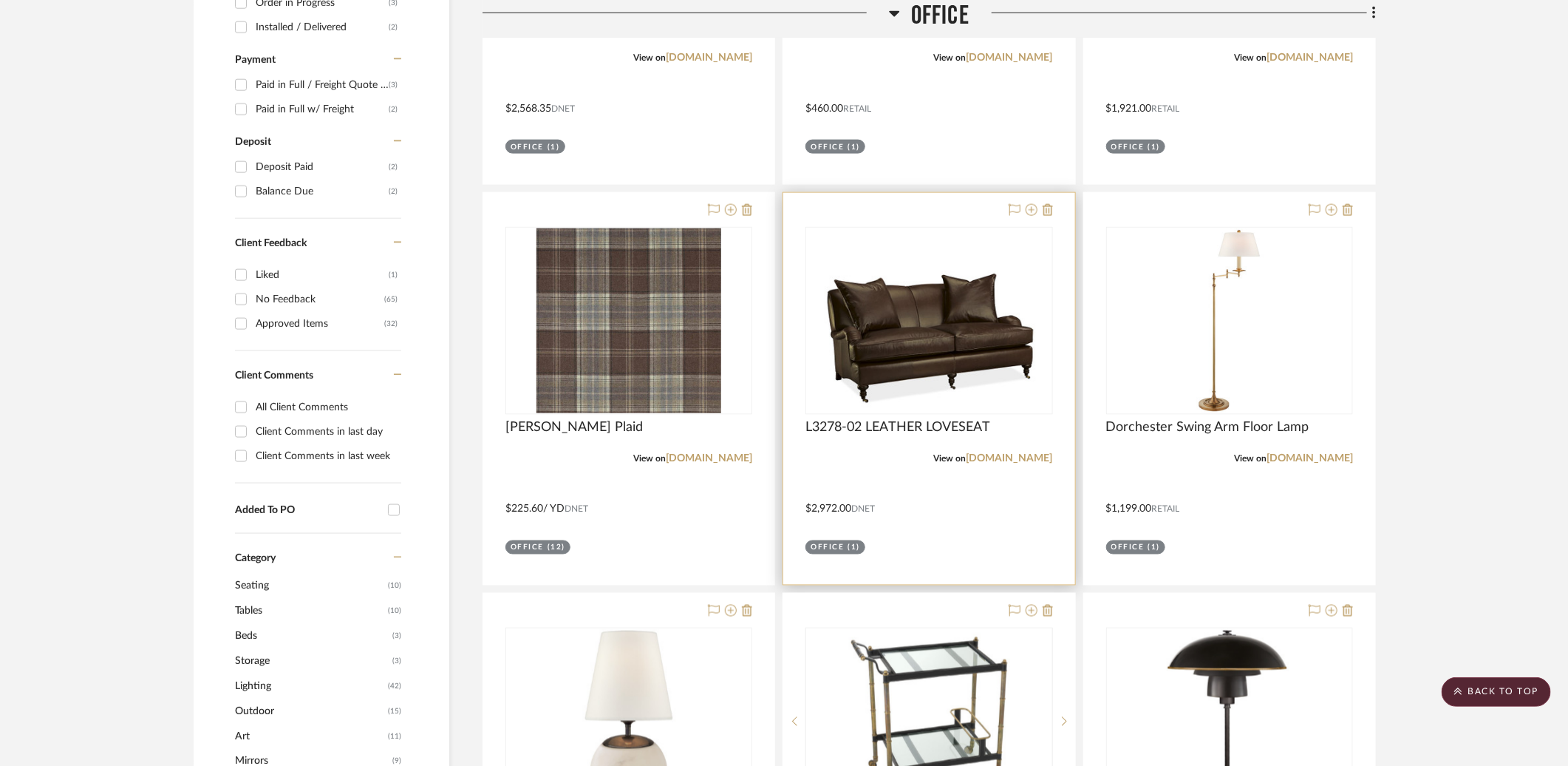 scroll, scrollTop: 1125, scrollLeft: 0, axis: vertical 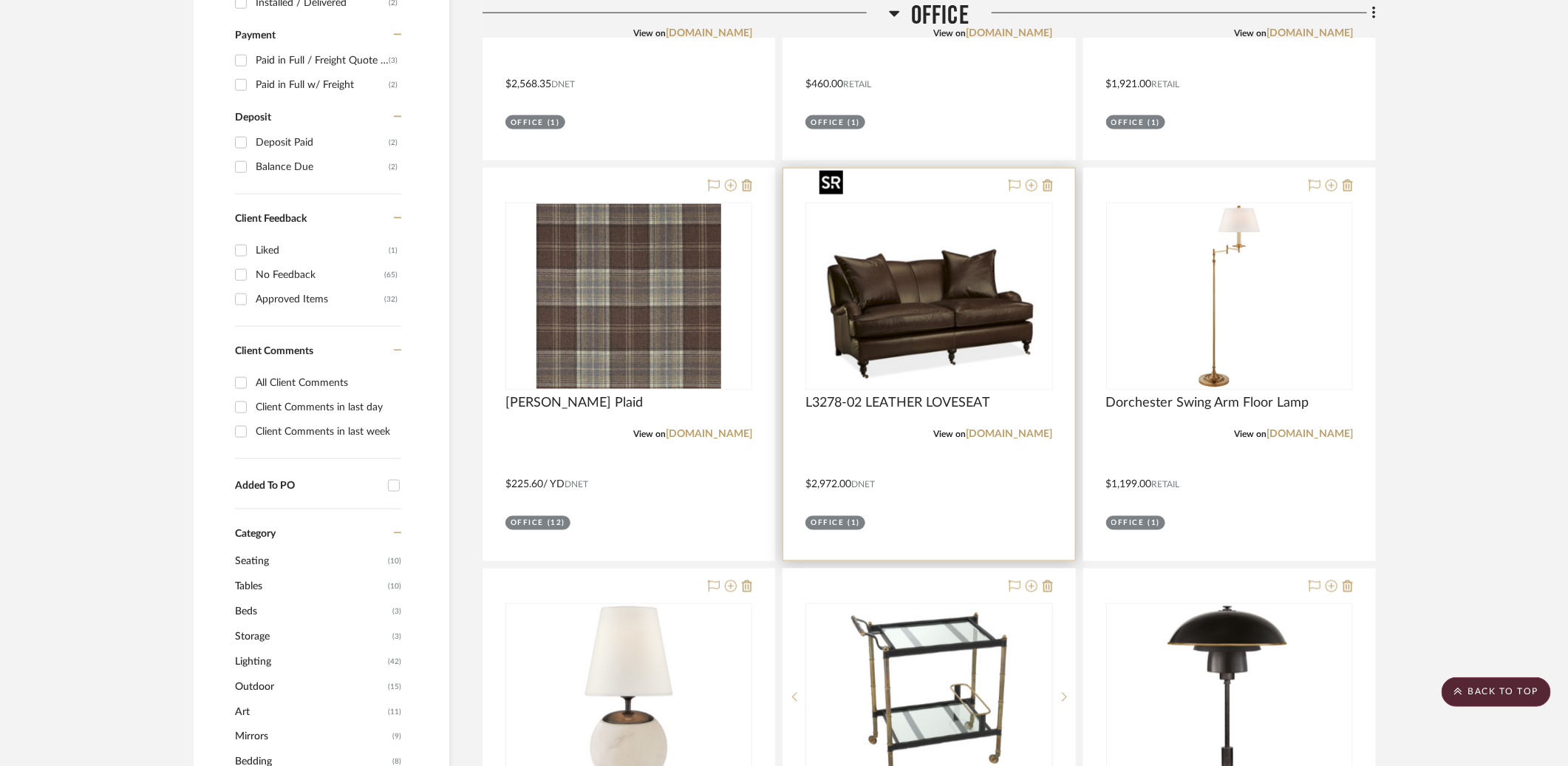 click at bounding box center (0, 0) 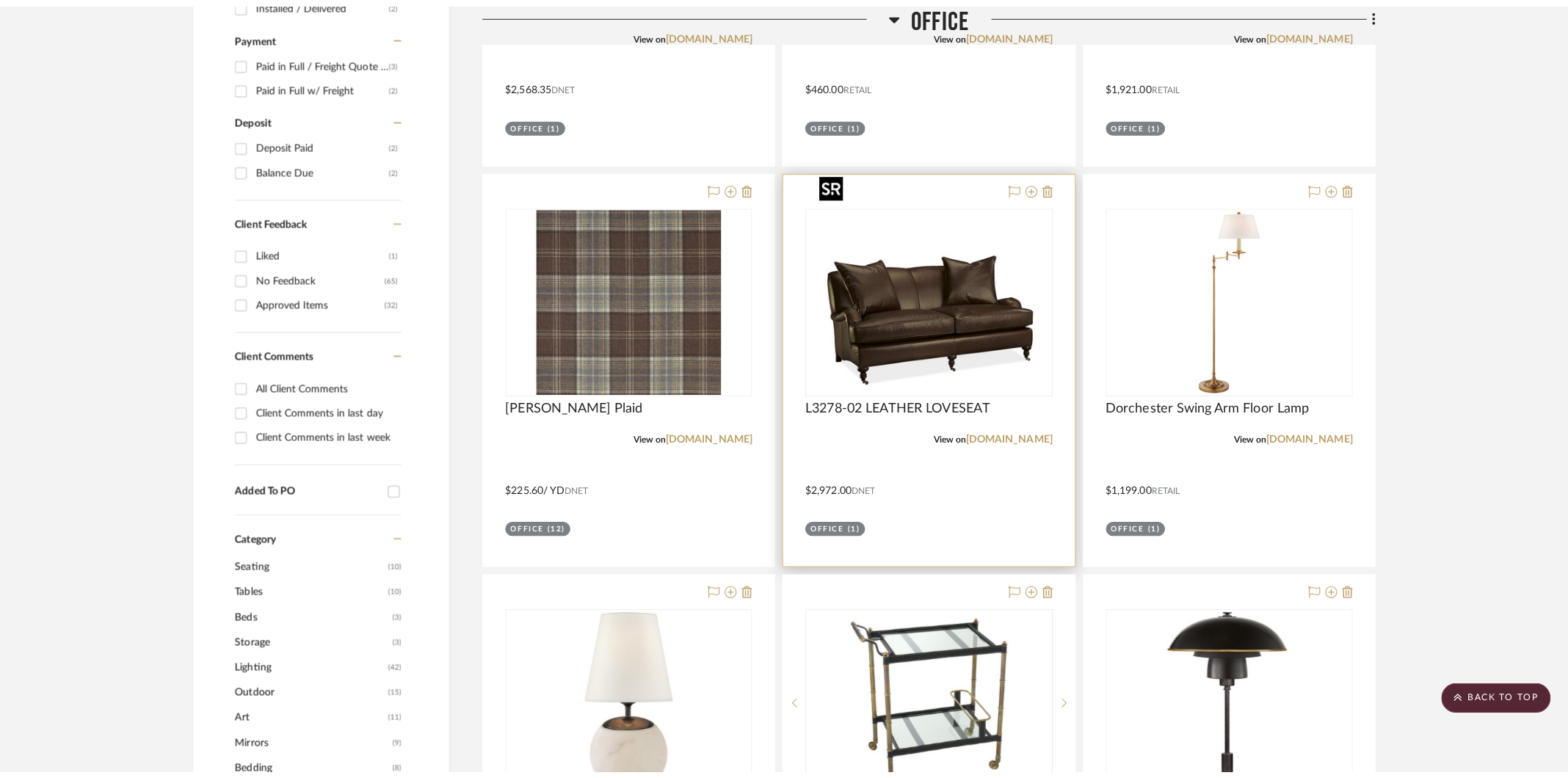 scroll, scrollTop: 0, scrollLeft: 0, axis: both 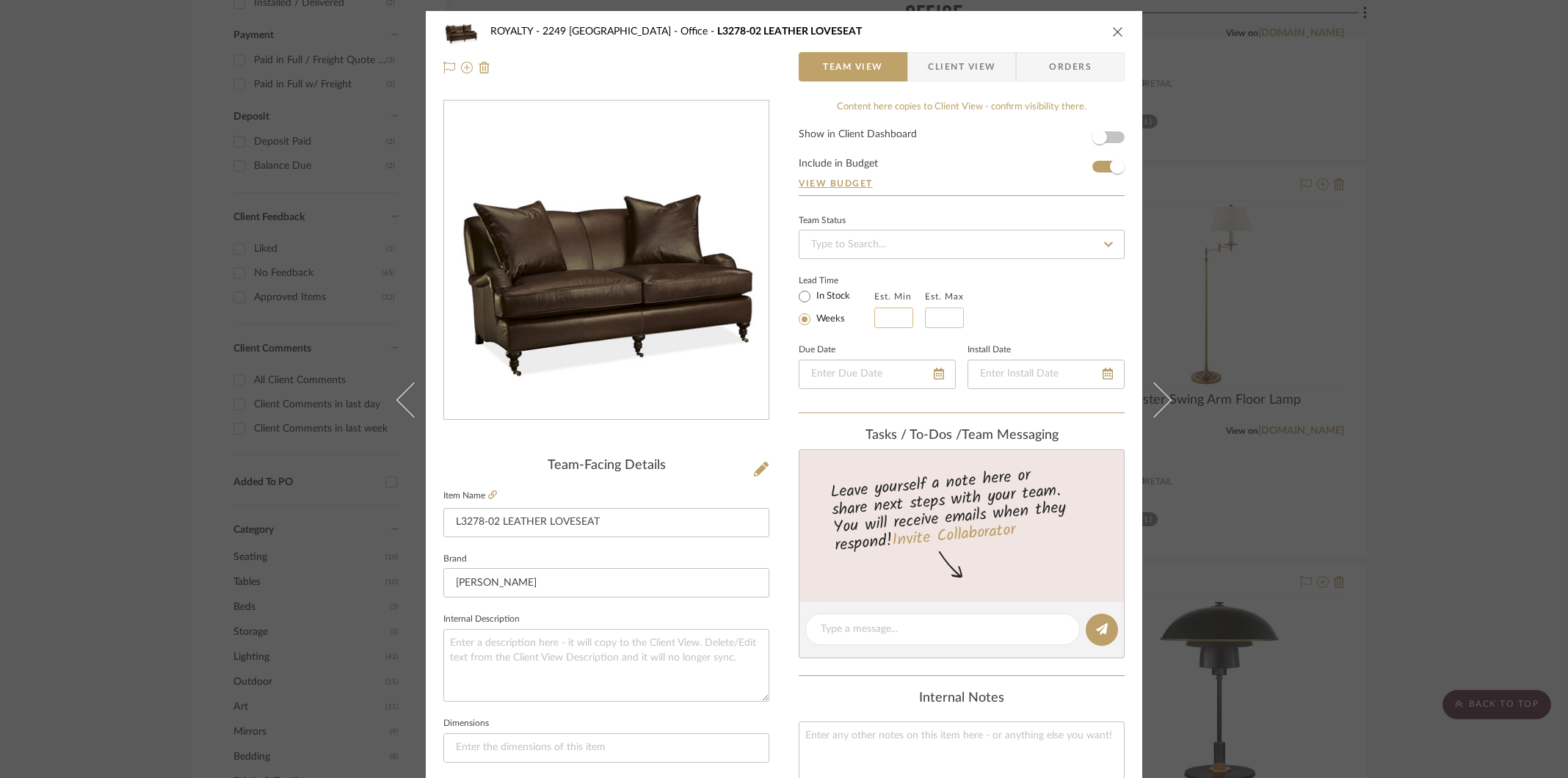 click 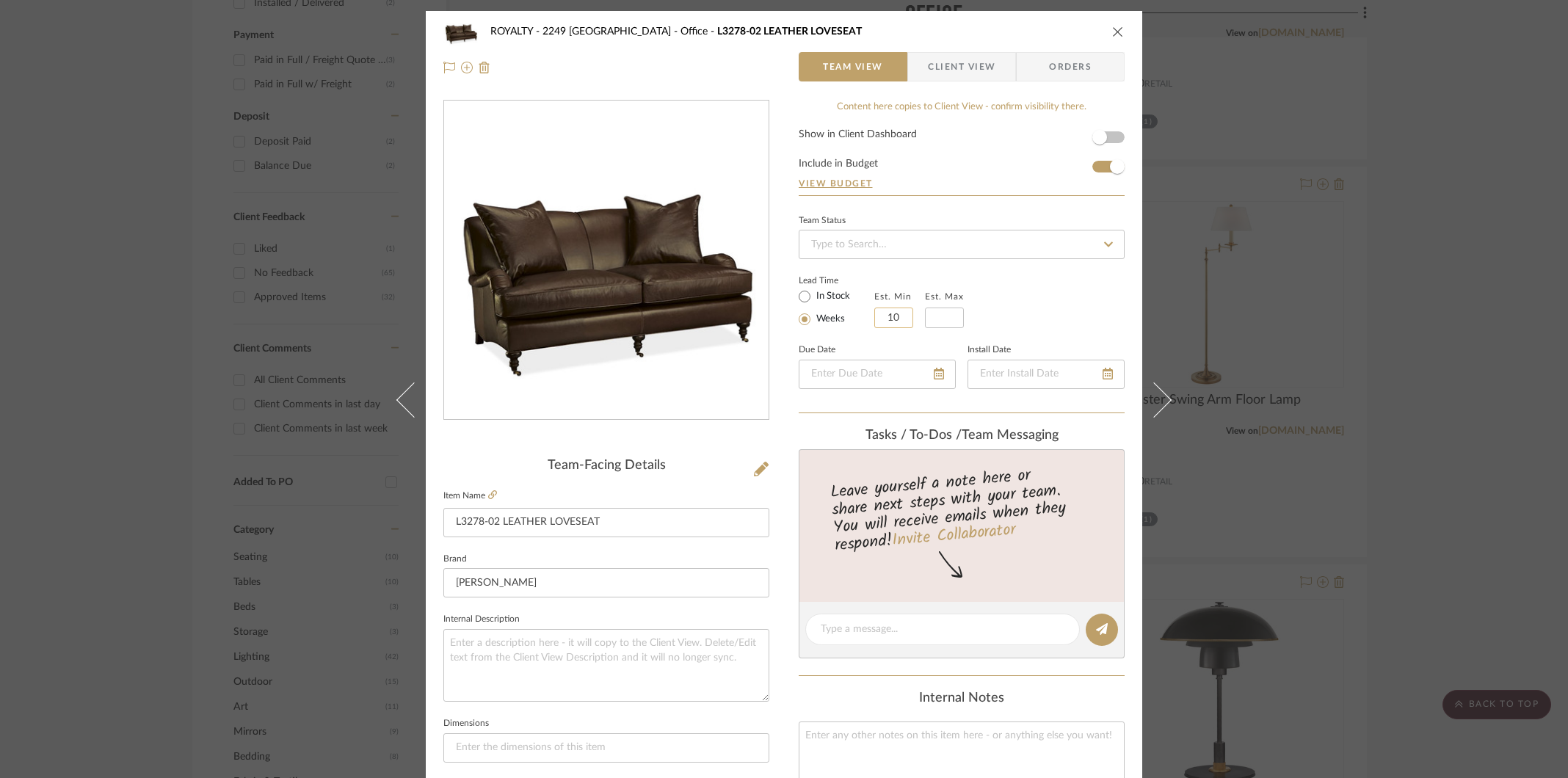 type on "10" 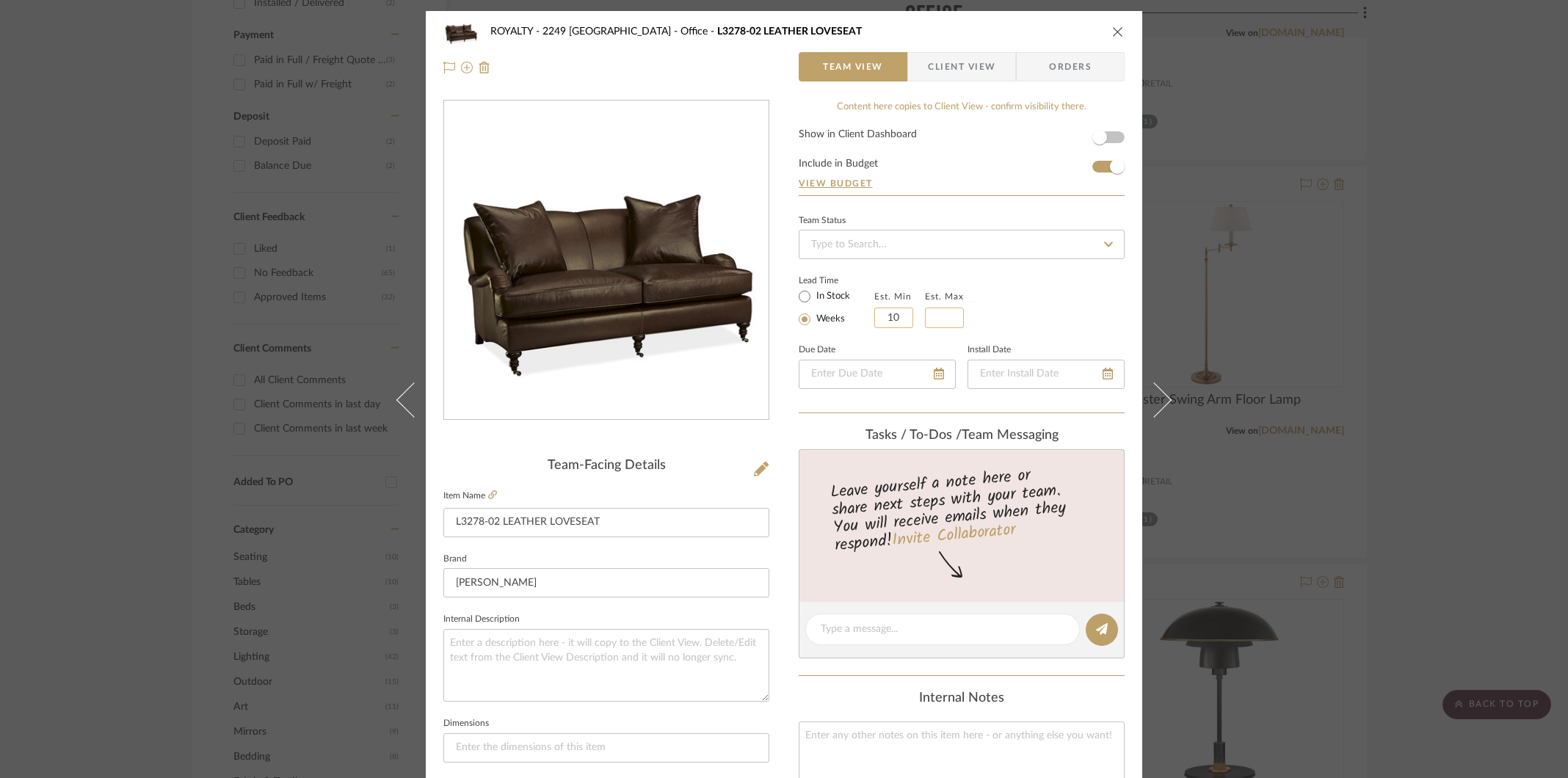type 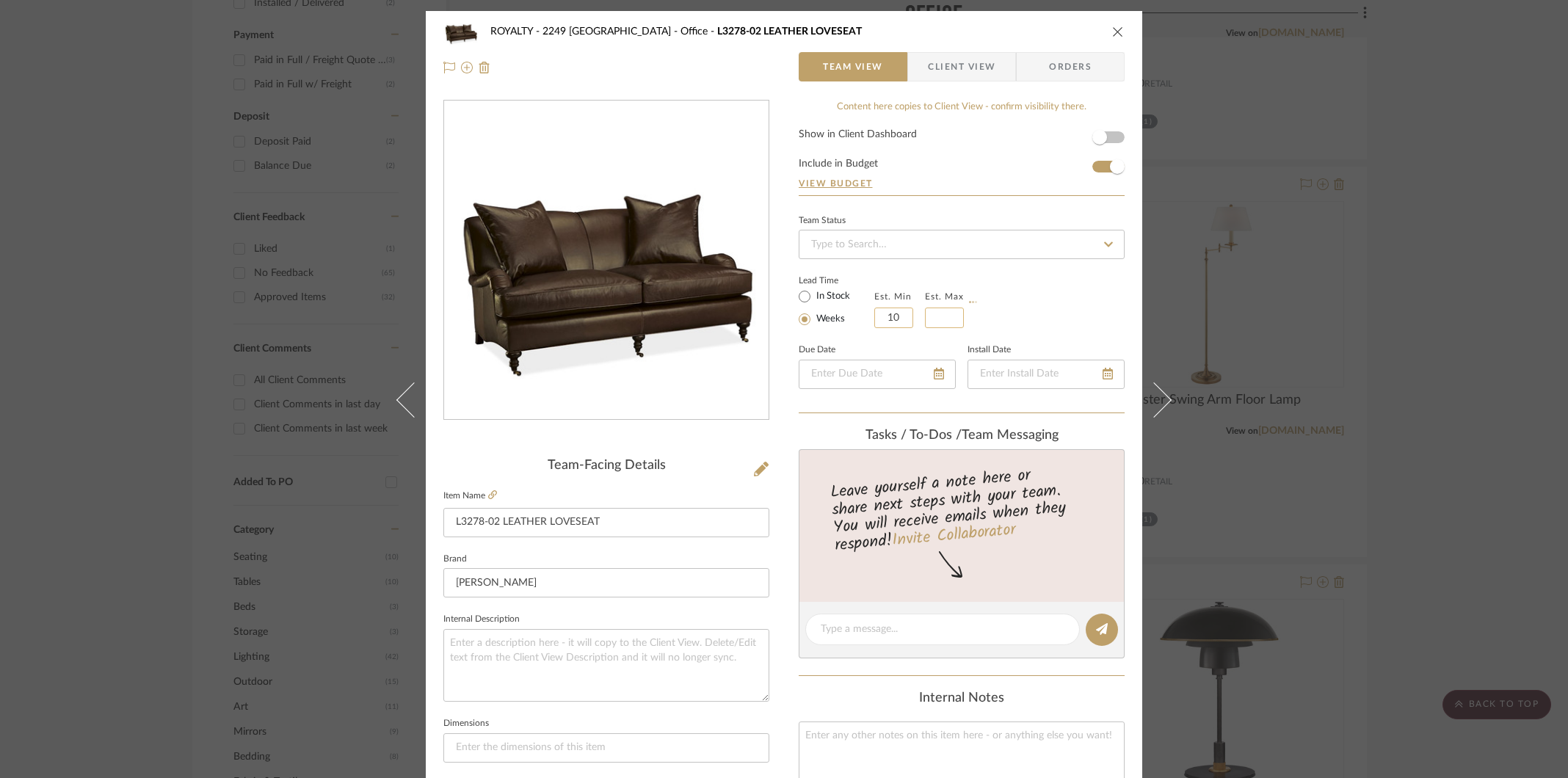 type 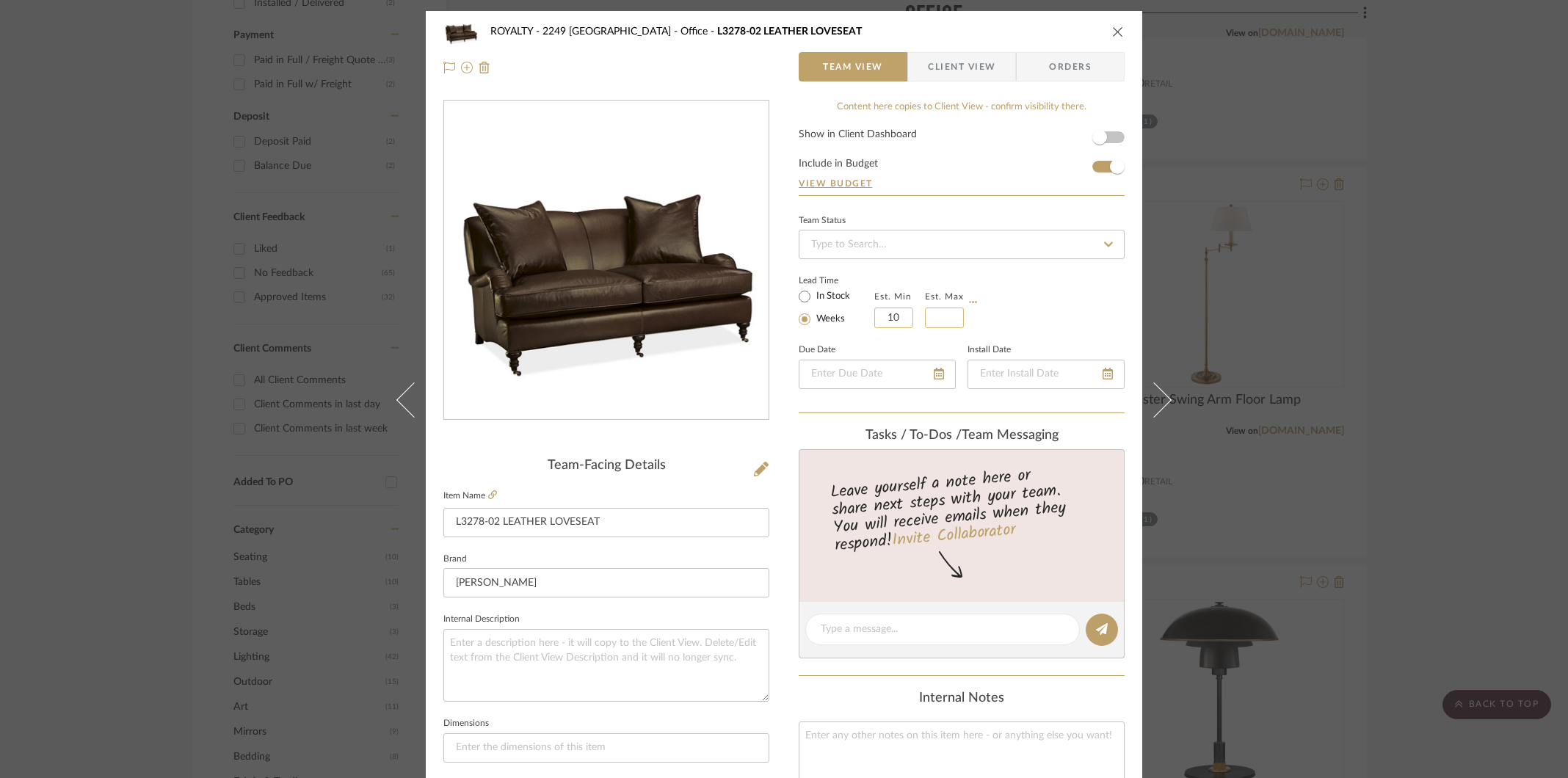 type 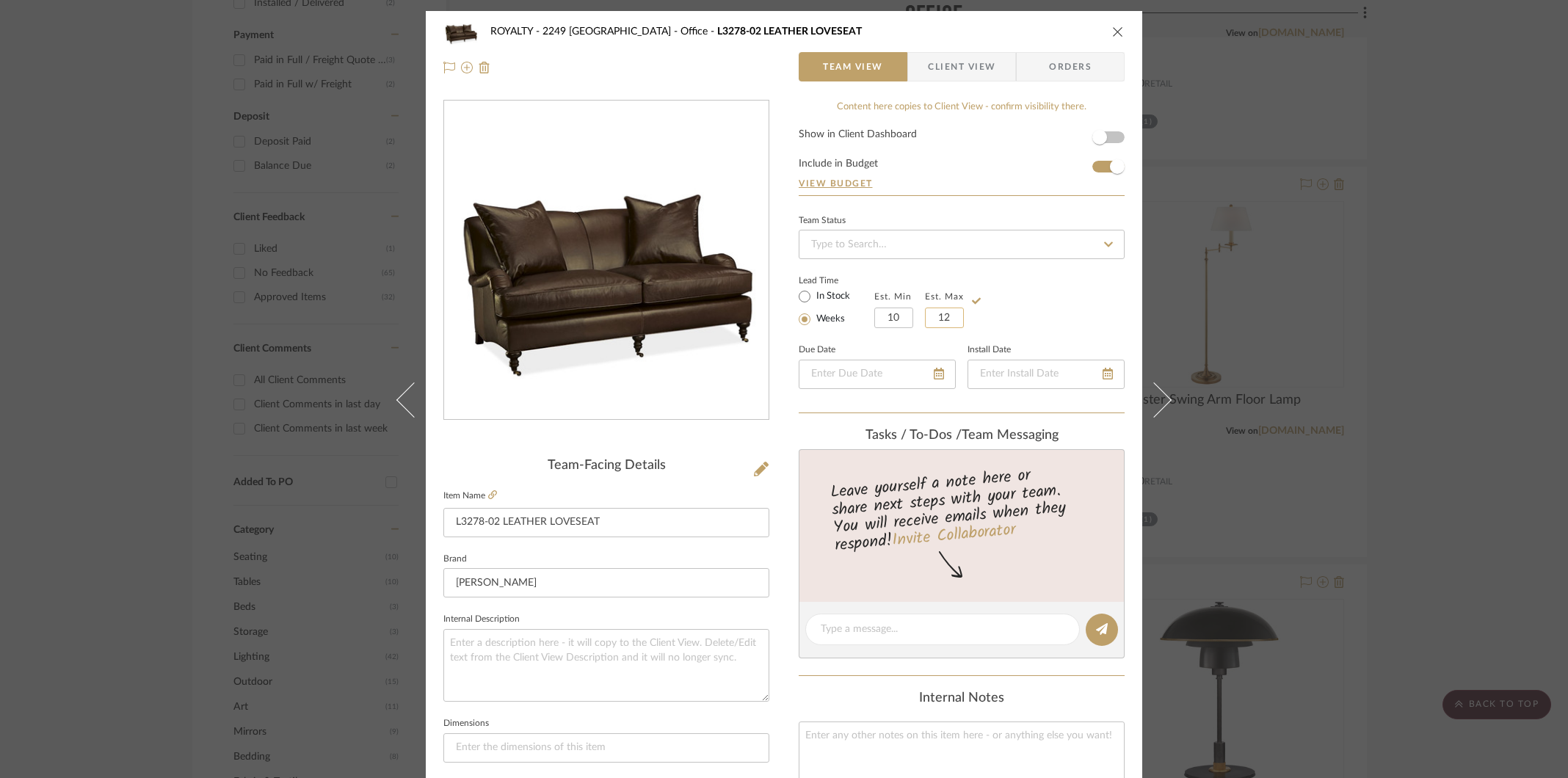 type on "12" 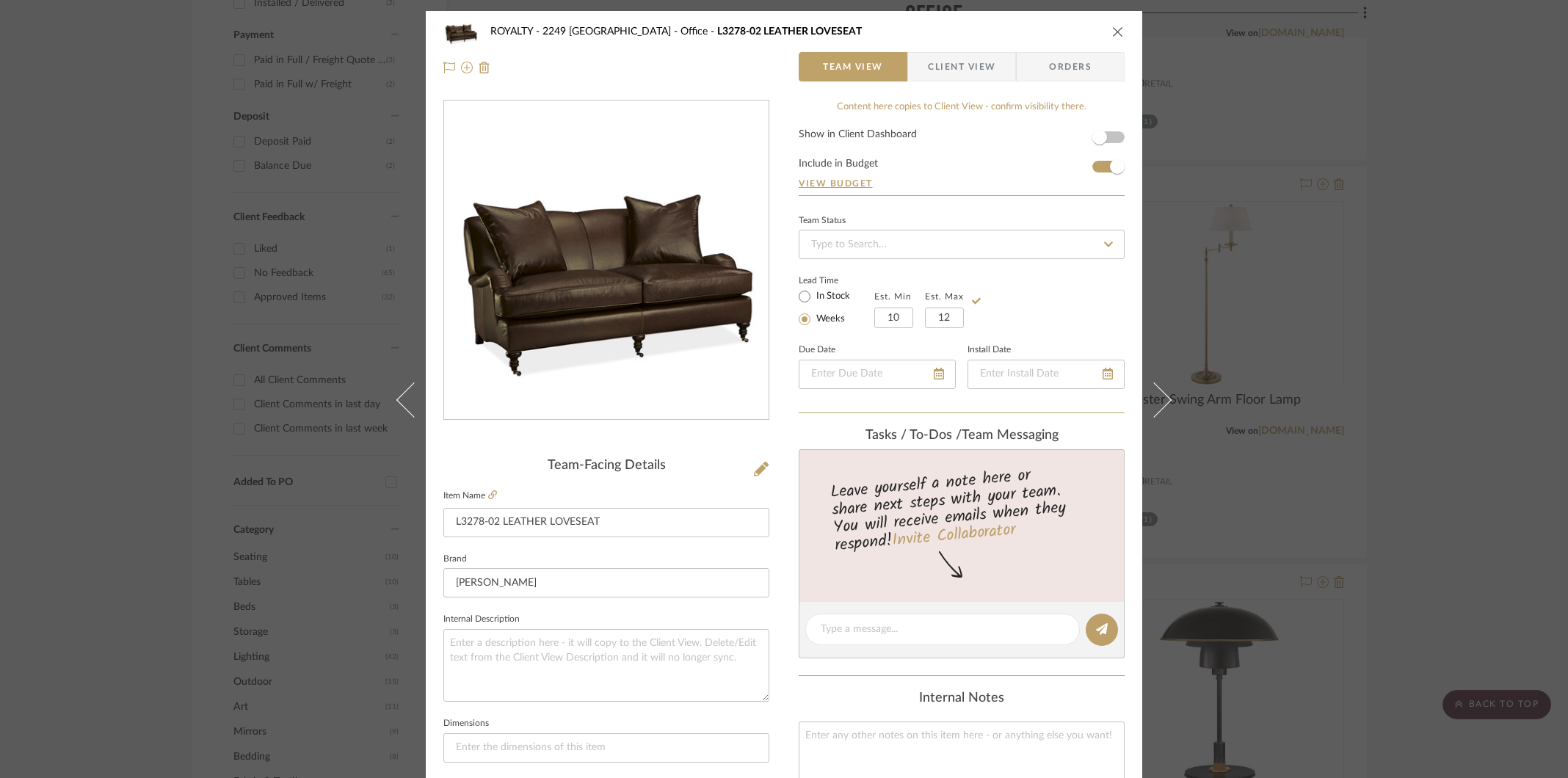 click at bounding box center [1118, 32] 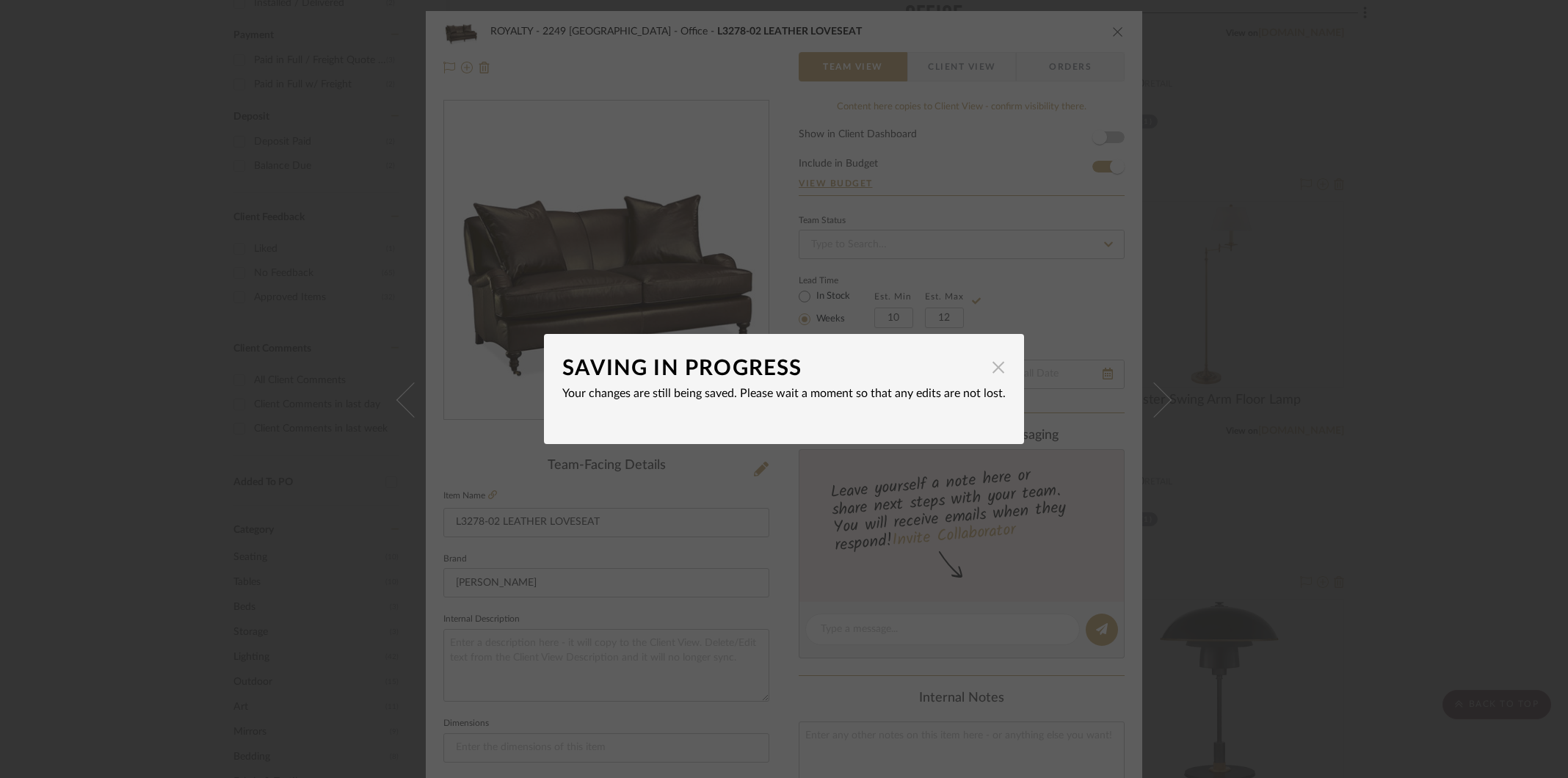 click at bounding box center [998, 367] 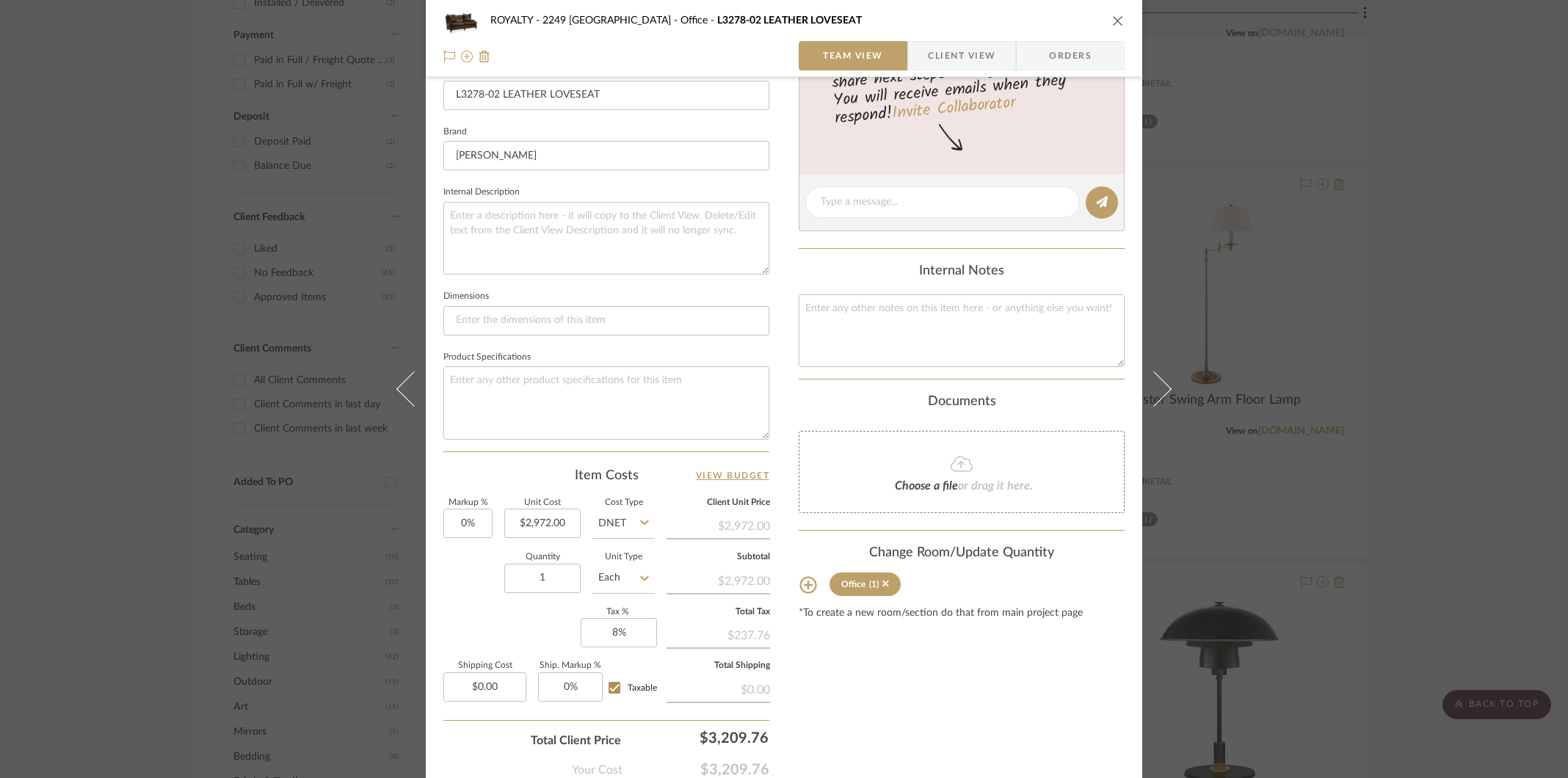 scroll, scrollTop: 429, scrollLeft: 0, axis: vertical 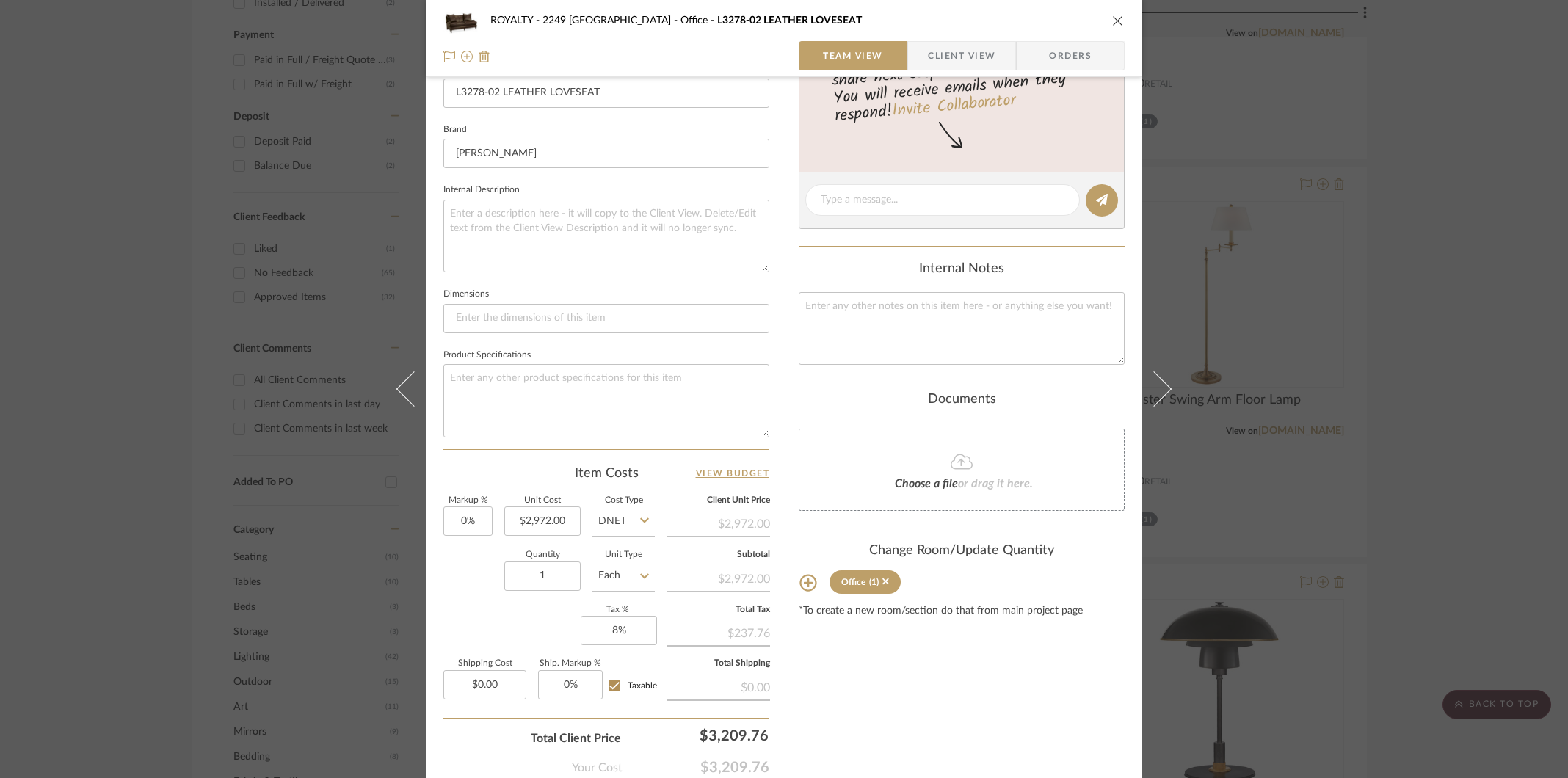 click at bounding box center [1118, 21] 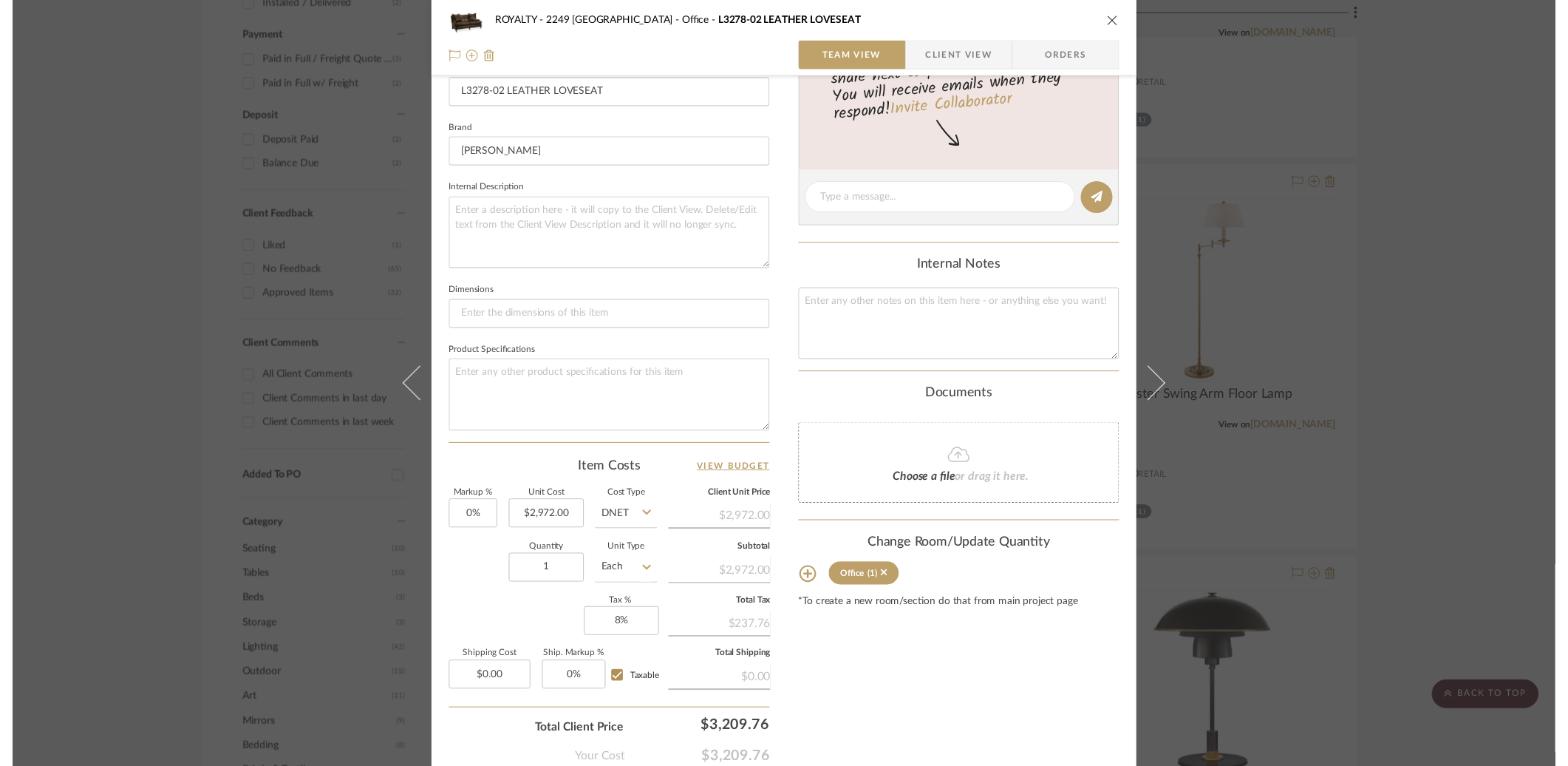 scroll, scrollTop: 1125, scrollLeft: 0, axis: vertical 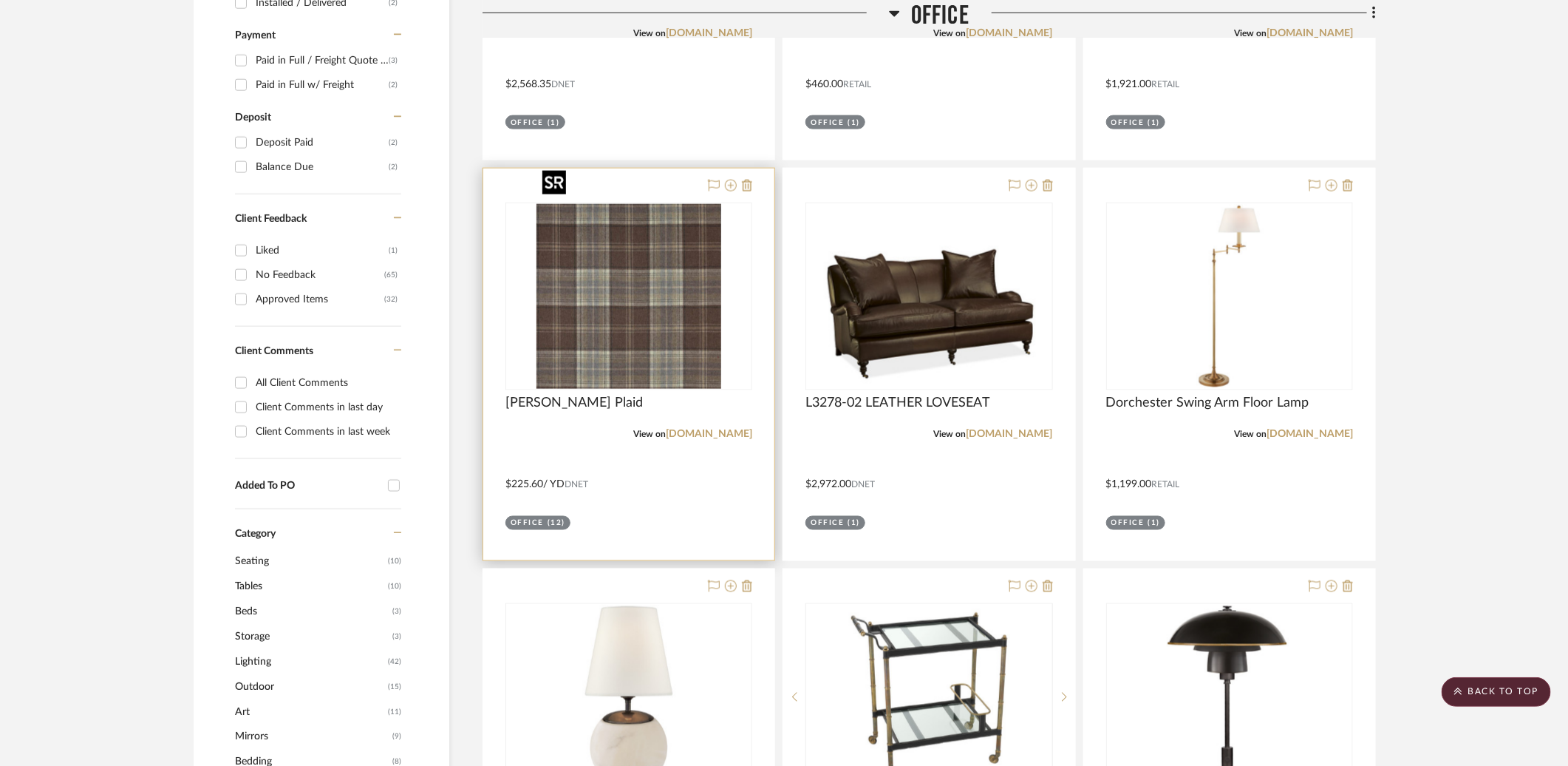 click at bounding box center [629, 296] 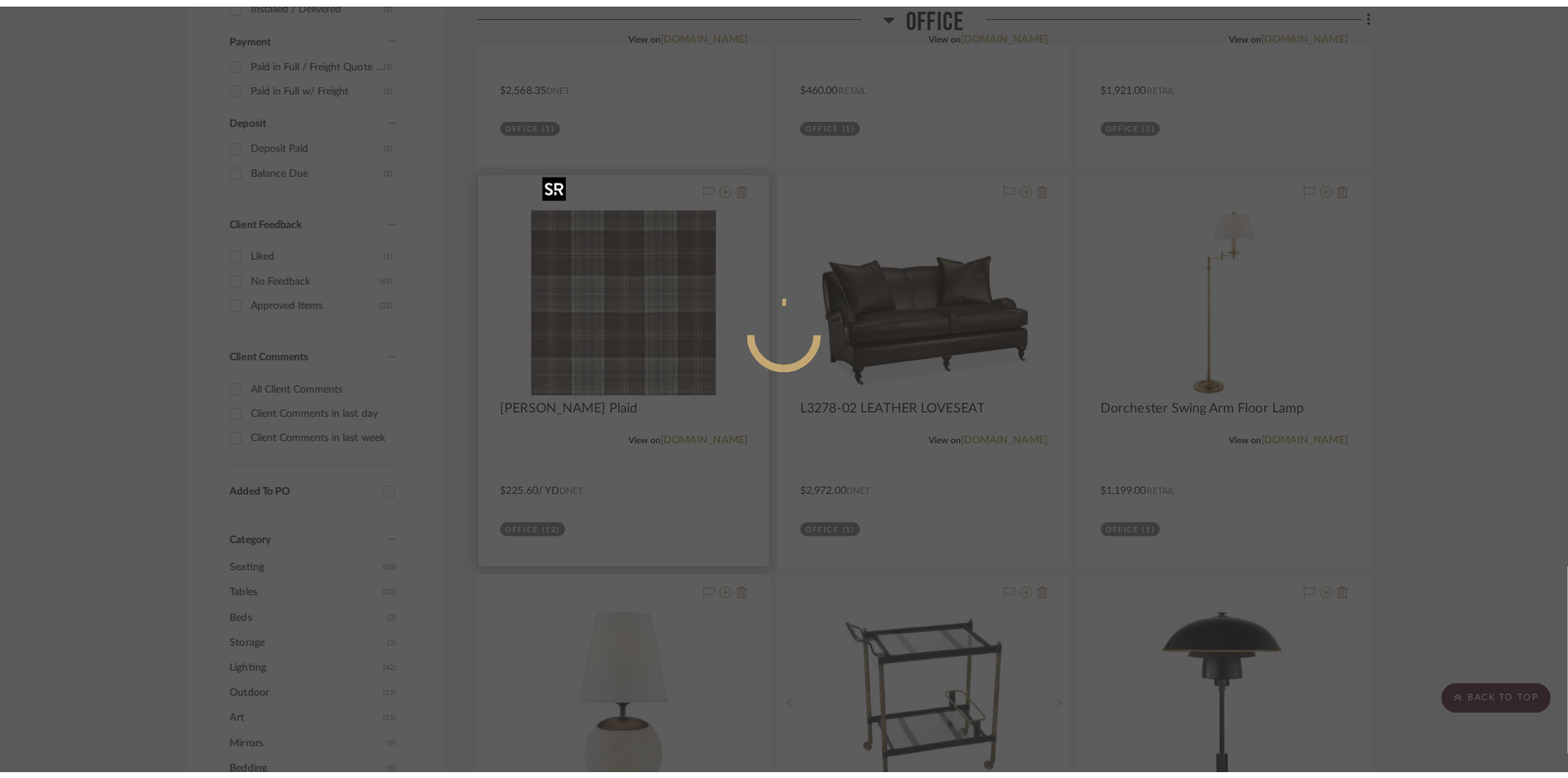 scroll, scrollTop: 0, scrollLeft: 0, axis: both 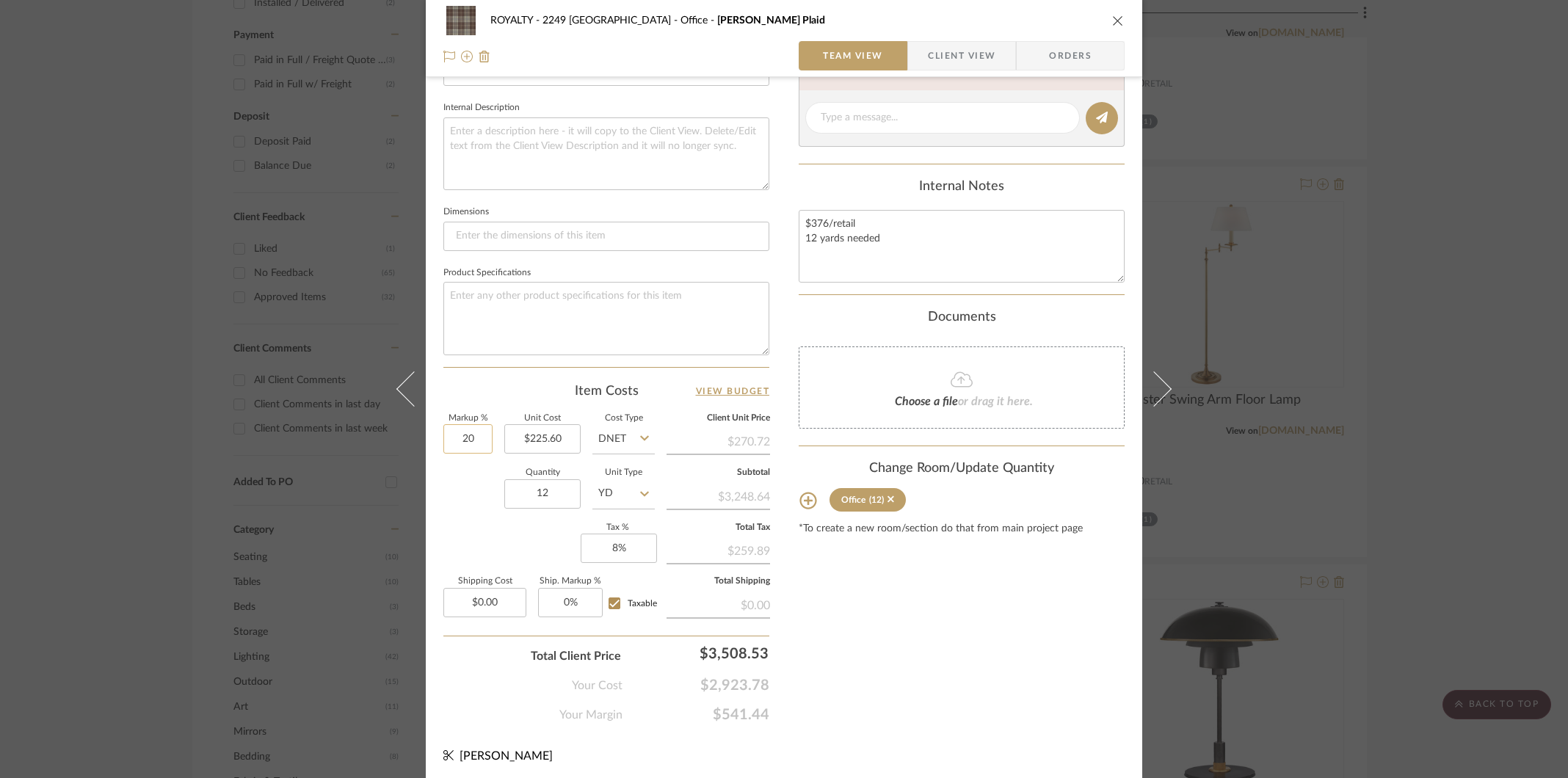click on "20" 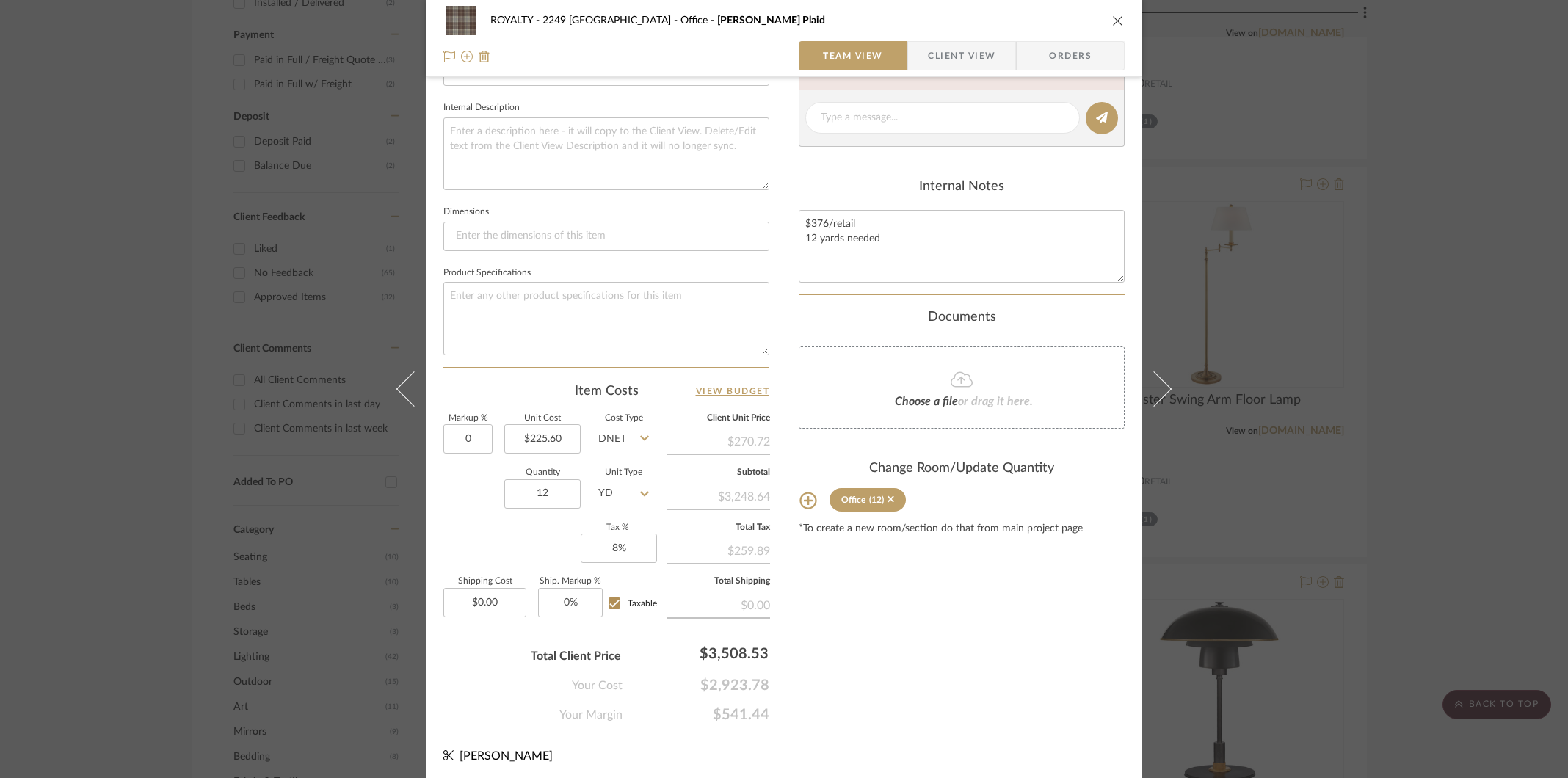 type on "0%" 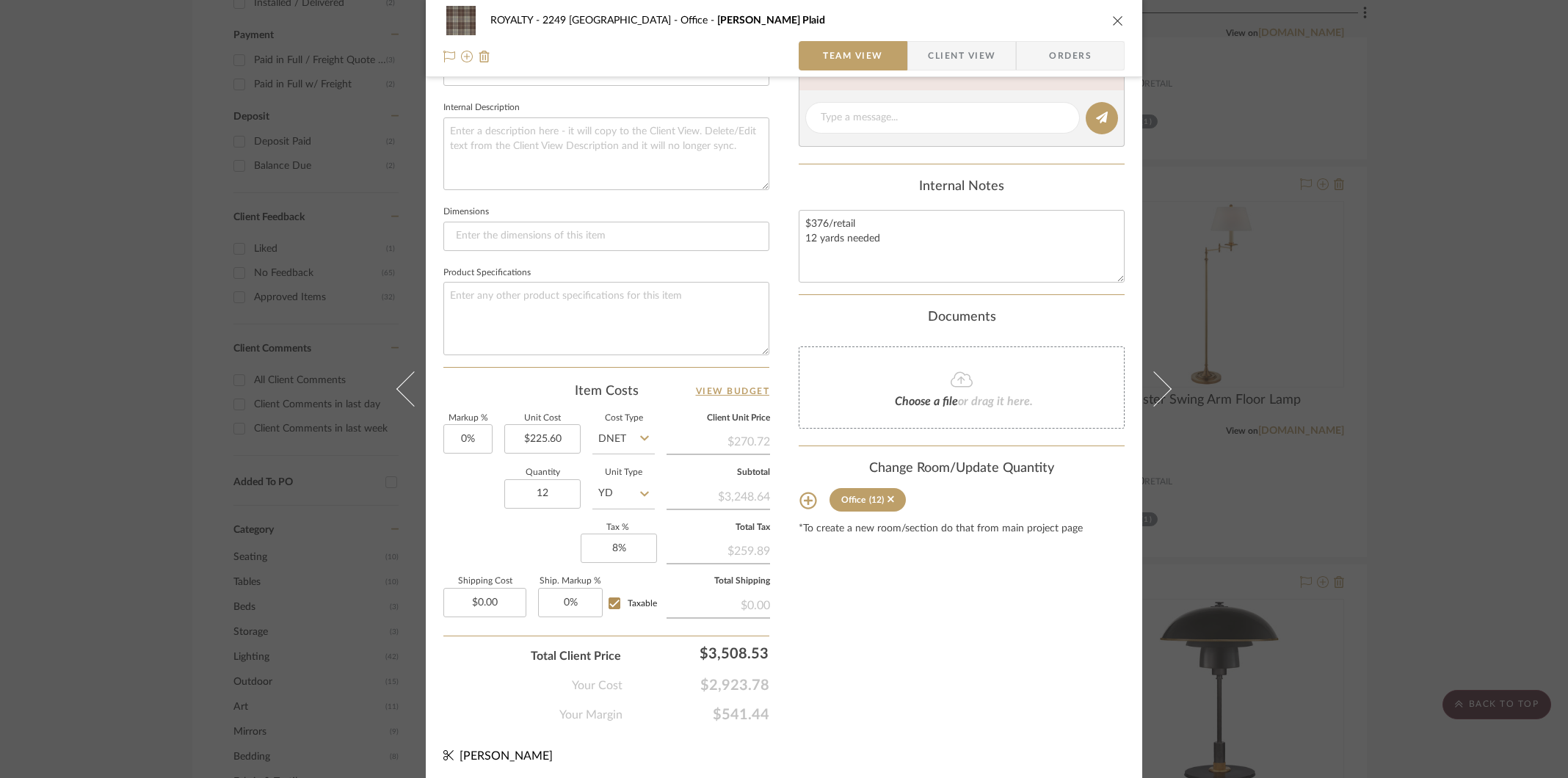 click on "Content here copies to Client View - confirm visibility there.  Show in Client Dashboard   Include in Budget   View Budget  Team Status  Lead Time  In Stock Weeks  Est. Min   Est. Max   Due Date   Install Date  Tasks / To-Dos /  team Messaging  Leave yourself a note here or share next steps with your team. You will receive emails when they
respond!  Invite Collaborator Internal Notes $376/retail
12 yards needed  Documents  Choose a file  or drag it here. Change Room/Update Quantity  Office  (12) *To create a new room/section do that from main project page" at bounding box center [962, 156] 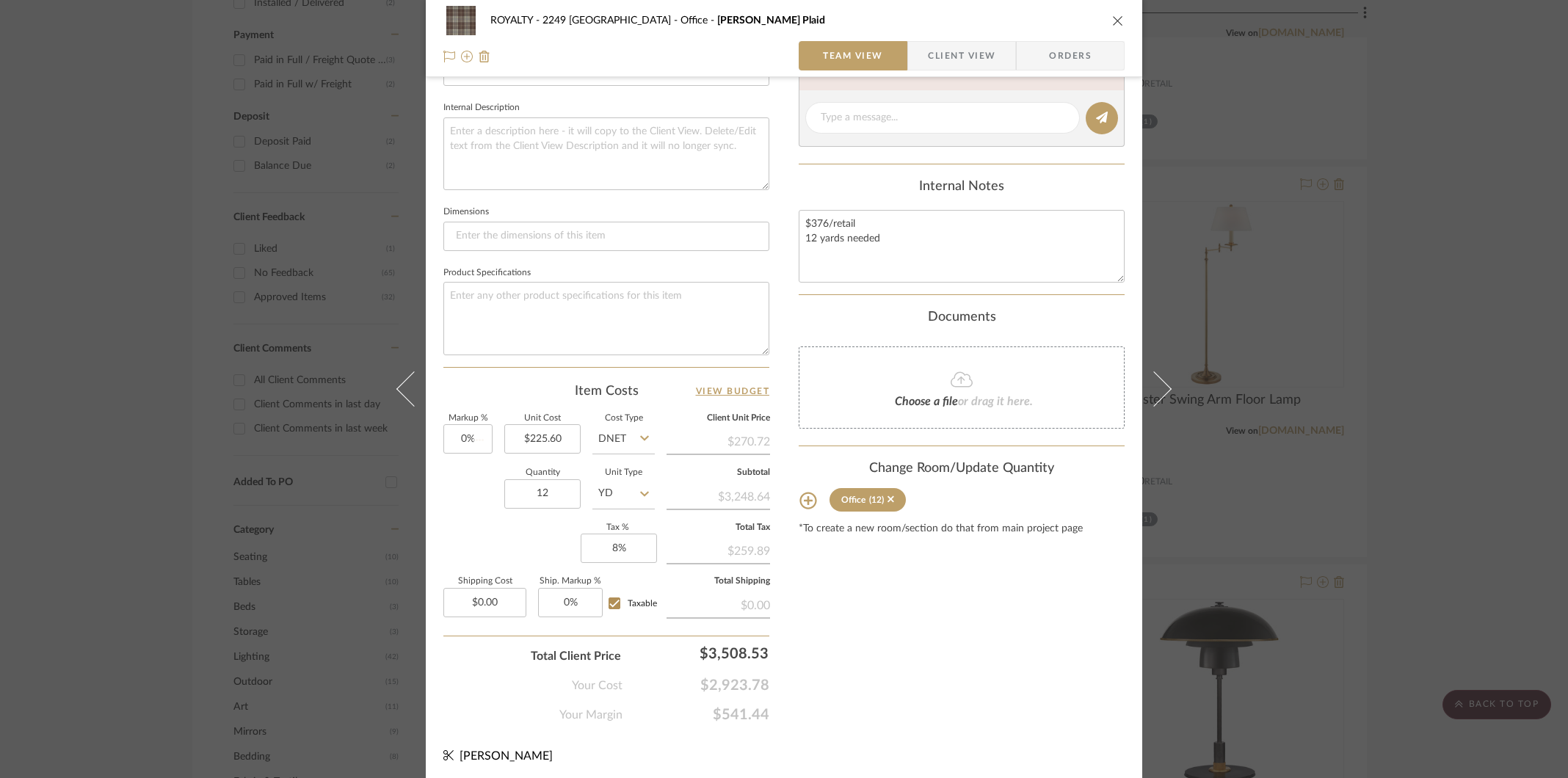 type 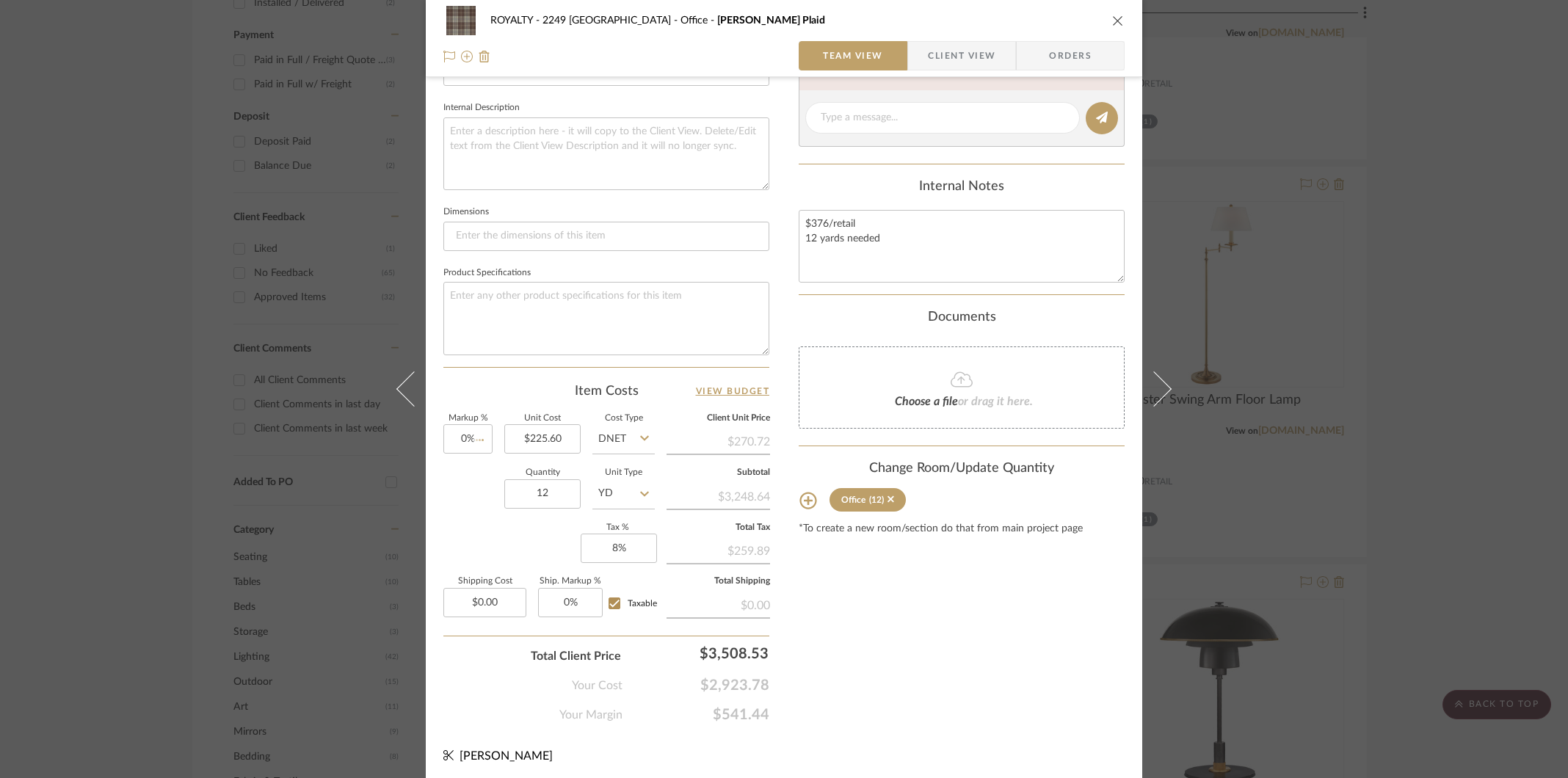 type 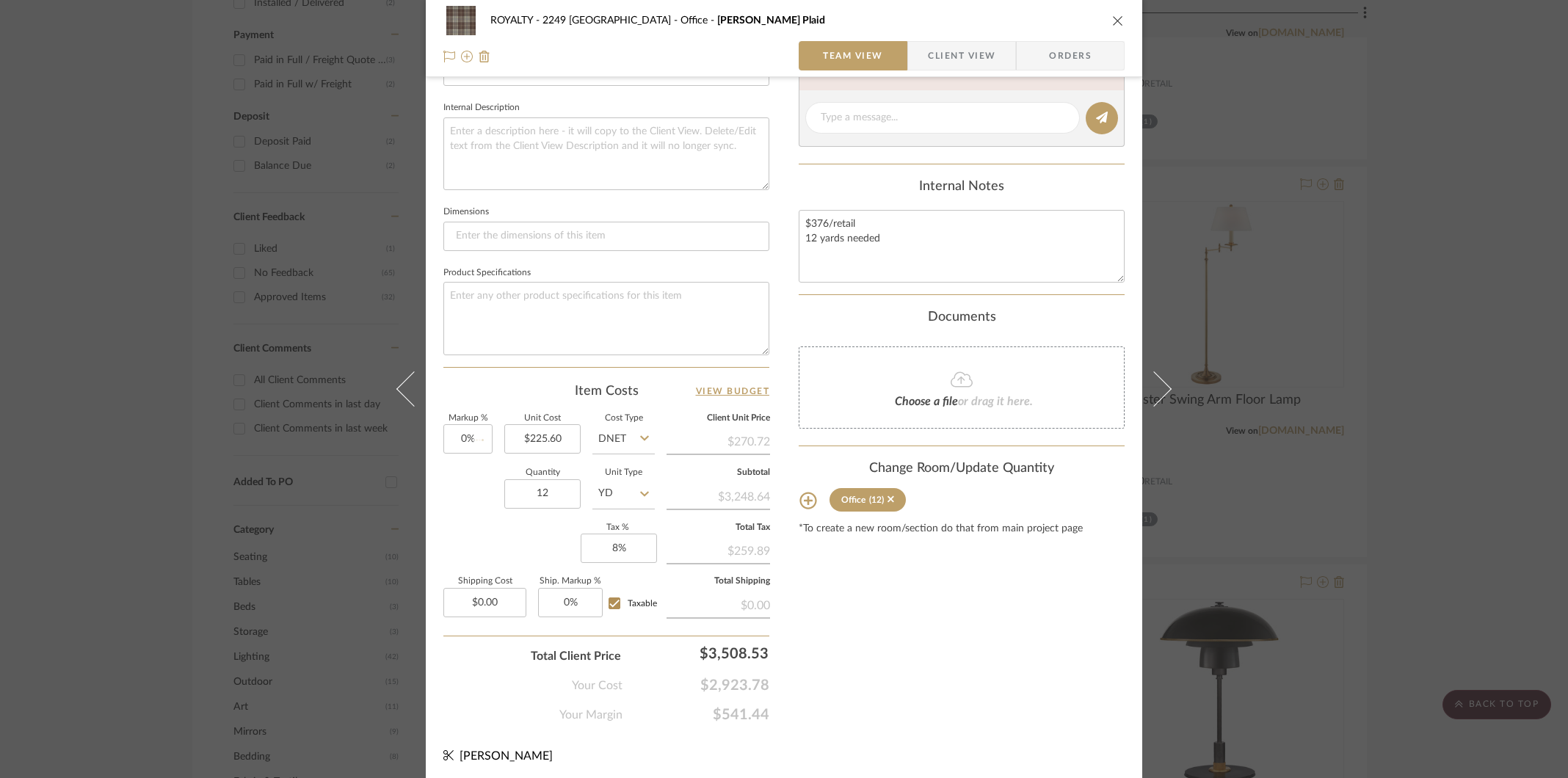 type 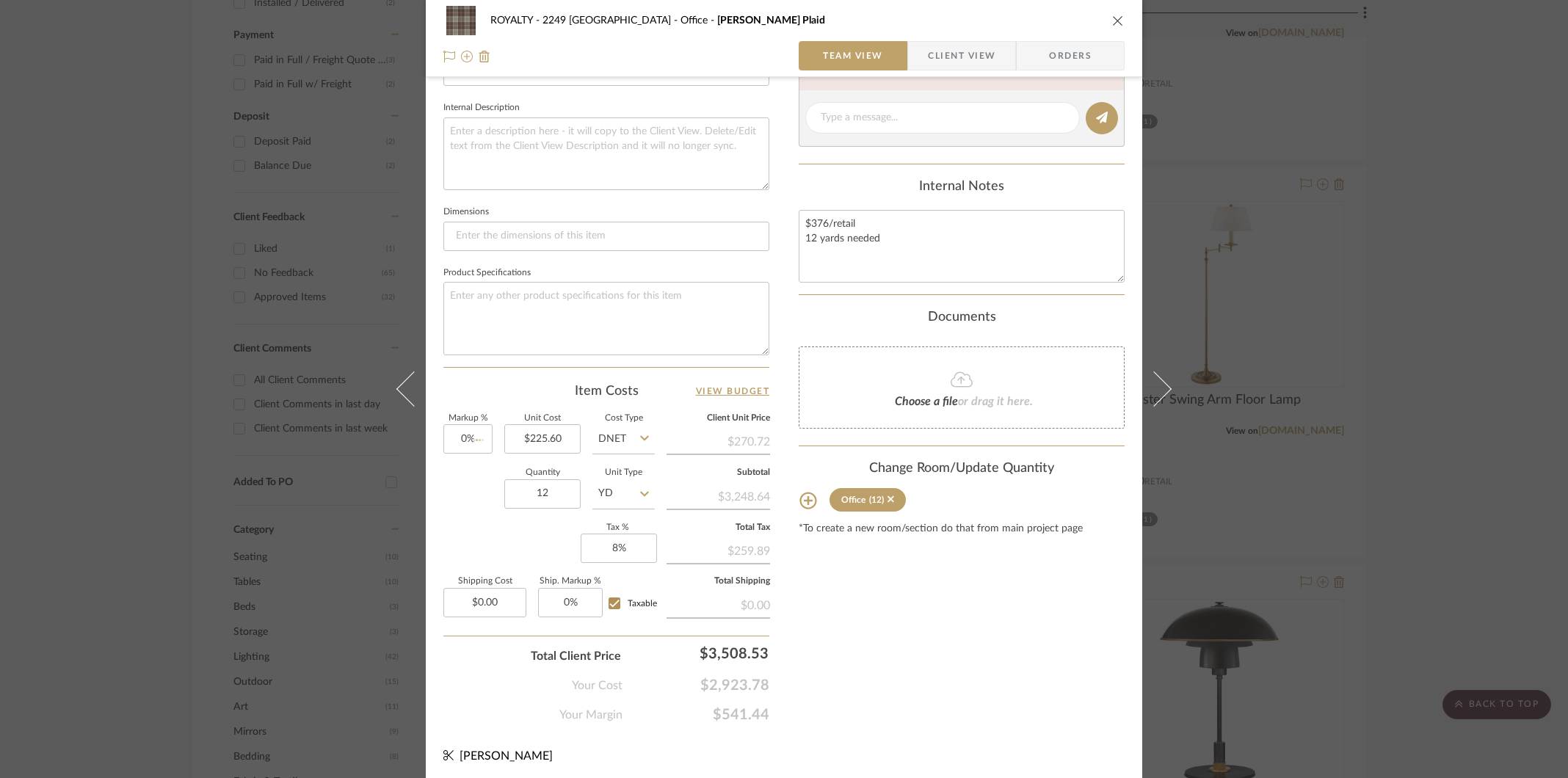 type 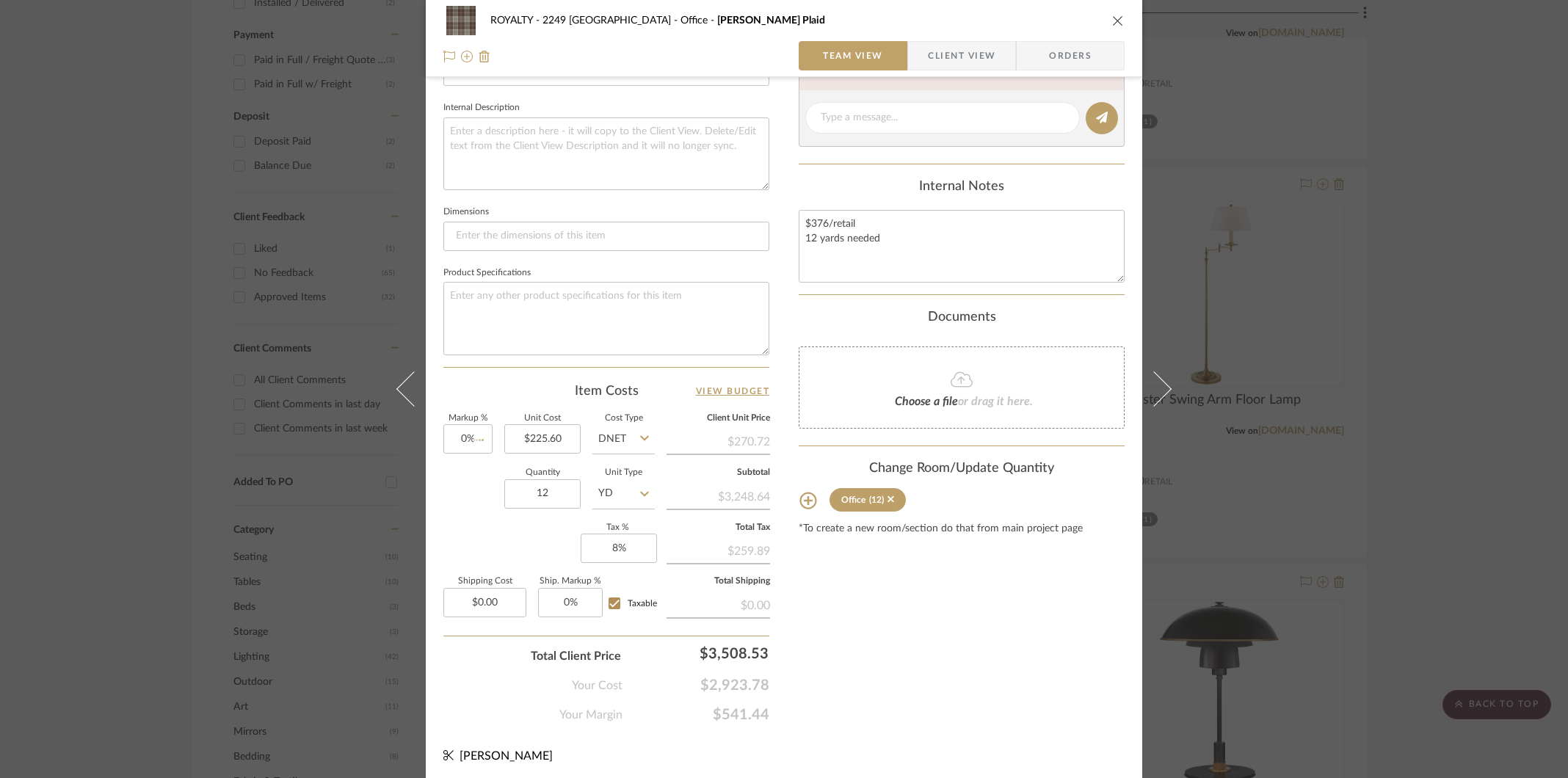 type 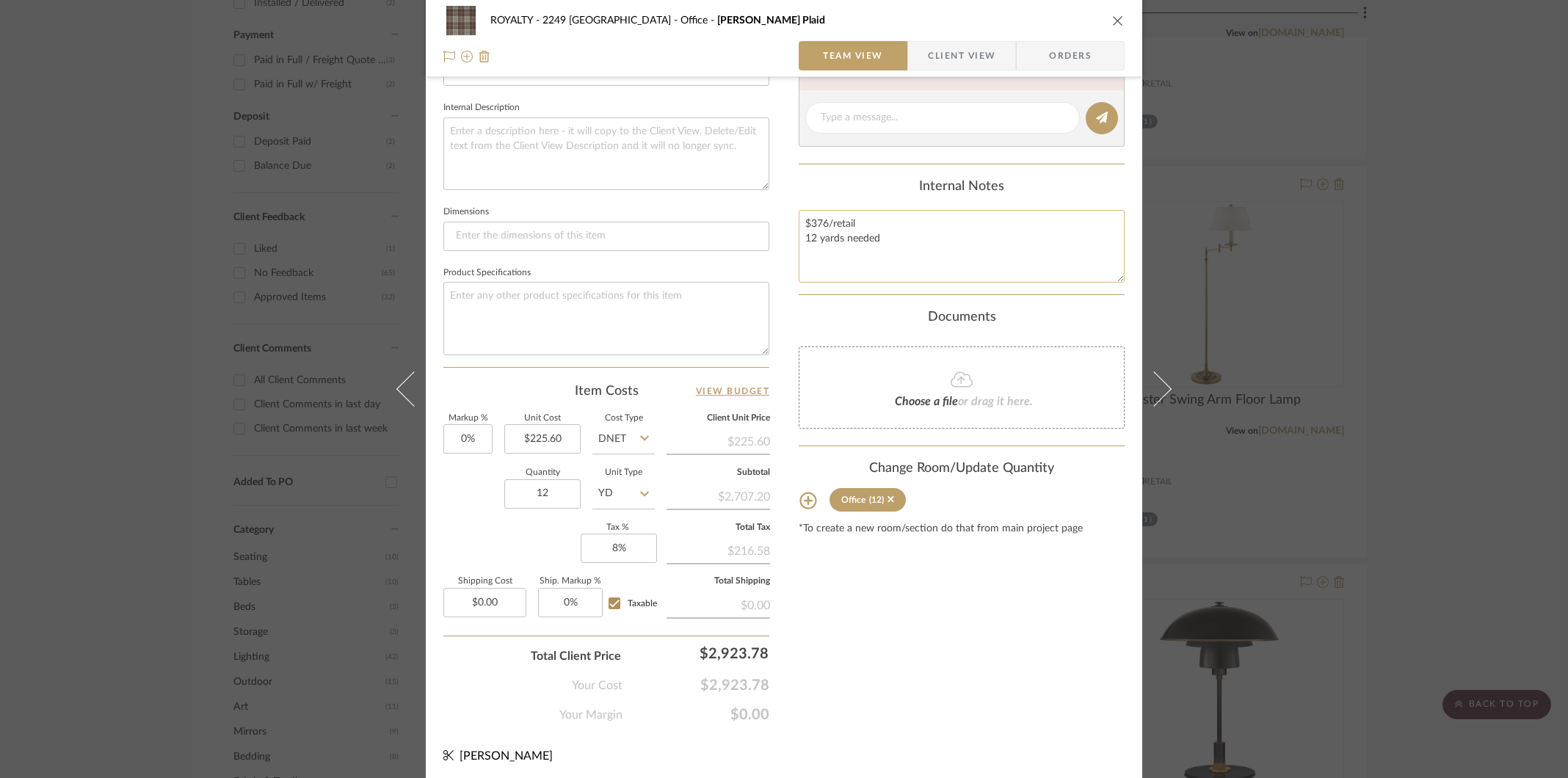 click on "$376/retail
12 yards needed" 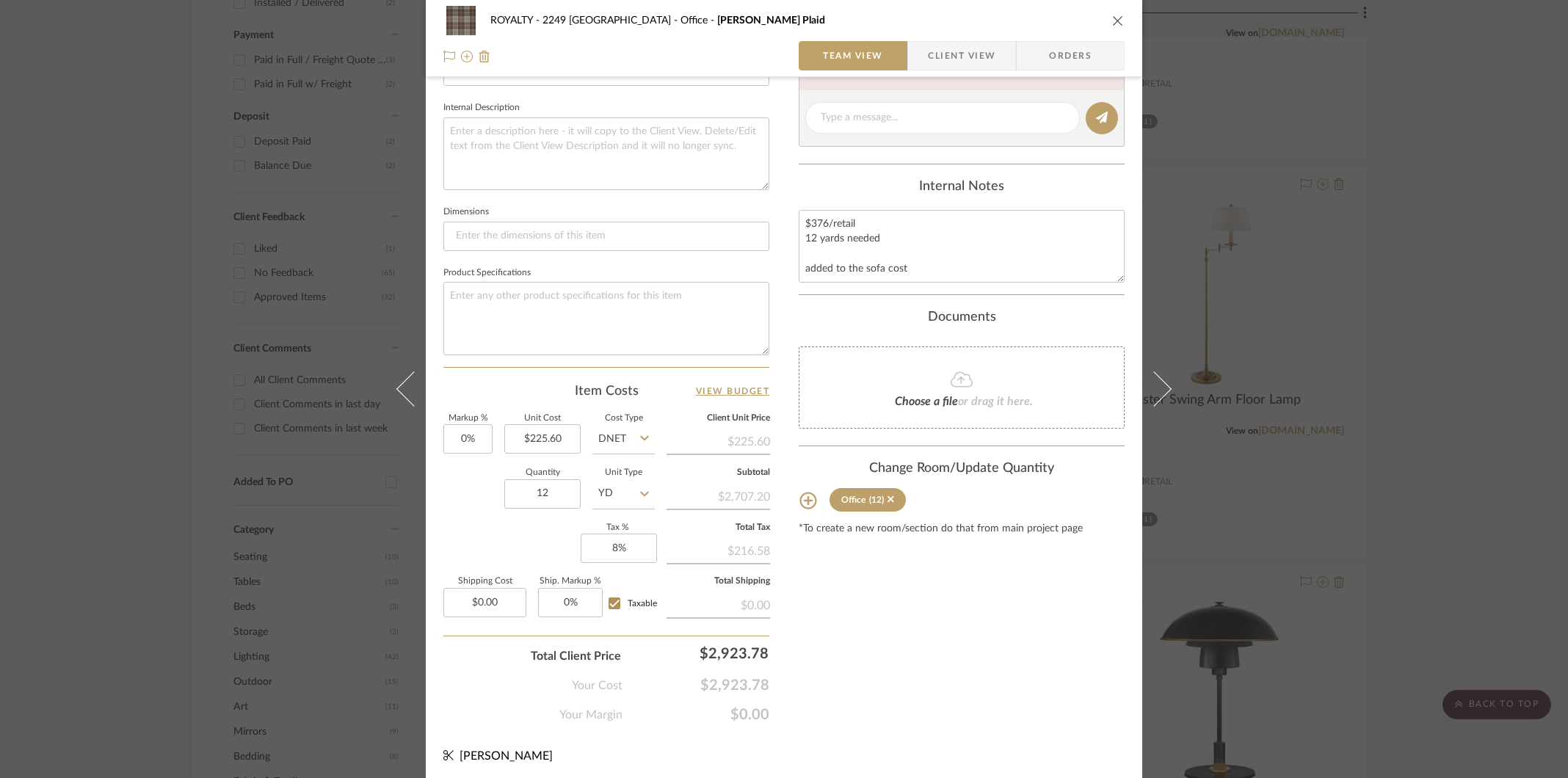 type on "$376/retail
12 yards needed
added to the sofa cost" 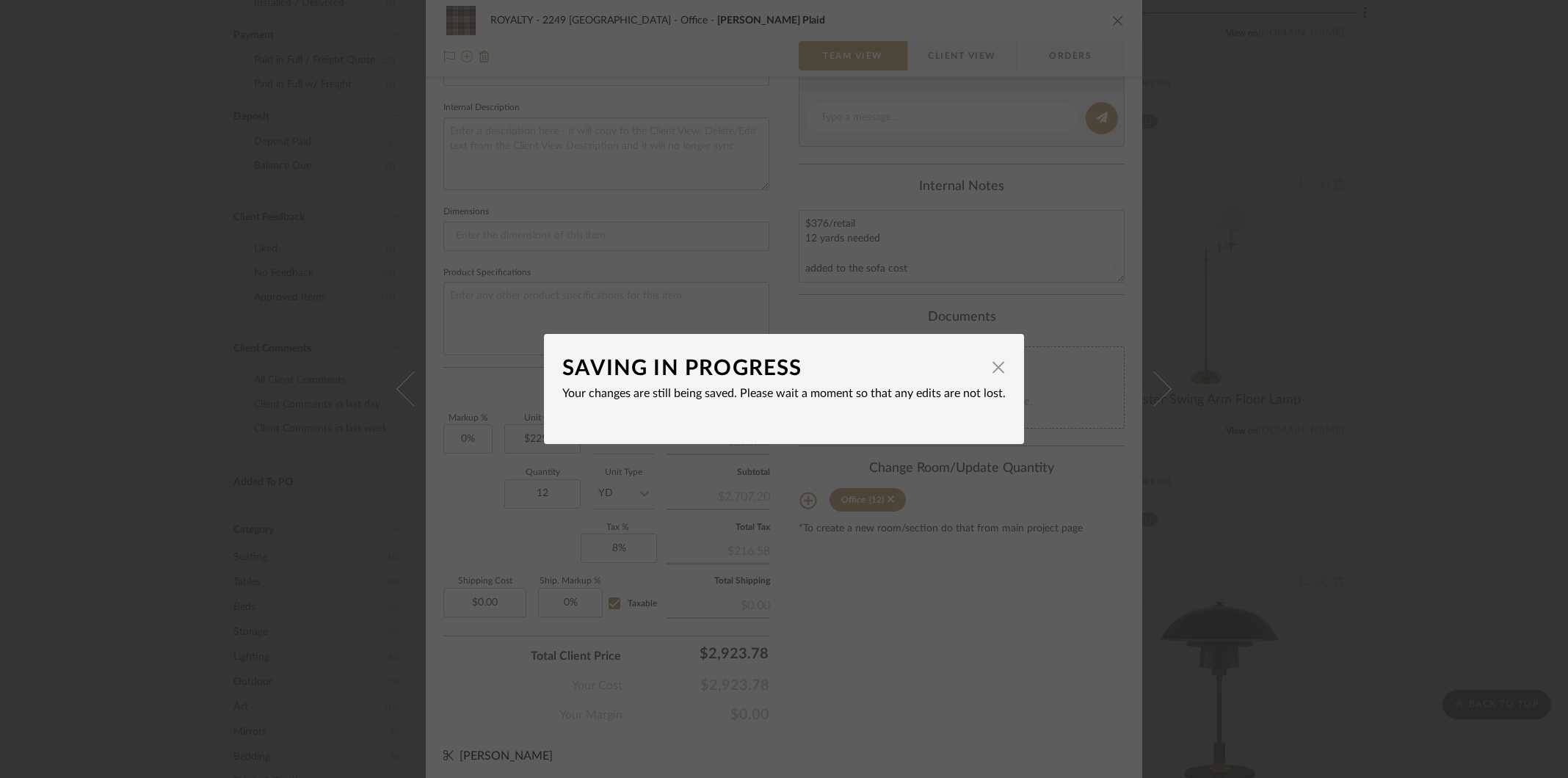 type 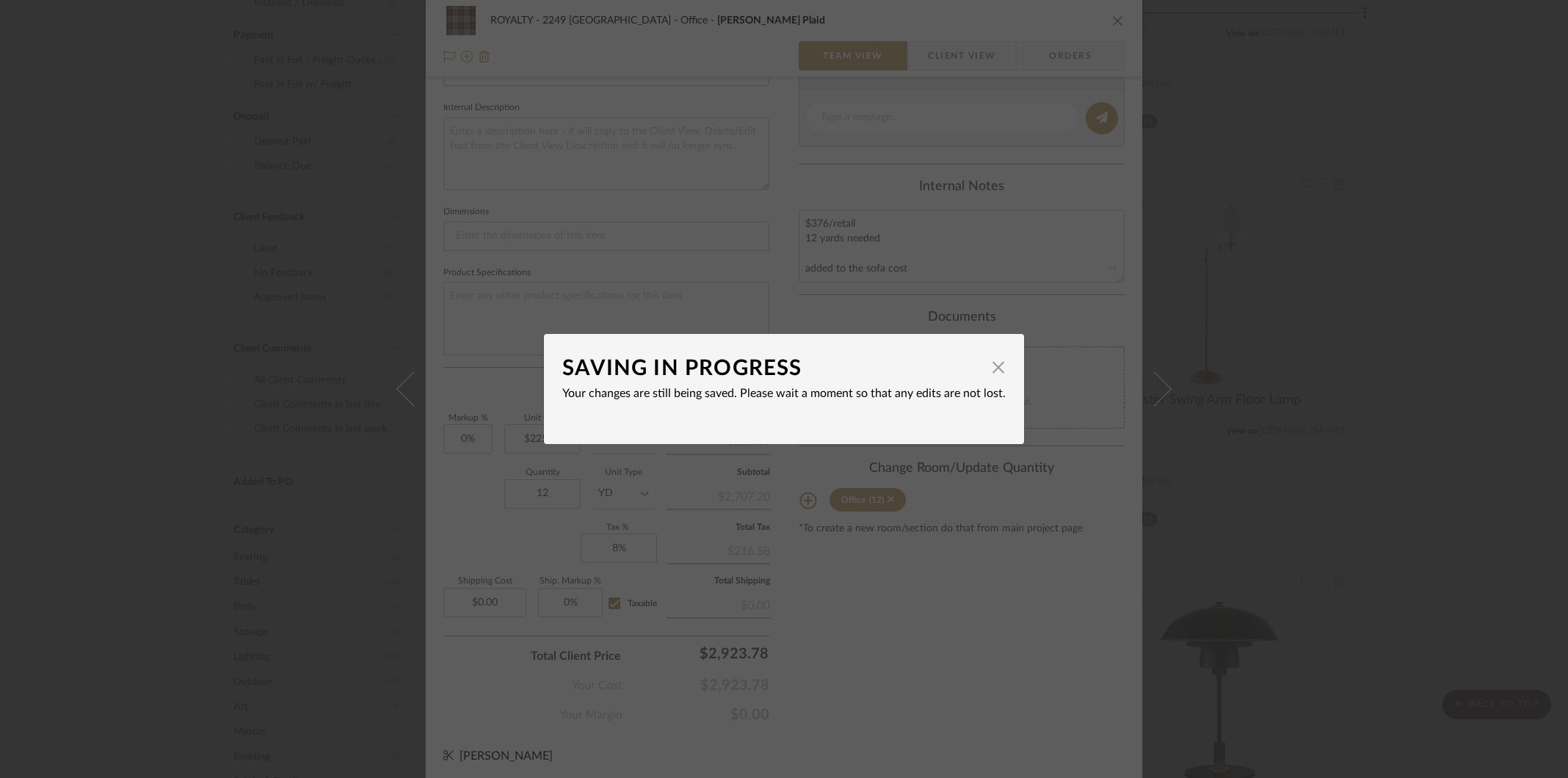 type 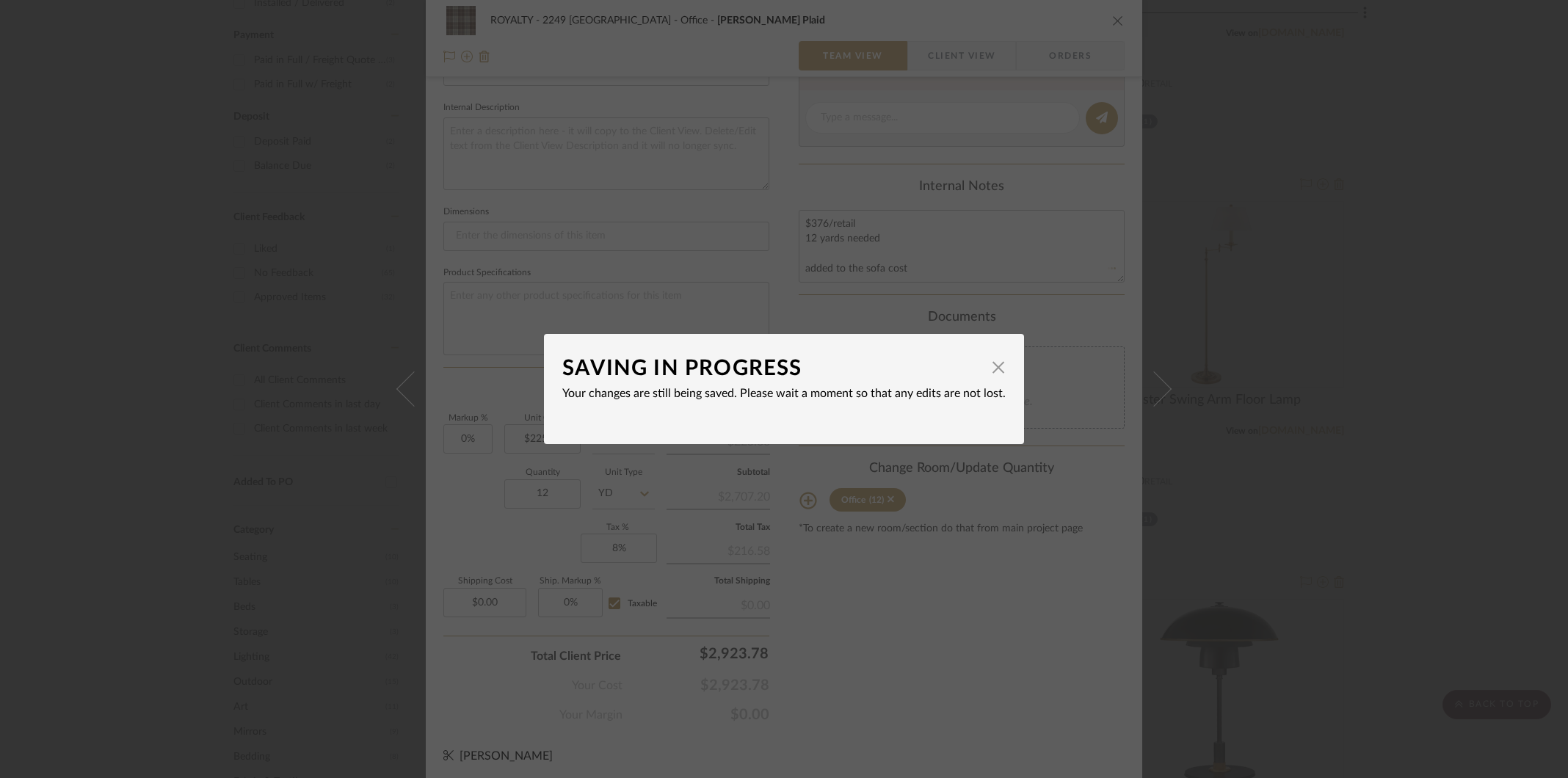 type 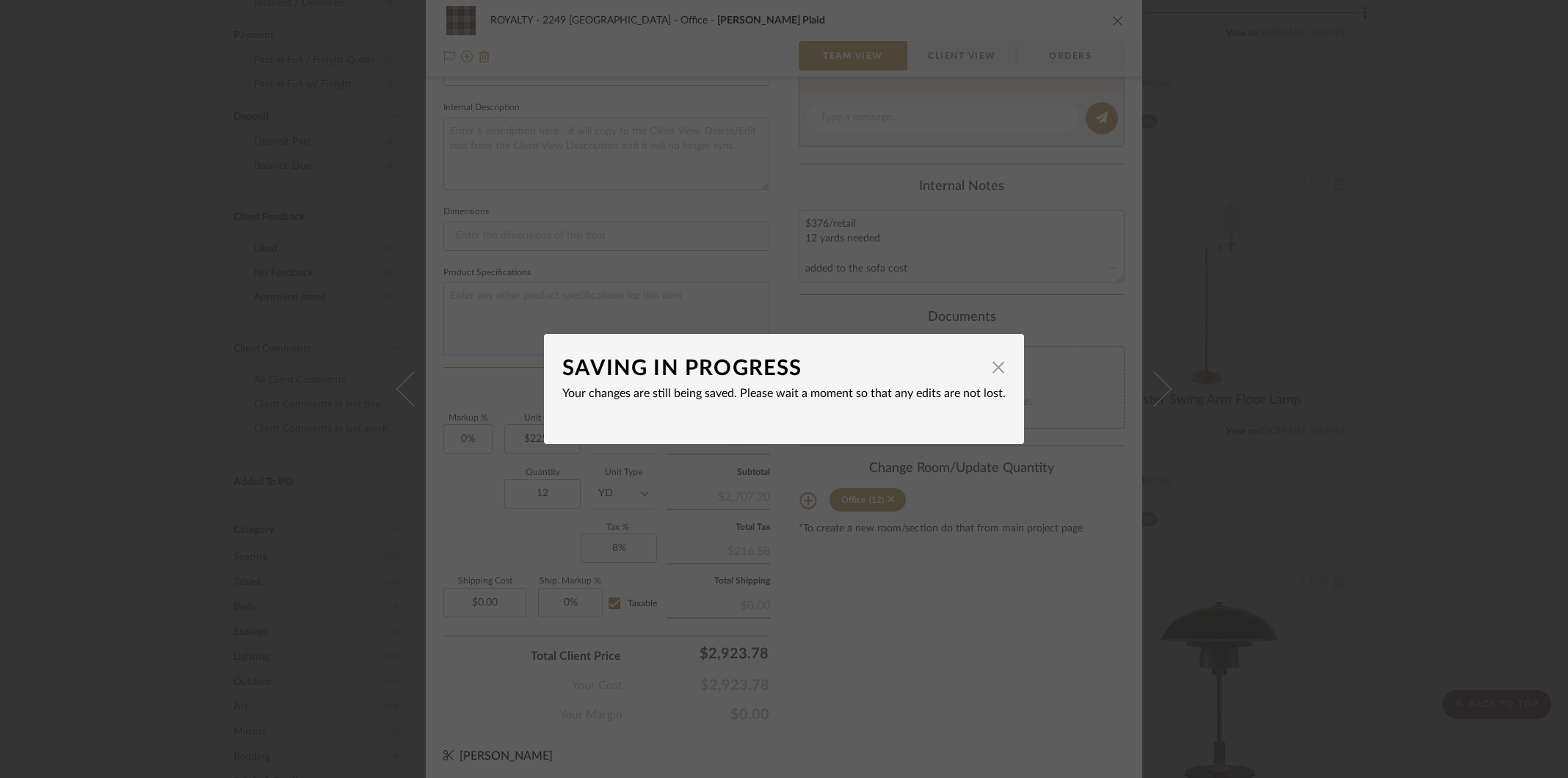 type 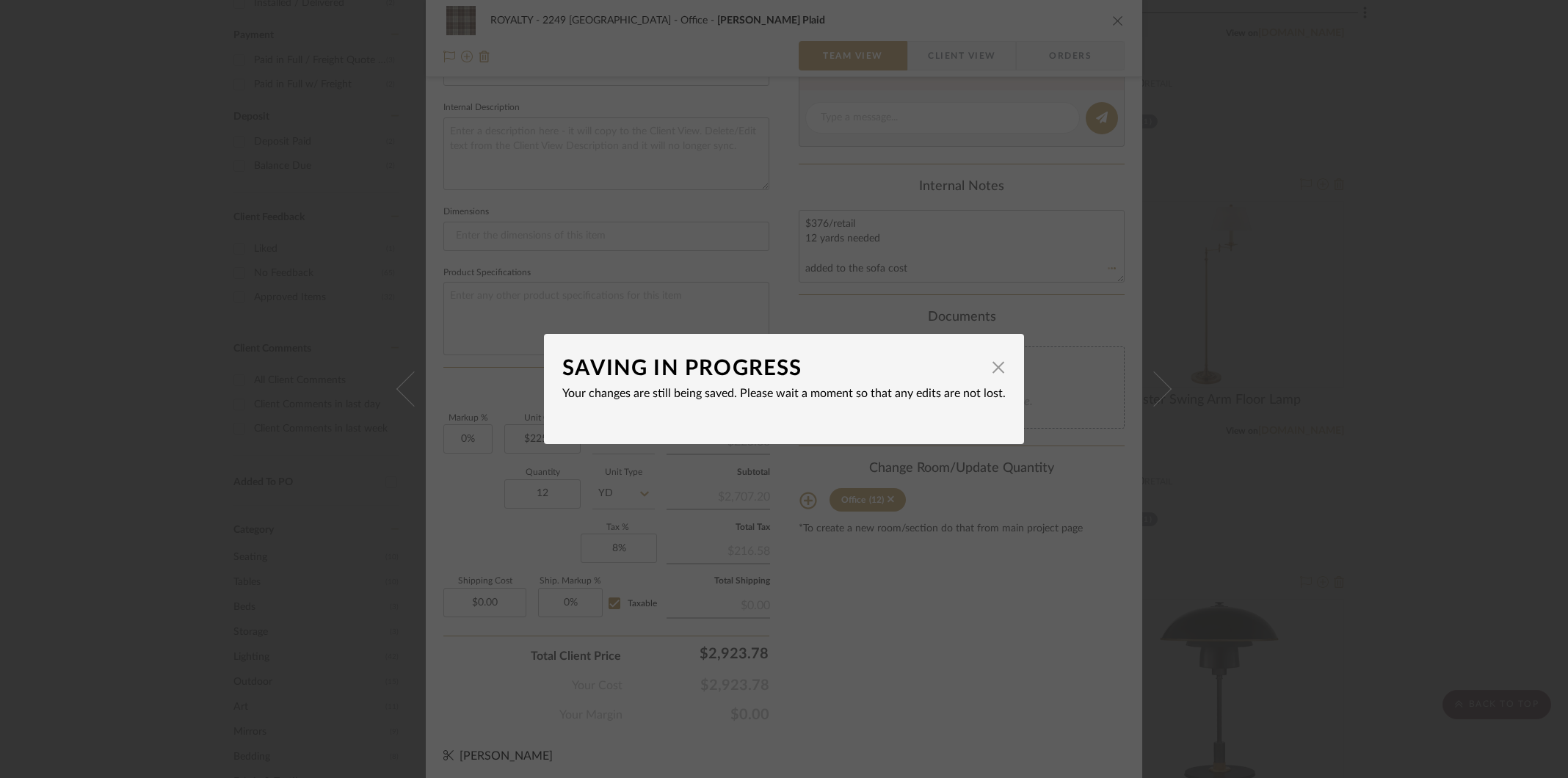 type 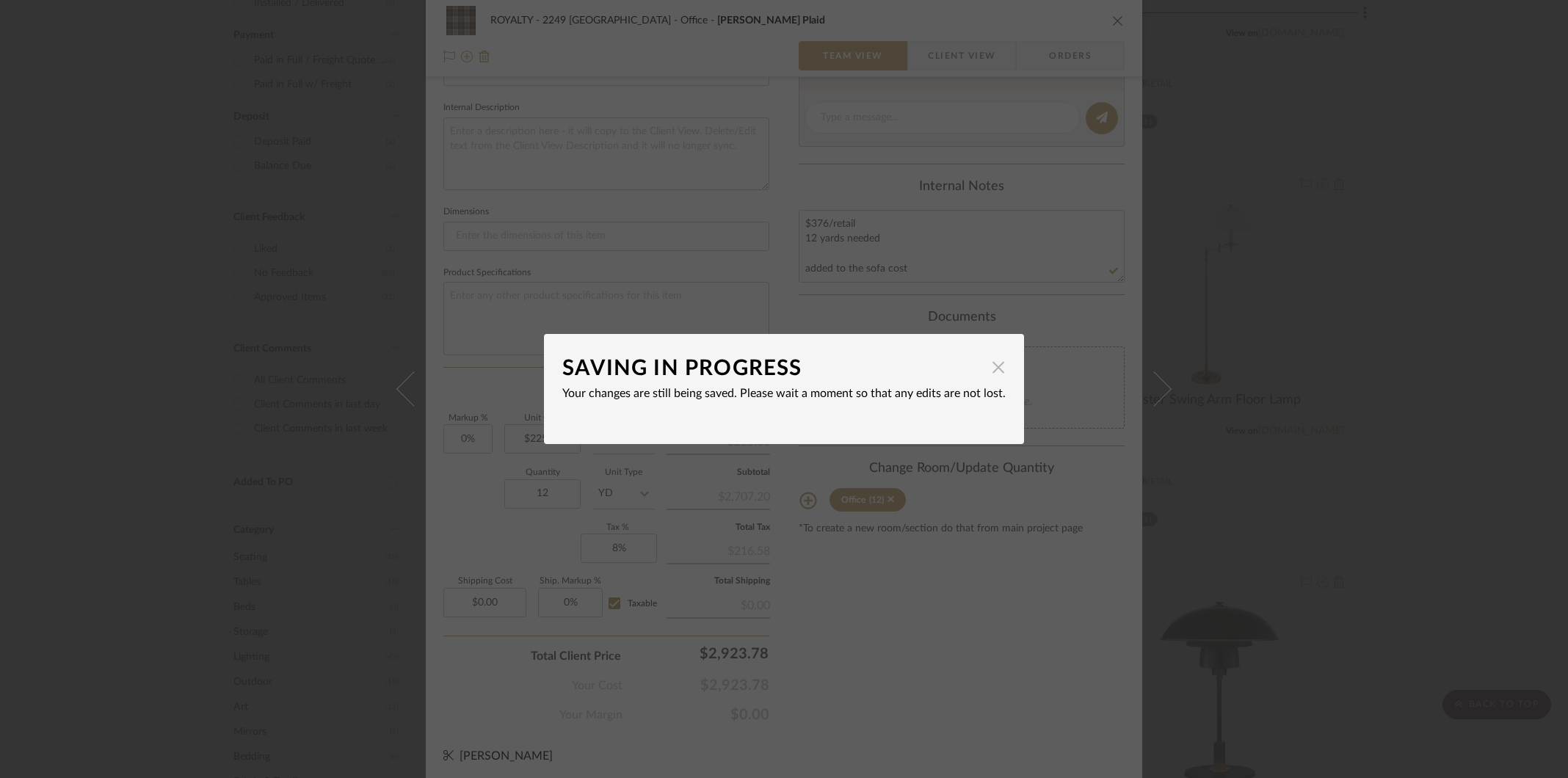 click at bounding box center [998, 367] 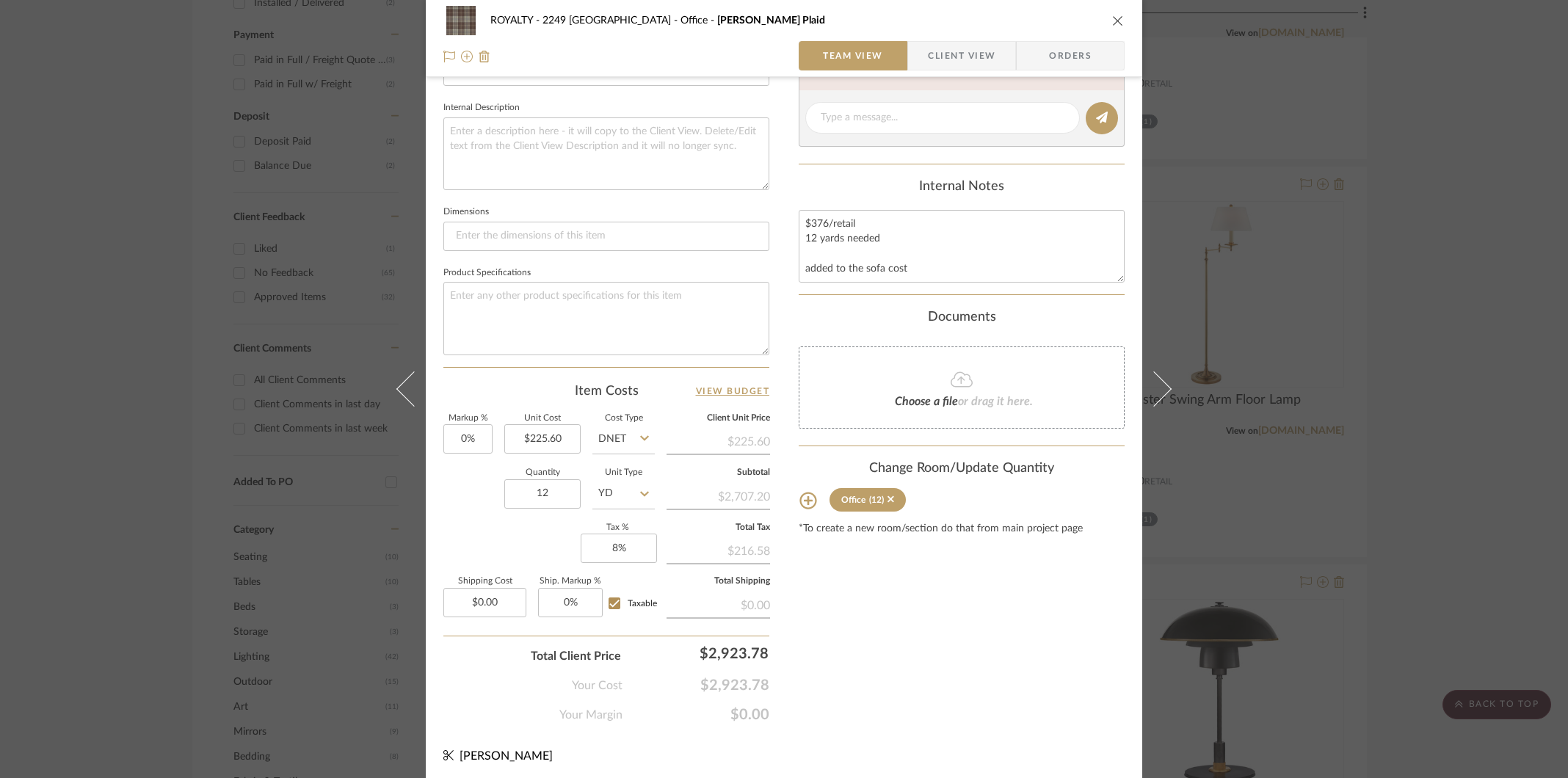 click on "ROYALTY - 2249 Yorkshire Office [PERSON_NAME] Plaid" at bounding box center (784, 21) 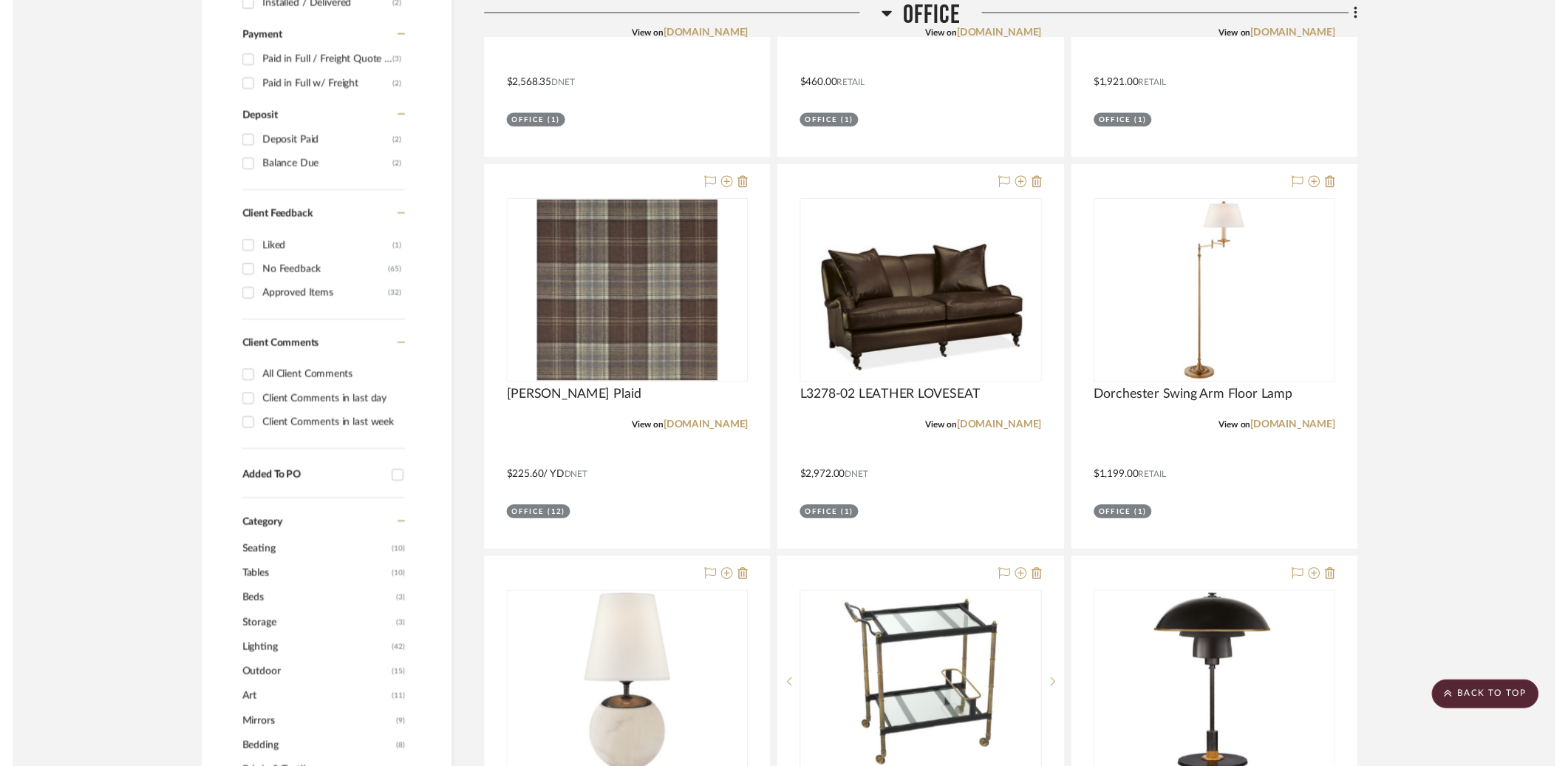 scroll, scrollTop: 1125, scrollLeft: 0, axis: vertical 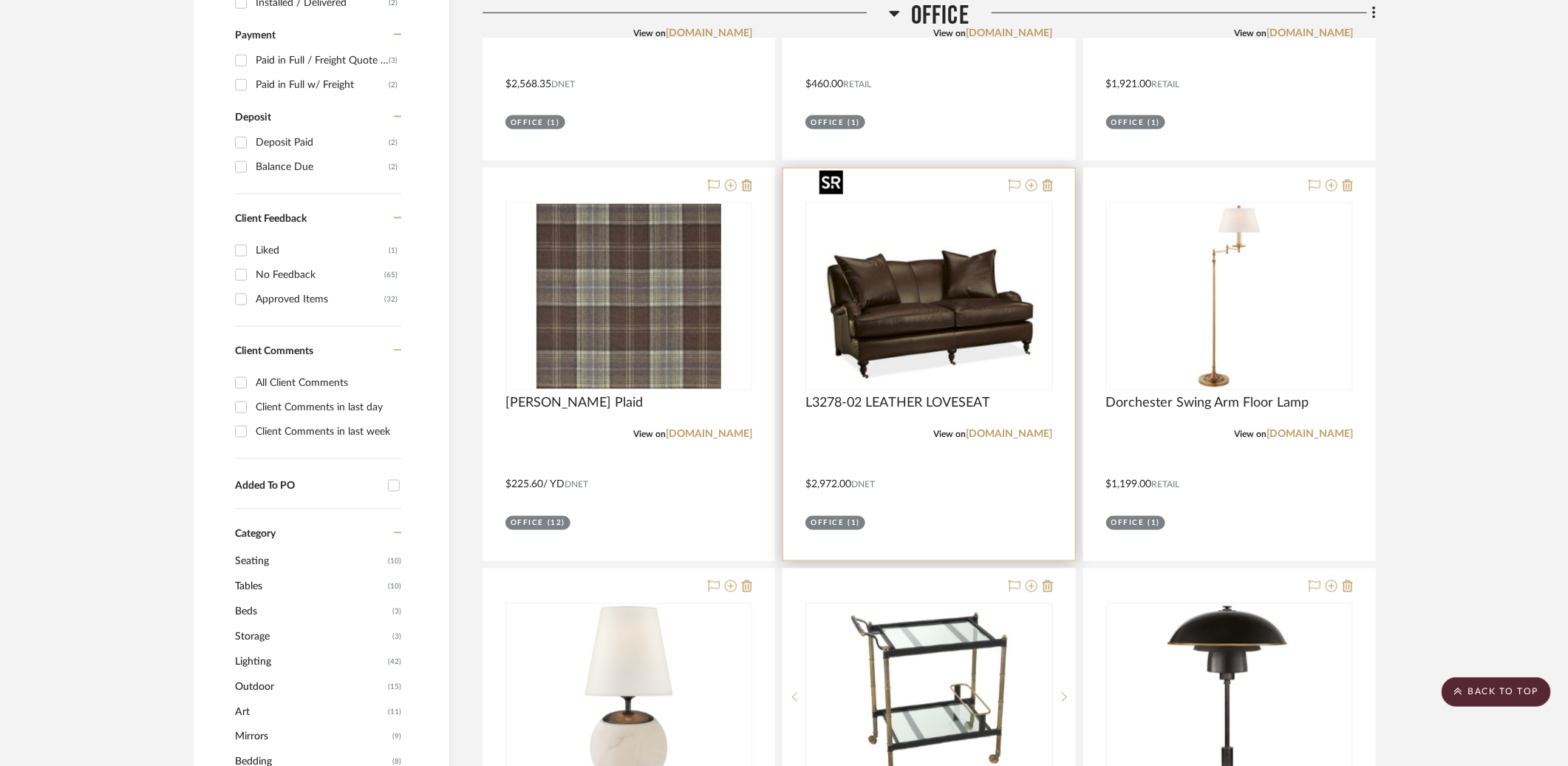click at bounding box center [929, 296] 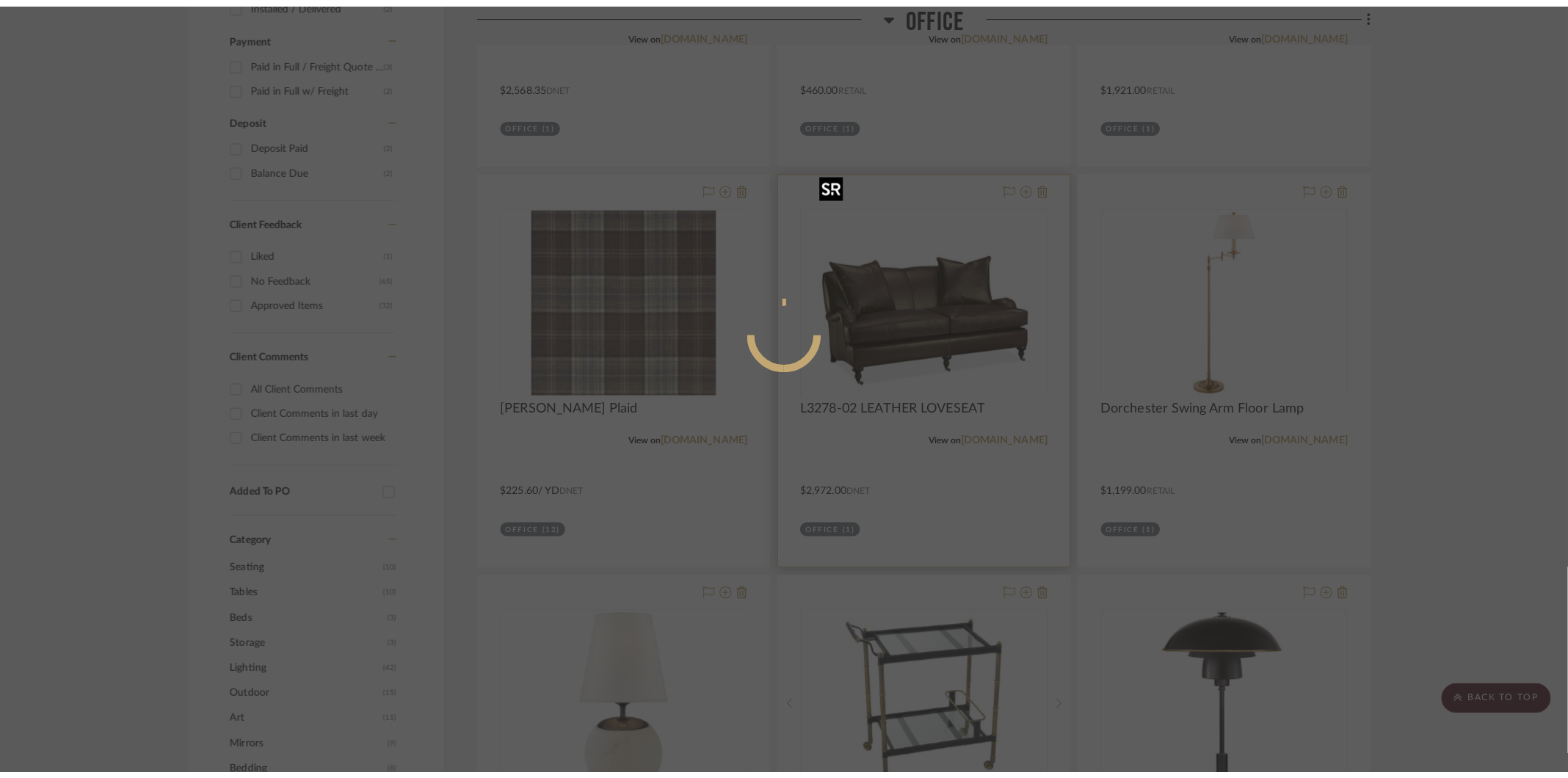 scroll, scrollTop: 0, scrollLeft: 0, axis: both 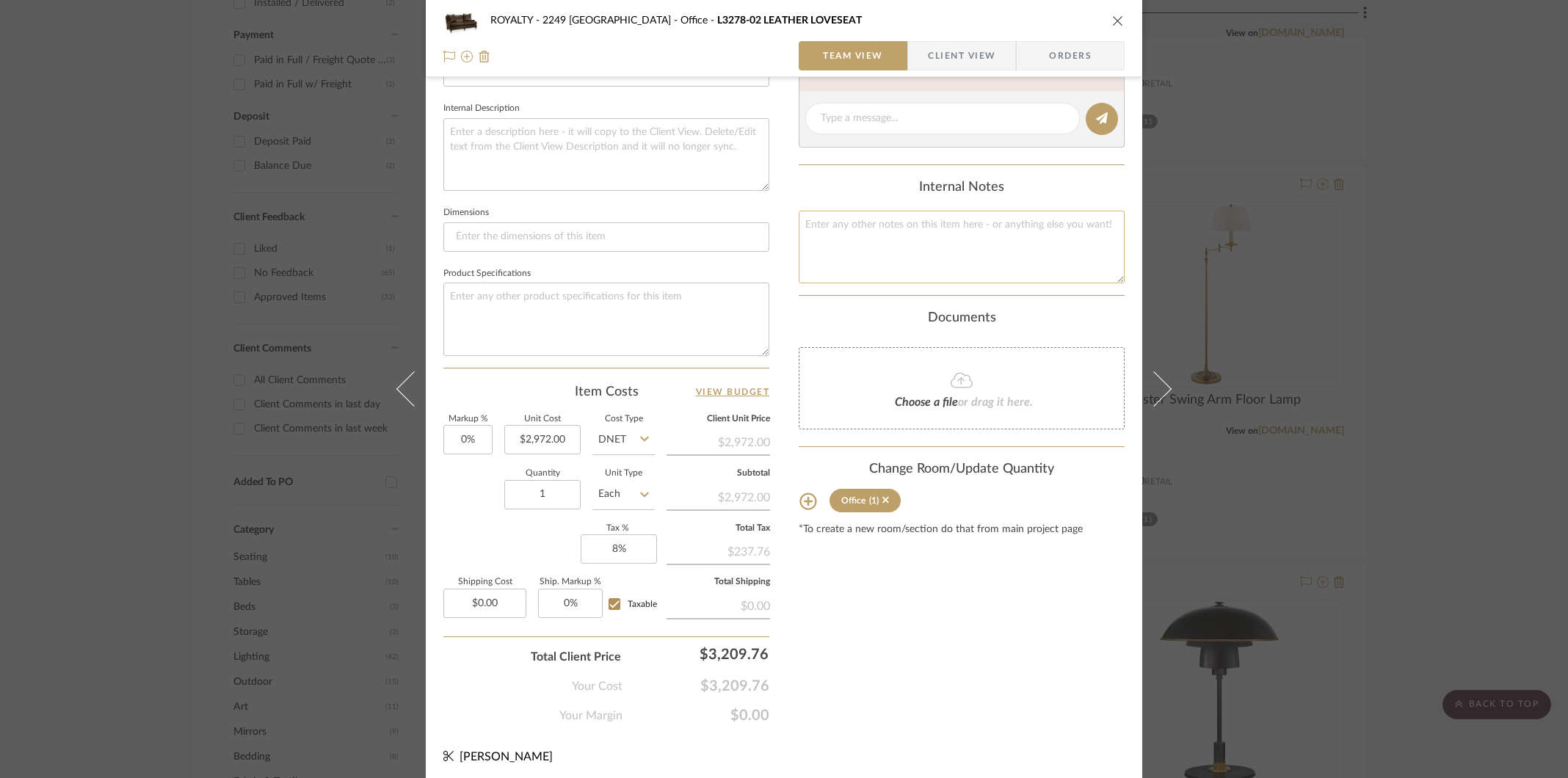 click 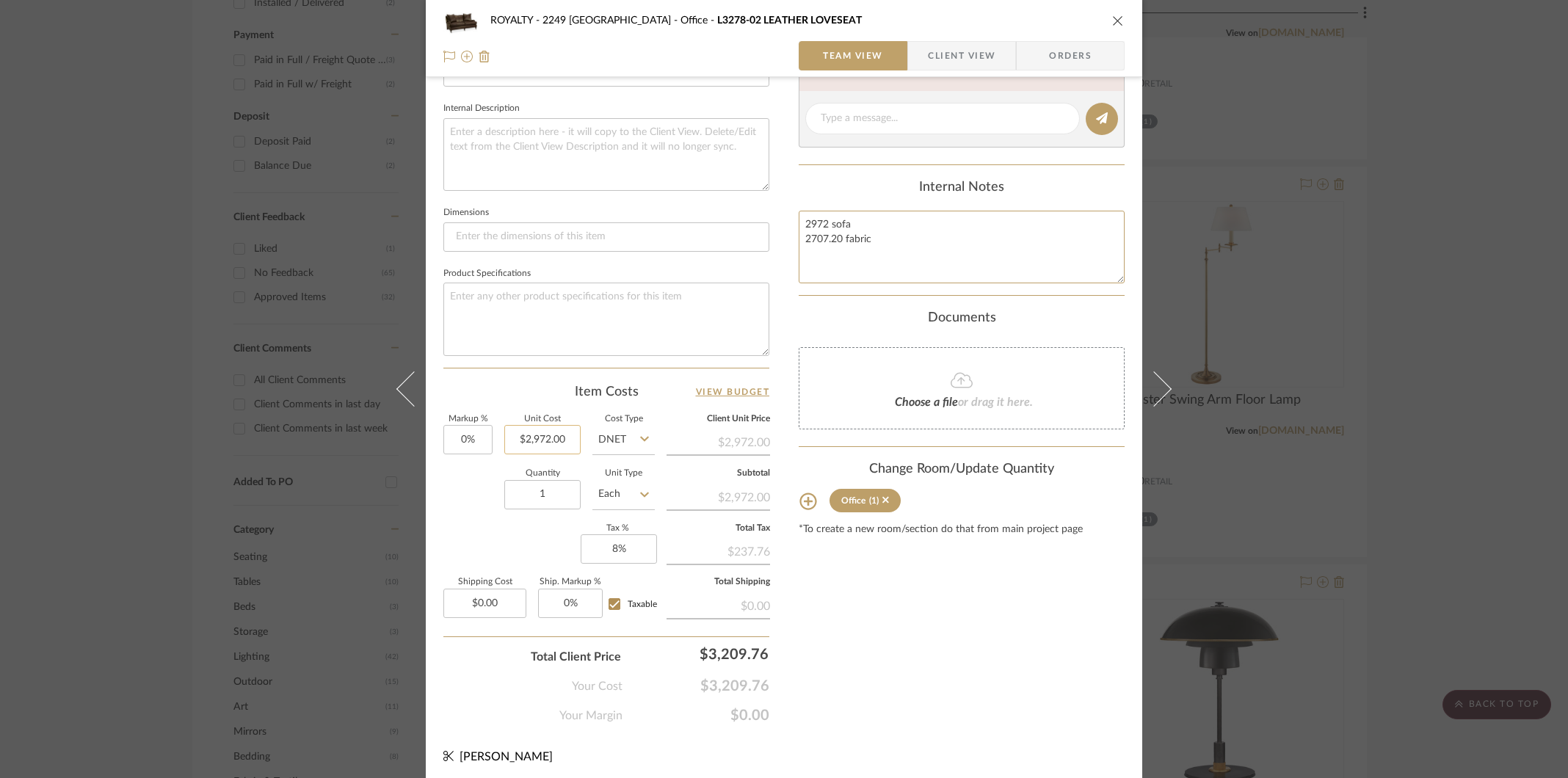 type on "2972 sofa
2707.20 fabric" 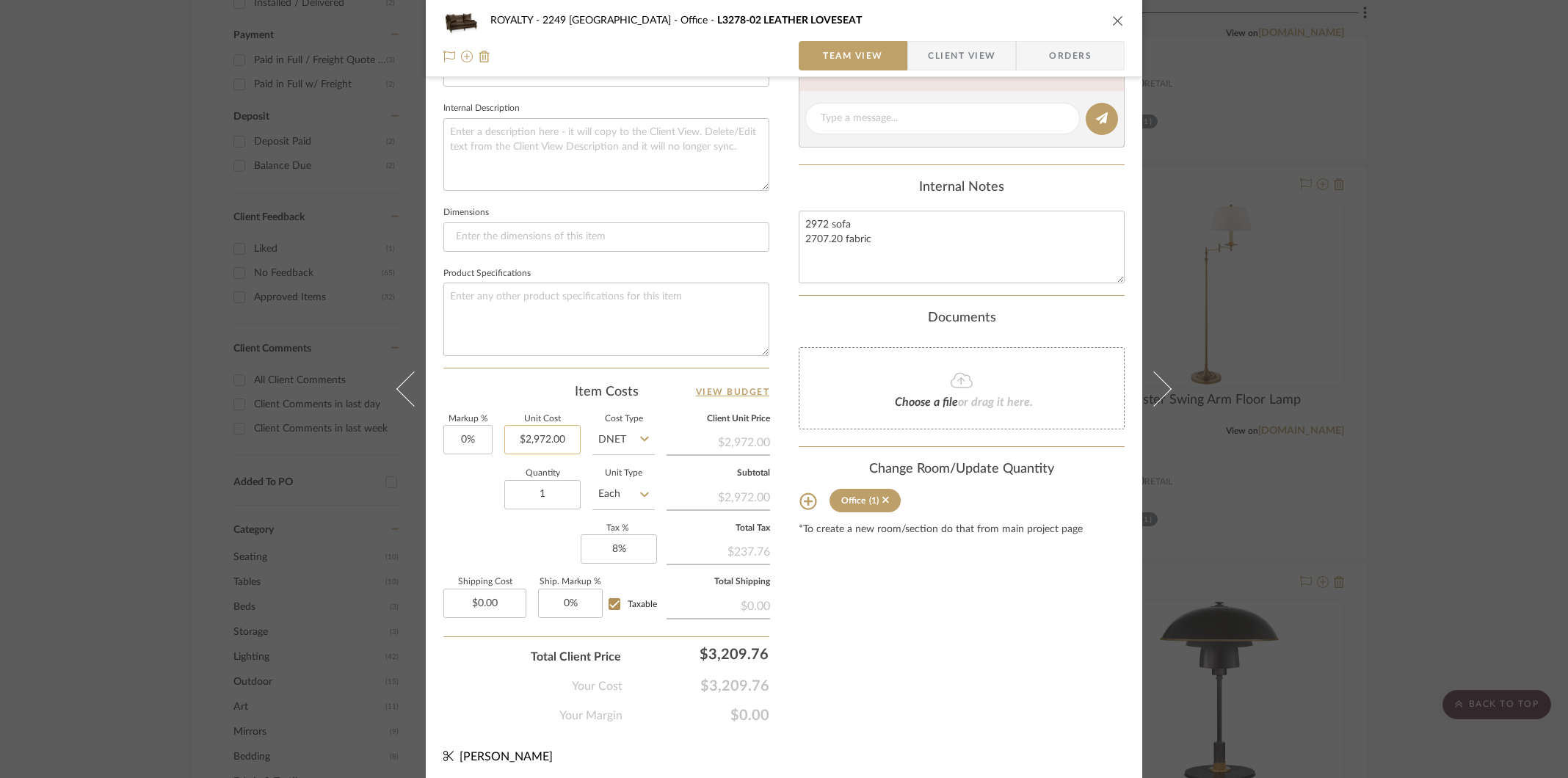 type on "2972.00" 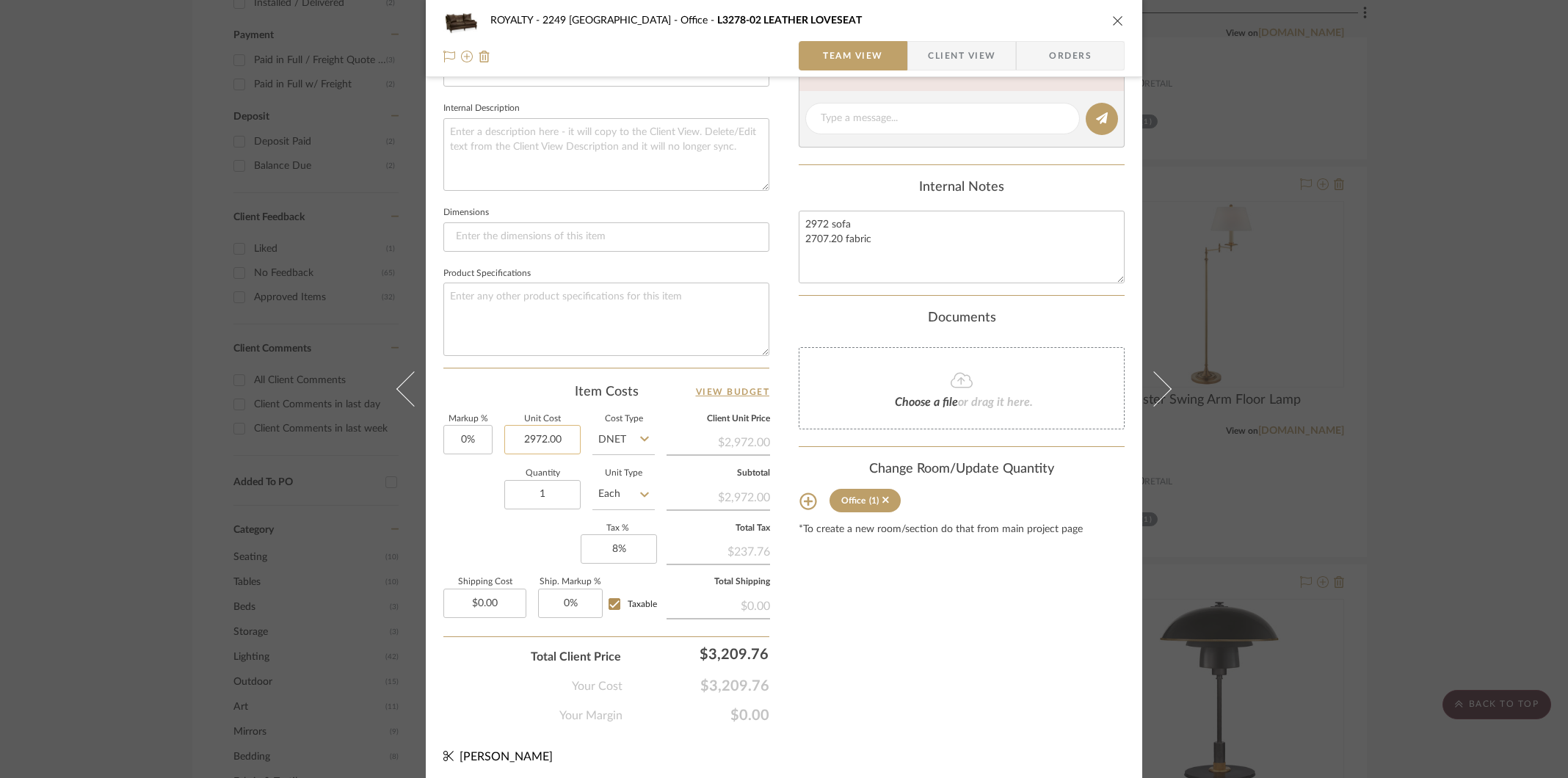click on "2972.00" 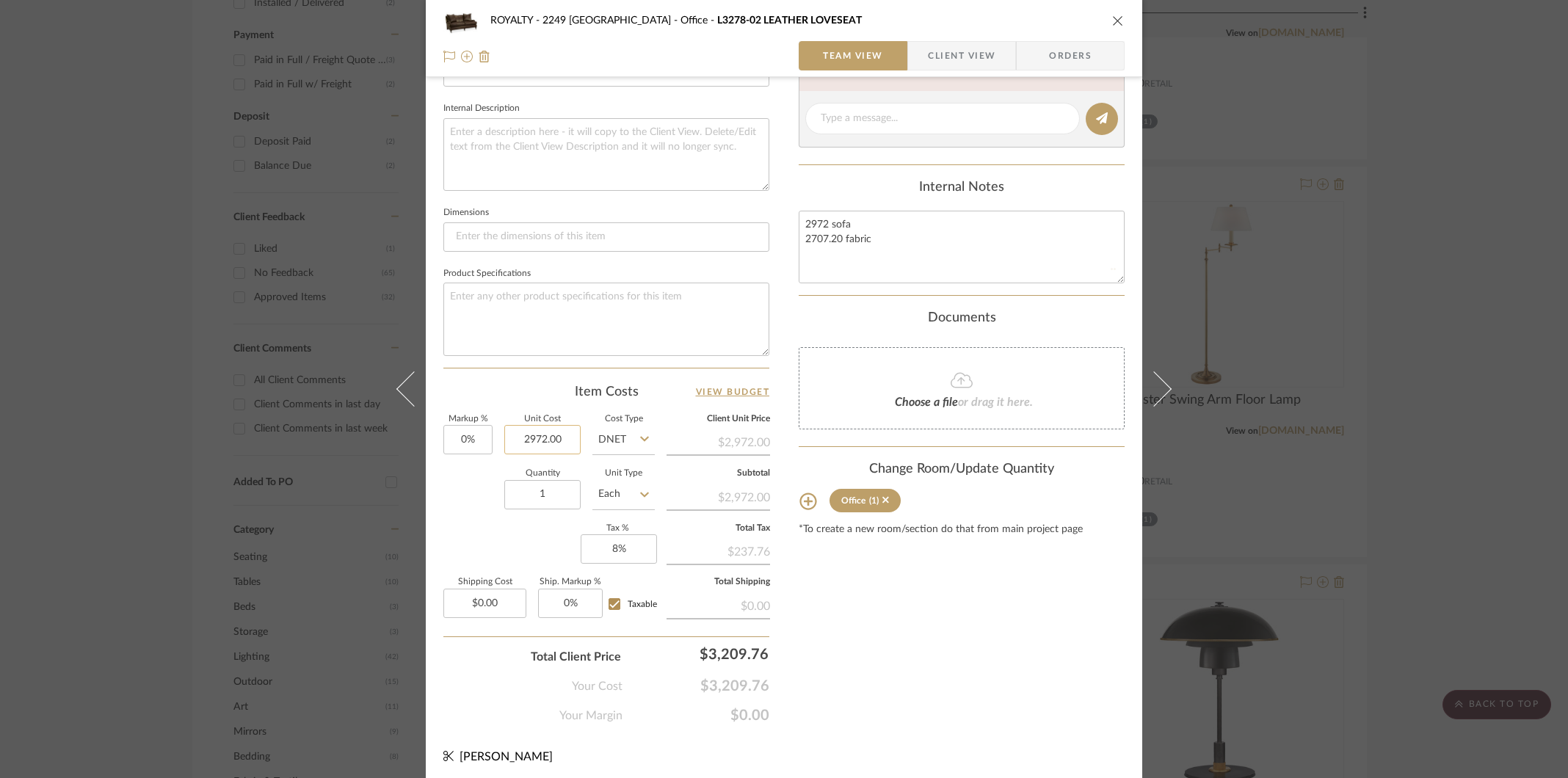 type 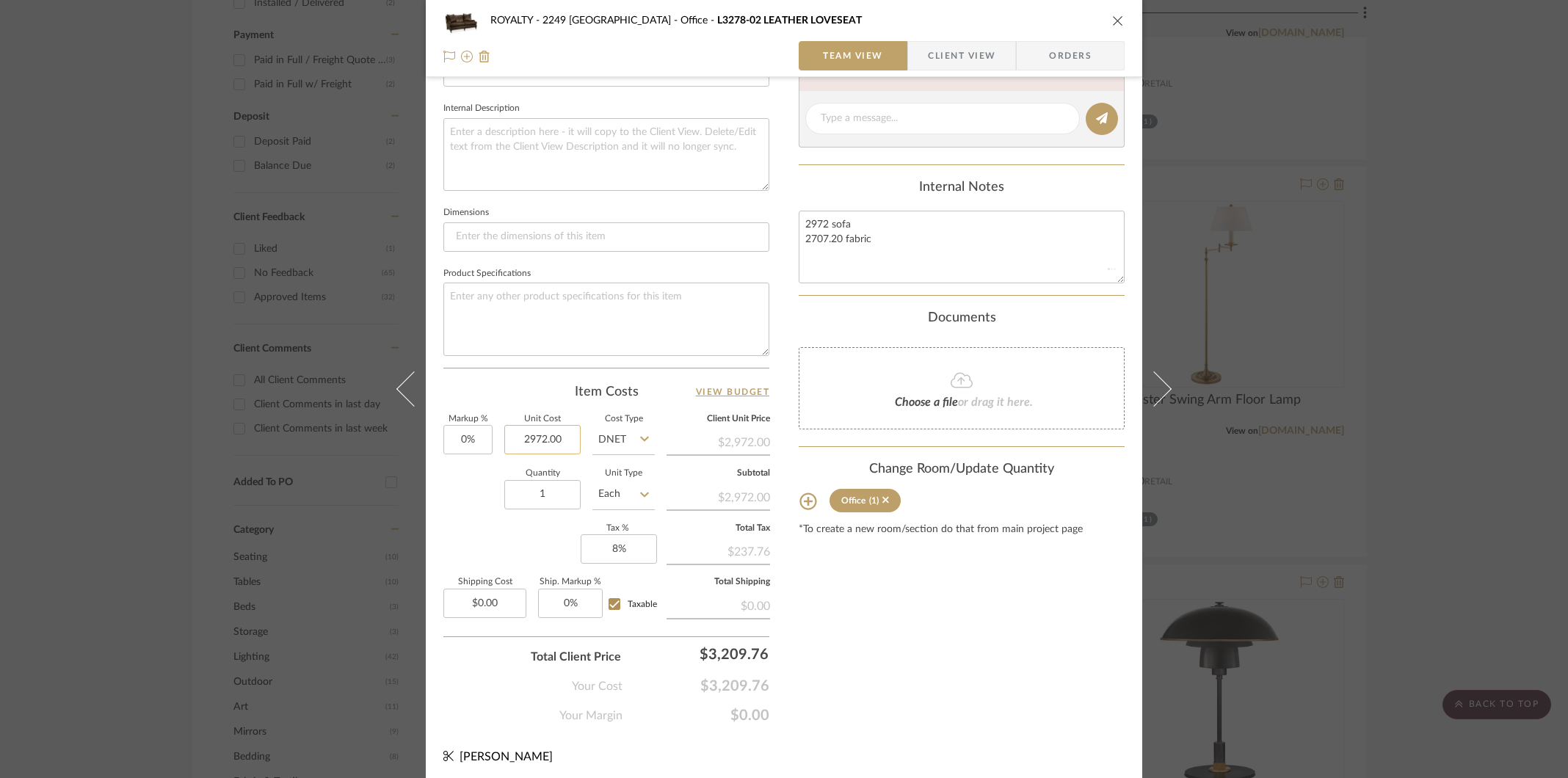 type 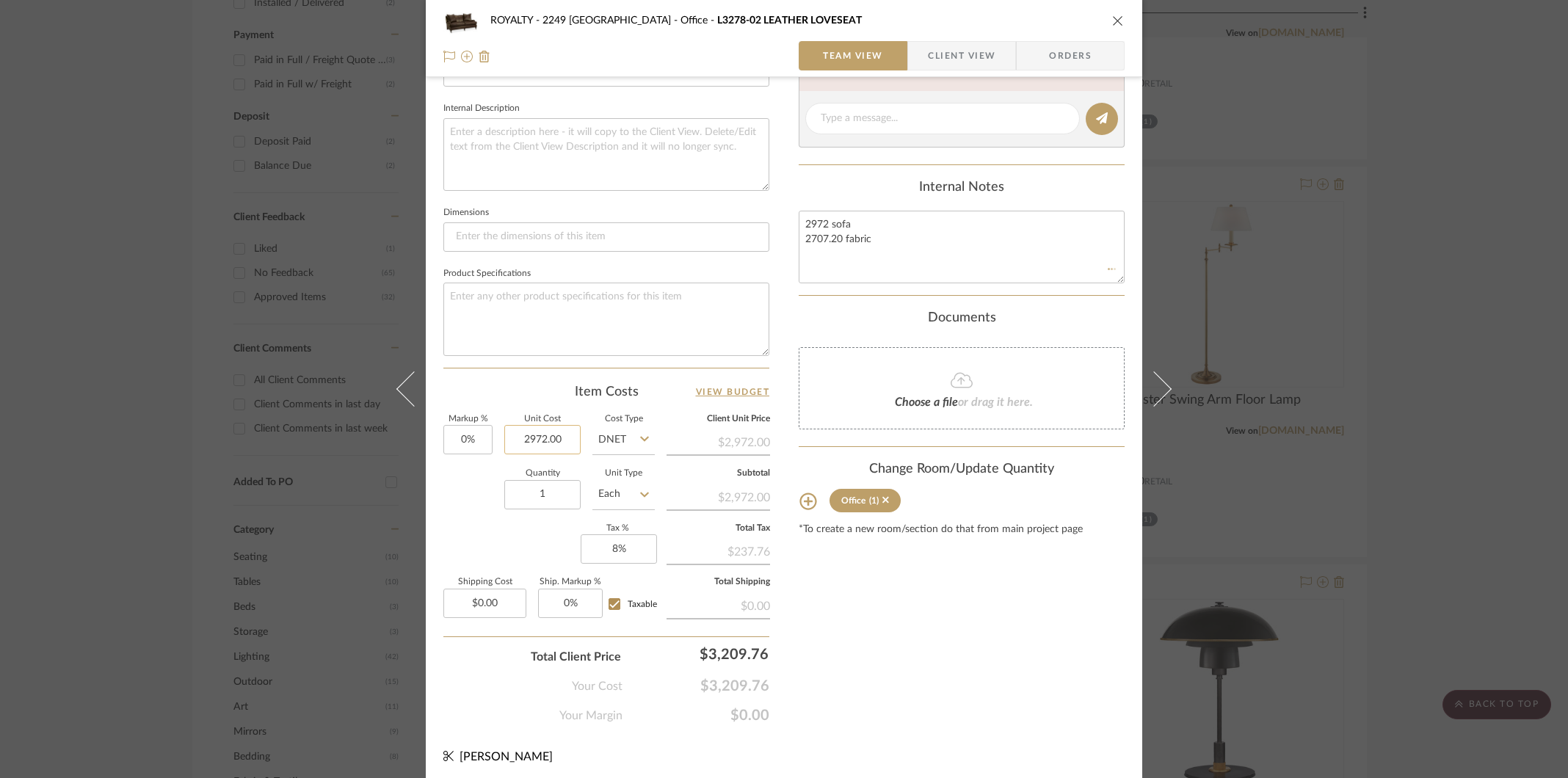 type 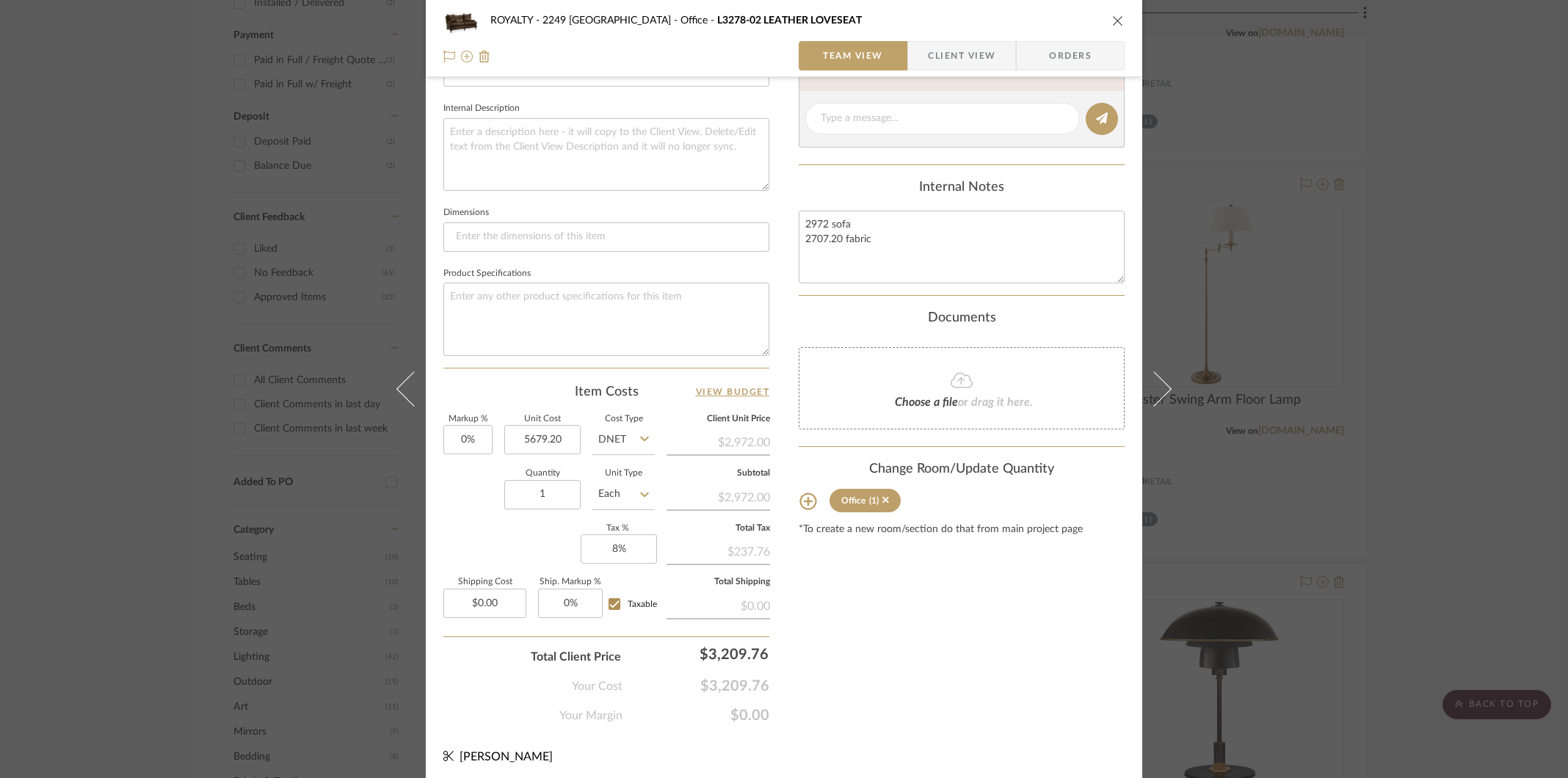 type on "$5,679.20" 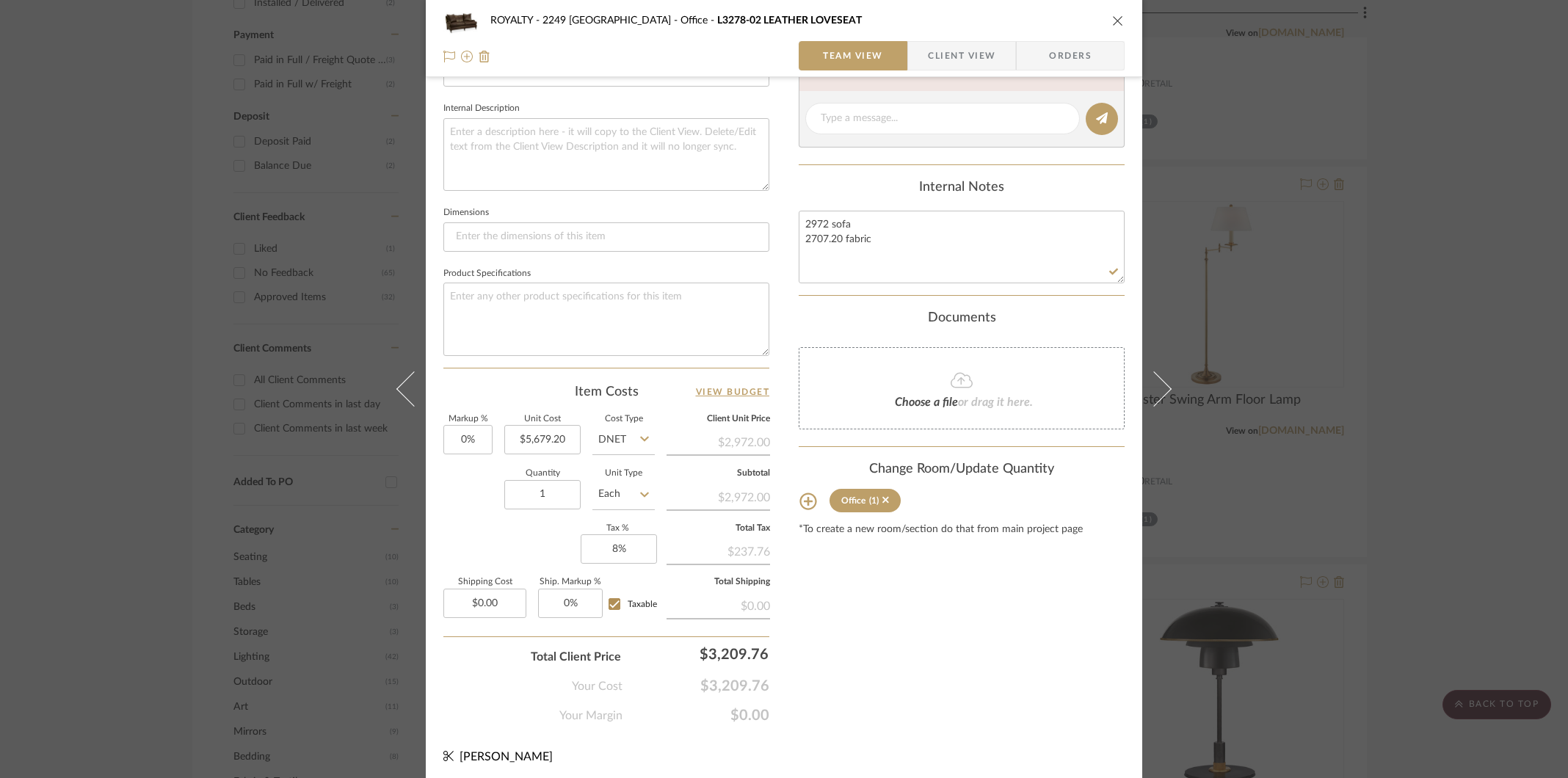 click on "Content here copies to Client View - confirm visibility there.  Show in Client Dashboard   Include in Budget   View Budget  Team Status  Lead Time  In Stock Weeks  Est. Min  10  Est. Max  12  Due Date   Install Date  Tasks / To-Dos /  team Messaging  Leave yourself a note here or share next steps with your team. You will receive emails when they
respond!  Invite Collaborator Internal Notes 2972 sofa
2707.20 fabric  Documents  Choose a file  or drag it here. Change Room/Update Quantity  Office  (1) *To create a new room/section do that from main project page" at bounding box center [962, 156] 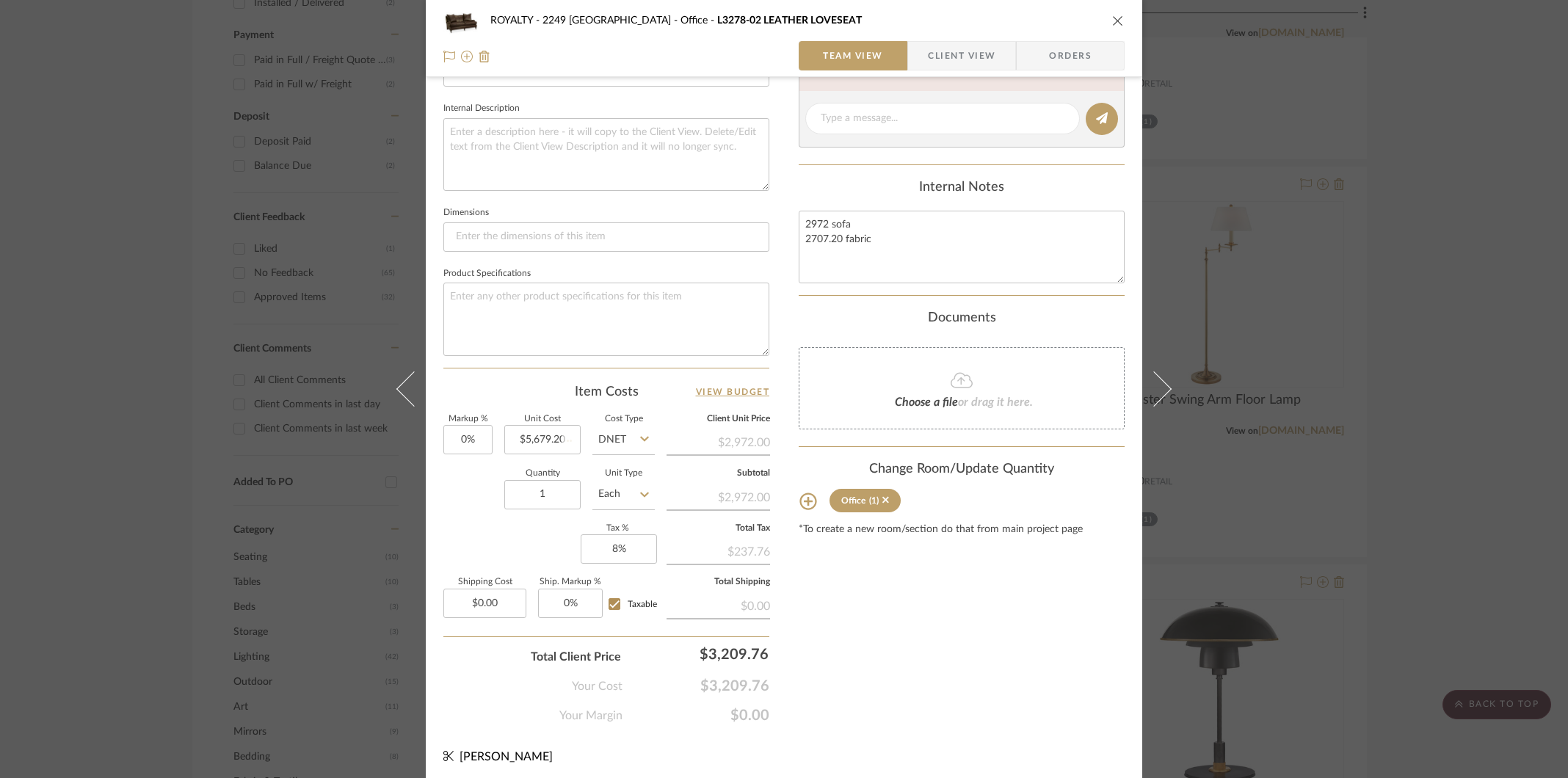 type 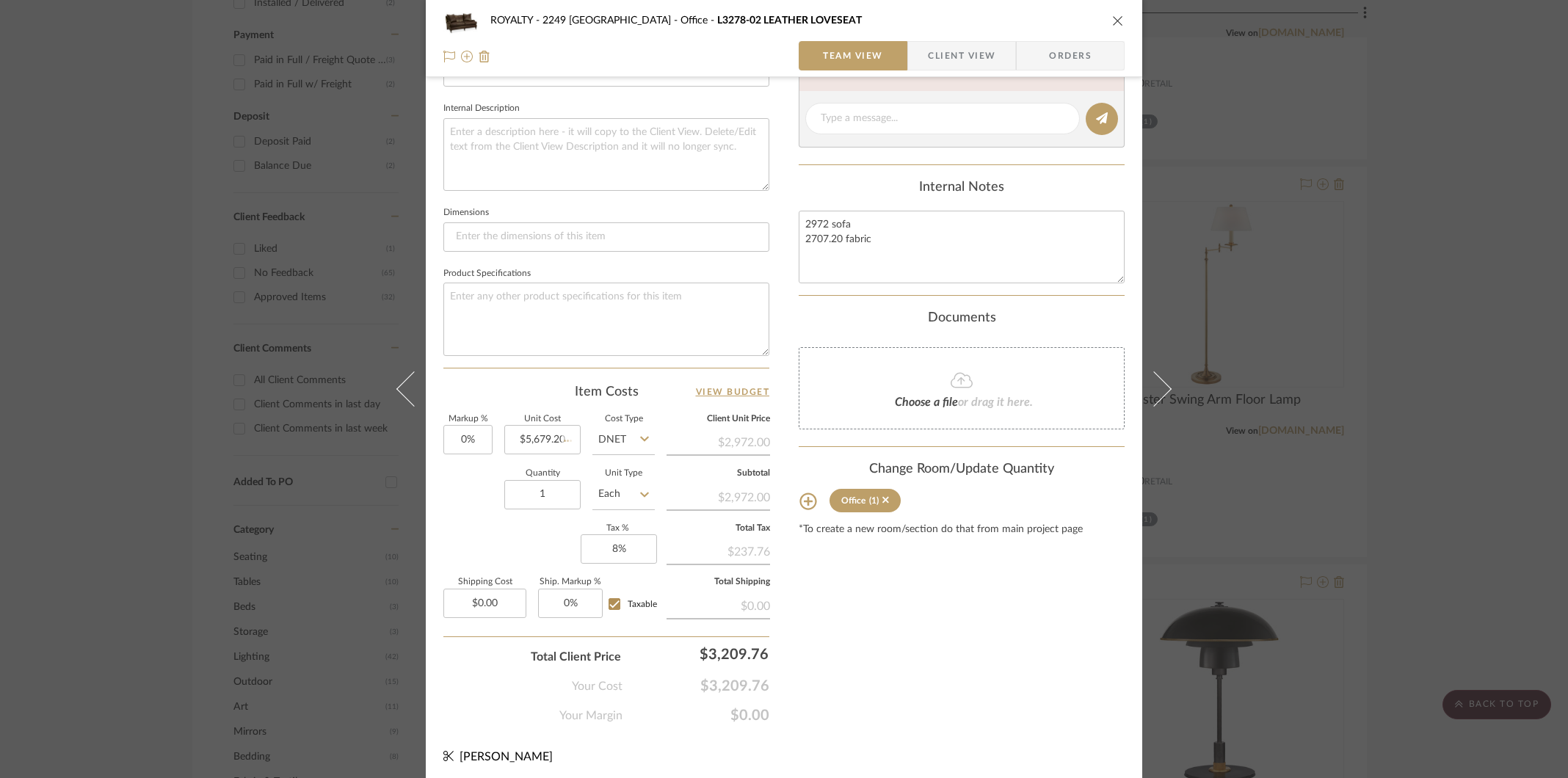 type 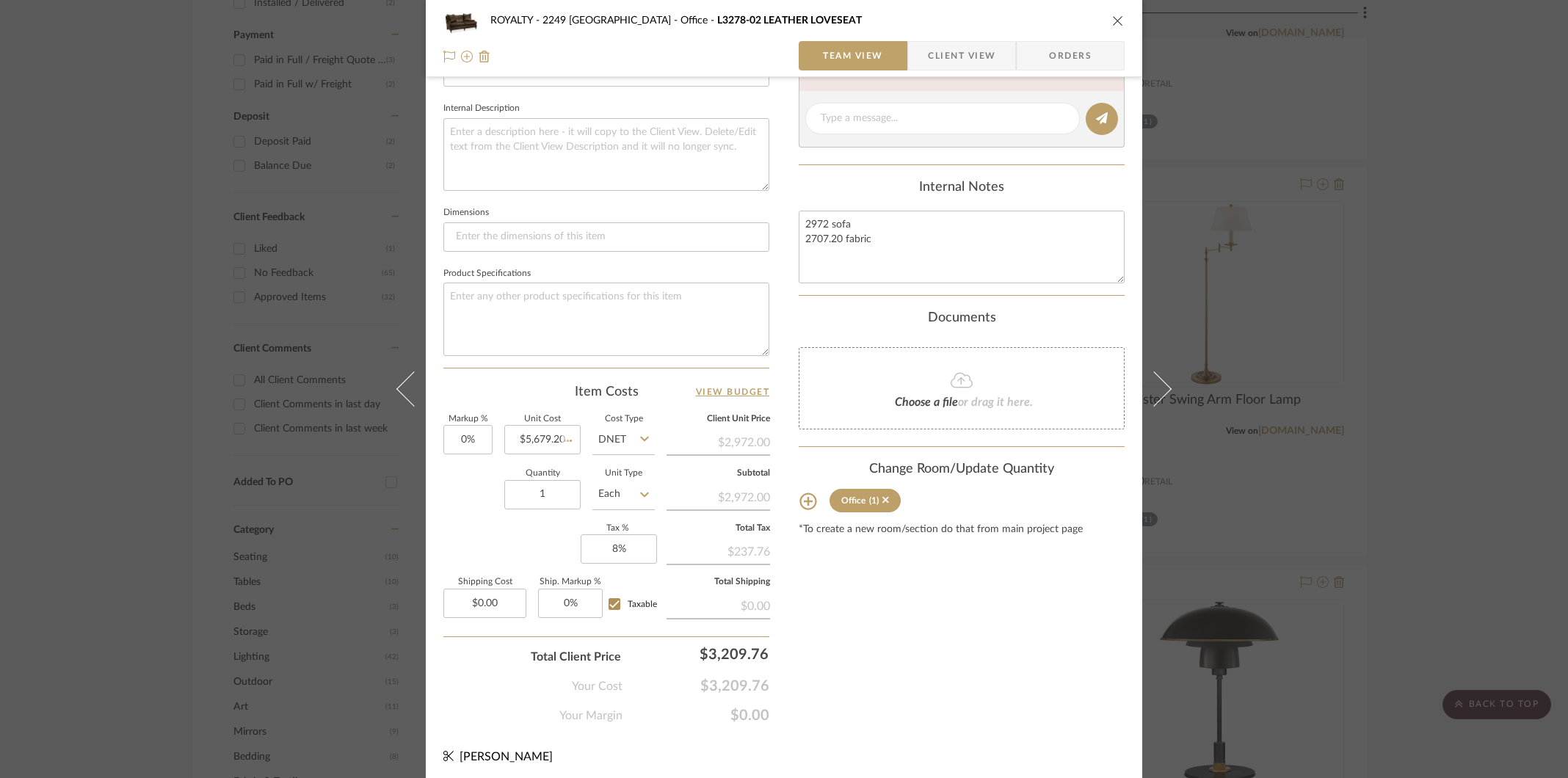 type 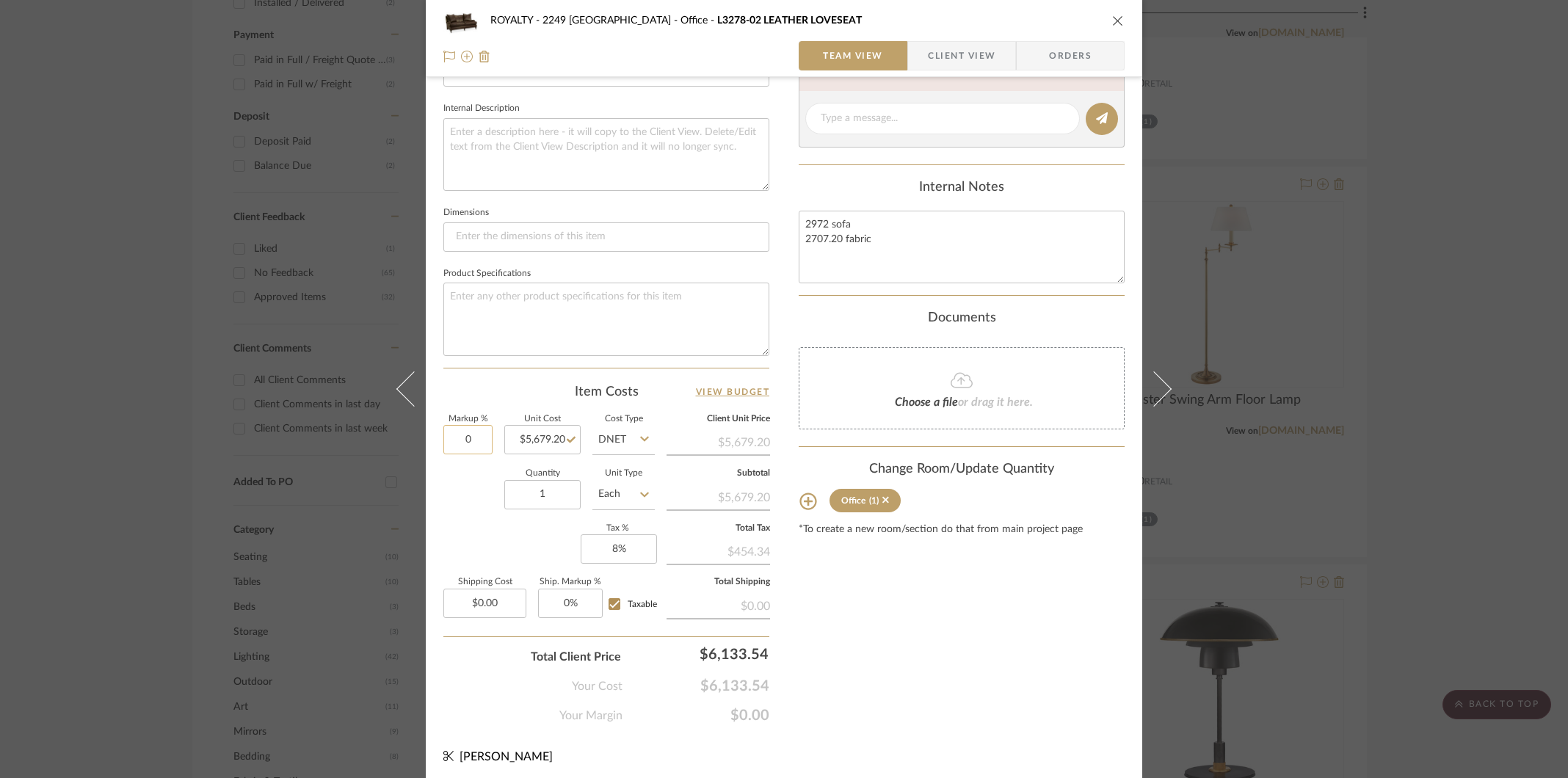click on "0" 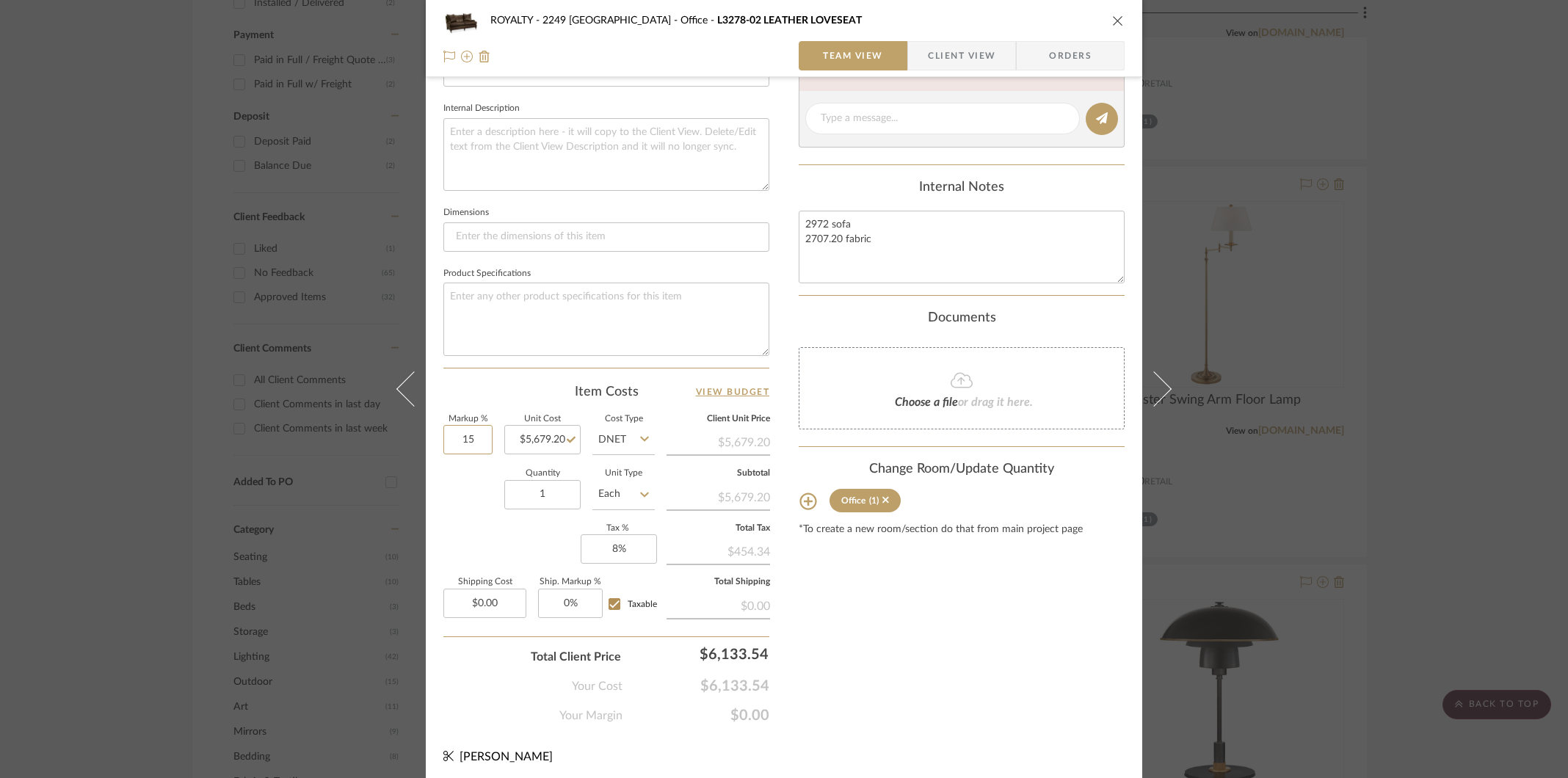 type on "1" 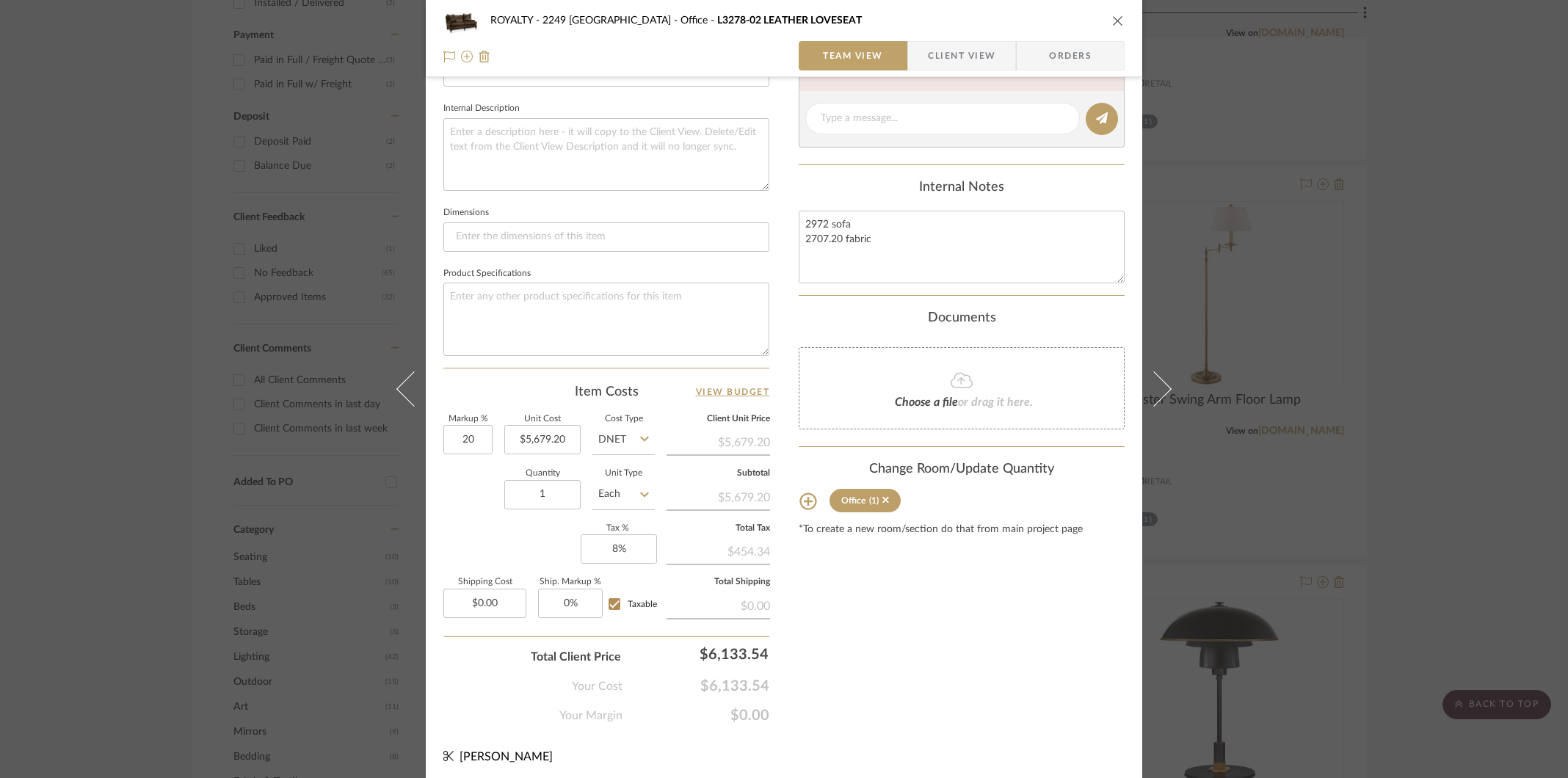 type on "20%" 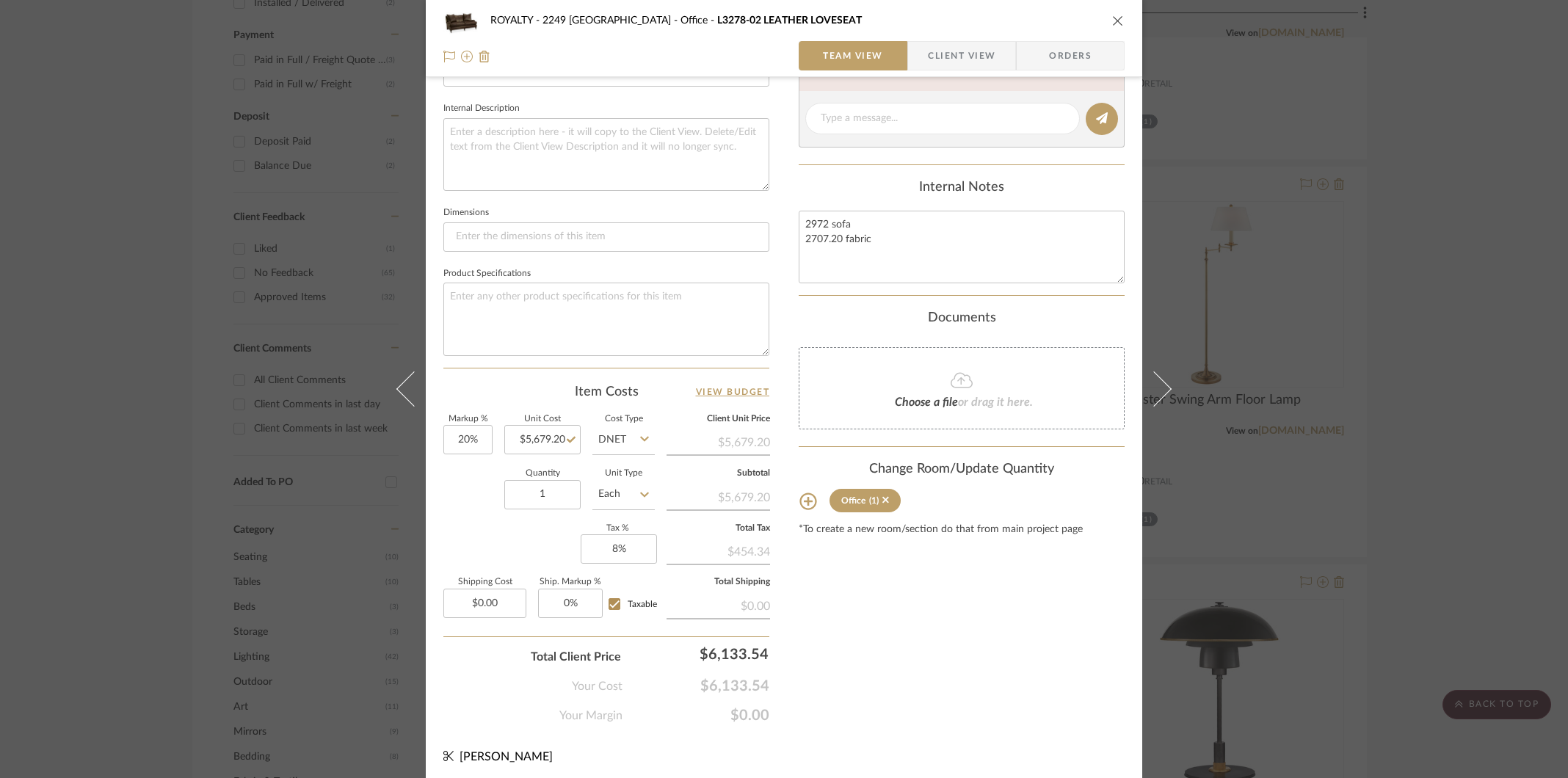 click on "Content here copies to Client View - confirm visibility there.  Show in Client Dashboard   Include in Budget   View Budget  Team Status  Lead Time  In Stock Weeks  Est. Min  10  Est. Max  12  Due Date   Install Date  Tasks / To-Dos /  team Messaging  Leave yourself a note here or share next steps with your team. You will receive emails when they
respond!  Invite Collaborator Internal Notes 2972 sofa
2707.20 fabric  Documents  Choose a file  or drag it here. Change Room/Update Quantity  Office  (1) *To create a new room/section do that from main project page" at bounding box center (962, 156) 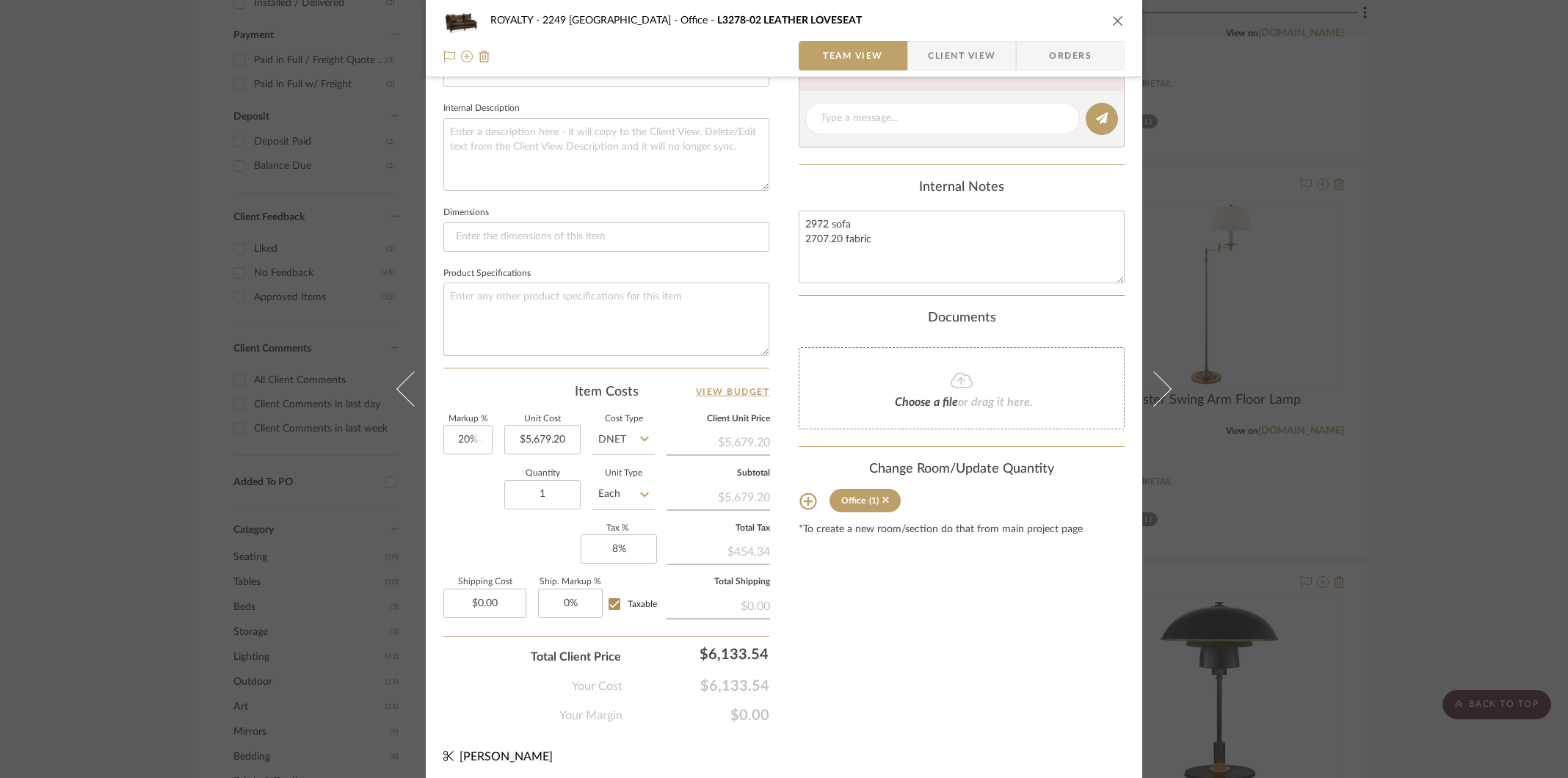 type 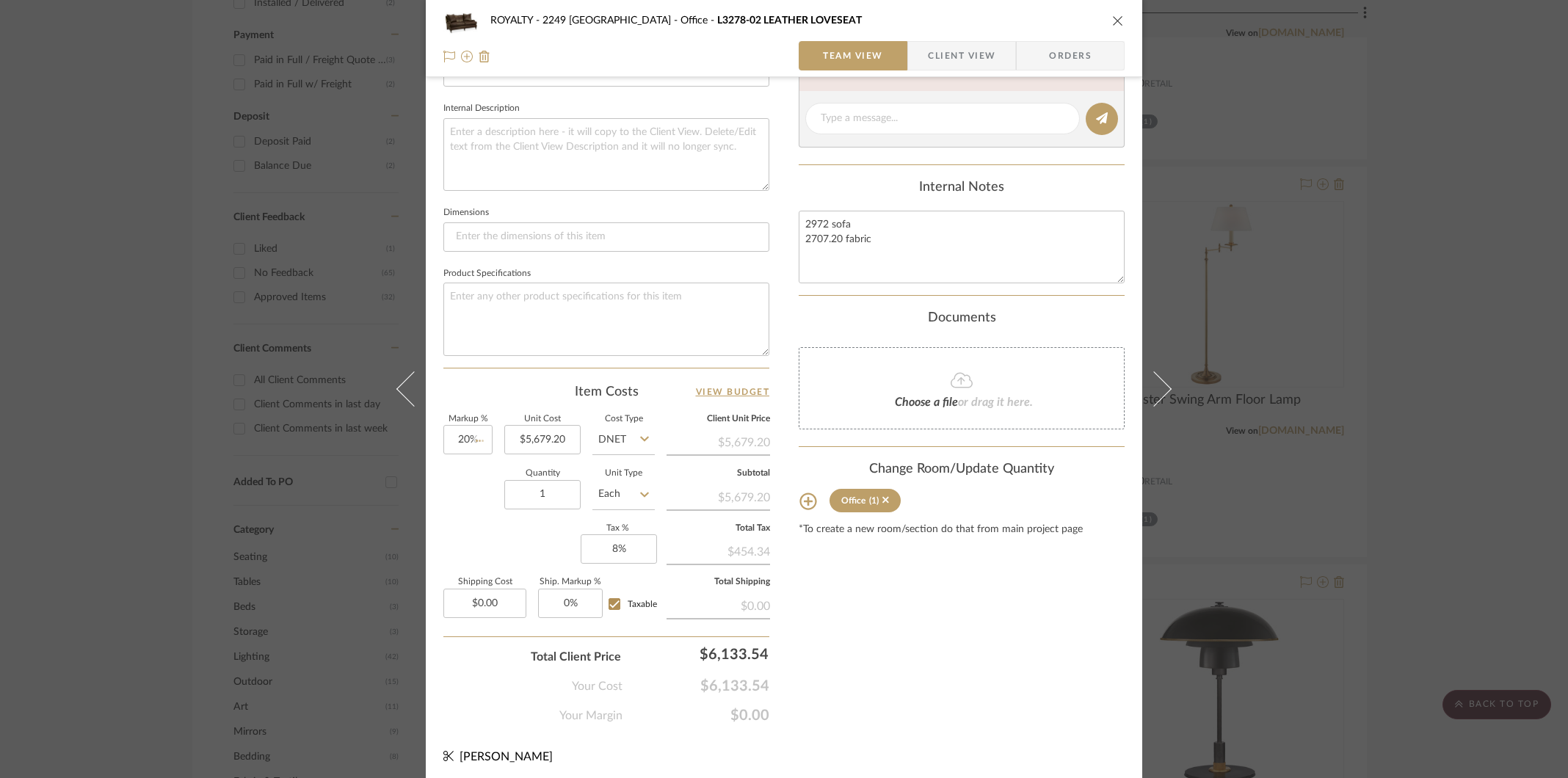 type 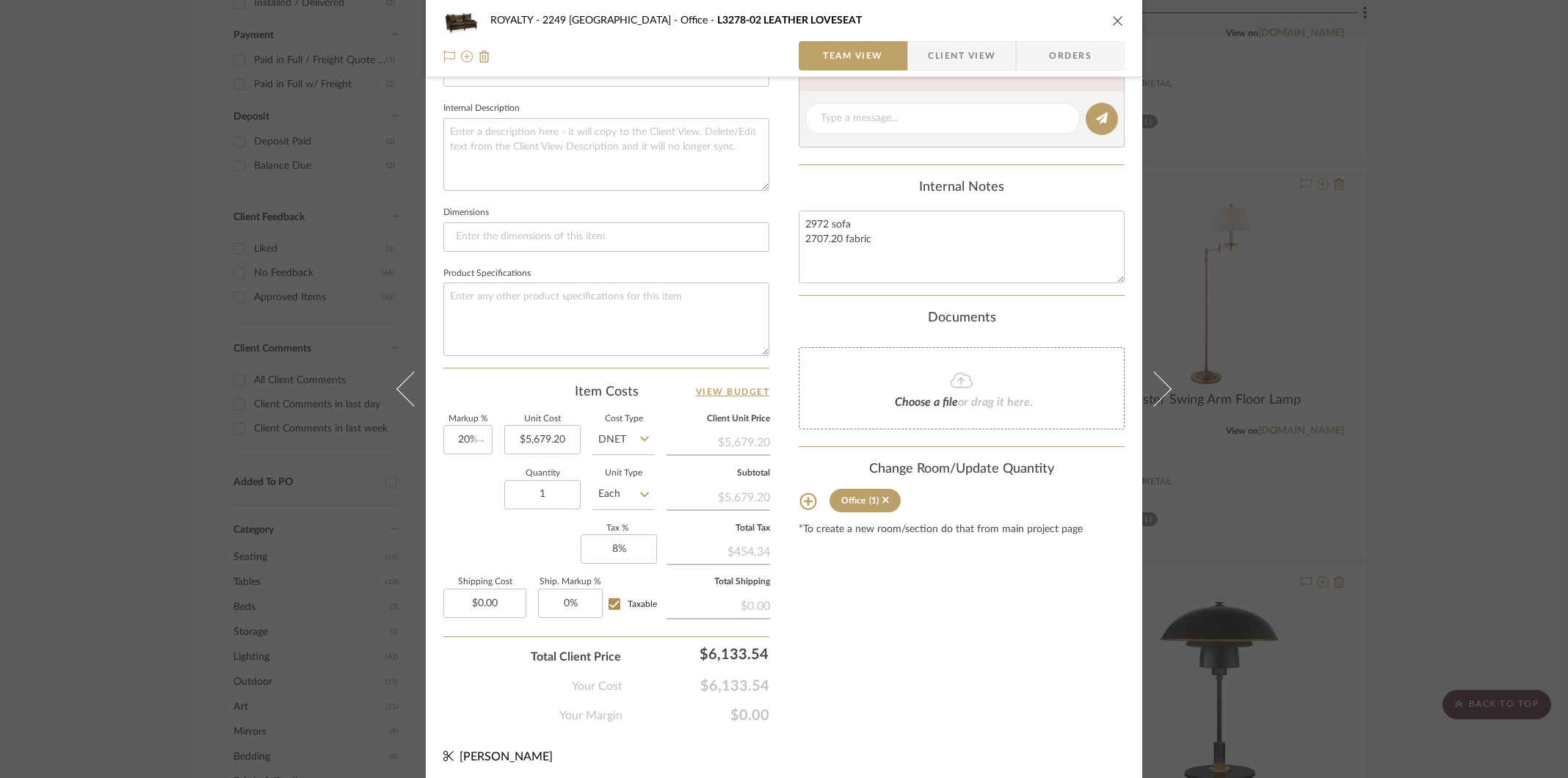 type 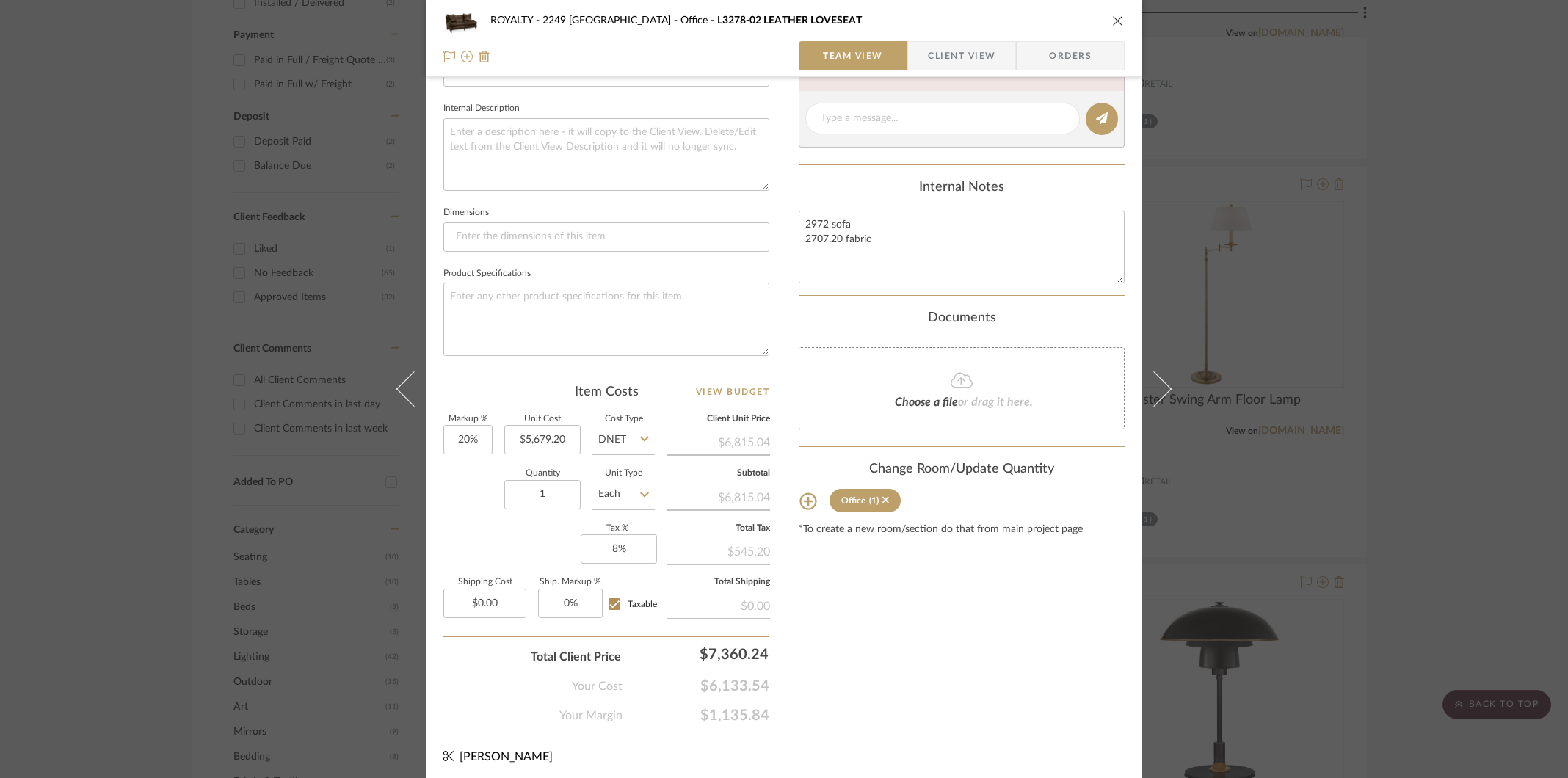click on "Content here copies to Client View - confirm visibility there.  Show in Client Dashboard   Include in Budget   View Budget  Team Status  Lead Time  In Stock Weeks  Est. Min  10  Est. Max  12  Due Date   Install Date  Tasks / To-Dos /  team Messaging  Leave yourself a note here or share next steps with your team. You will receive emails when they
respond!  Invite Collaborator Internal Notes 2972 sofa
2707.20 fabric  Documents  Choose a file  or drag it here. Change Room/Update Quantity  Office  (1) *To create a new room/section do that from main project page" at bounding box center (962, 156) 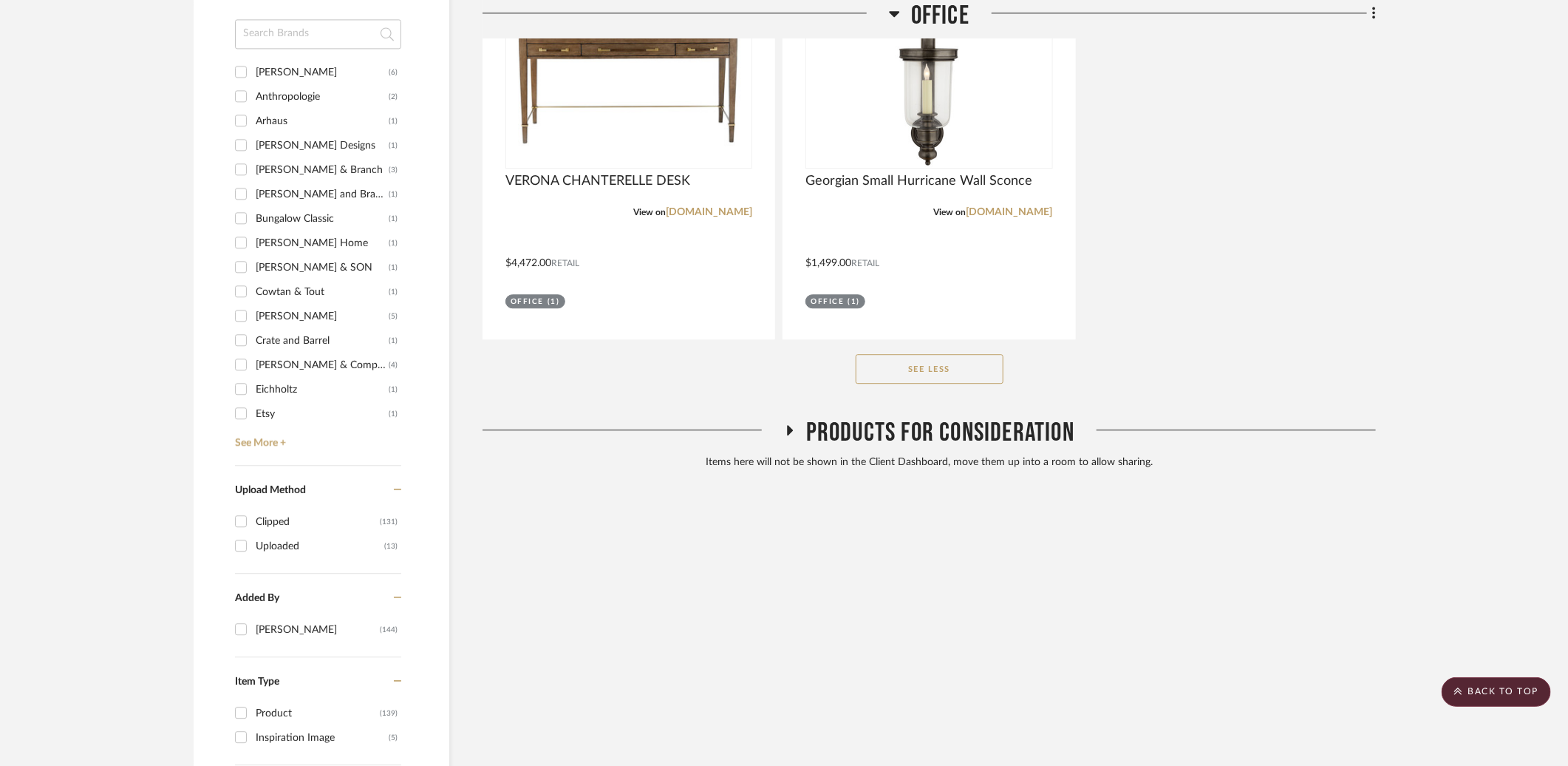 scroll, scrollTop: 1926, scrollLeft: 0, axis: vertical 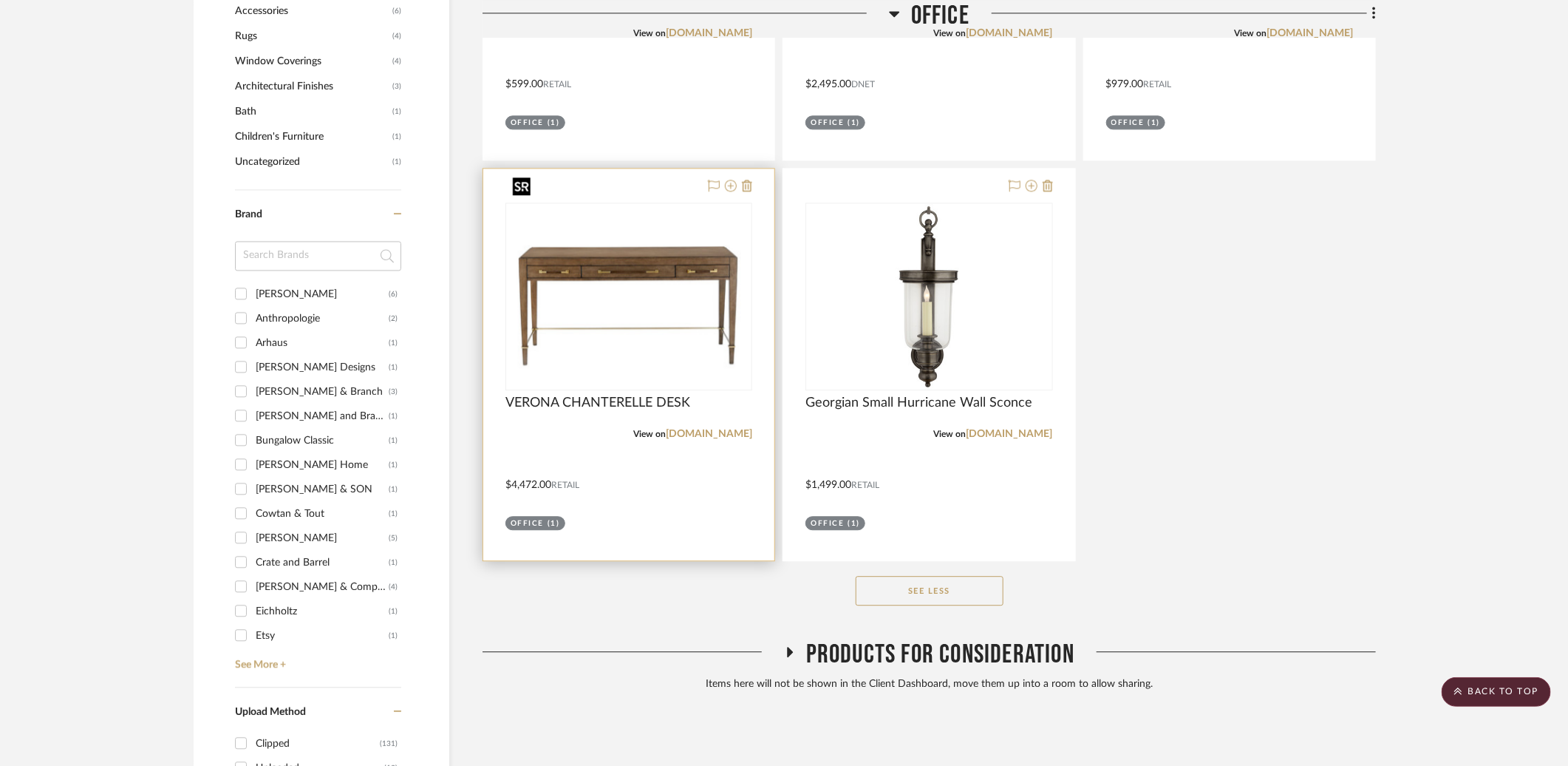 click at bounding box center [0, 0] 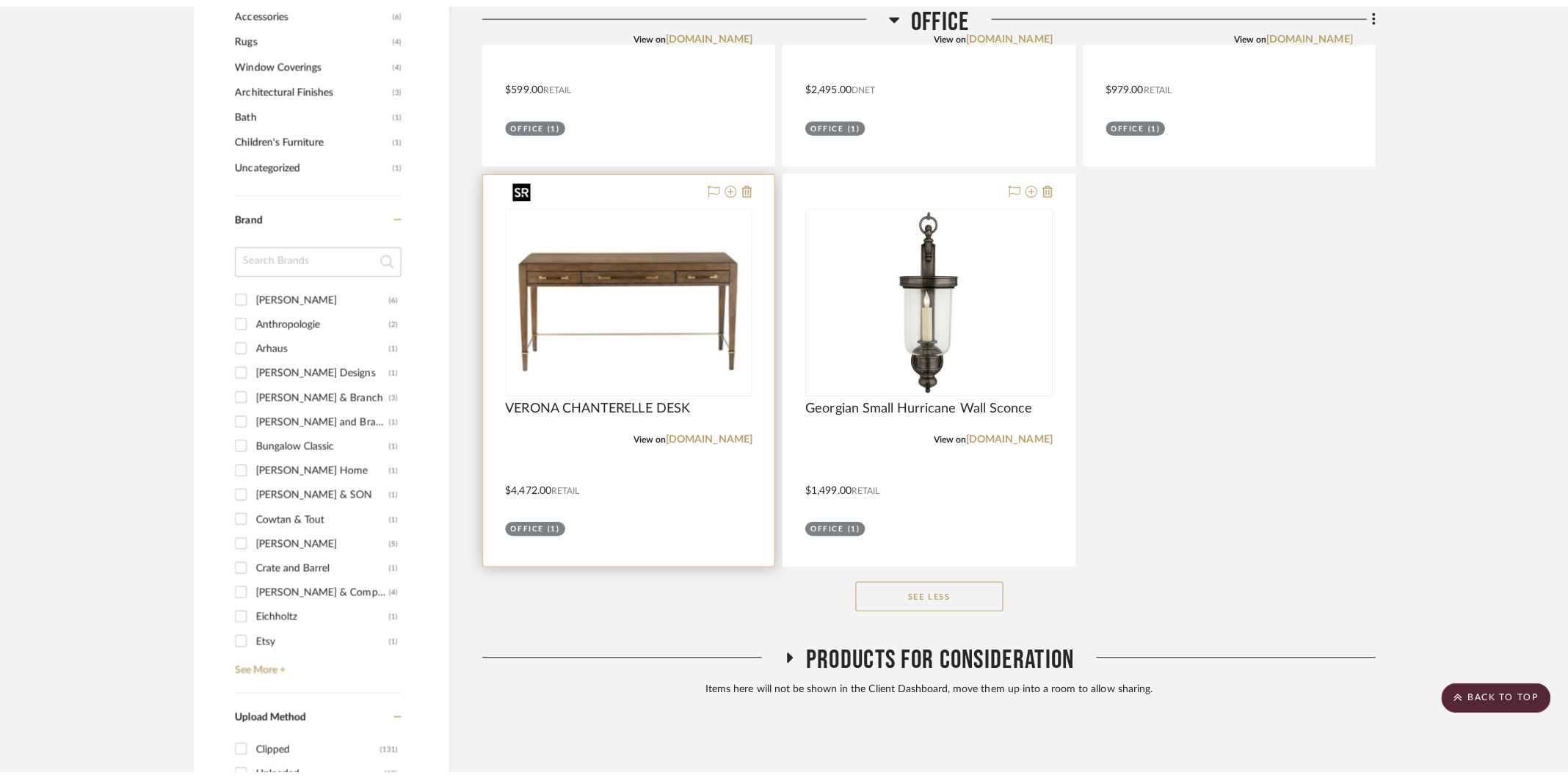 scroll, scrollTop: 0, scrollLeft: 0, axis: both 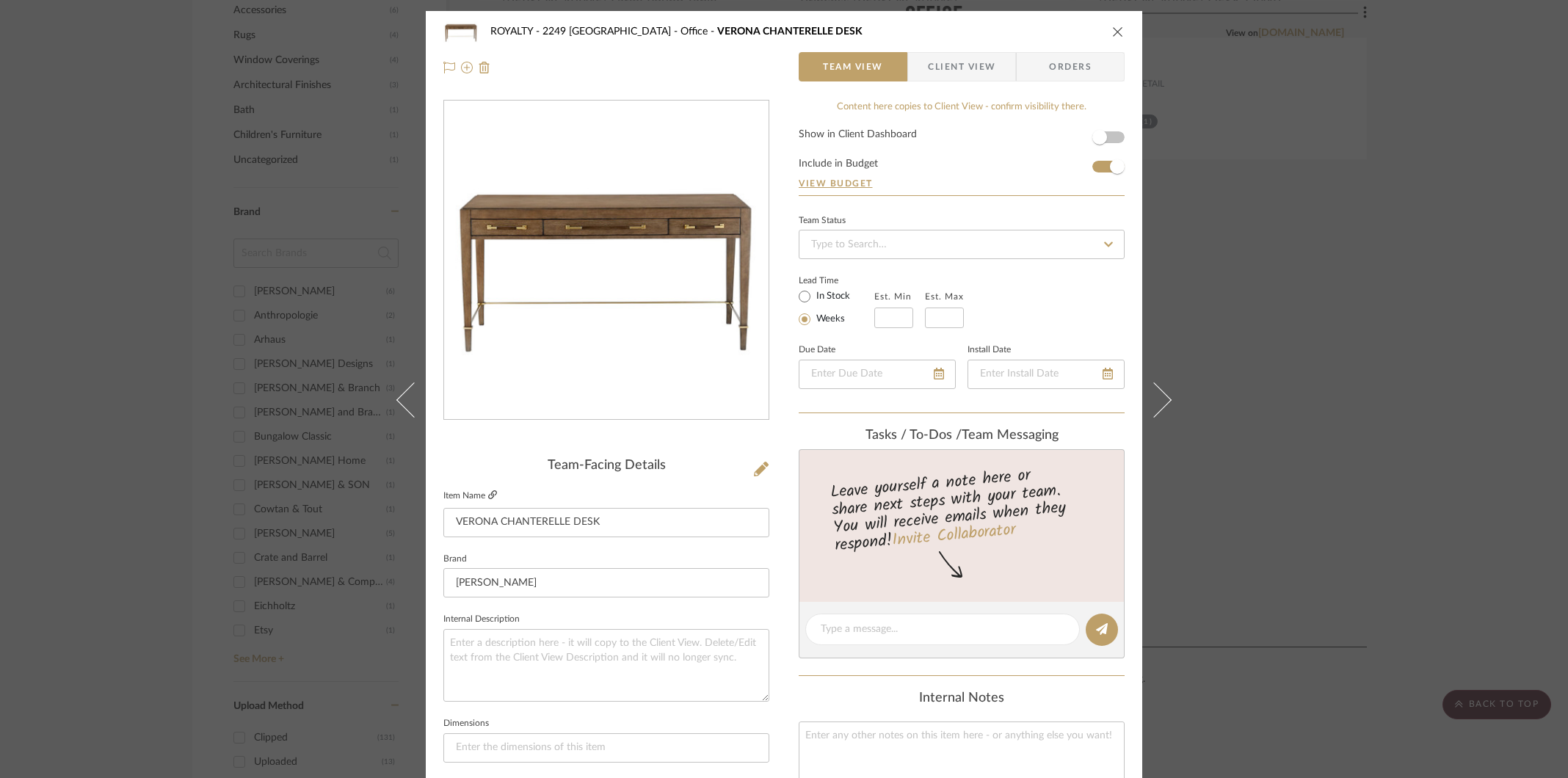 click 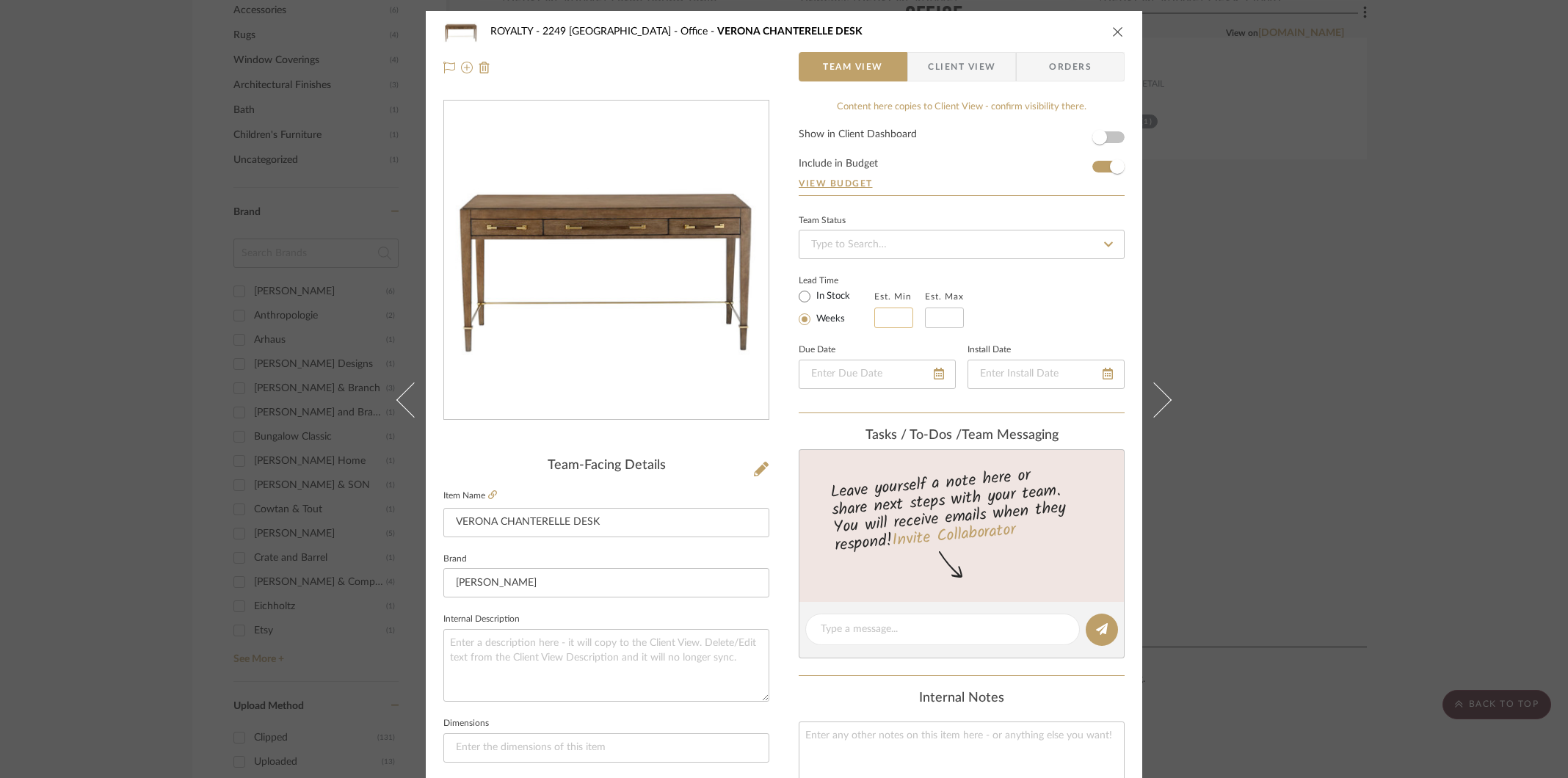 click 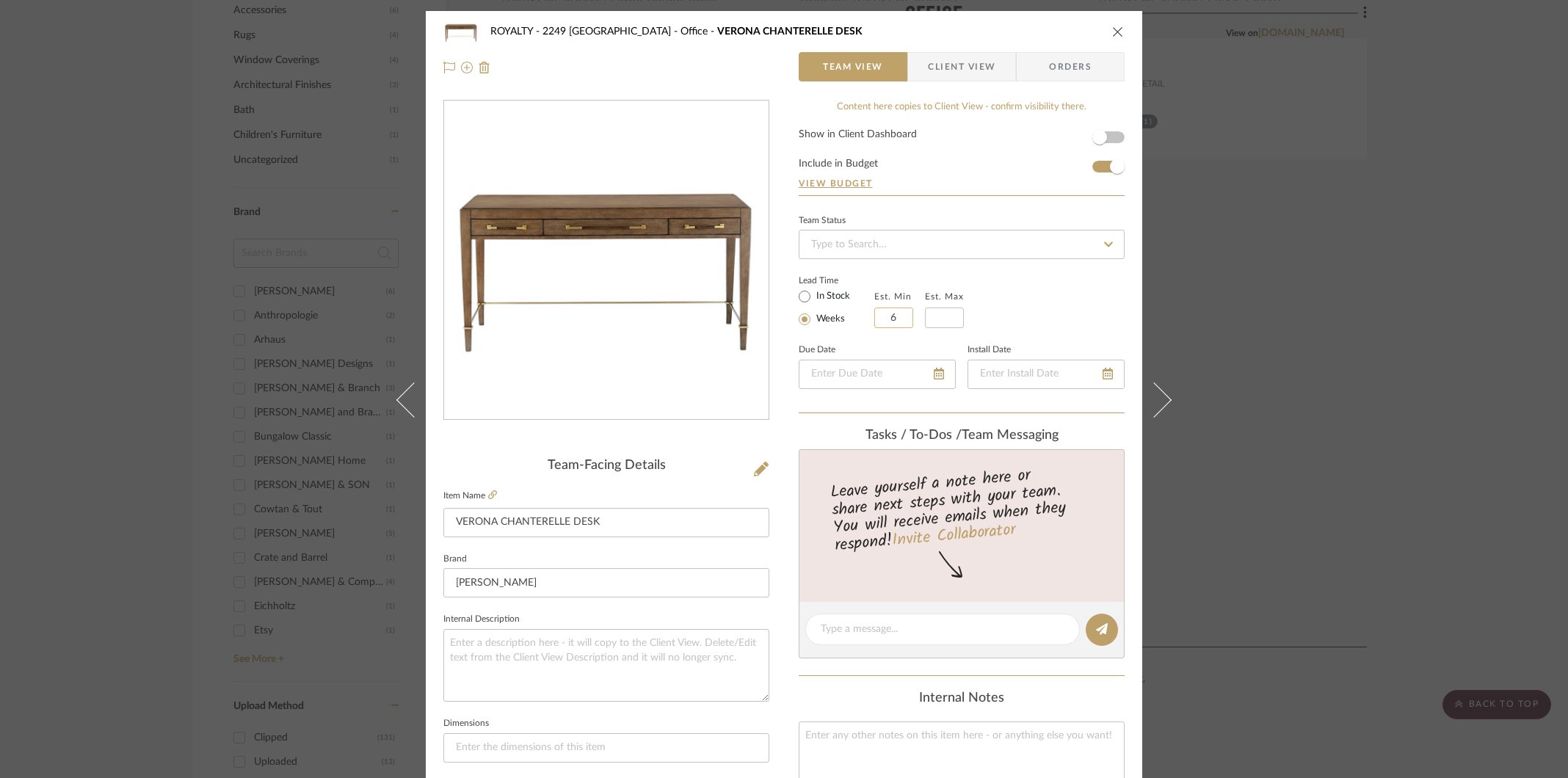 type on "6" 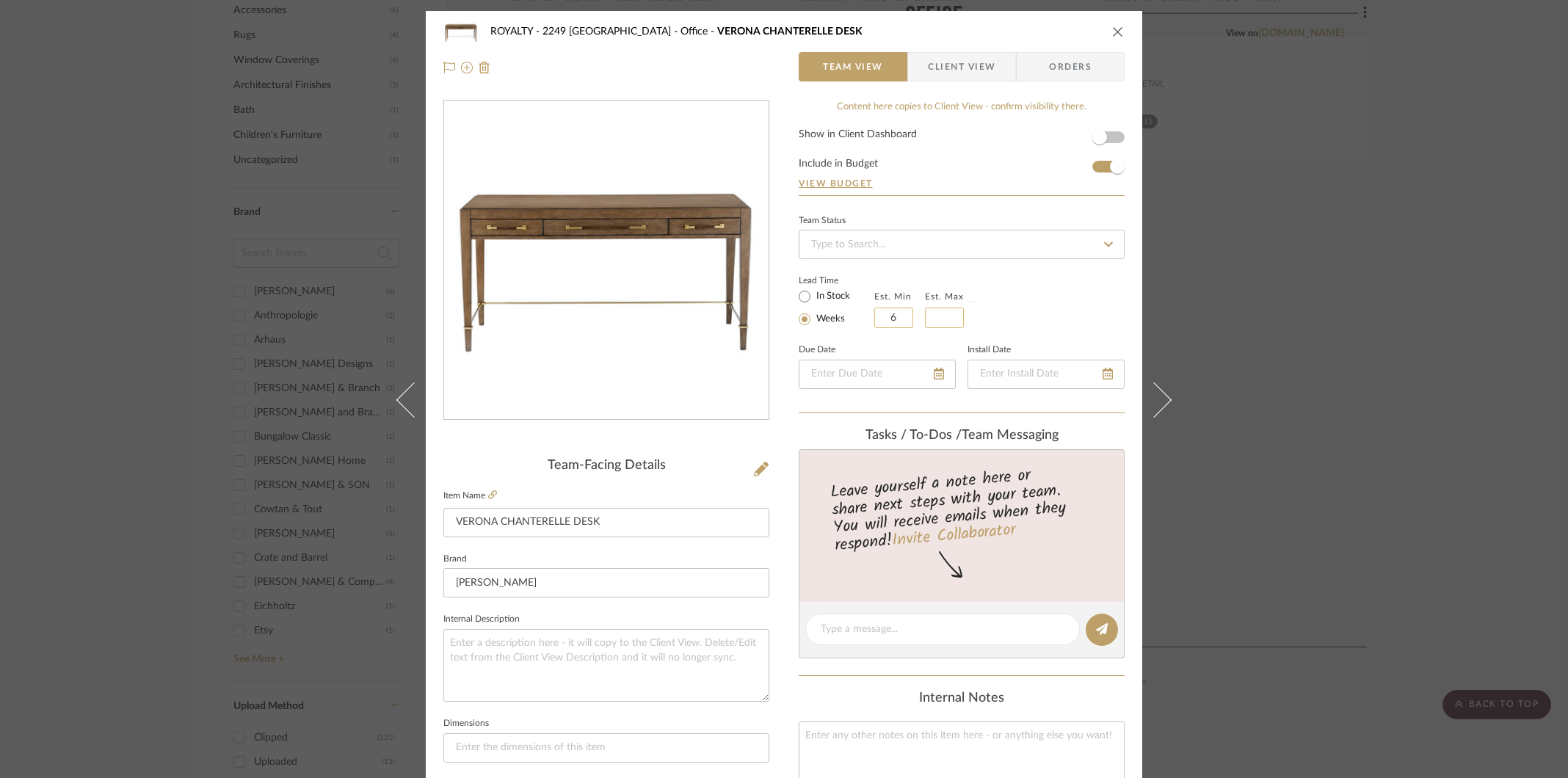 type 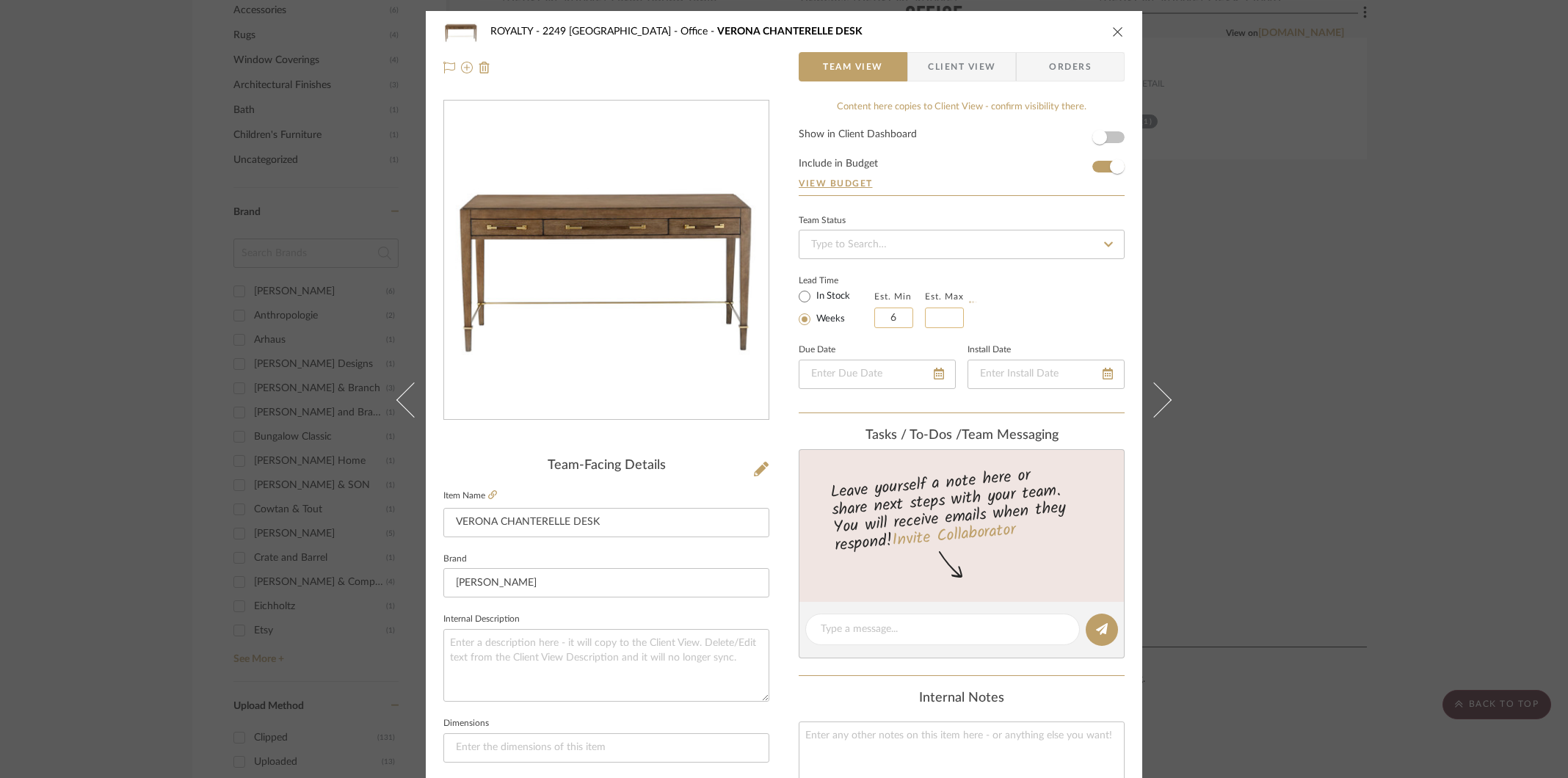 type 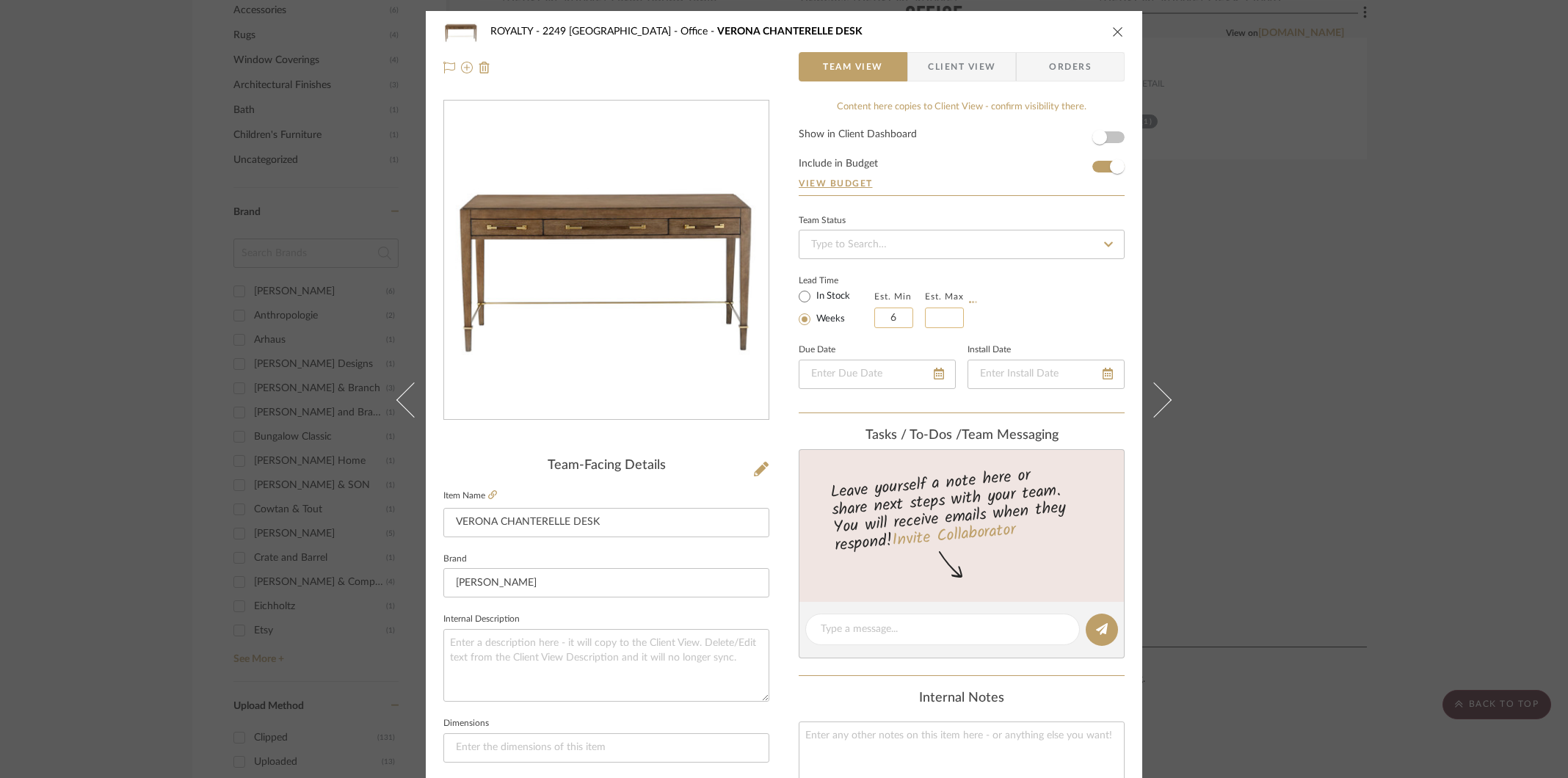 type 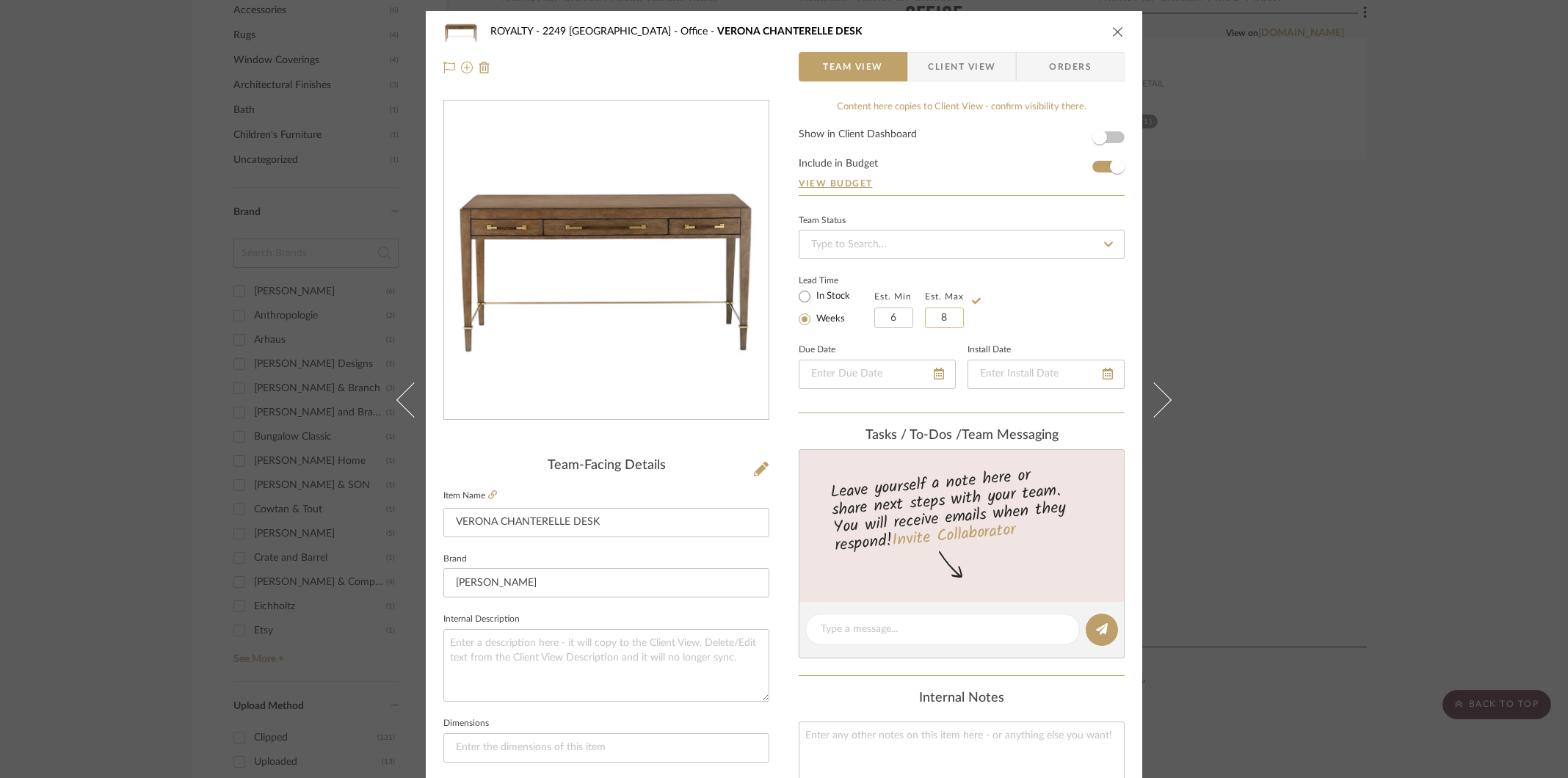 type on "8" 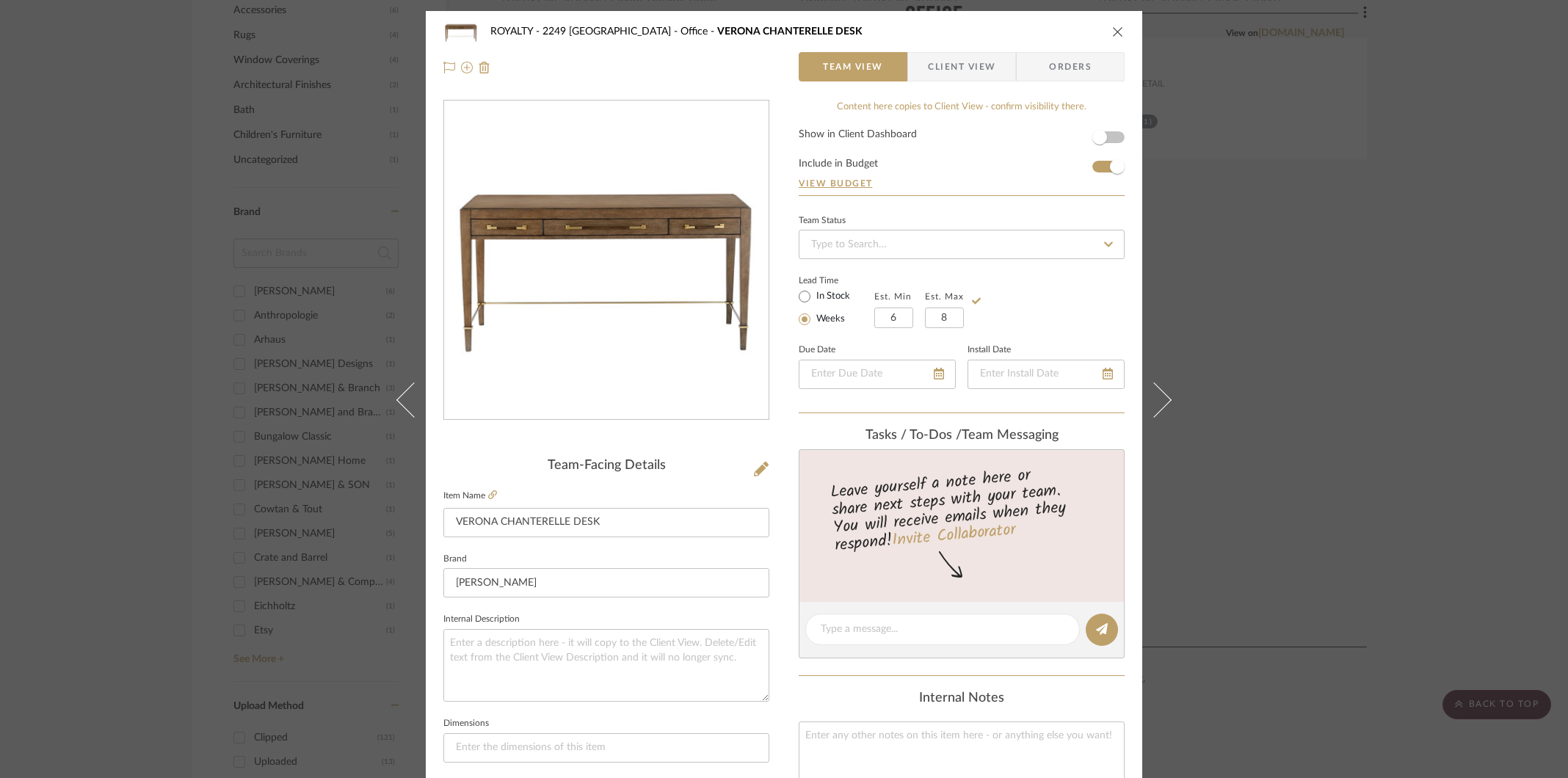 click on "Lead Time  In Stock Weeks  Est. Min  6  Est. Max  8" 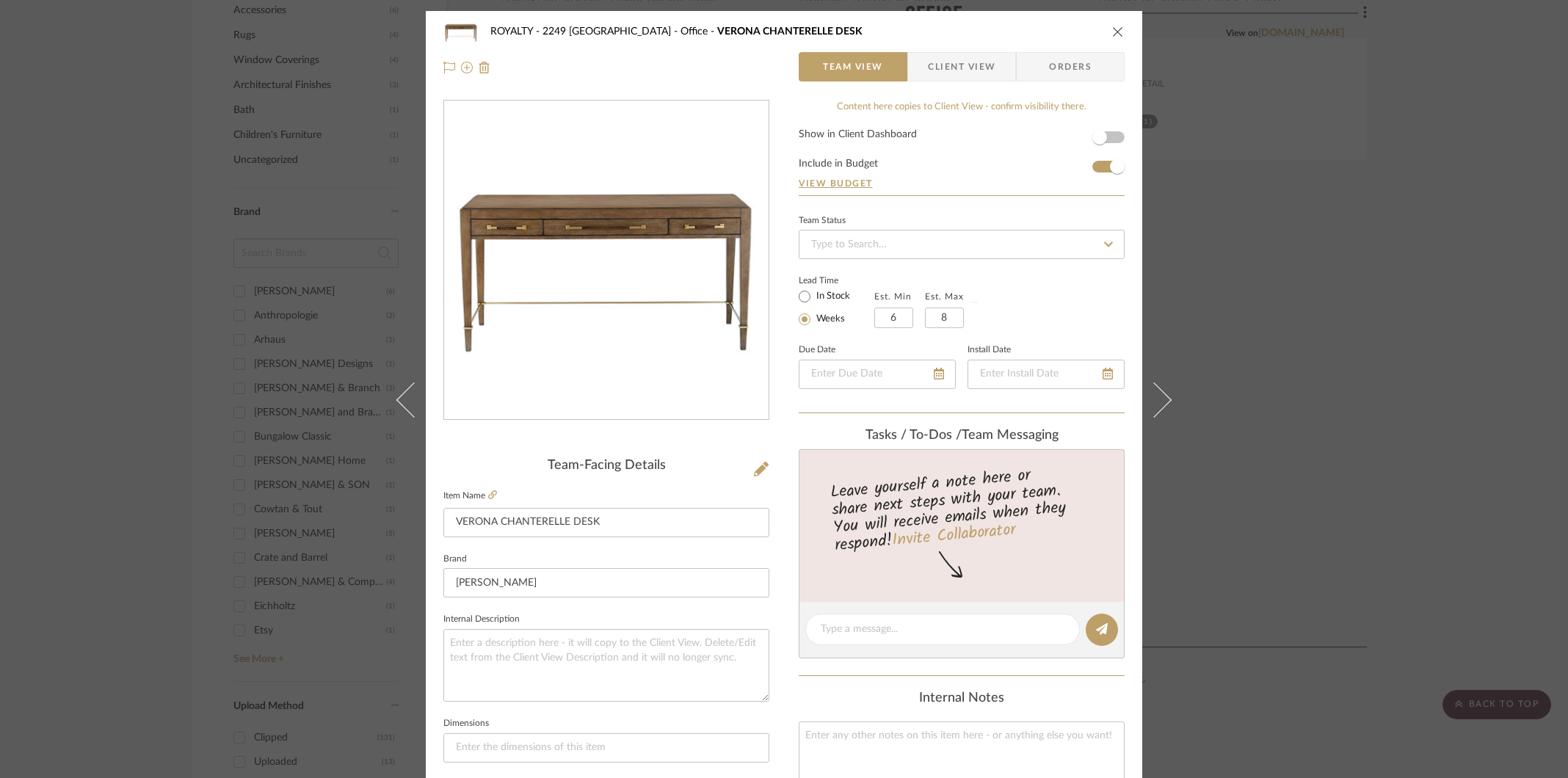 type 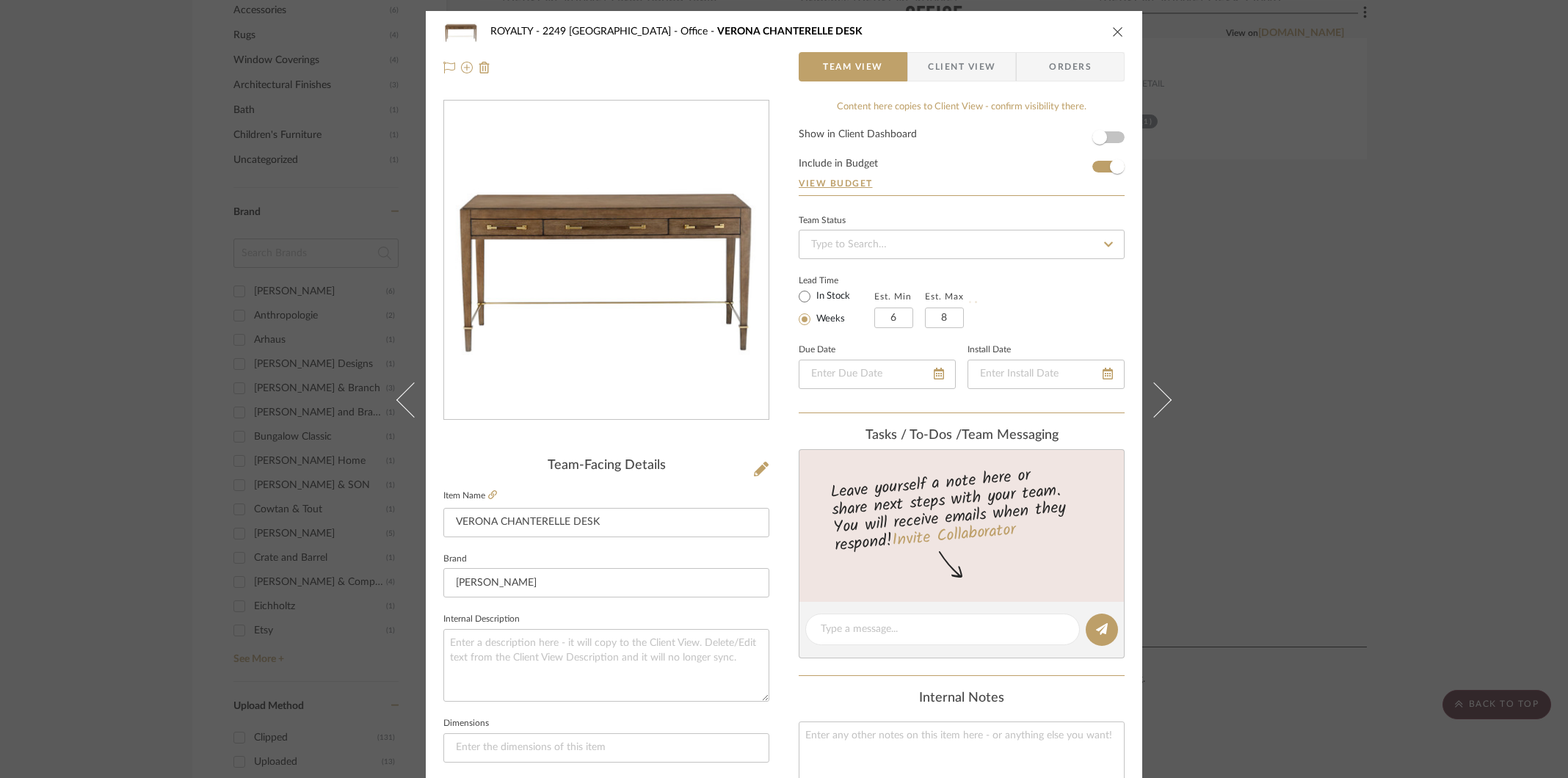 type 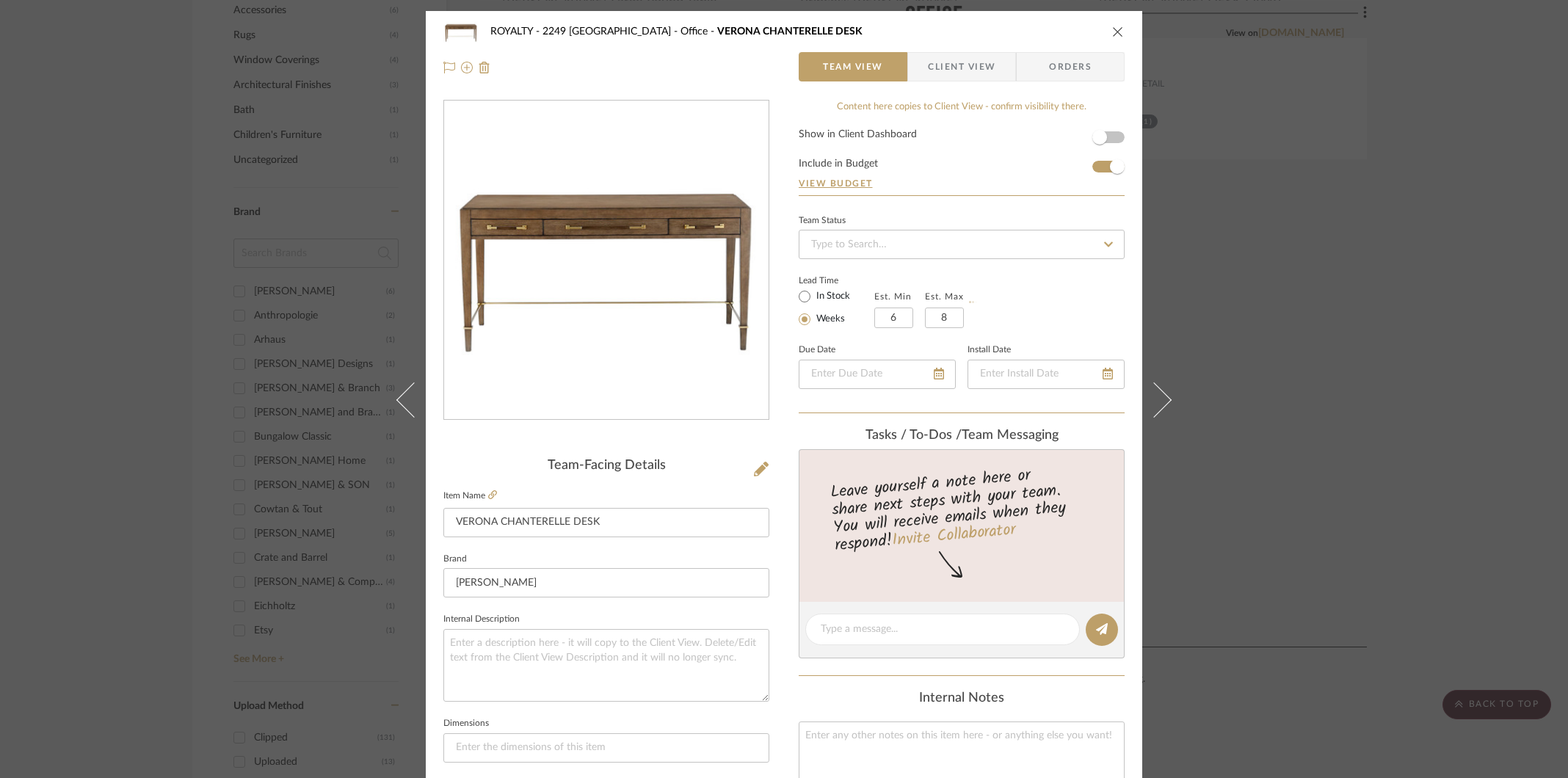 type 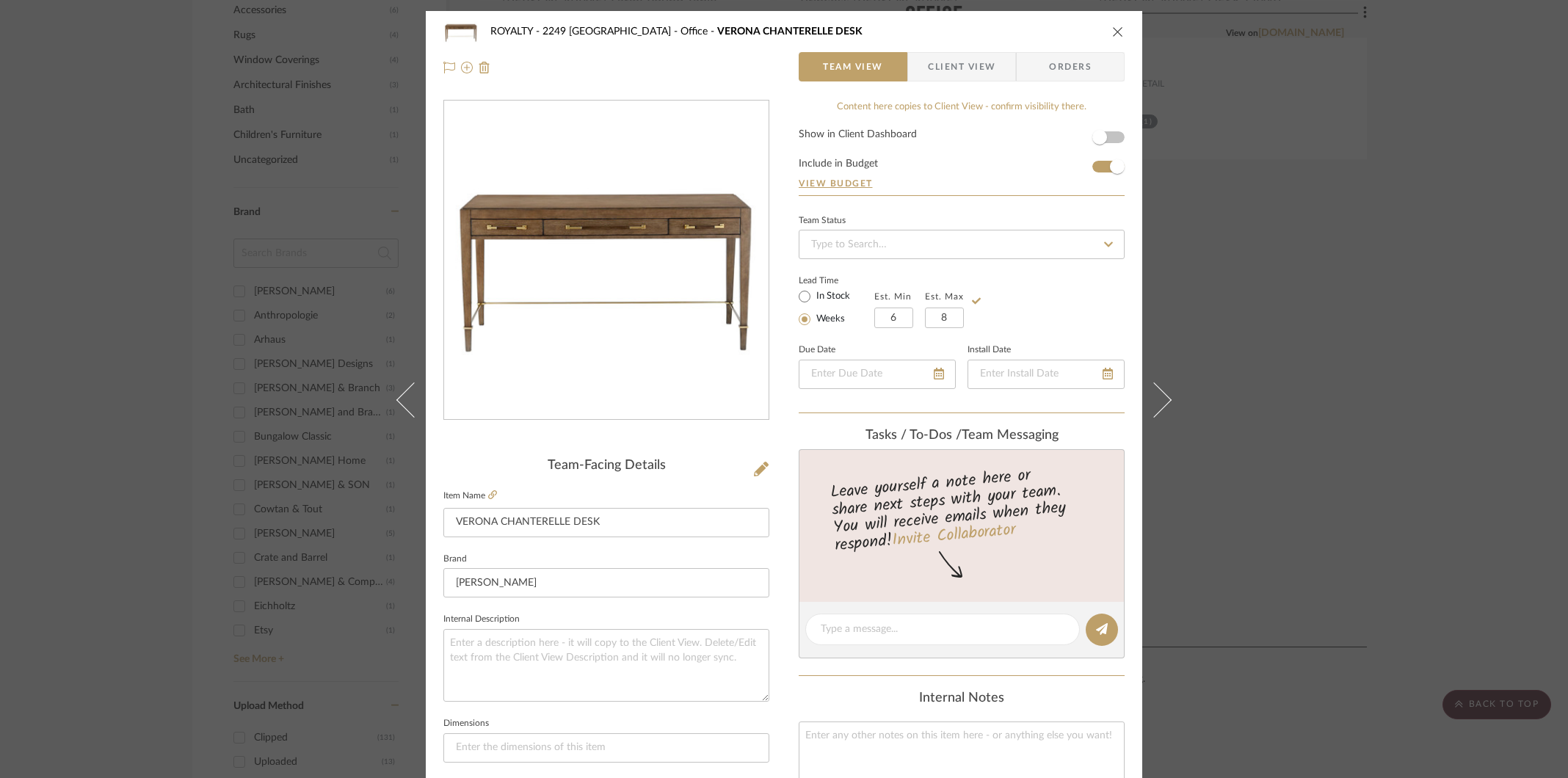 click at bounding box center (1118, 32) 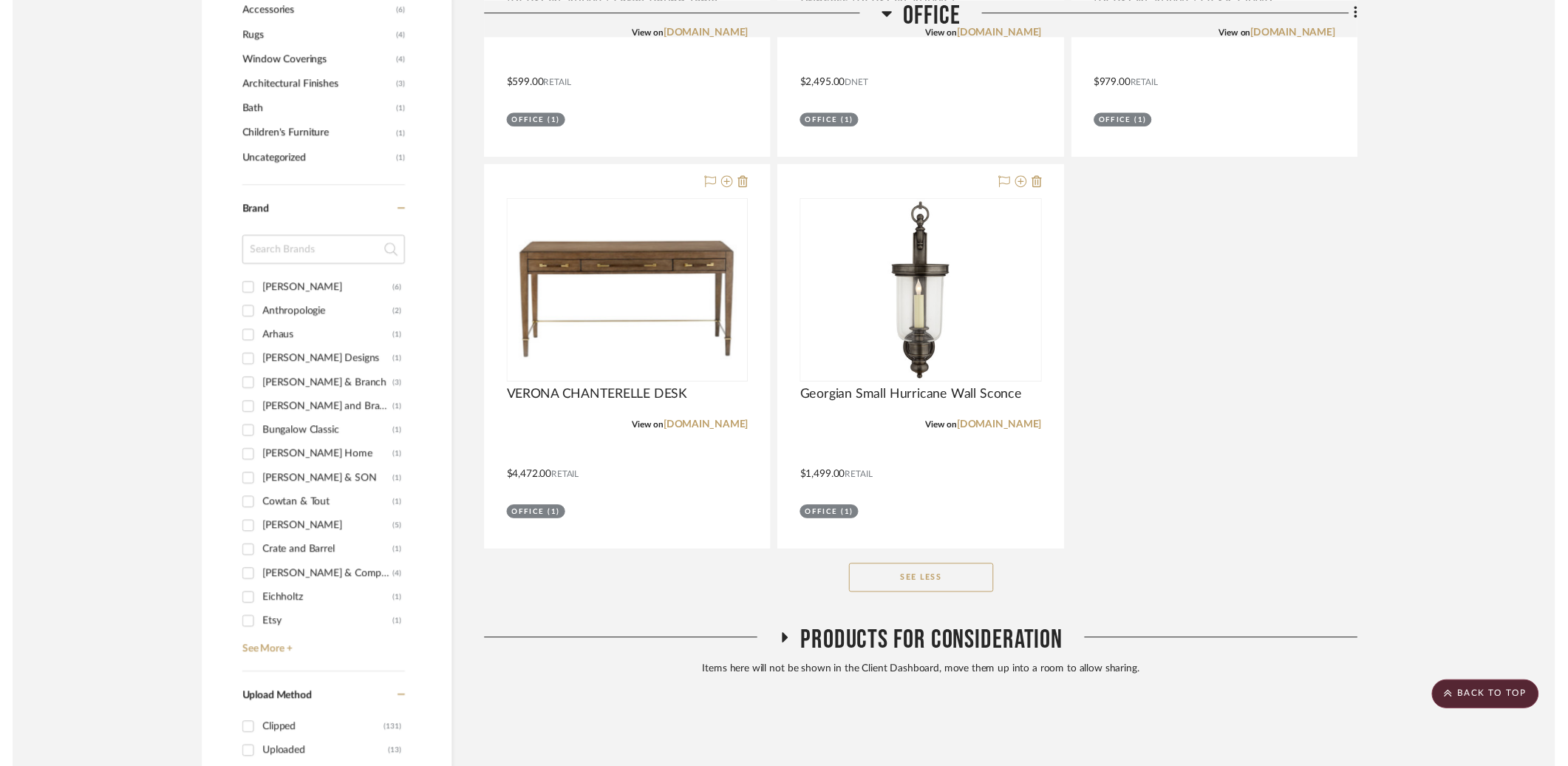 scroll, scrollTop: 1926, scrollLeft: 0, axis: vertical 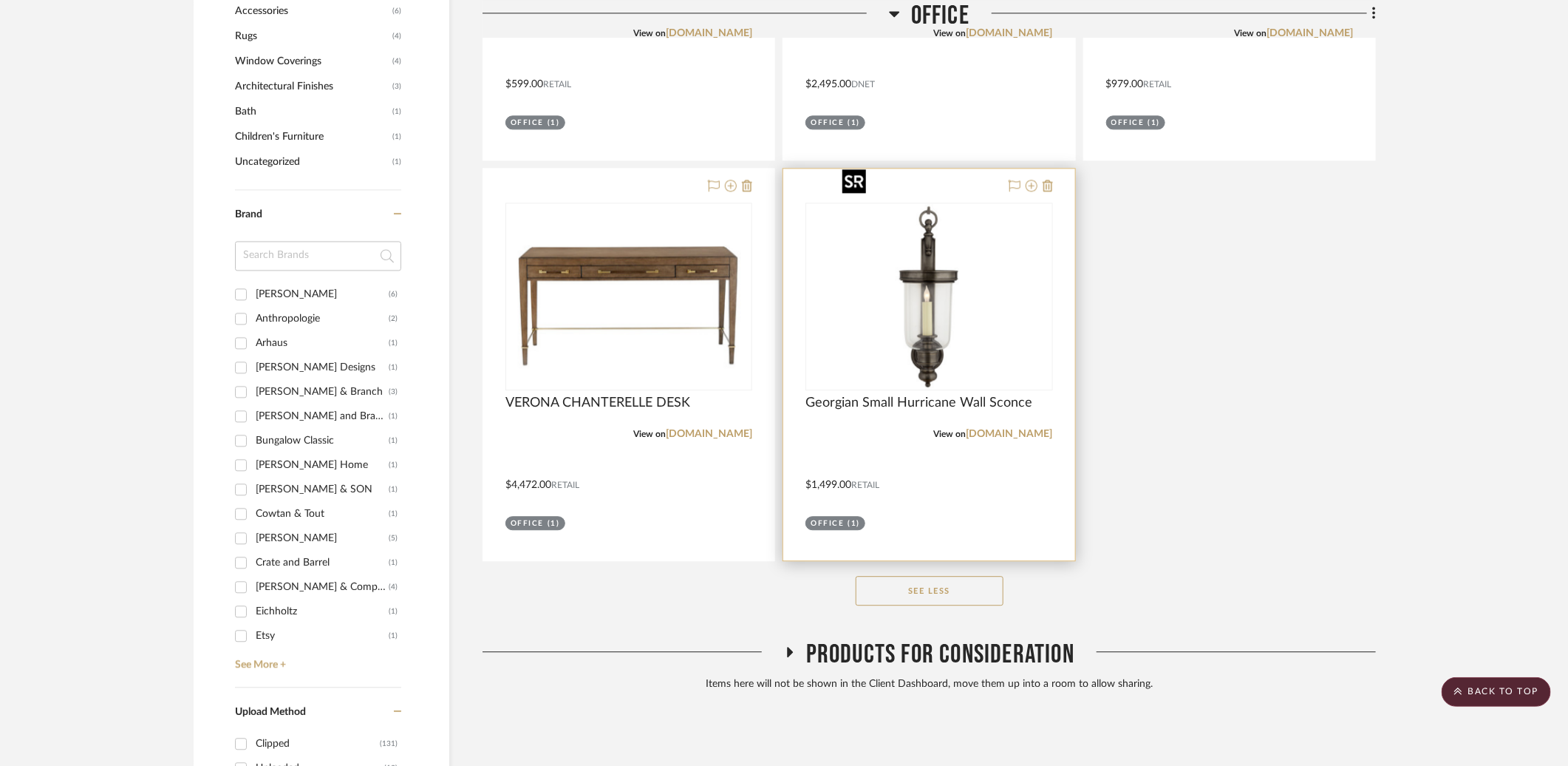 click at bounding box center [0, 0] 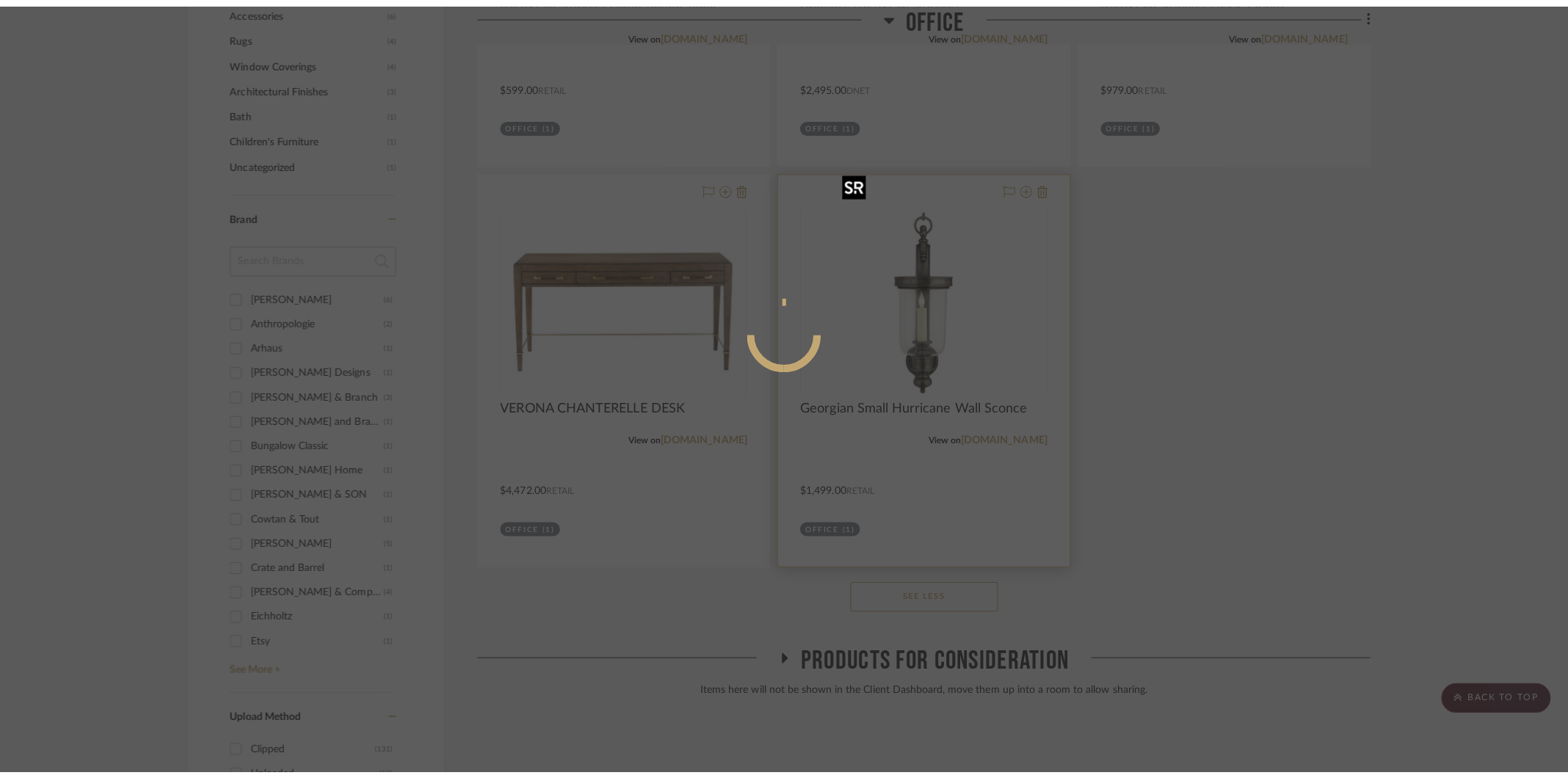 scroll, scrollTop: 0, scrollLeft: 0, axis: both 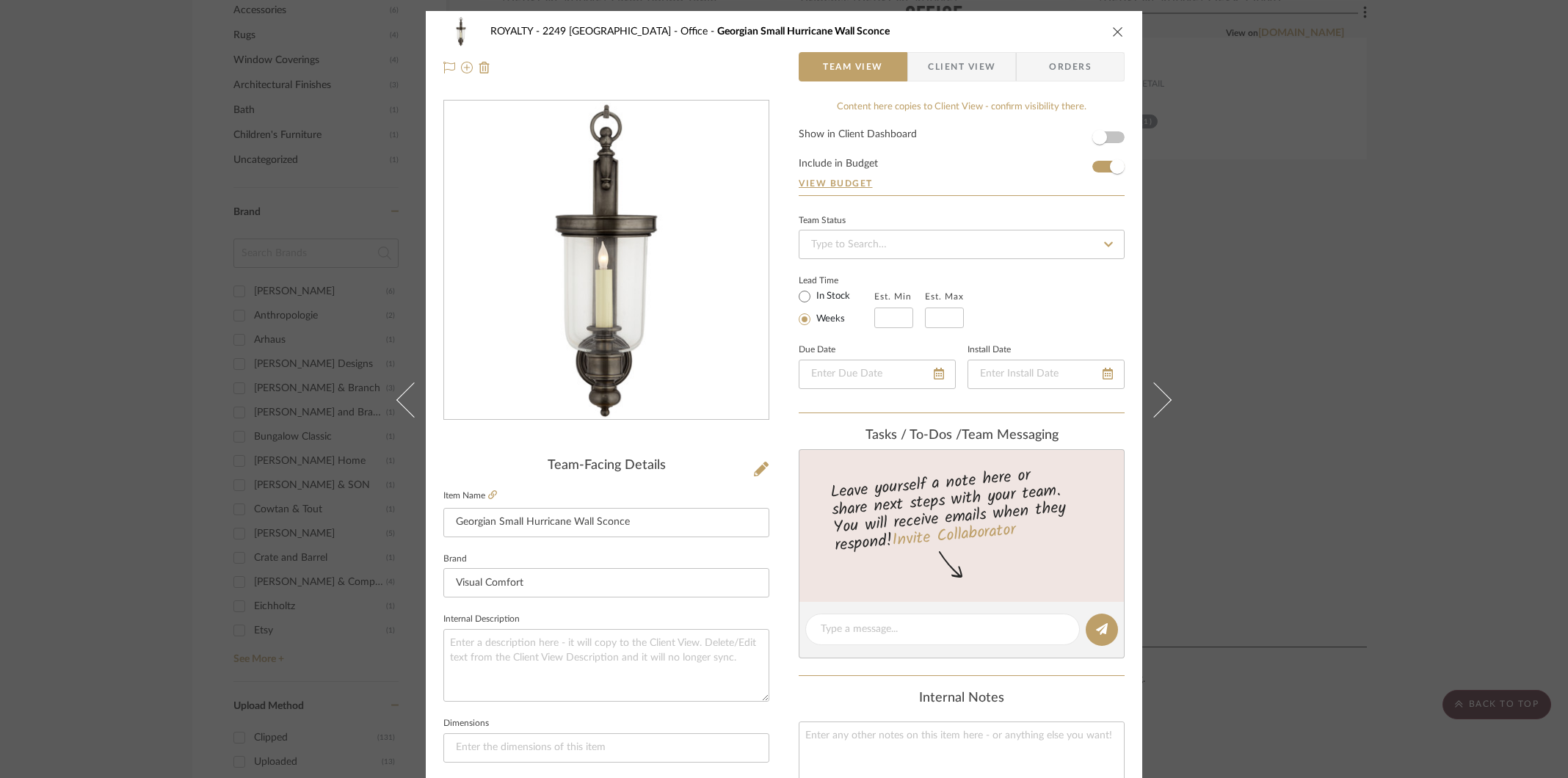 click at bounding box center (1118, 32) 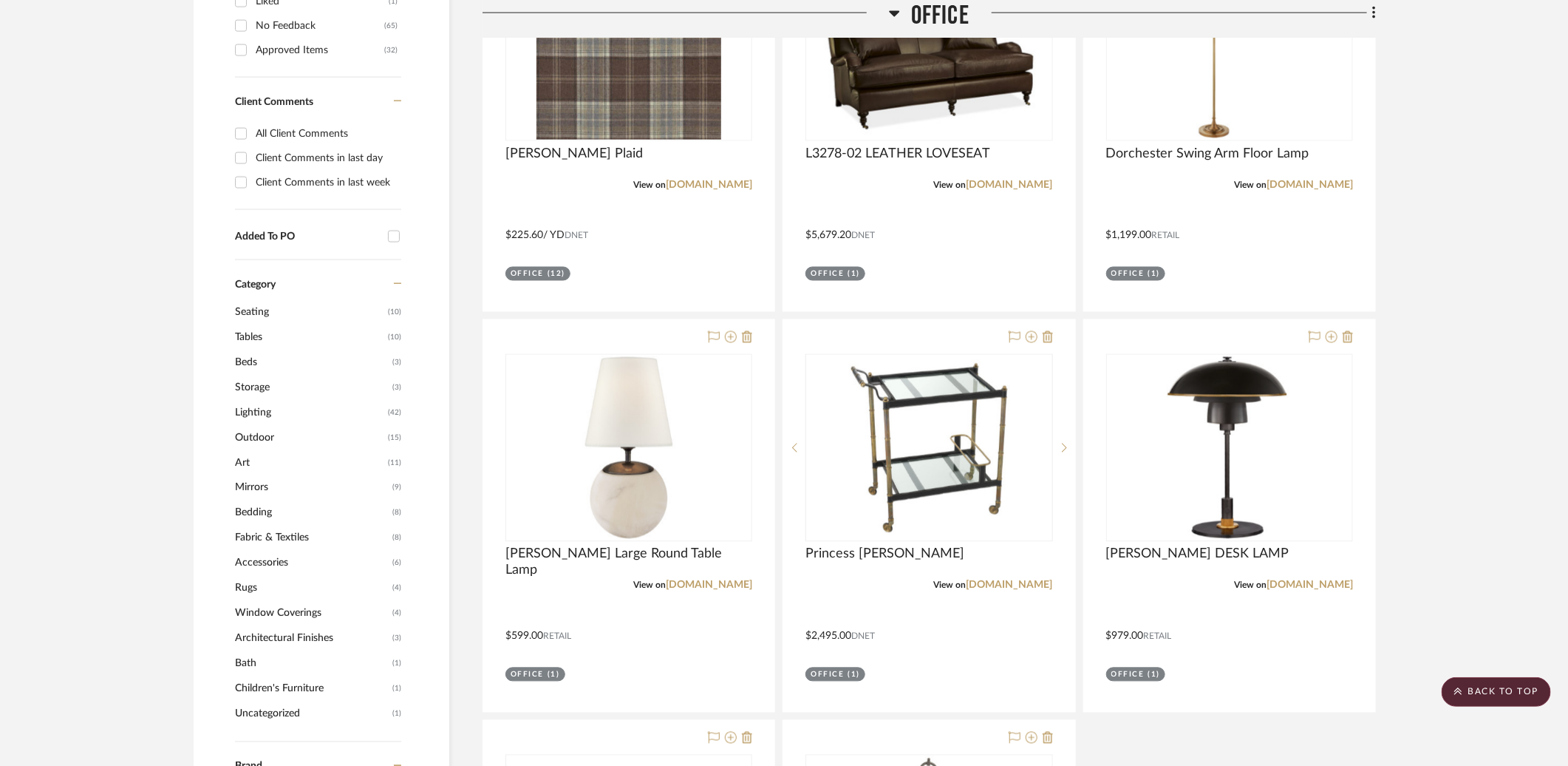 scroll, scrollTop: 1366, scrollLeft: 0, axis: vertical 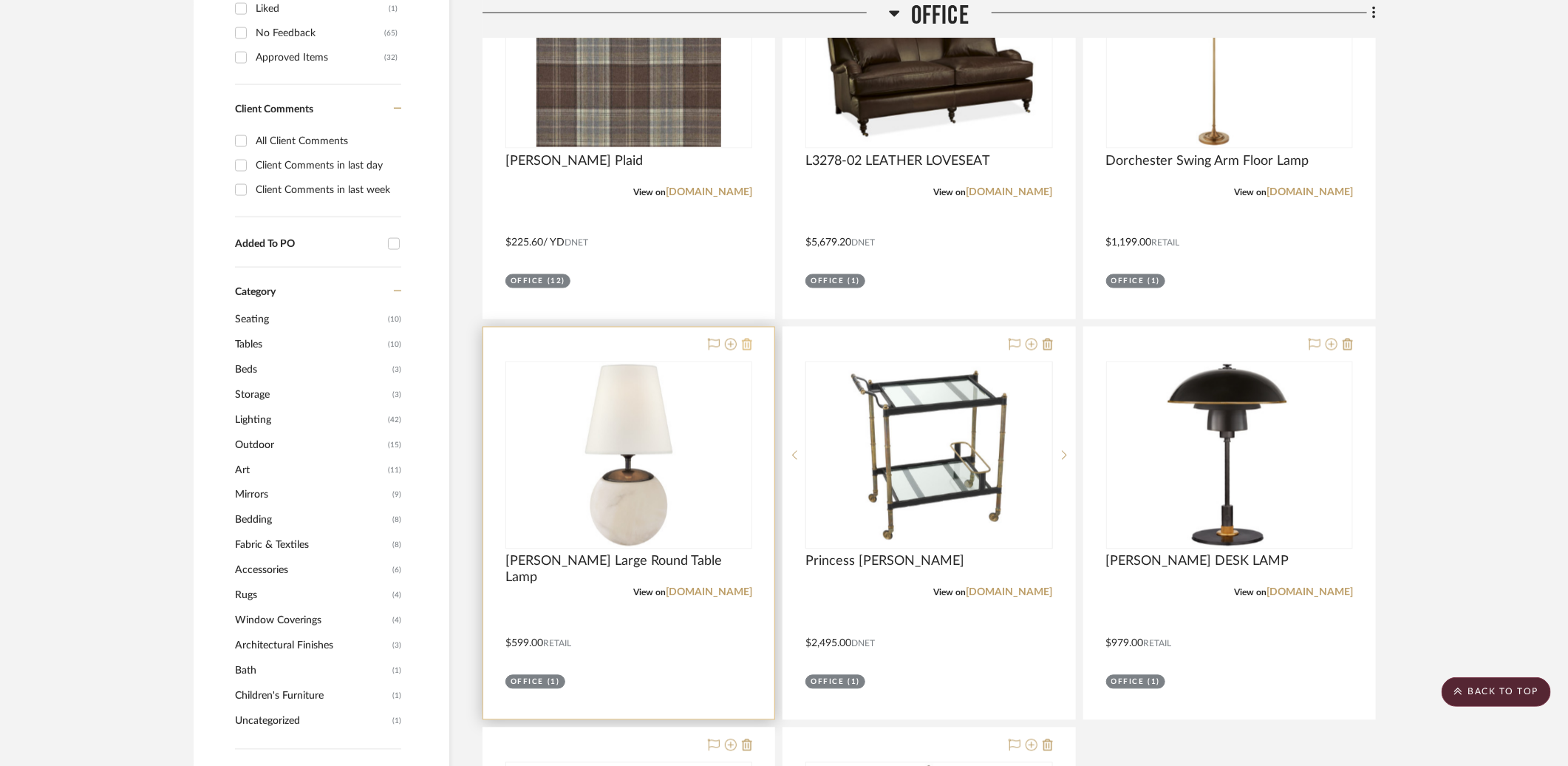 click 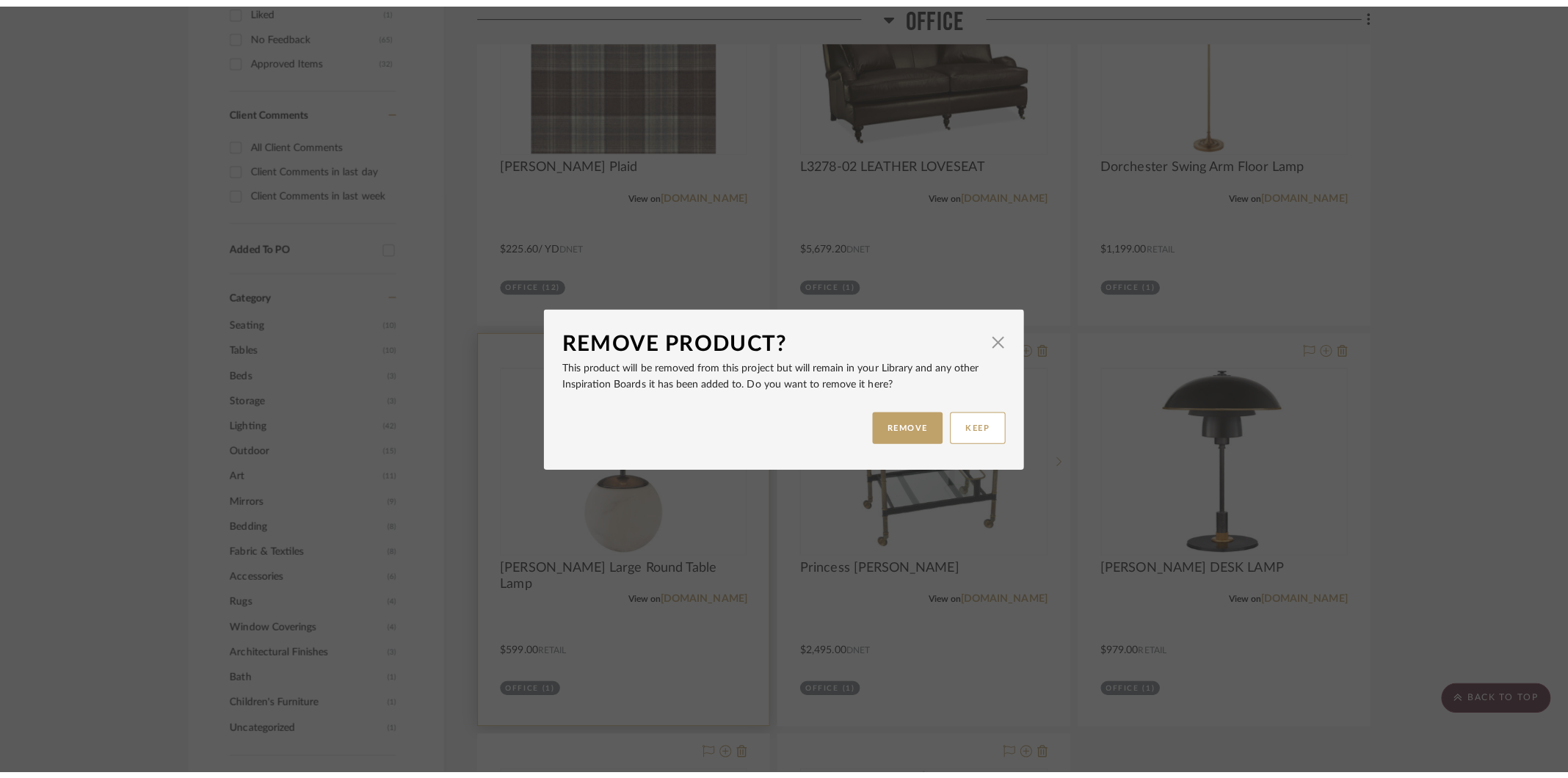 scroll, scrollTop: 0, scrollLeft: 0, axis: both 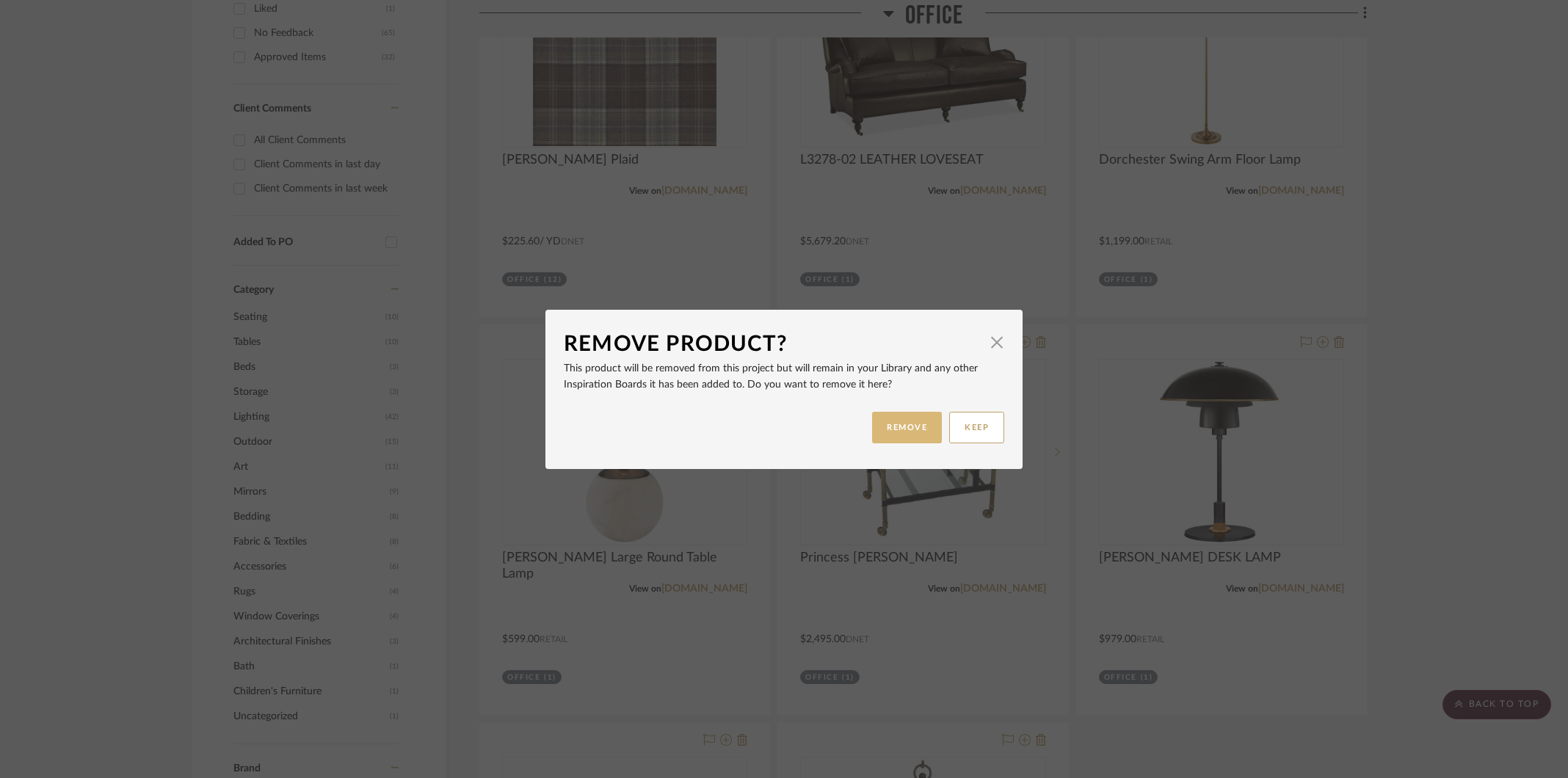 click on "REMOVE" at bounding box center [907, 427] 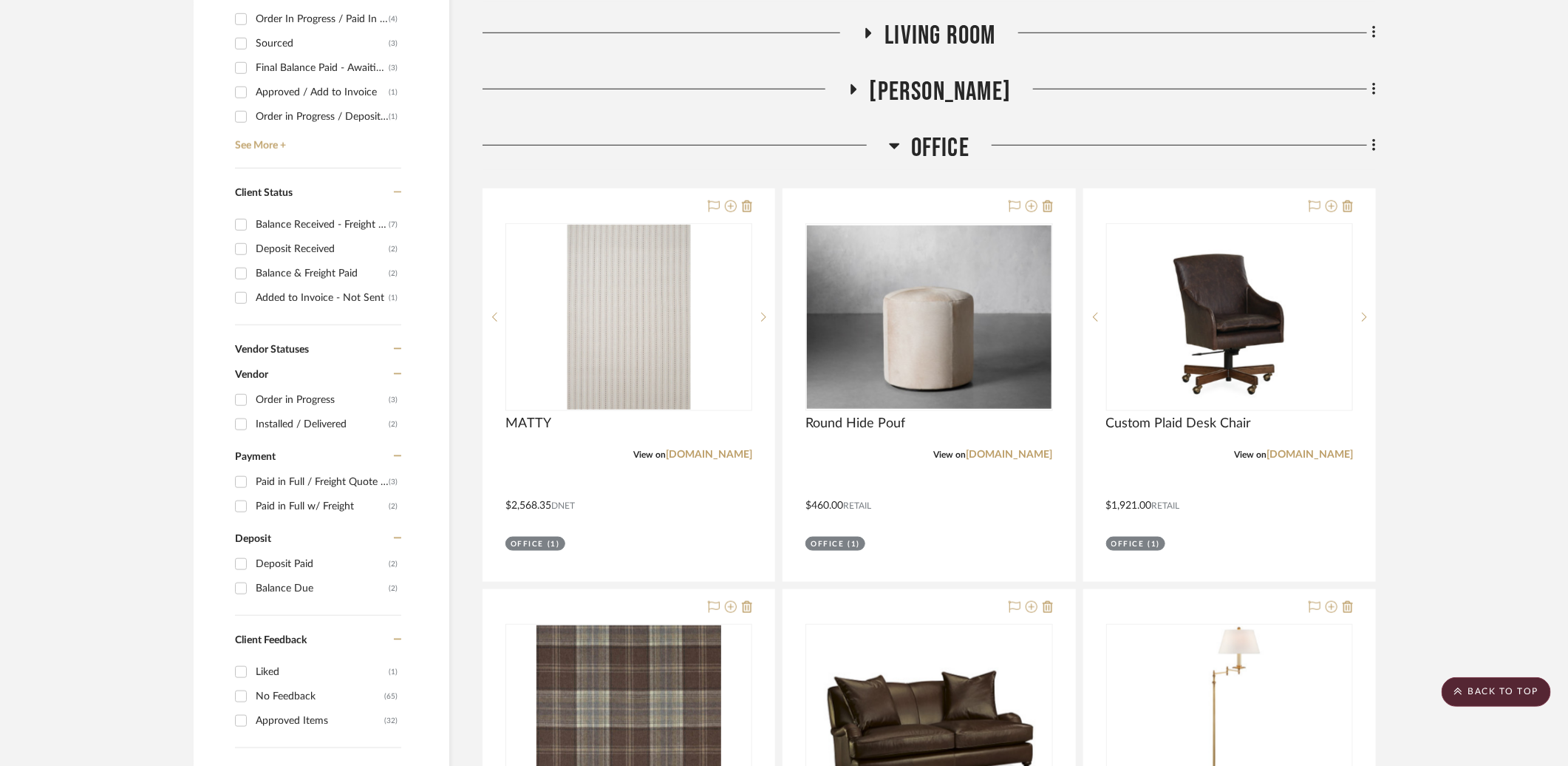scroll, scrollTop: 526, scrollLeft: 0, axis: vertical 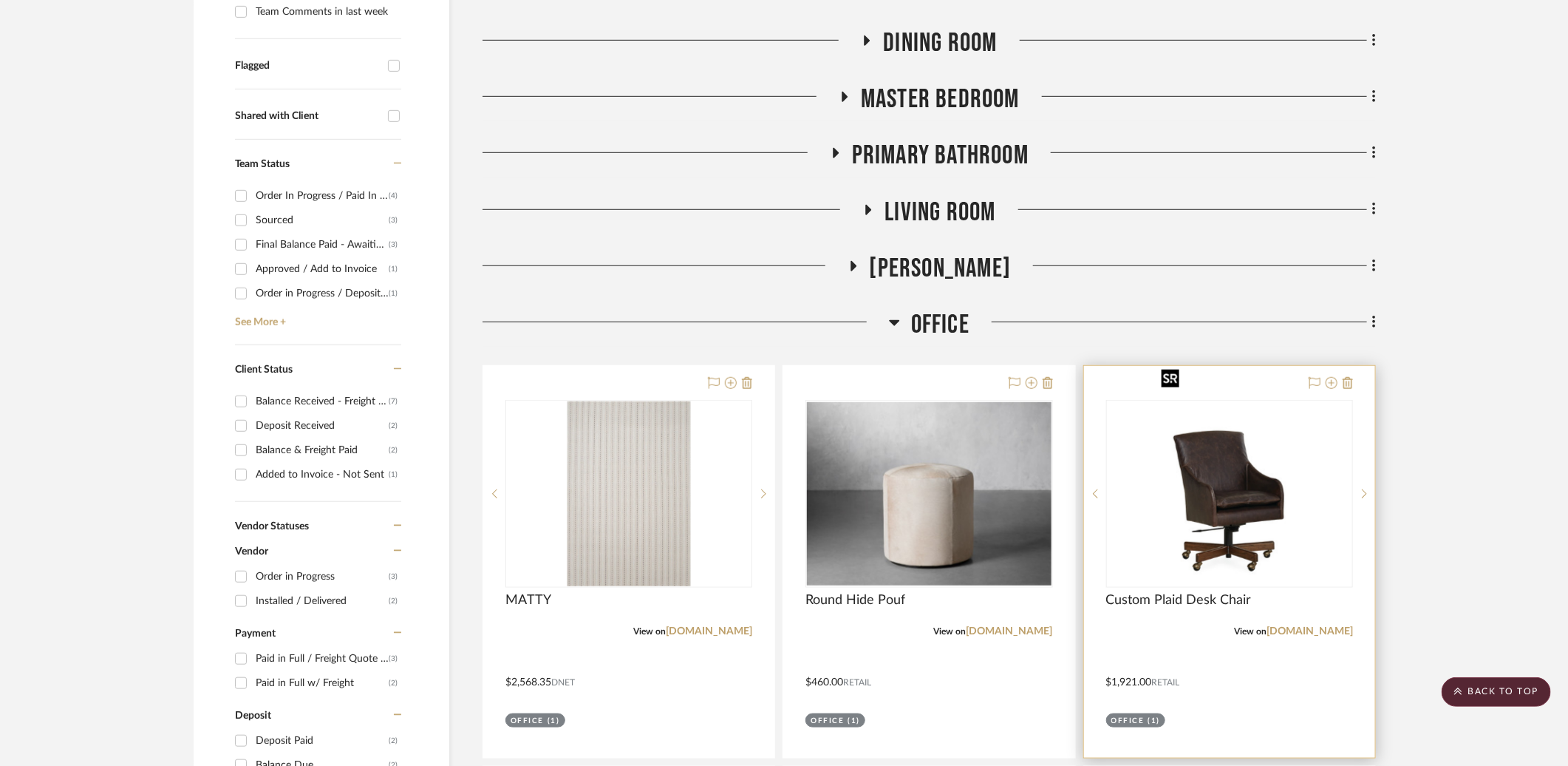 click at bounding box center (1230, 494) 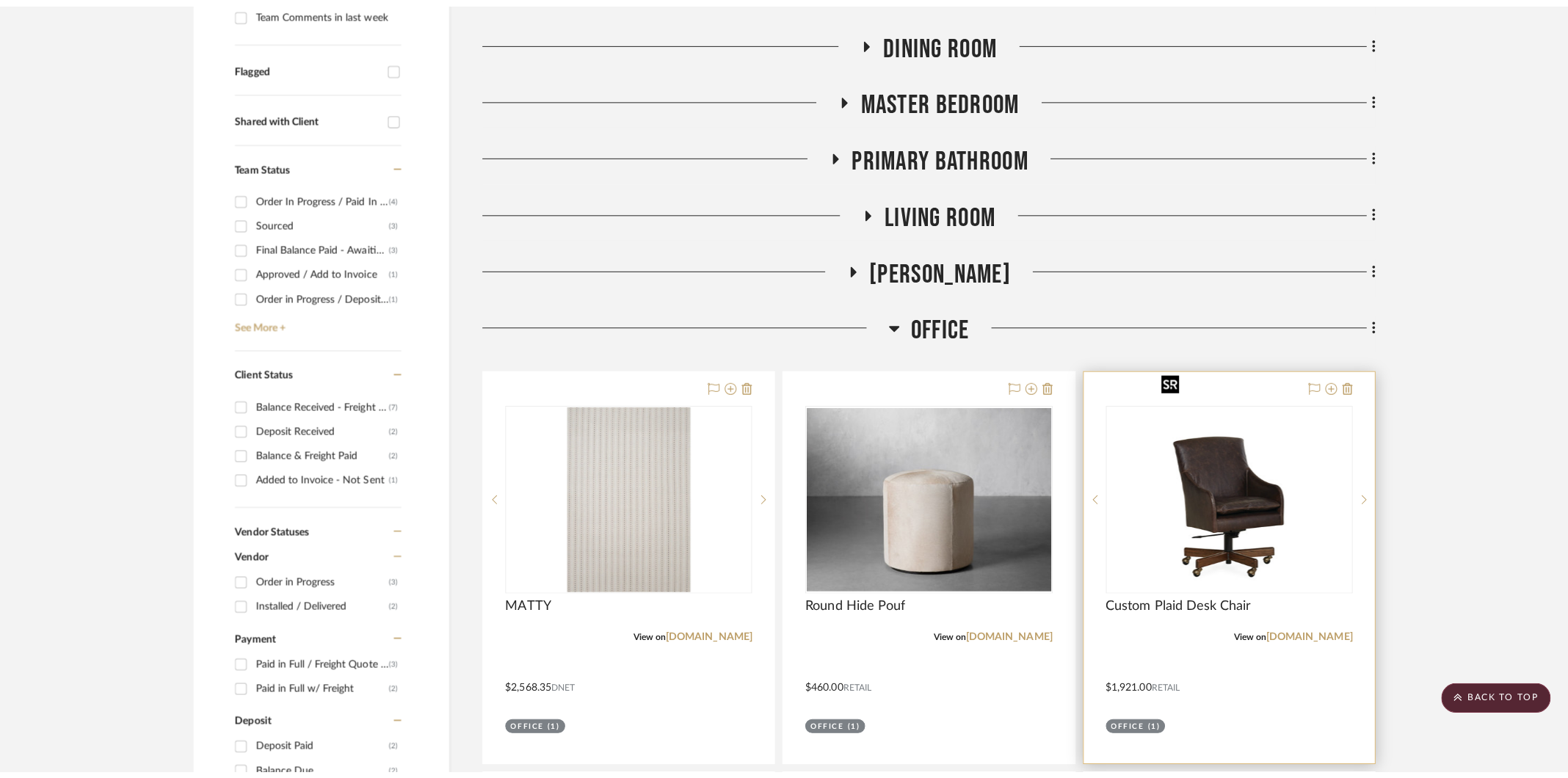 scroll, scrollTop: 0, scrollLeft: 0, axis: both 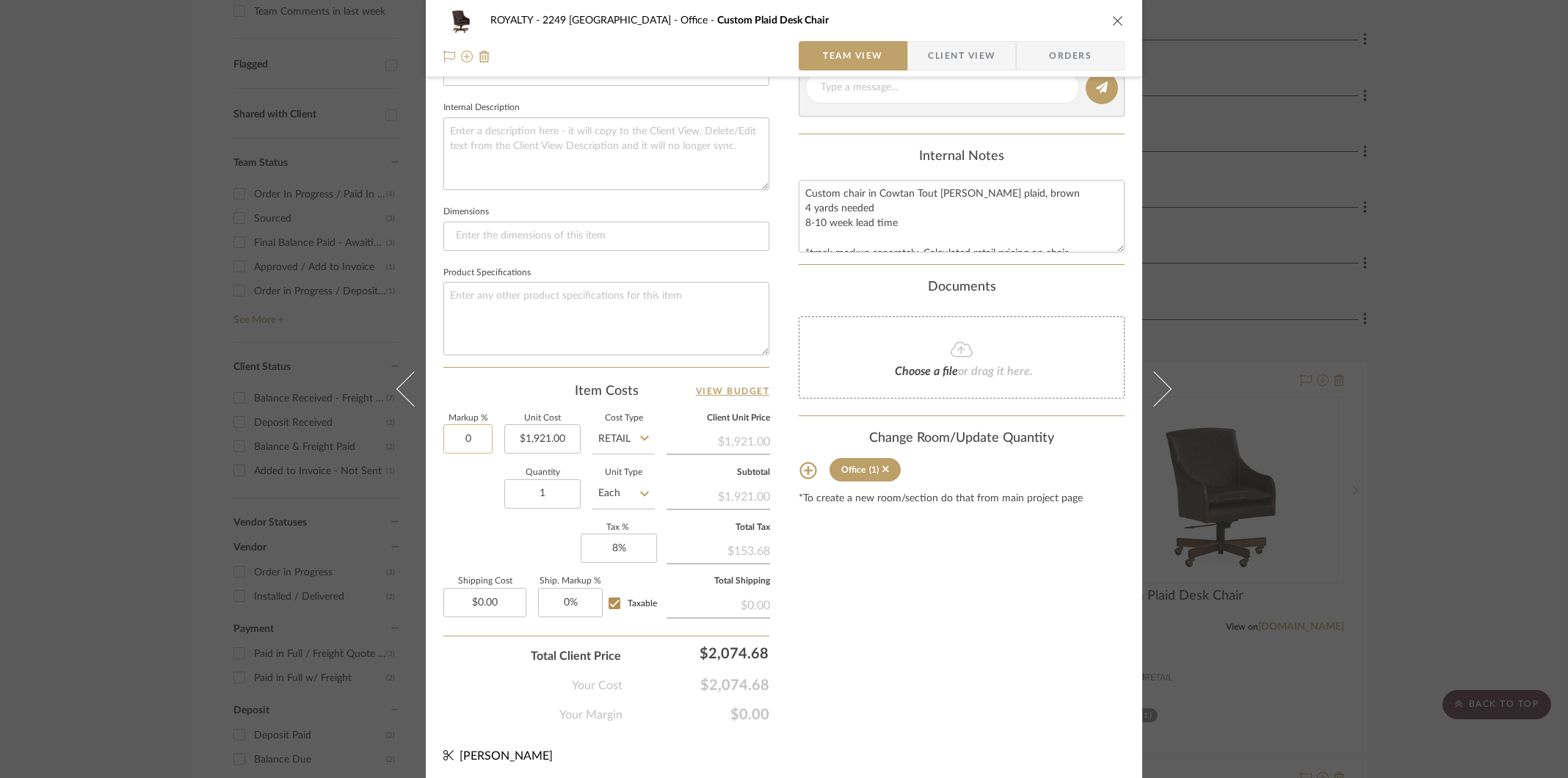 click on "0" 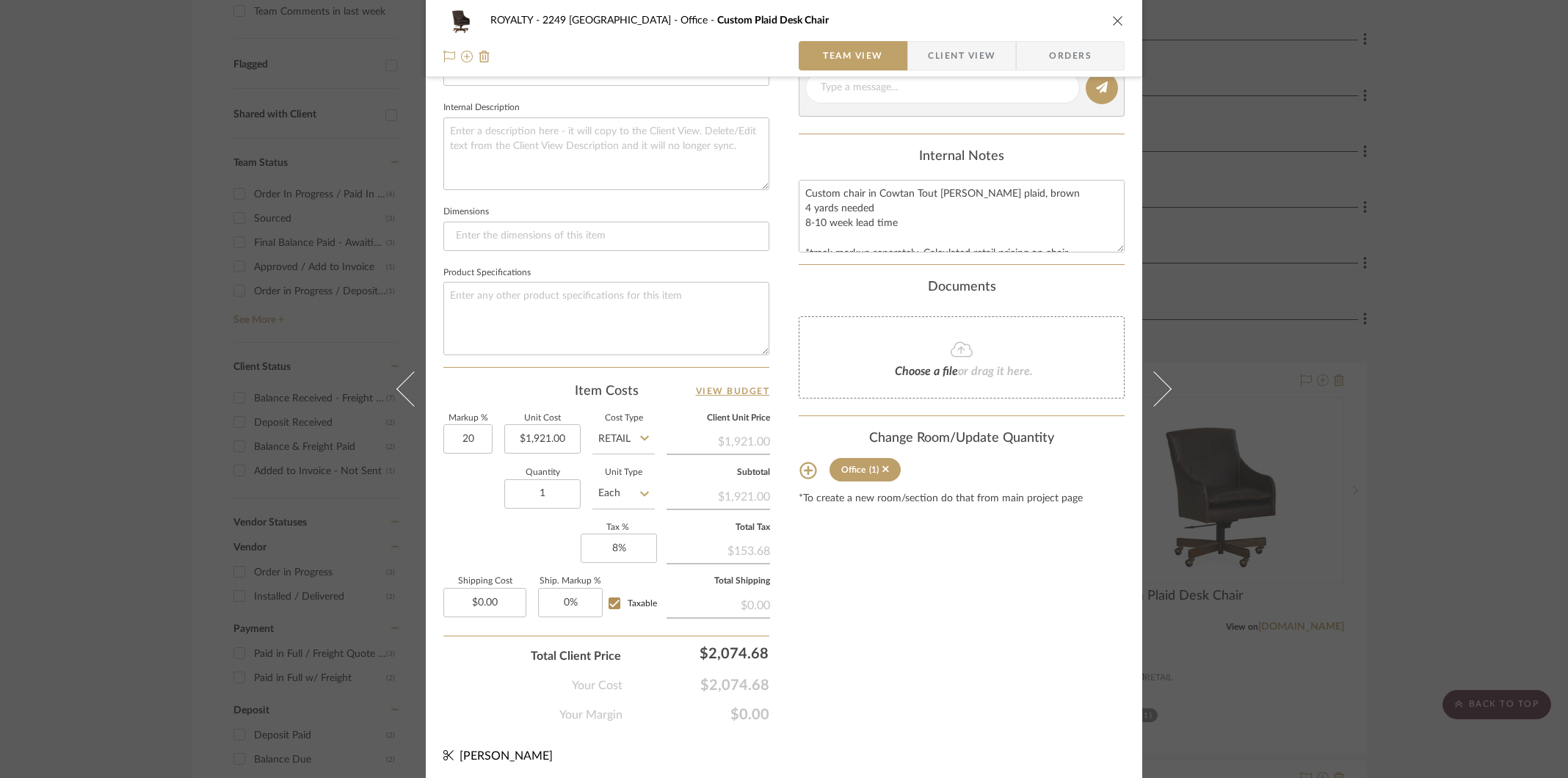 type on "20%" 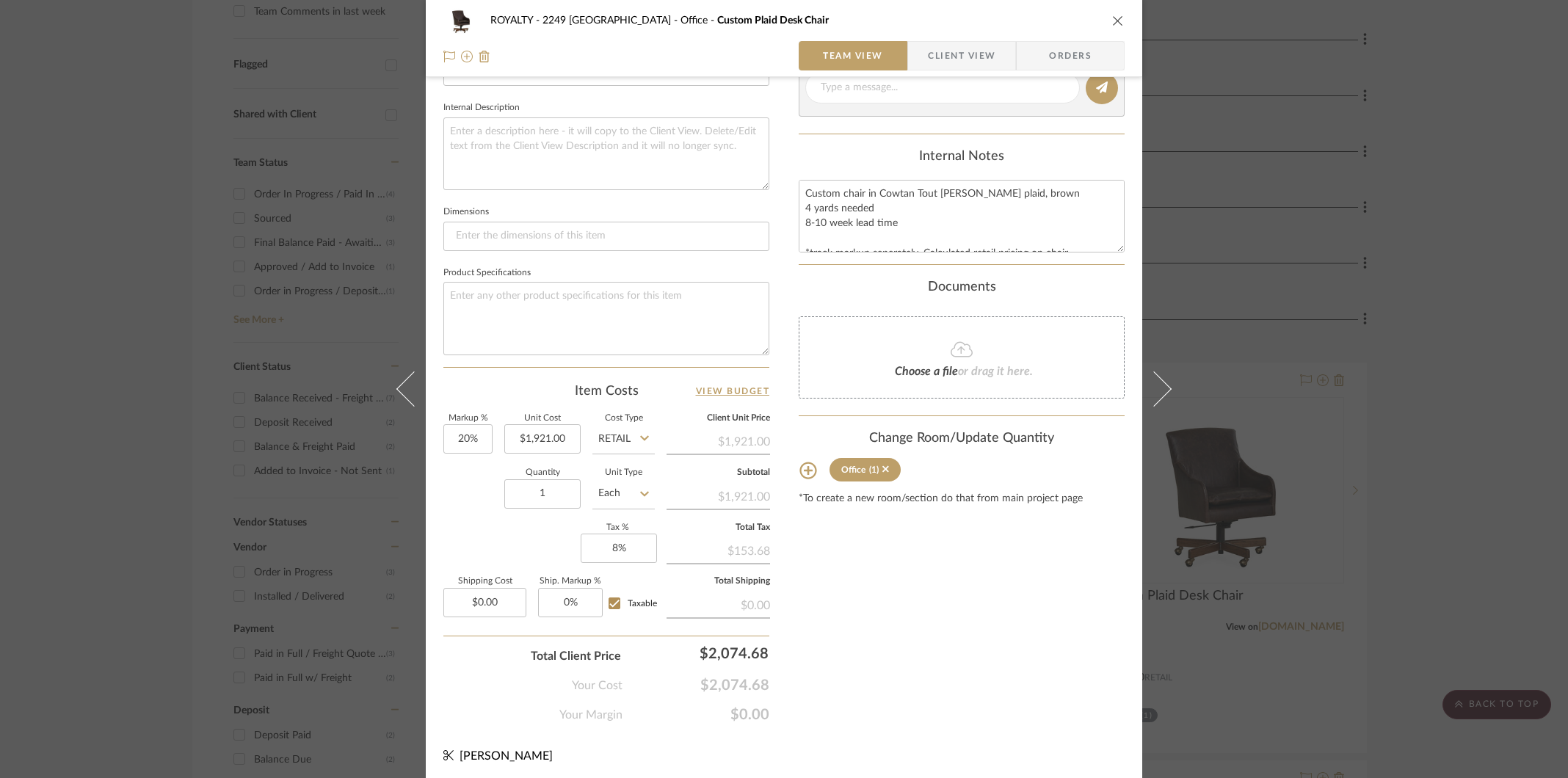 click on "Content here copies to Client View - confirm visibility there.  Show in Client Dashboard   Include in Budget   View Budget  Team Status  Lead Time  In Stock Weeks  Est. Min  8  Est. Max  10  Due Date   Install Date  Tasks / To-Dos /  team Messaging [DATE]  [PERSON_NAME]   9:27 PM  need a chair with < 25.5 inches wide Internal Notes Custom chair in Cowtan Tout [PERSON_NAME] plaid, brown
4 yards needed
8-10 week lead time
*track markup seperately. Calculated retail pricing on chair  Documents  Choose a file  or drag it here. Change Room/Update Quantity  Office  (1) *To create a new room/section do that from main project page" at bounding box center (962, 156) 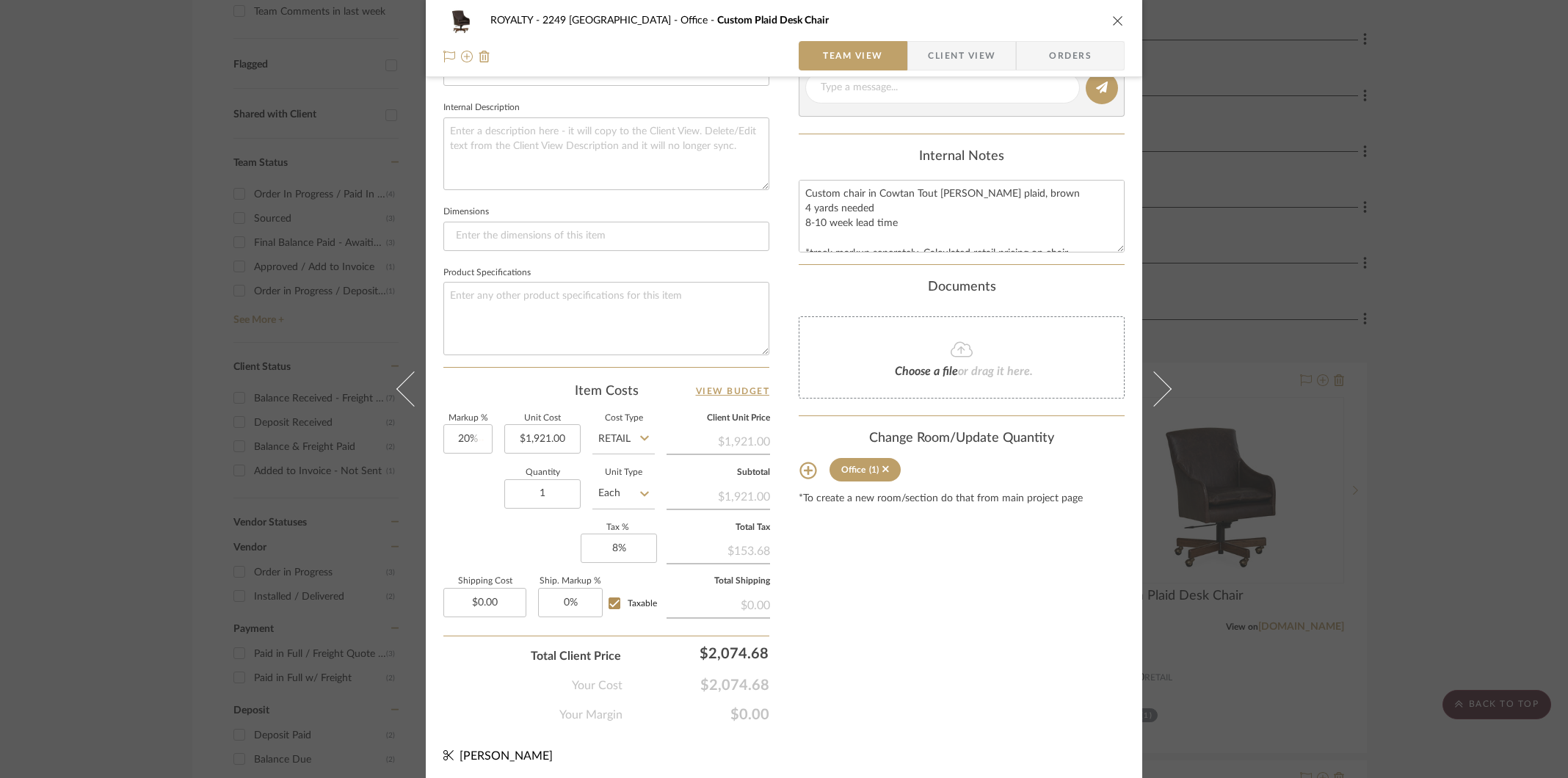 type 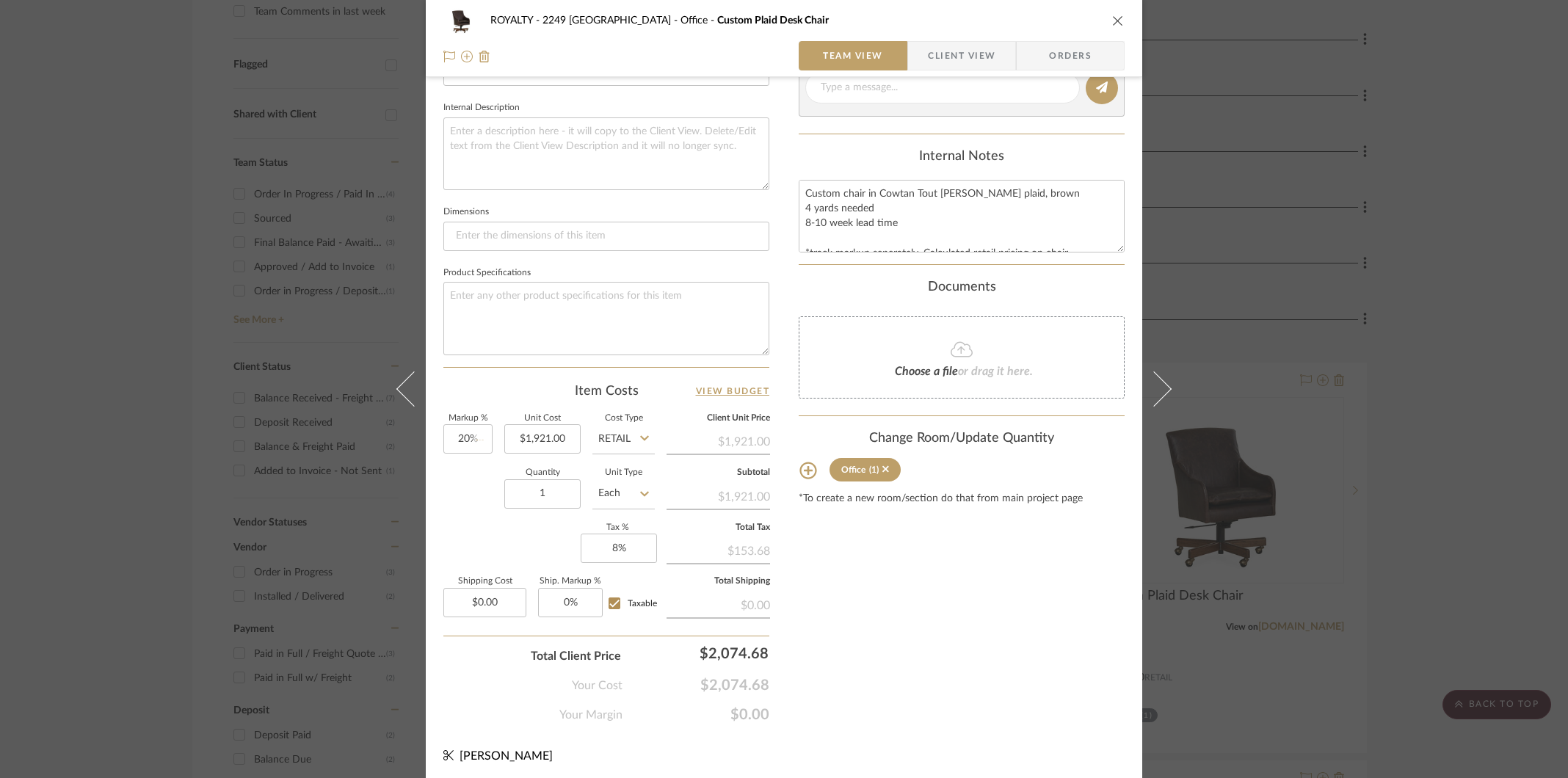 type 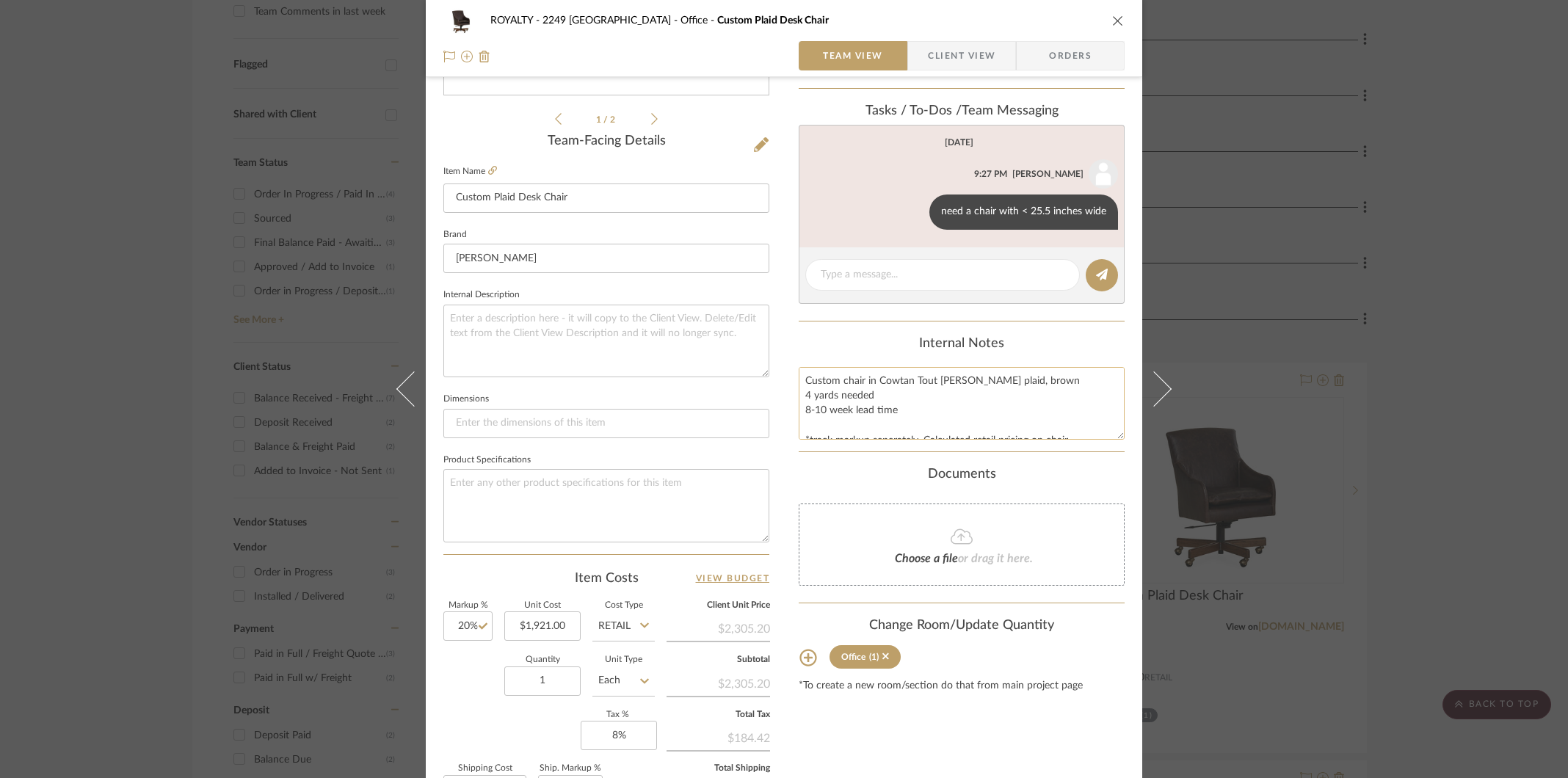 scroll, scrollTop: 0, scrollLeft: 0, axis: both 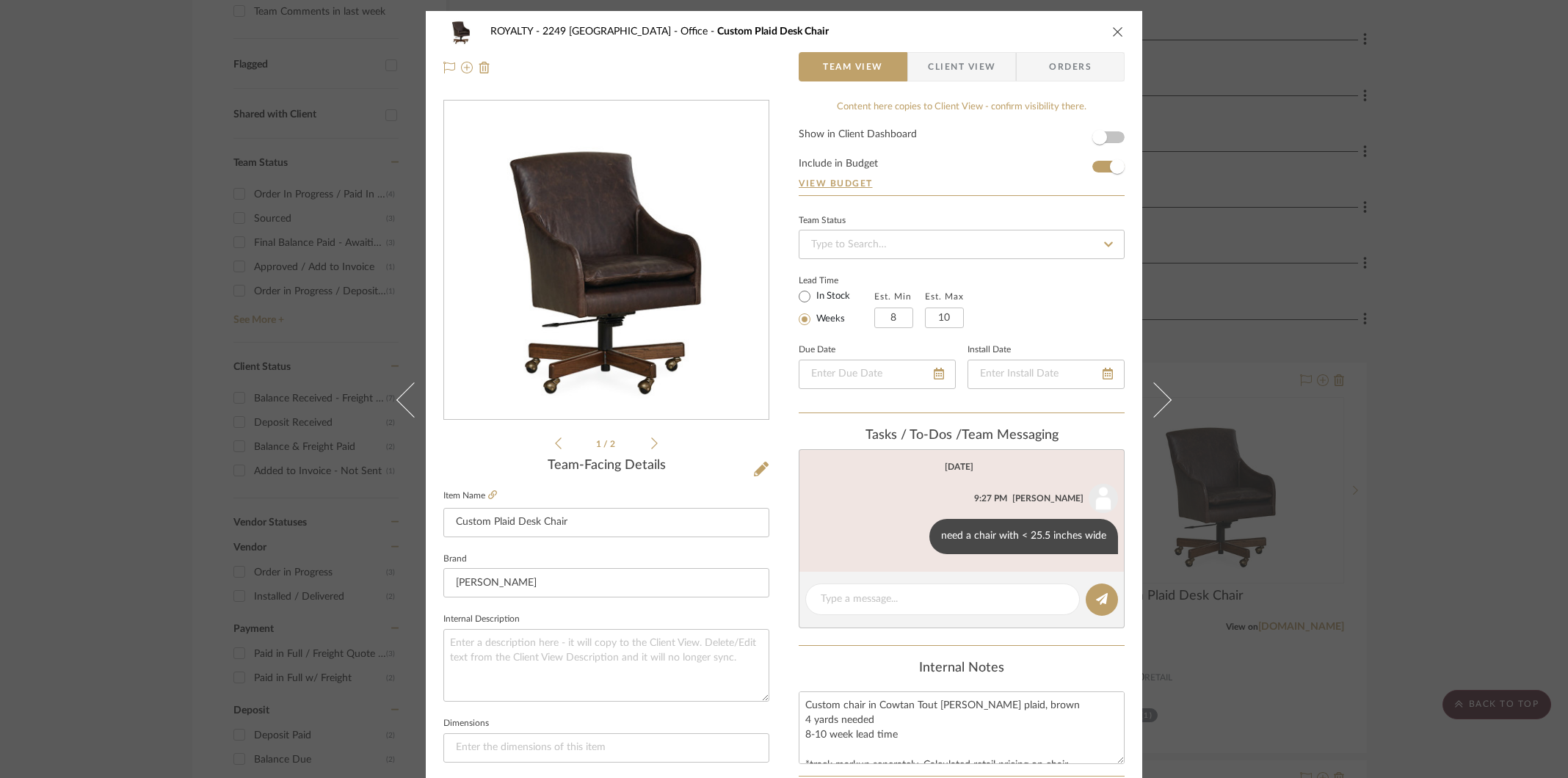click at bounding box center [1118, 32] 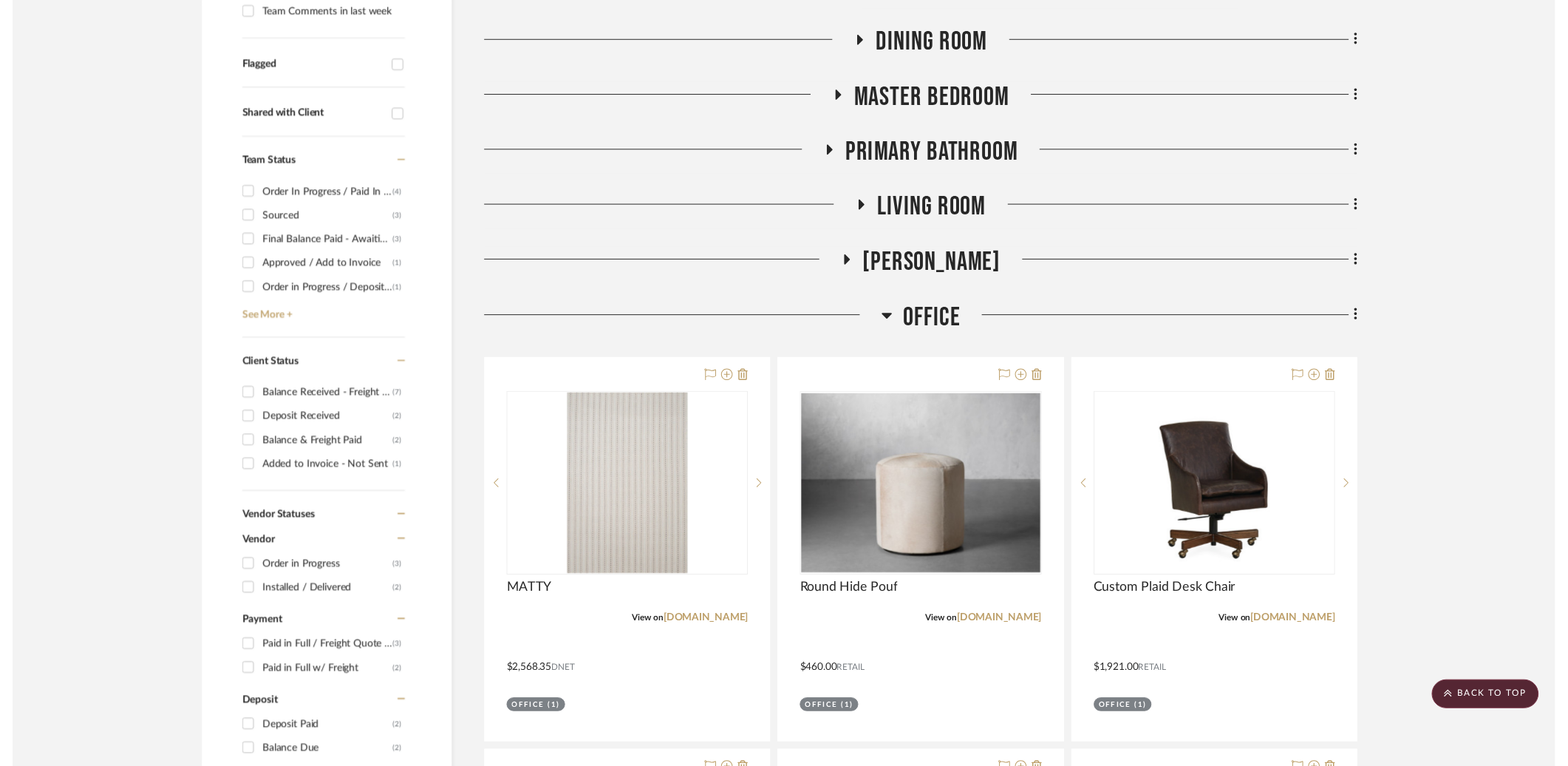 scroll, scrollTop: 526, scrollLeft: 0, axis: vertical 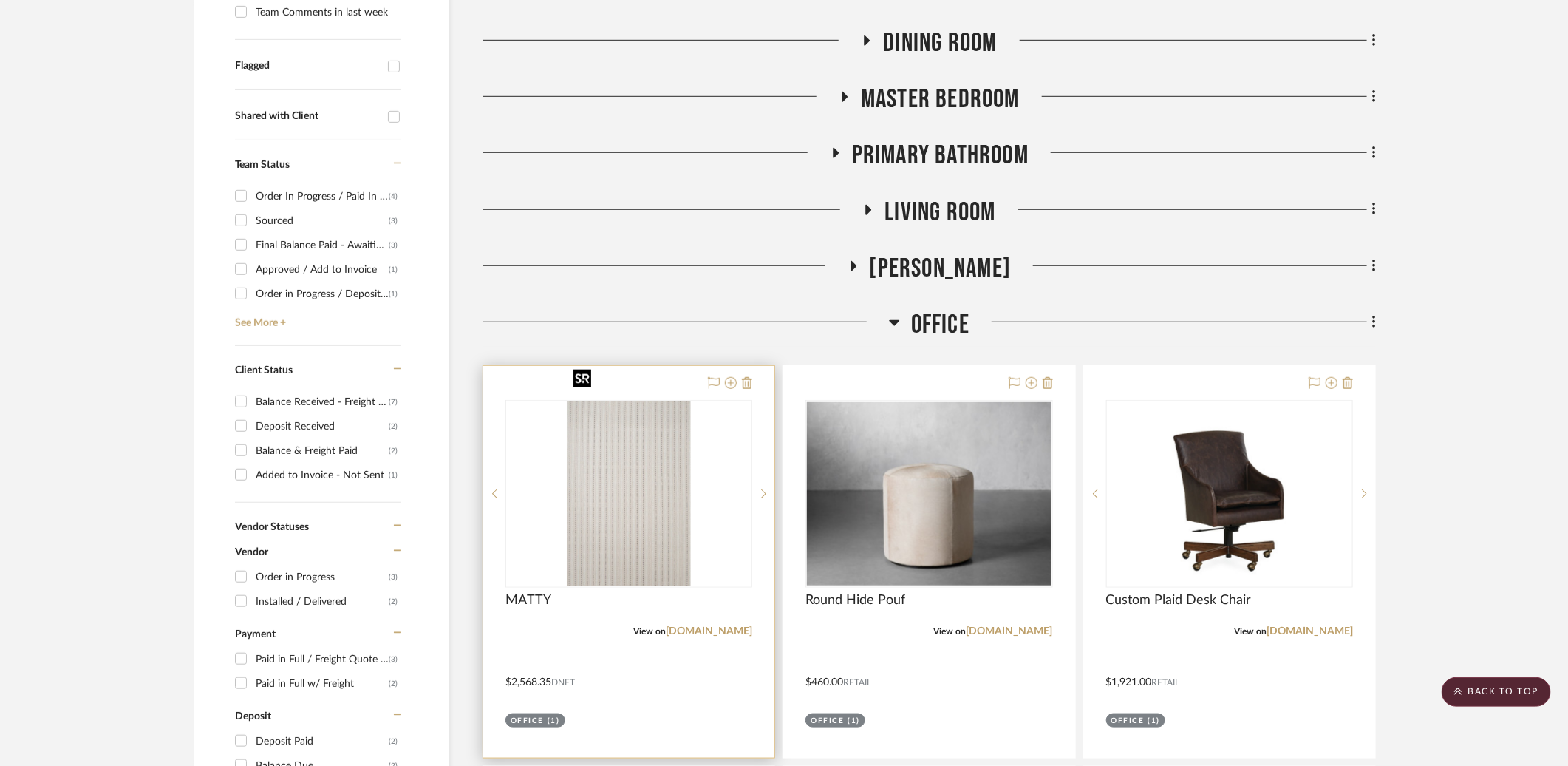 click at bounding box center [629, 494] 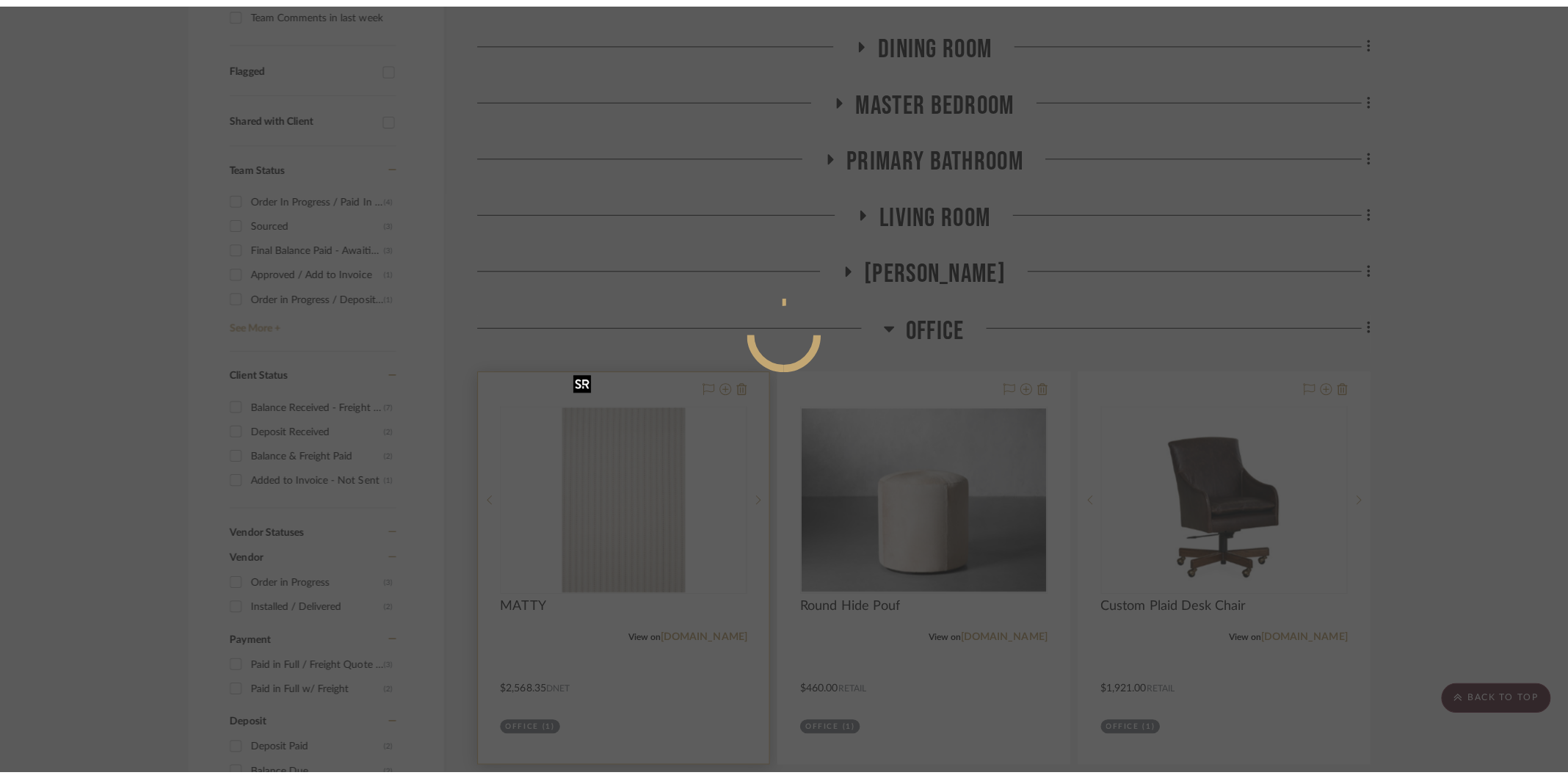 scroll, scrollTop: 0, scrollLeft: 0, axis: both 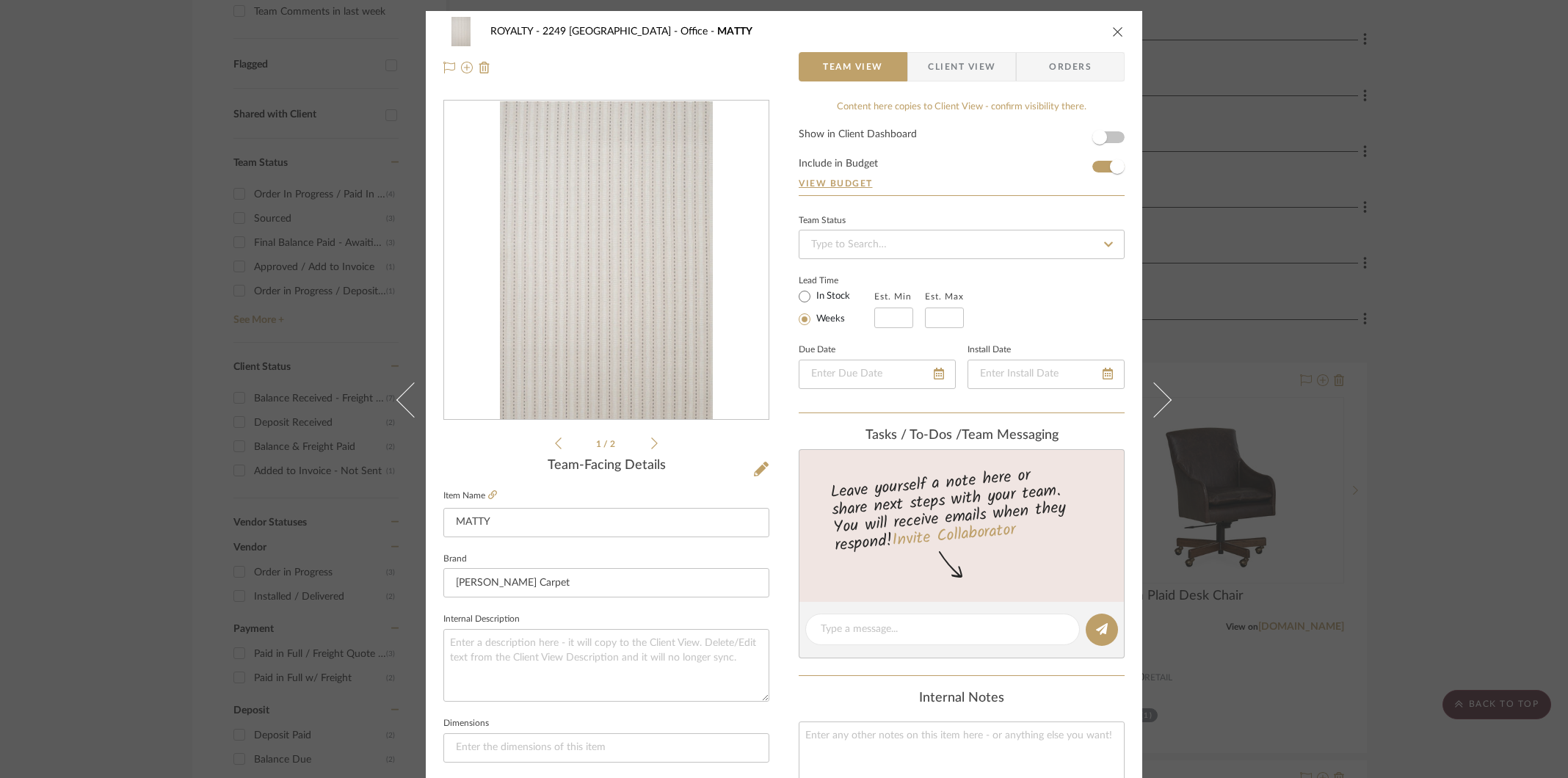 click at bounding box center [1118, 32] 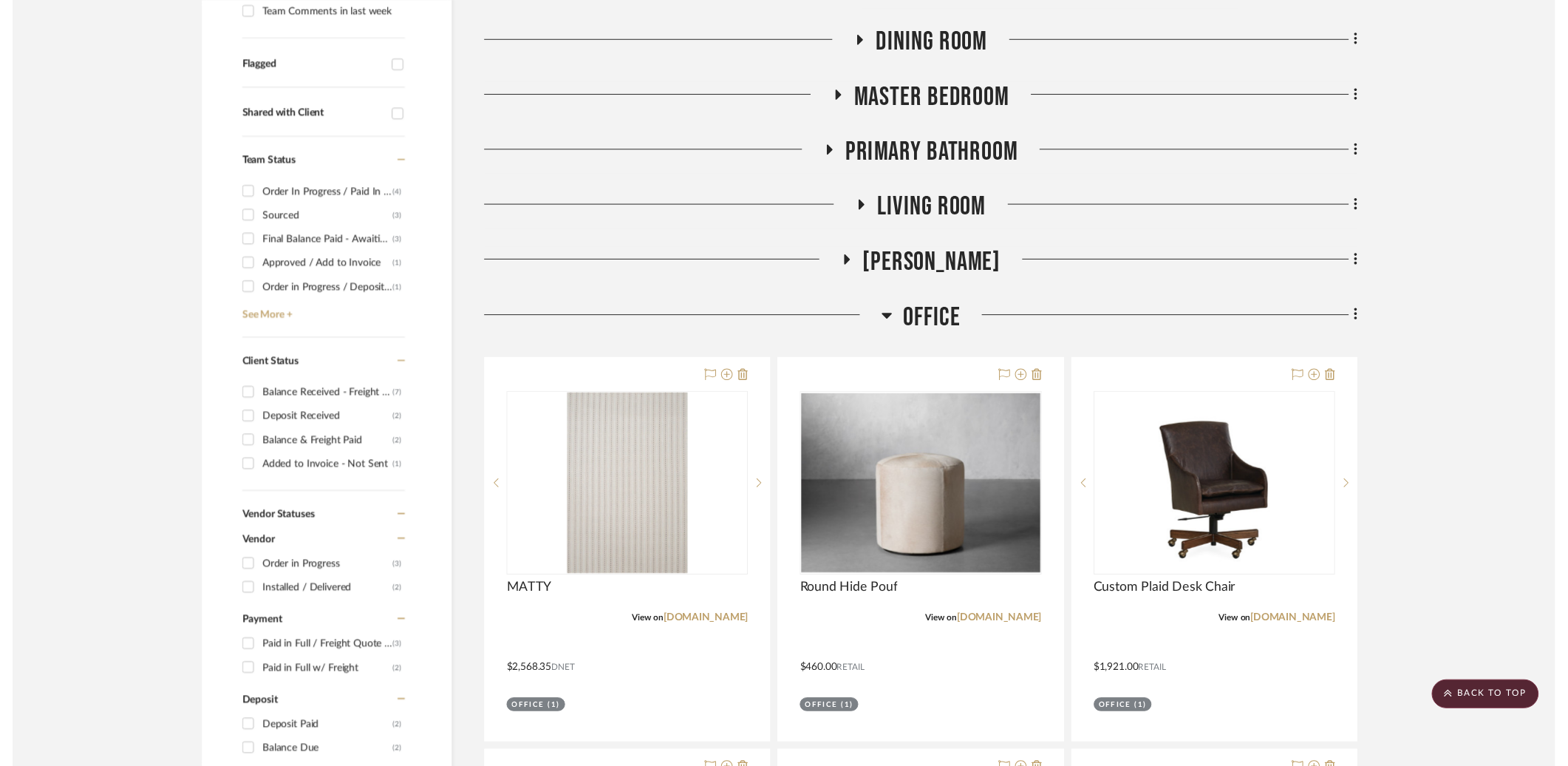 scroll, scrollTop: 526, scrollLeft: 0, axis: vertical 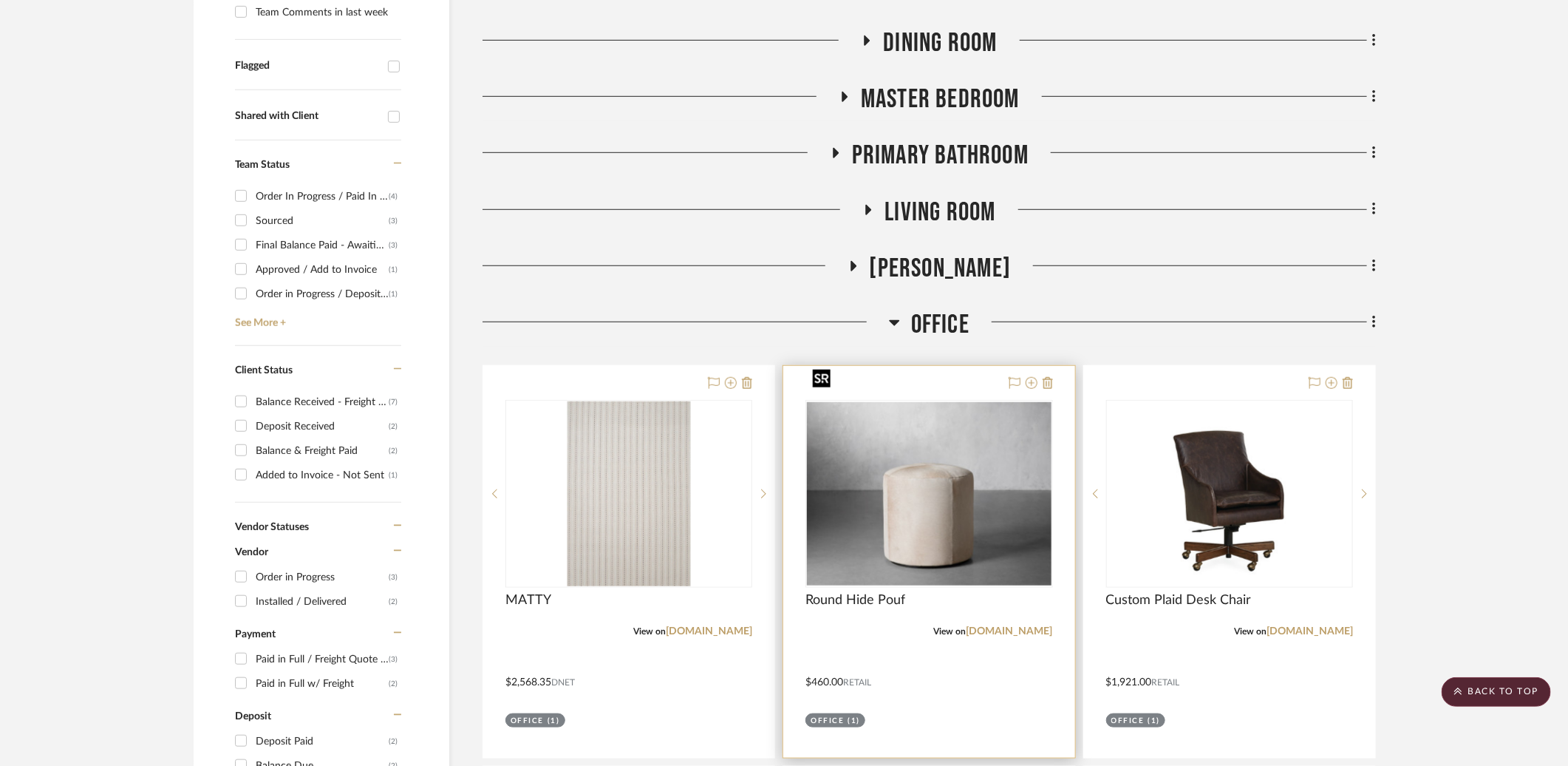 click at bounding box center [929, 494] 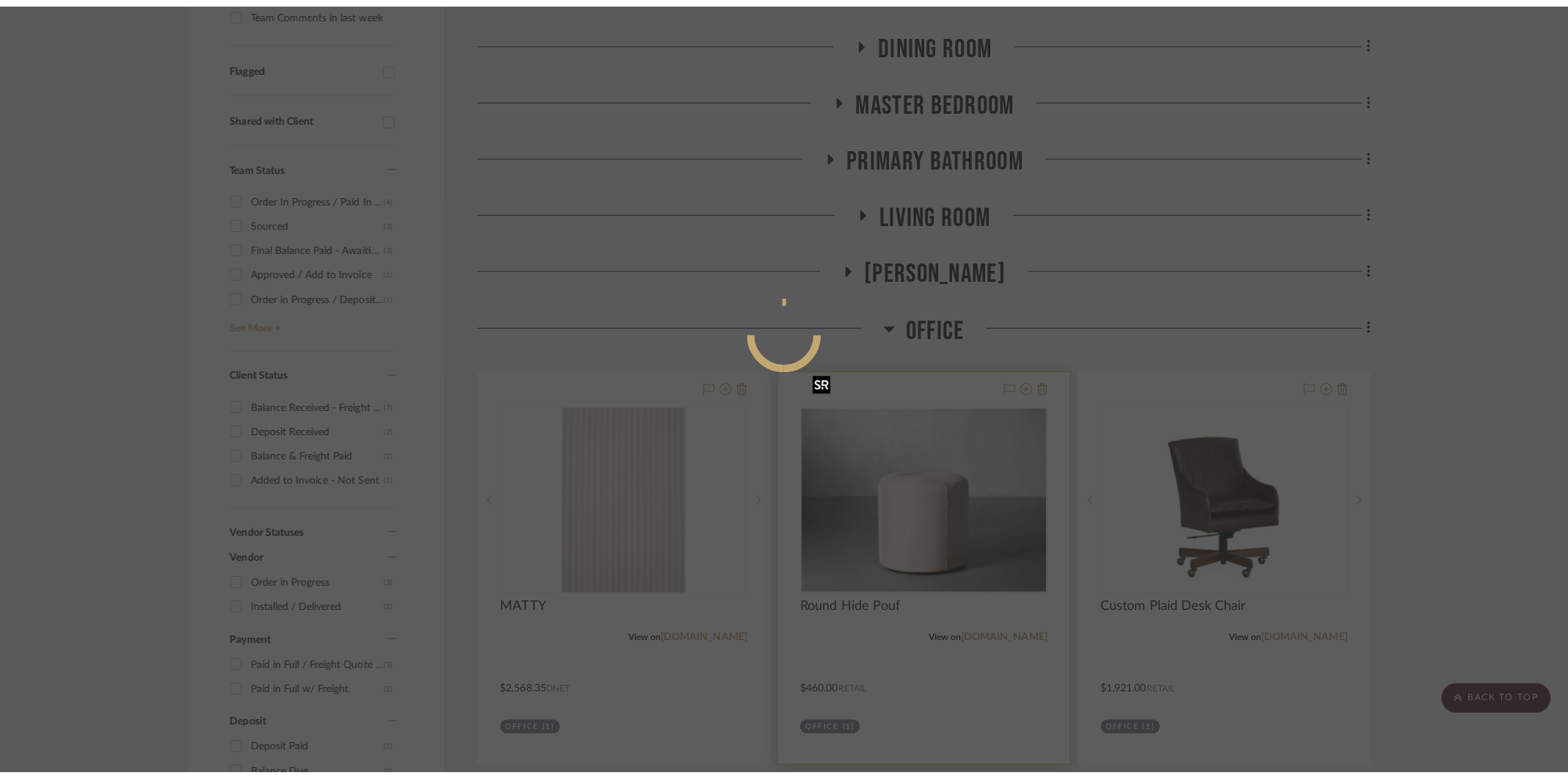 scroll, scrollTop: 0, scrollLeft: 0, axis: both 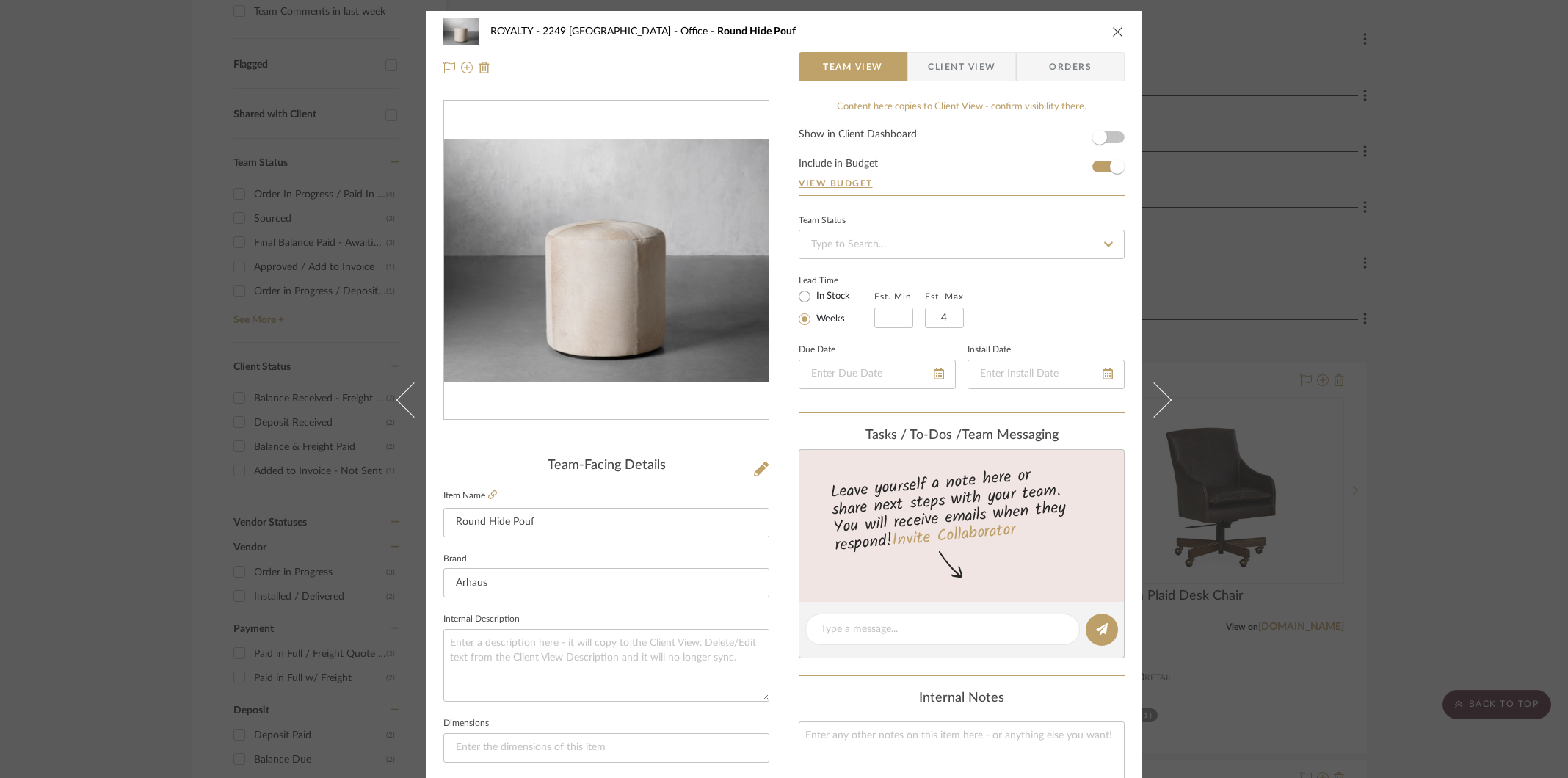 click at bounding box center (1118, 32) 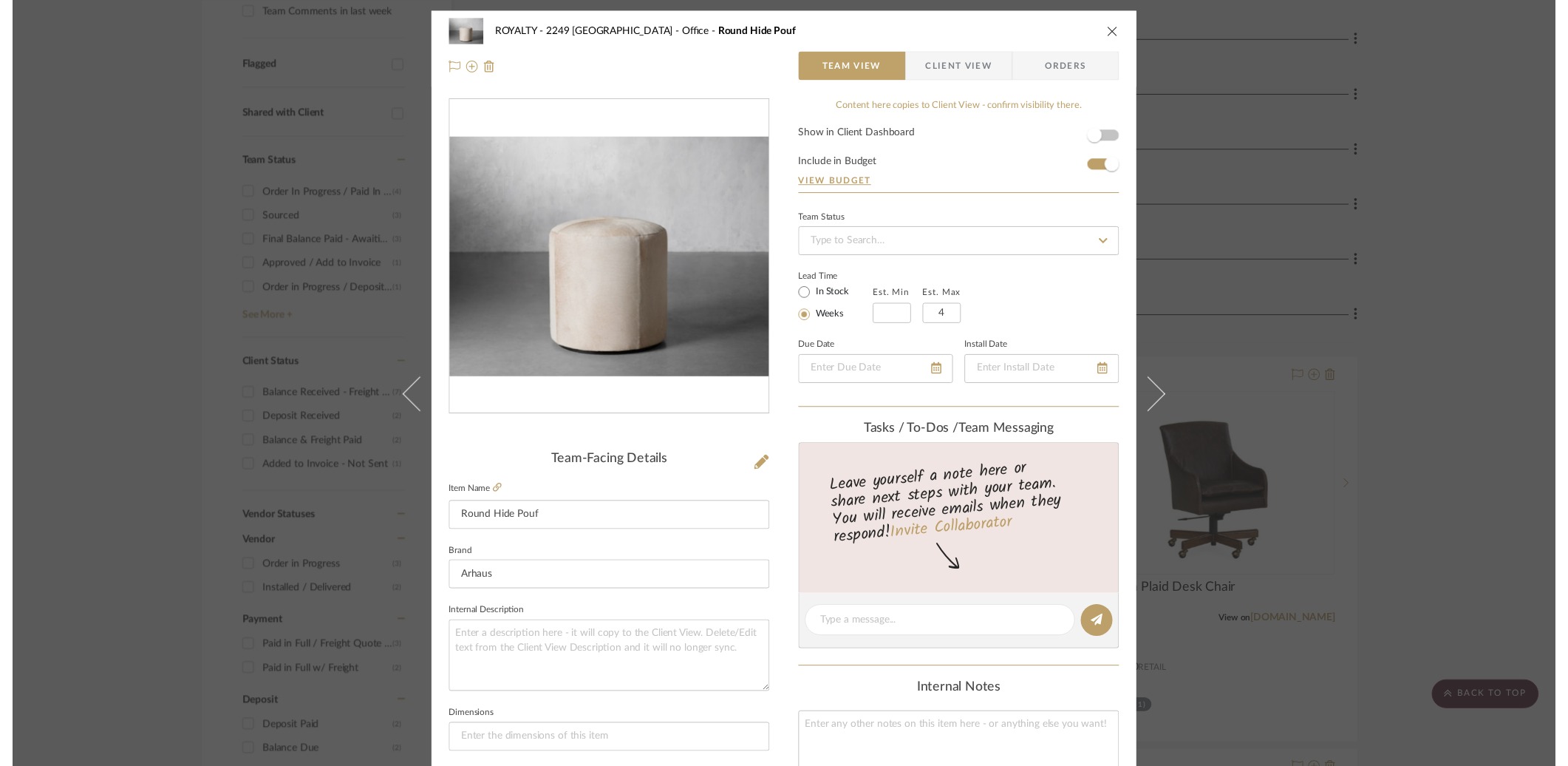 scroll, scrollTop: 526, scrollLeft: 0, axis: vertical 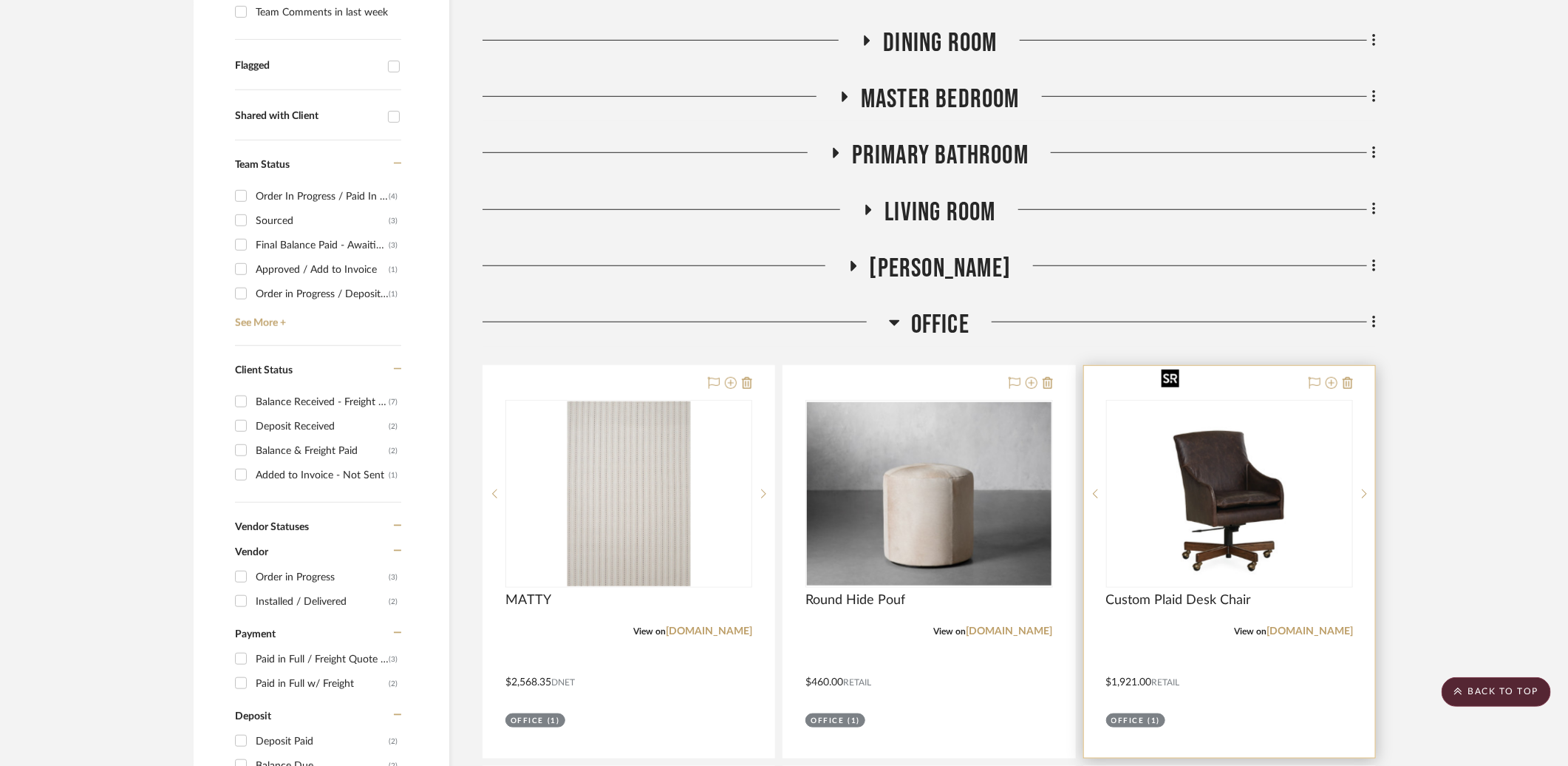 click at bounding box center [1230, 494] 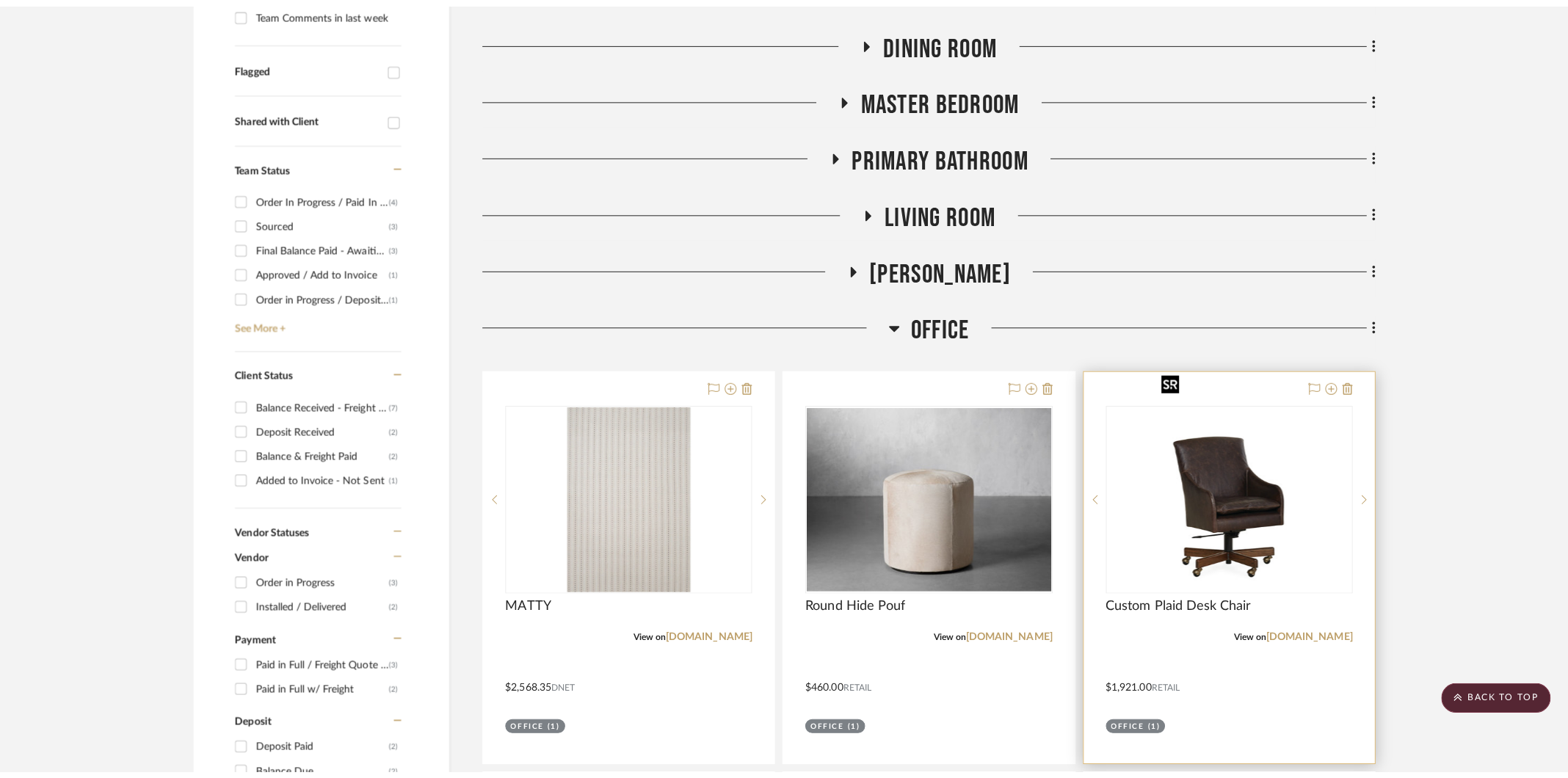 scroll, scrollTop: 0, scrollLeft: 0, axis: both 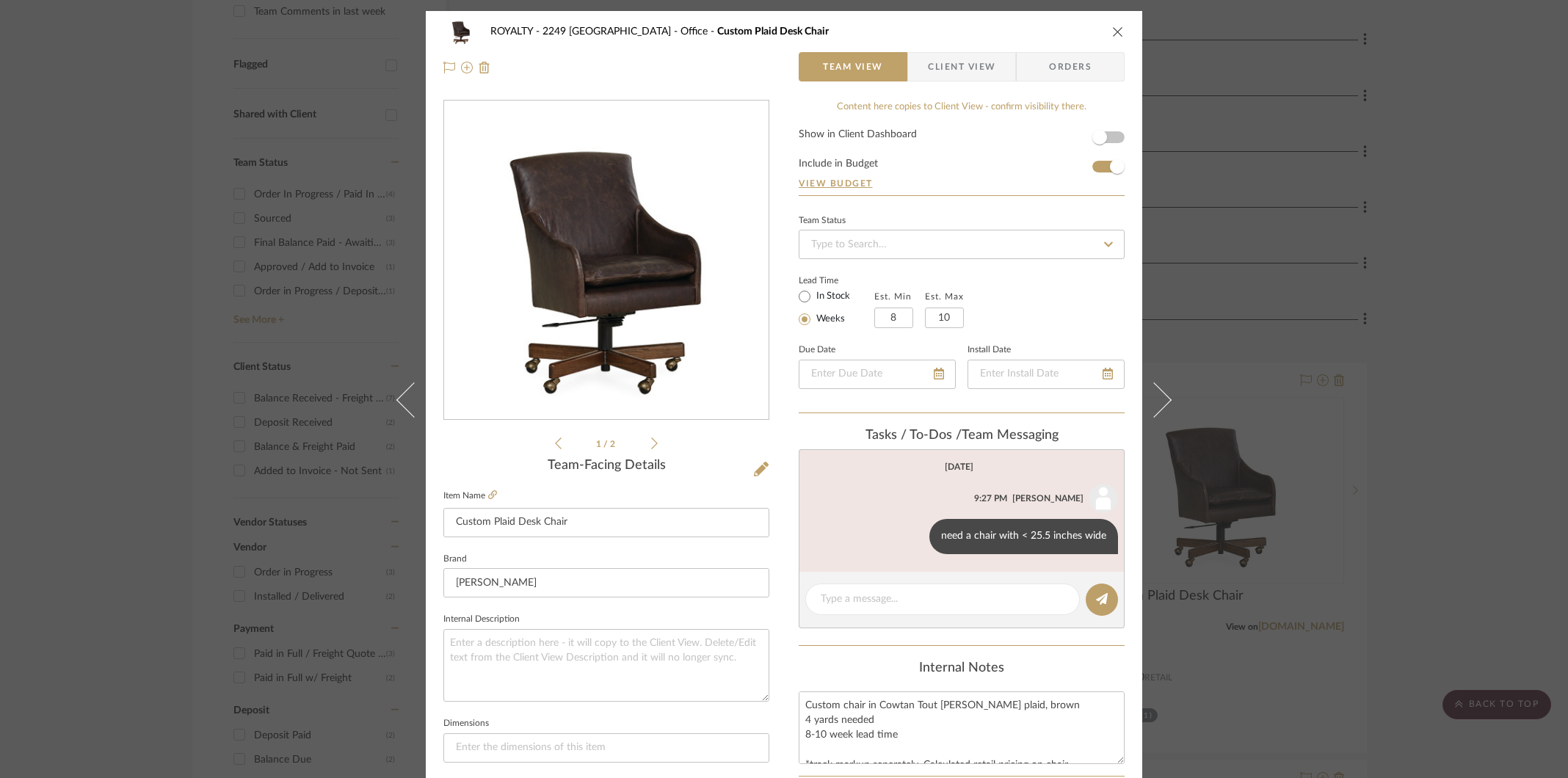 click at bounding box center [1118, 32] 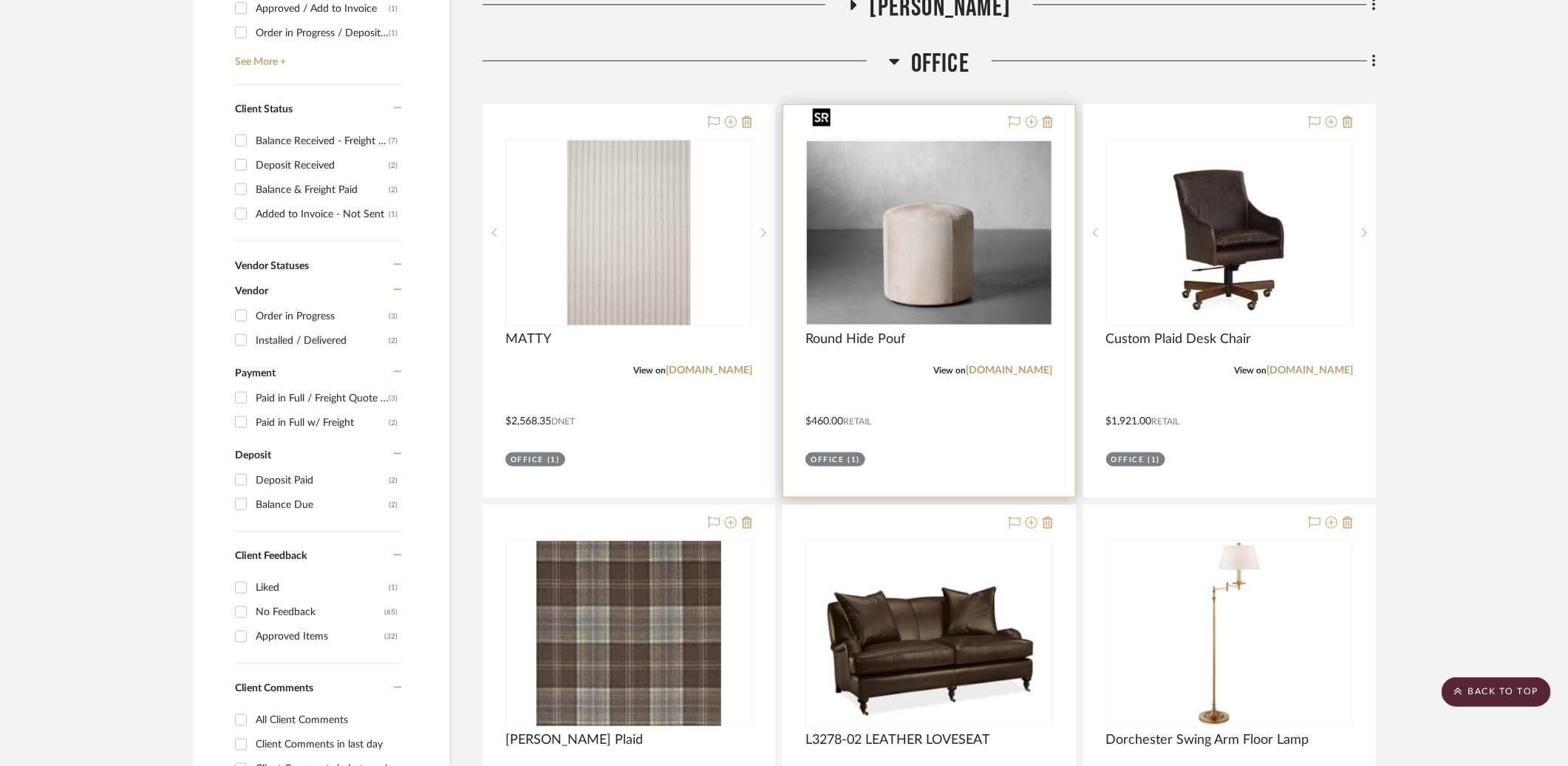 scroll, scrollTop: 886, scrollLeft: 0, axis: vertical 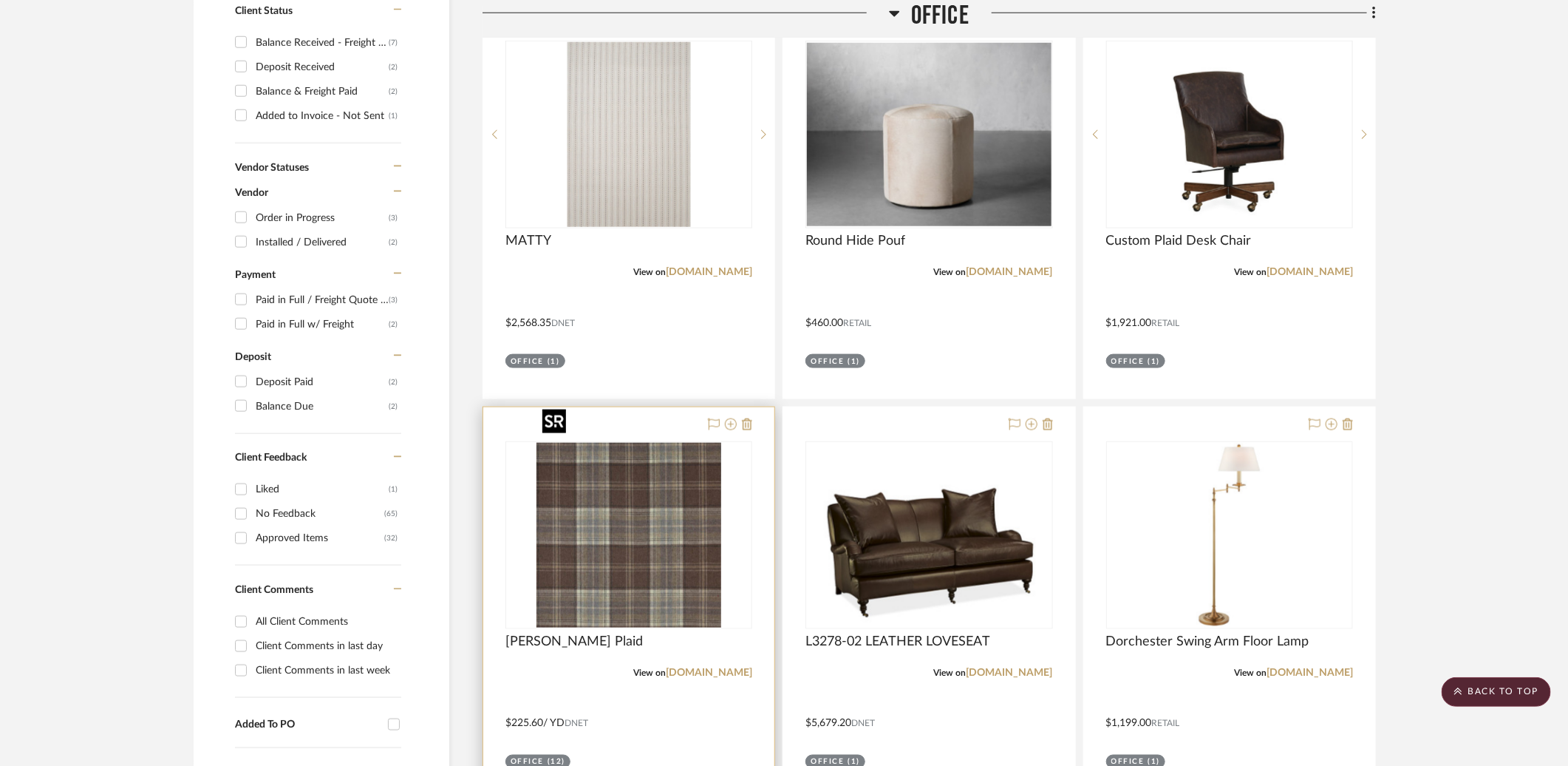 click at bounding box center [629, 535] 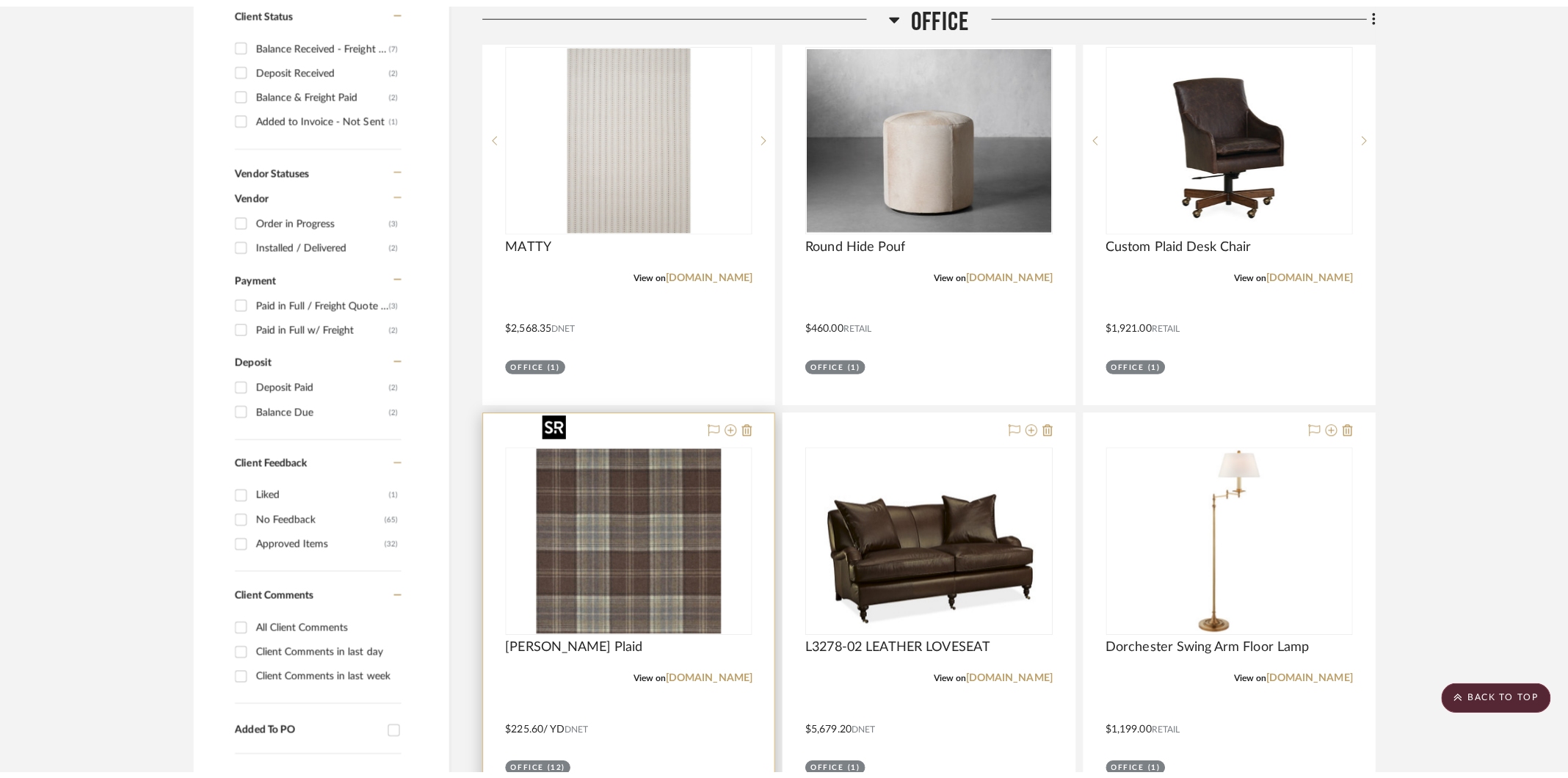 scroll, scrollTop: 0, scrollLeft: 0, axis: both 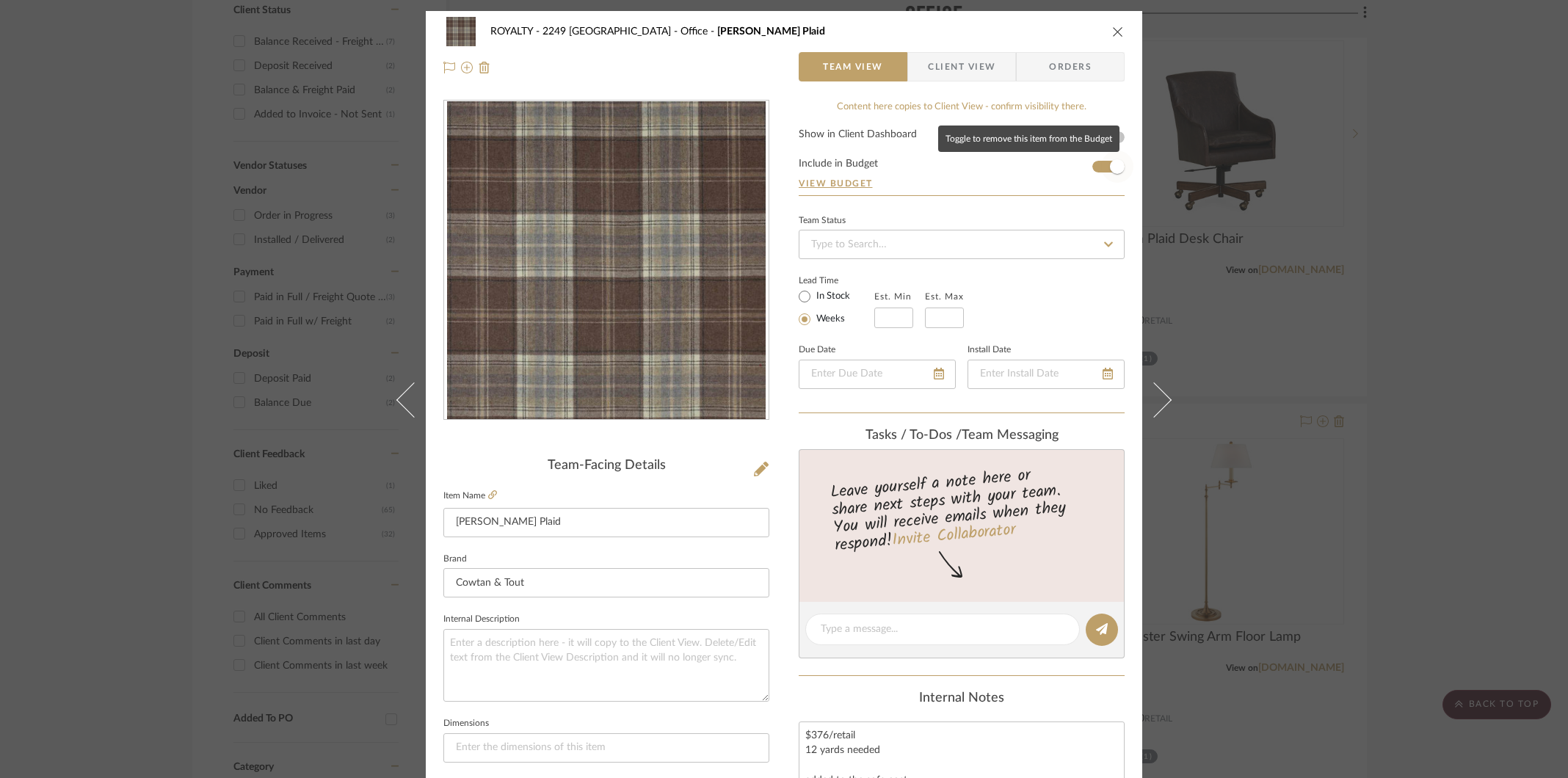 click at bounding box center (1117, 167) 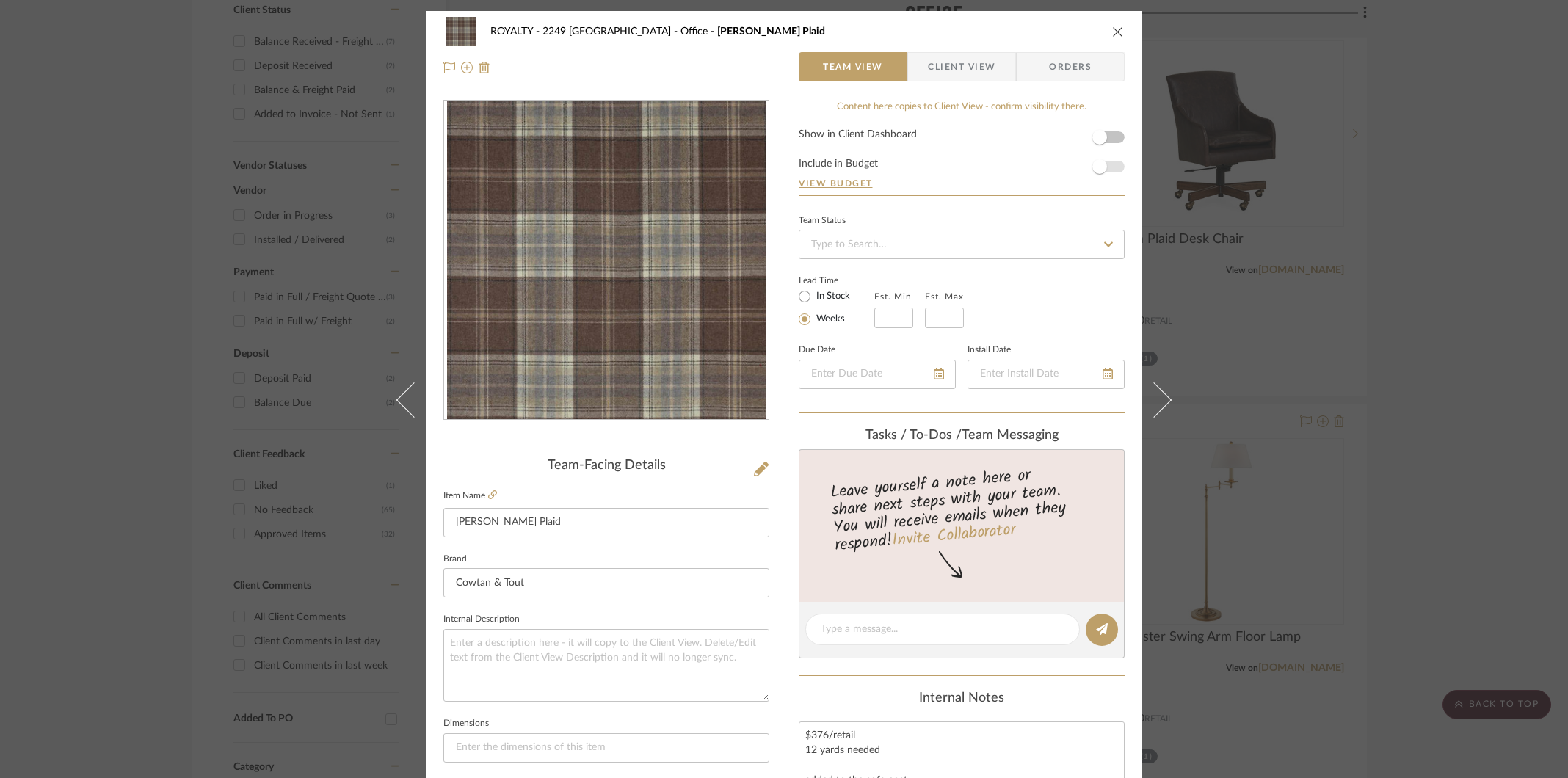 type 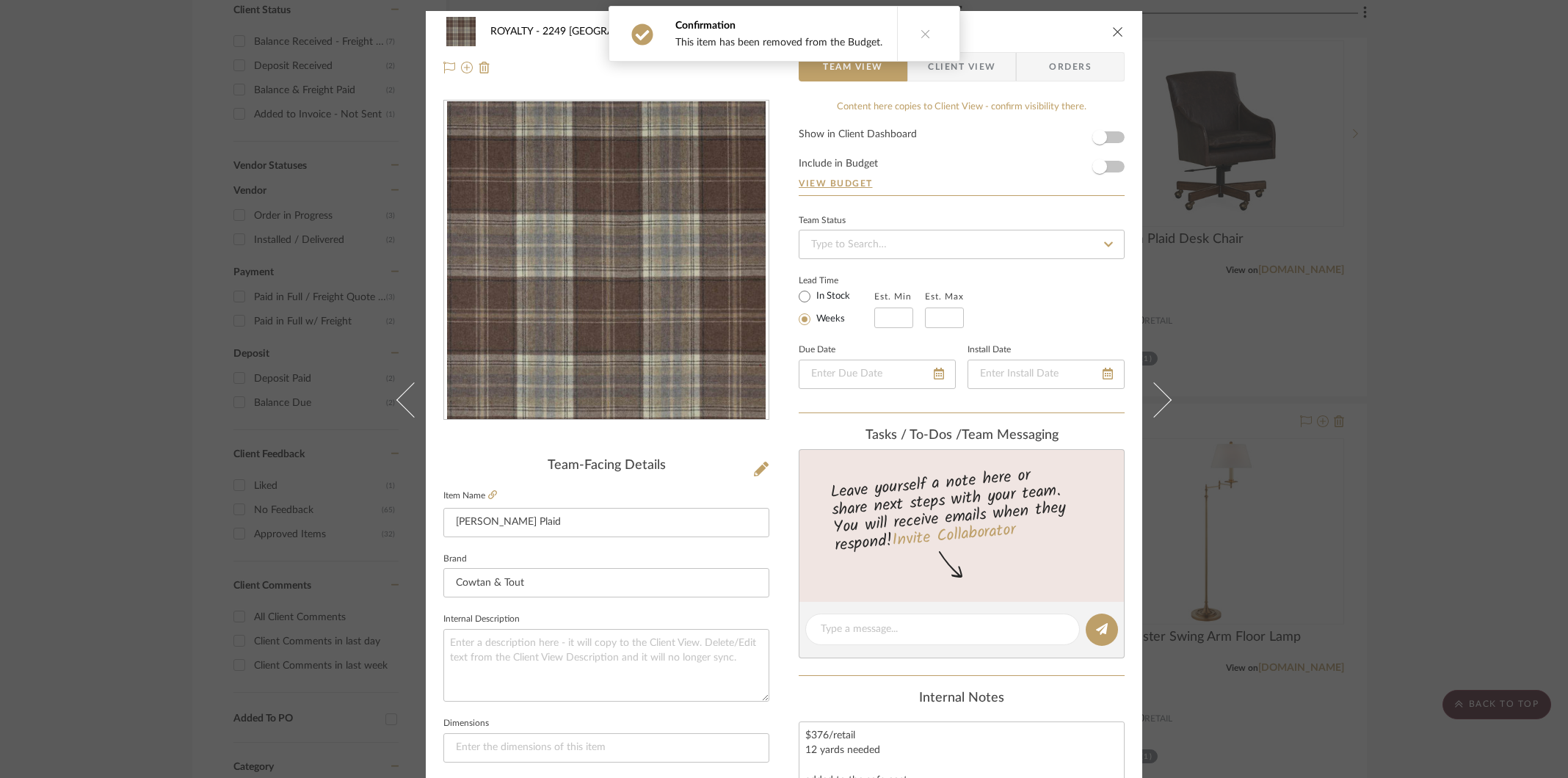 click at bounding box center (1118, 32) 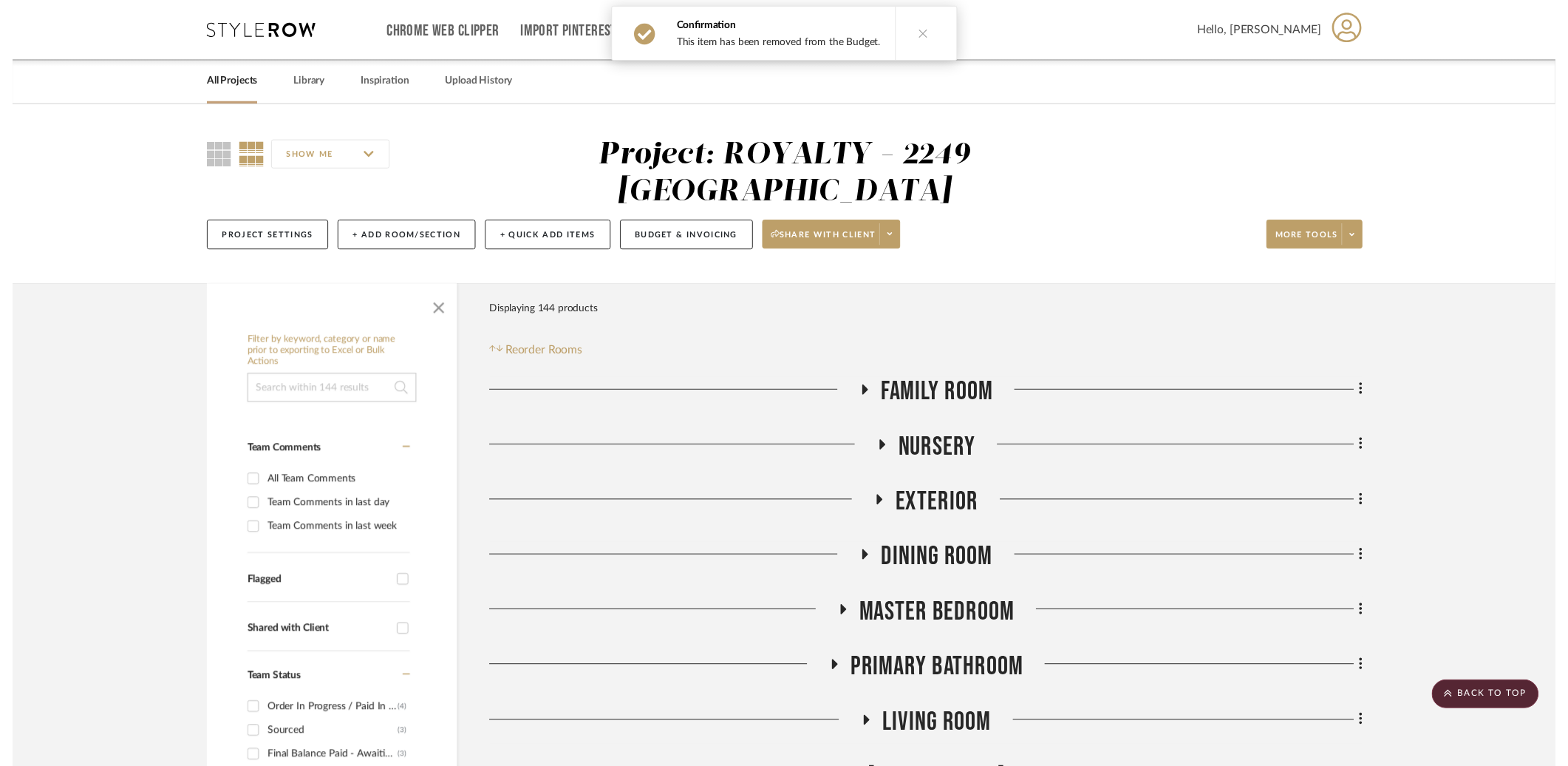 scroll, scrollTop: 886, scrollLeft: 0, axis: vertical 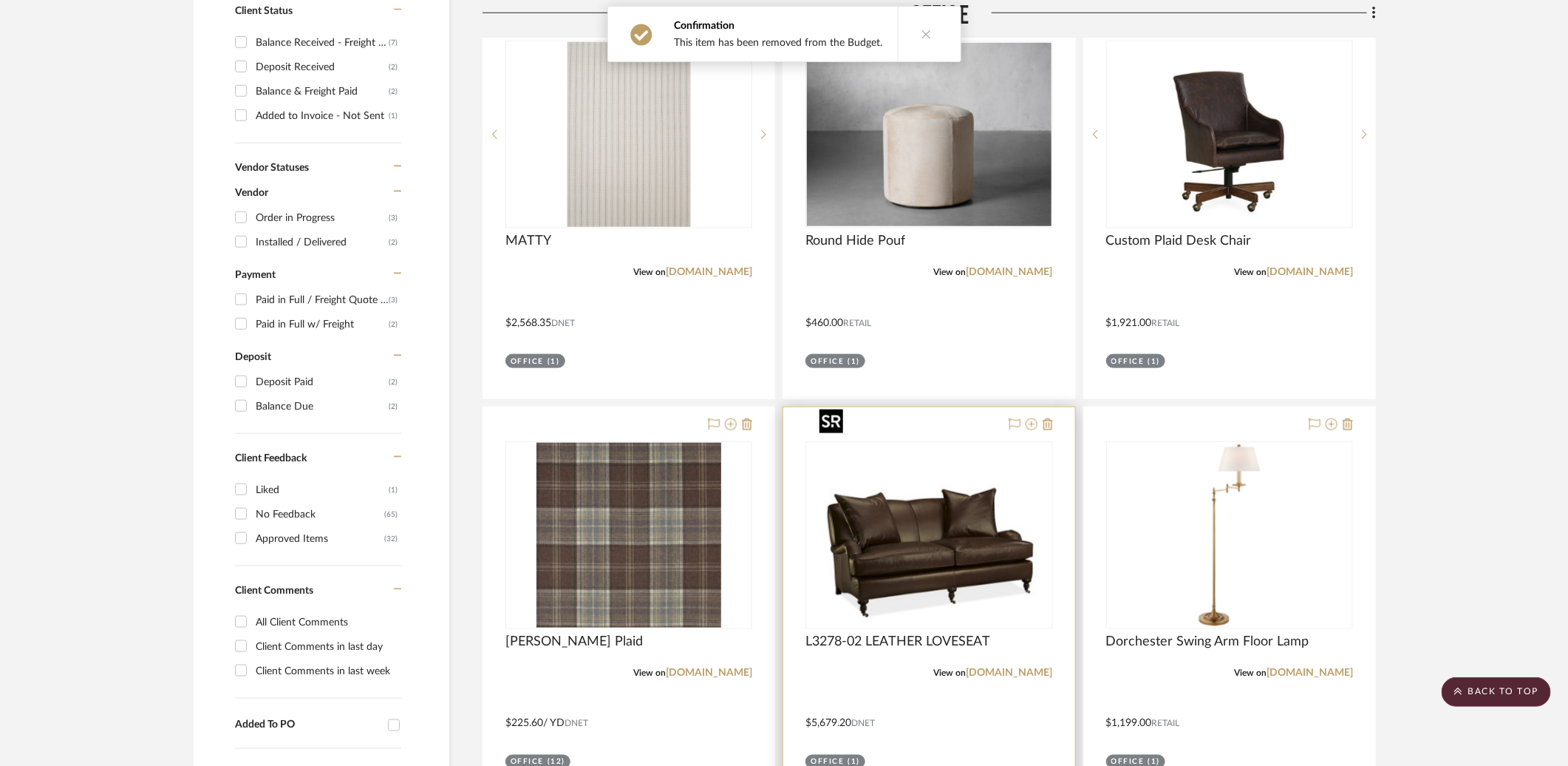 click at bounding box center (929, 535) 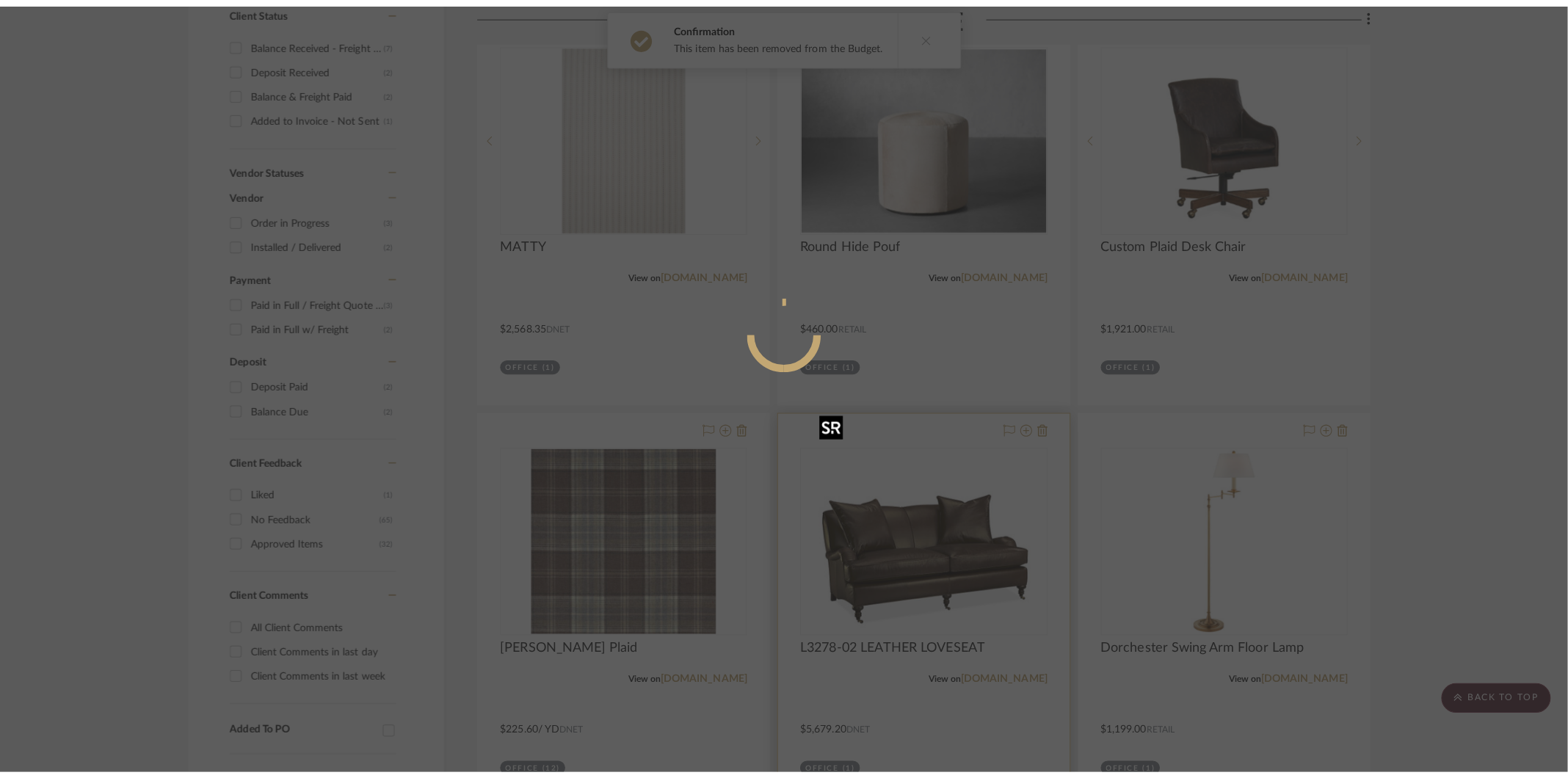 scroll, scrollTop: 0, scrollLeft: 0, axis: both 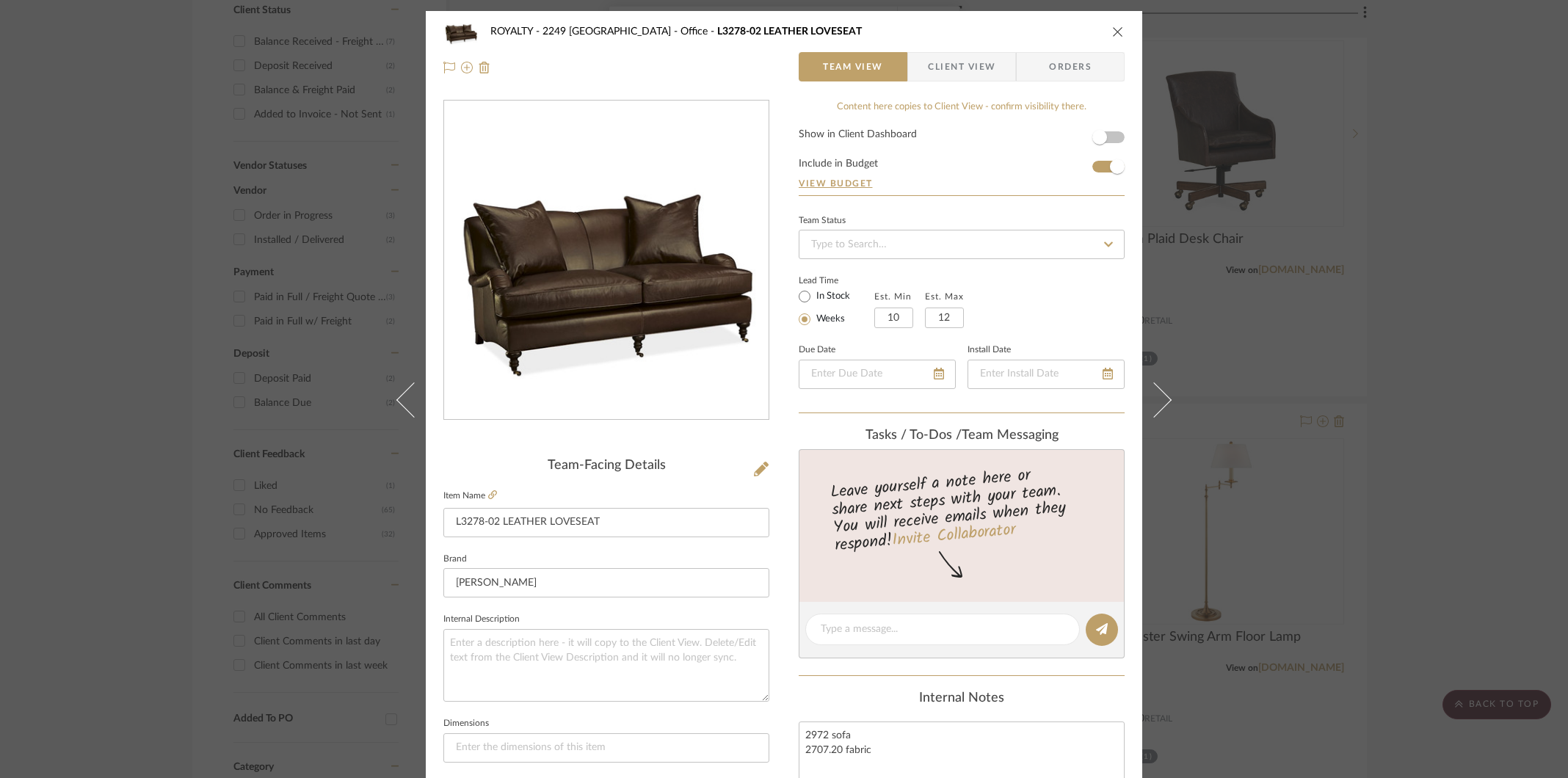 click at bounding box center (1118, 32) 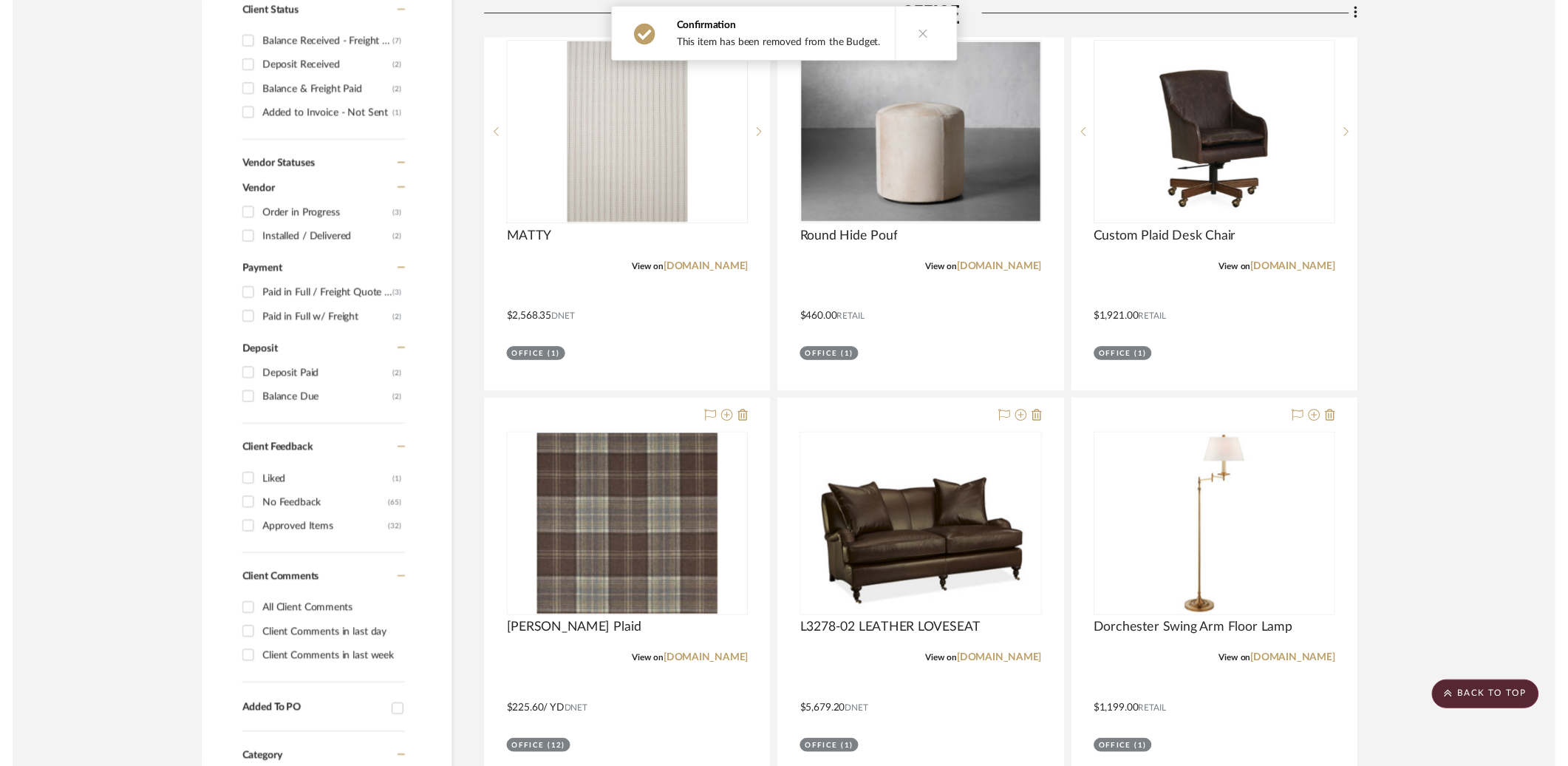 scroll, scrollTop: 886, scrollLeft: 0, axis: vertical 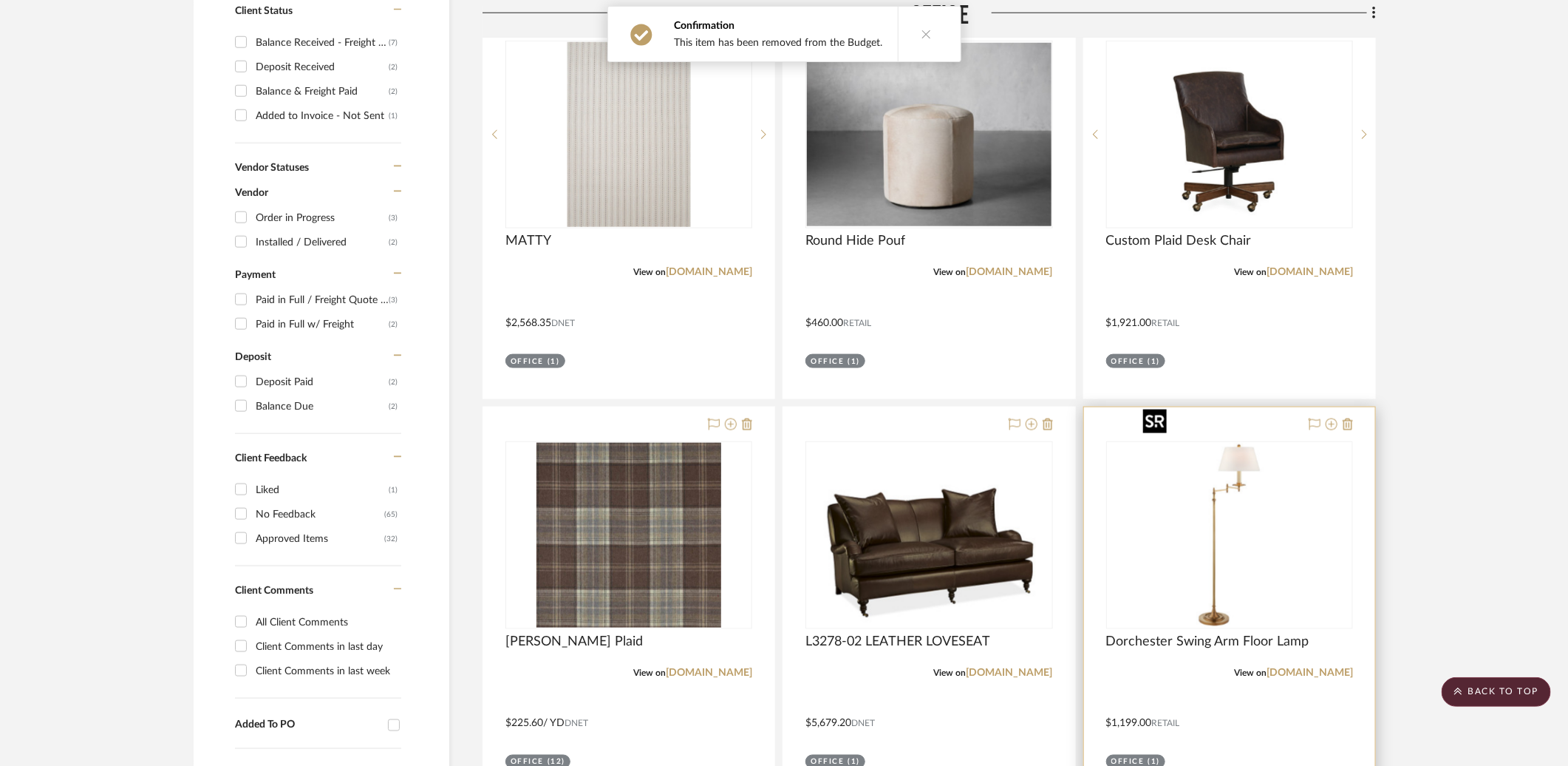 click at bounding box center (1230, 535) 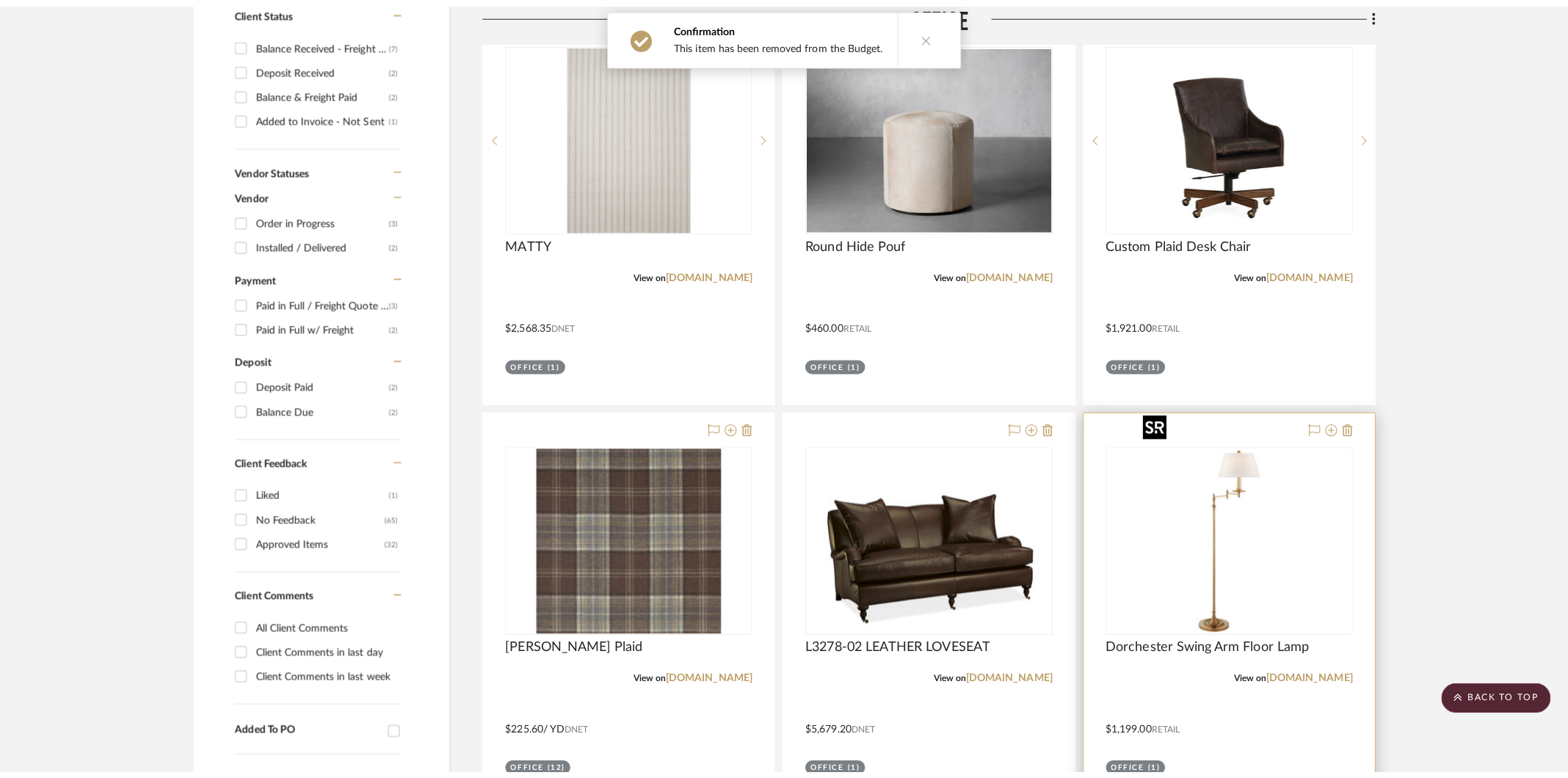 scroll, scrollTop: 0, scrollLeft: 0, axis: both 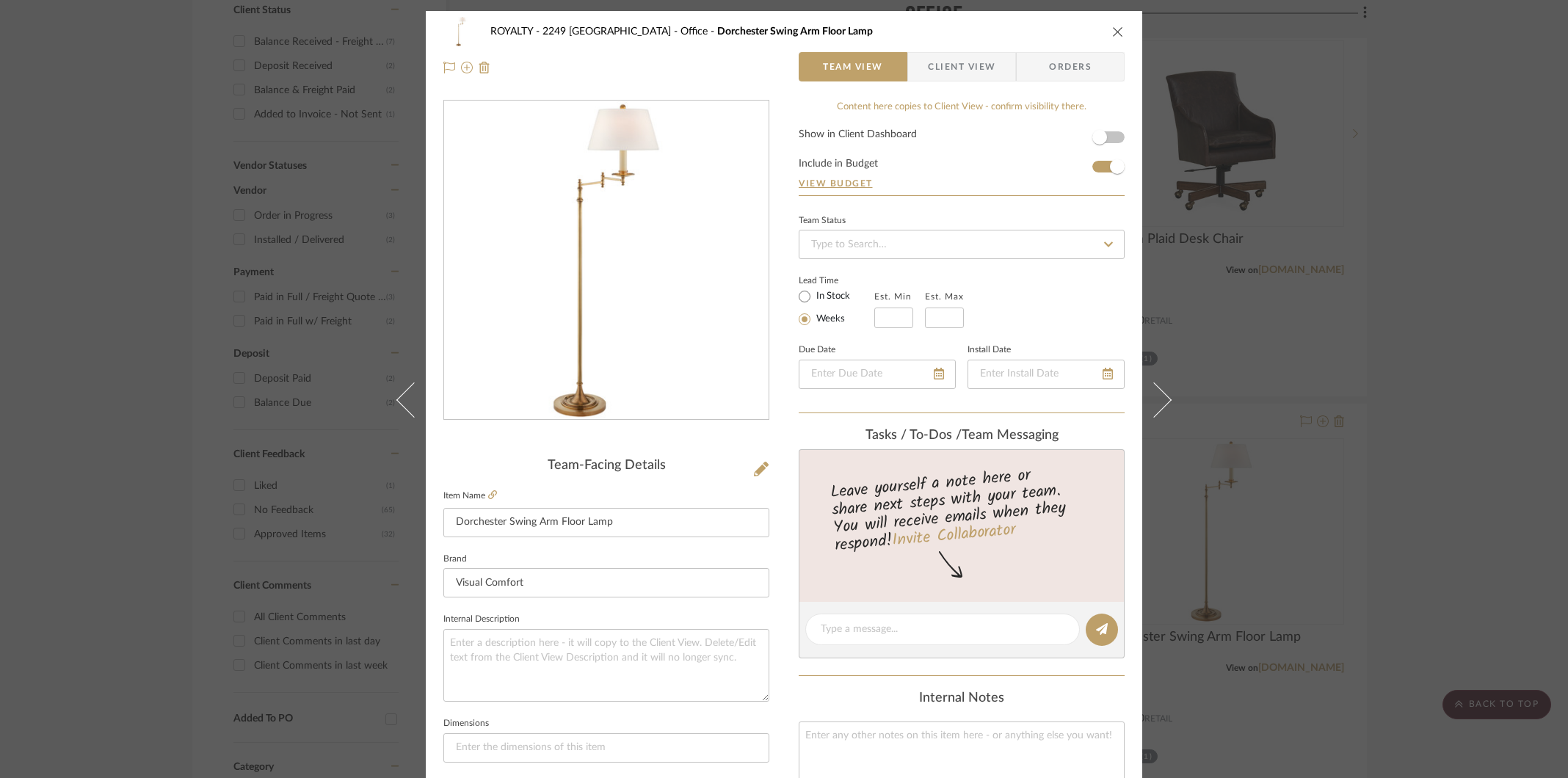 click at bounding box center [1118, 32] 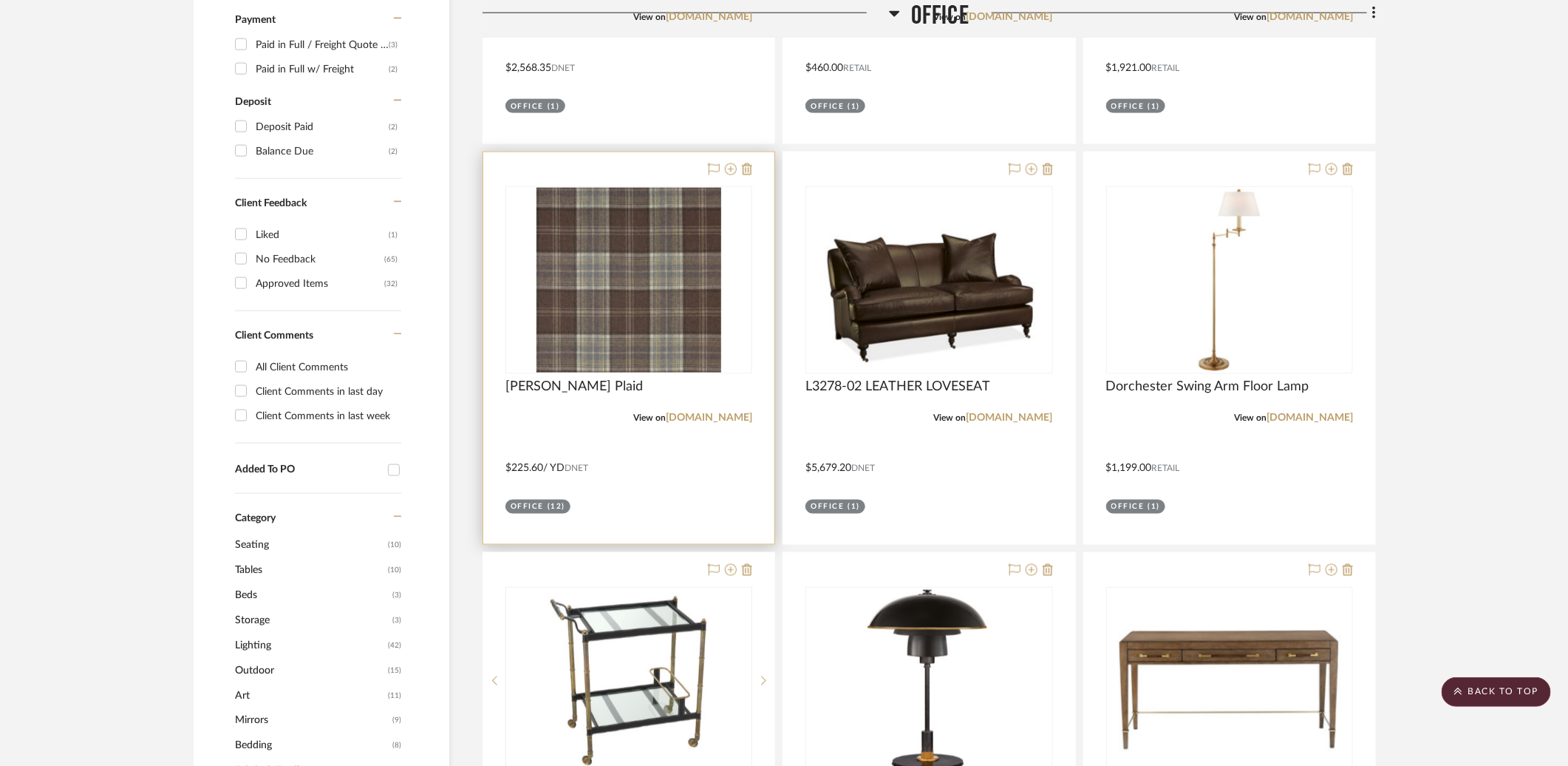 scroll, scrollTop: 1198, scrollLeft: 0, axis: vertical 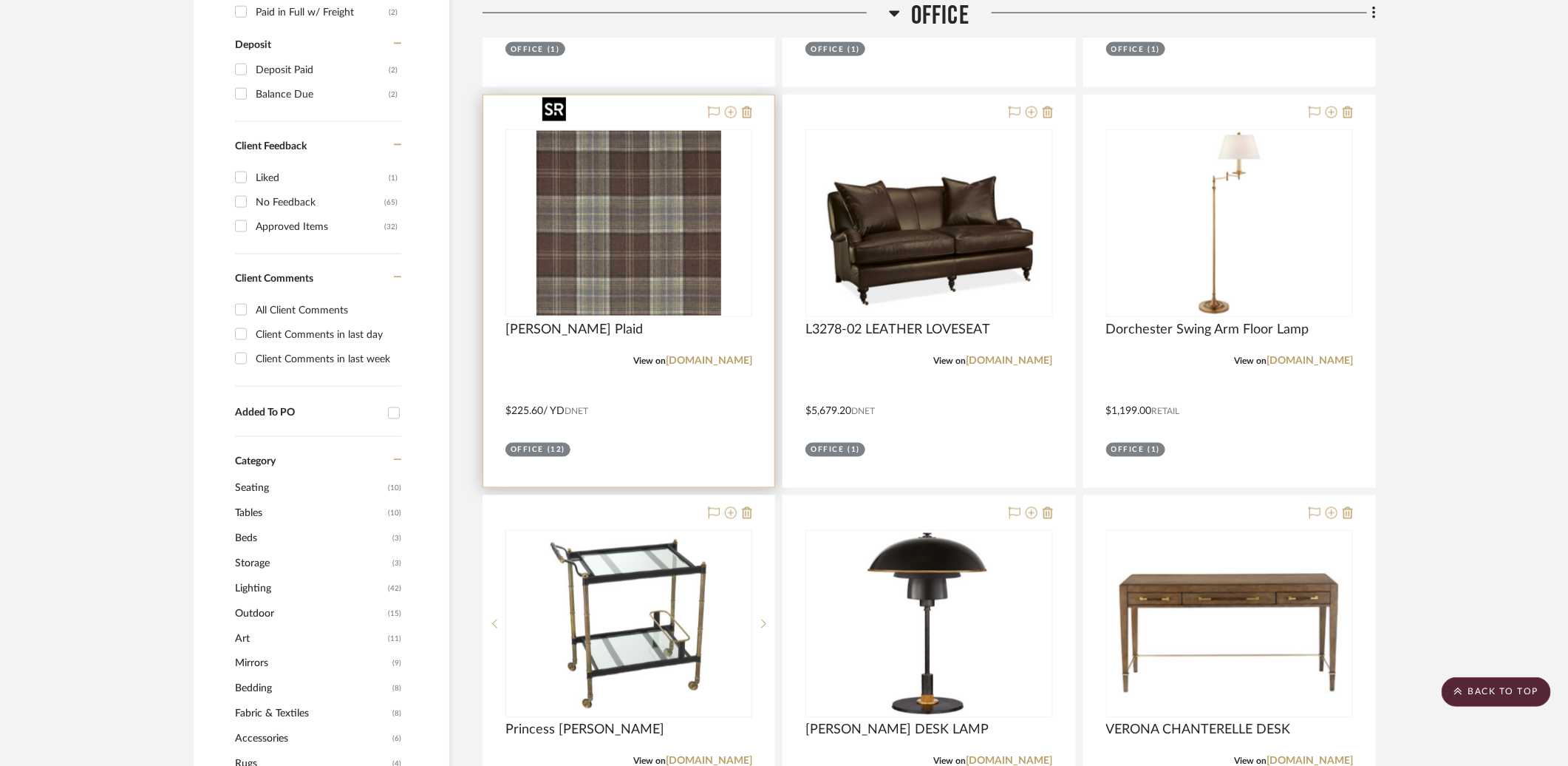 click at bounding box center (629, 223) 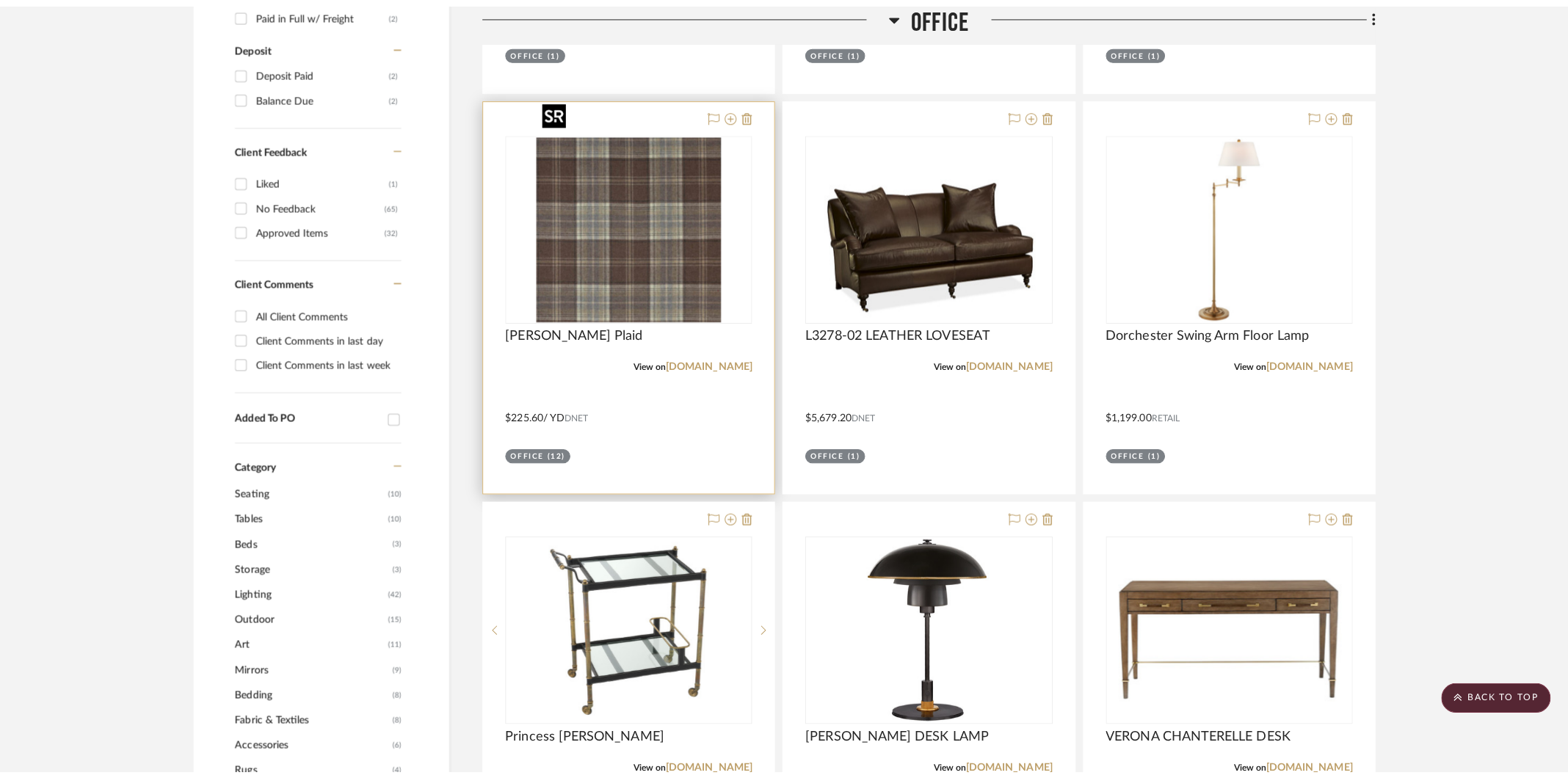 scroll, scrollTop: 0, scrollLeft: 0, axis: both 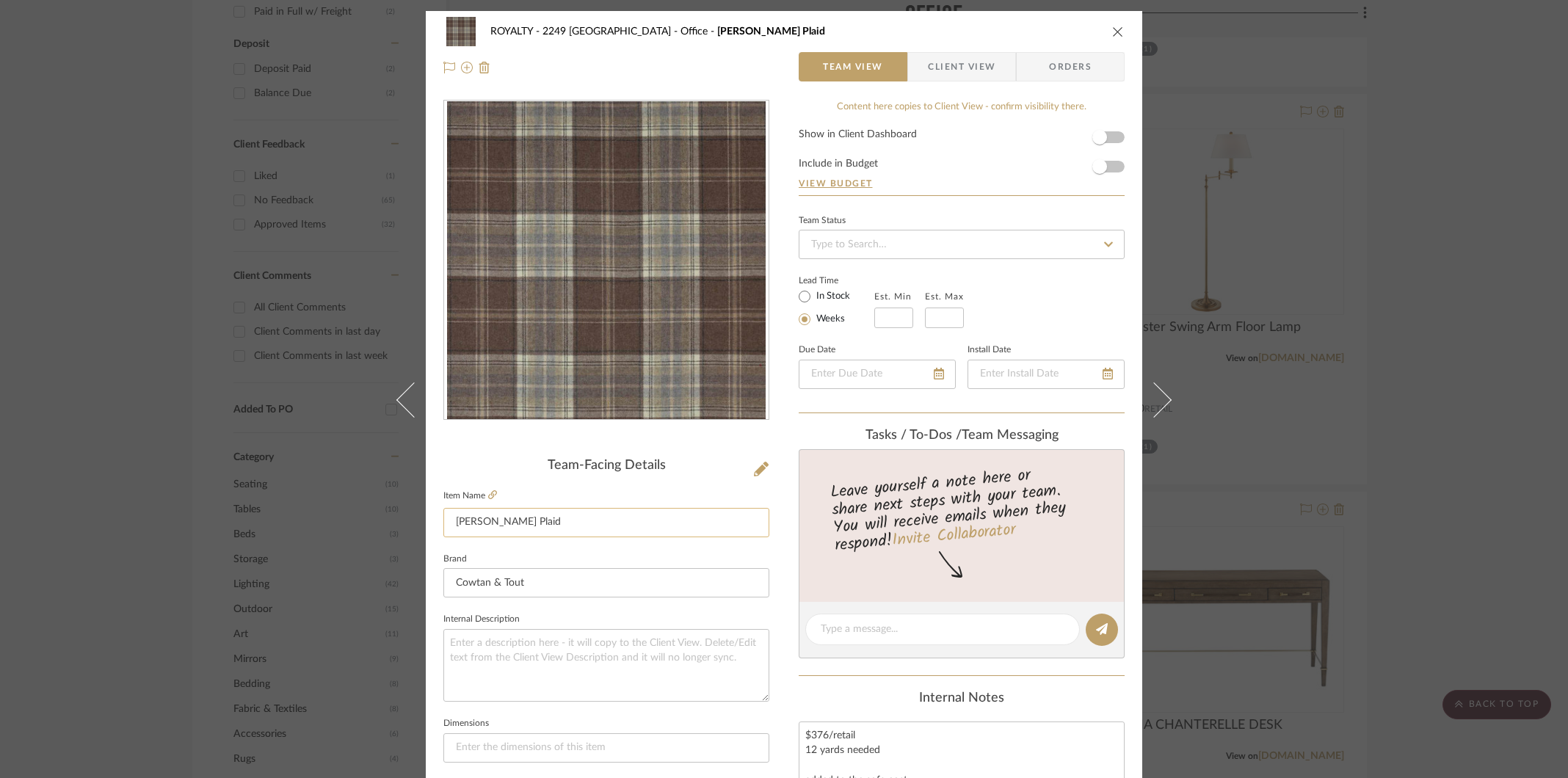 click on "[PERSON_NAME] Plaid" 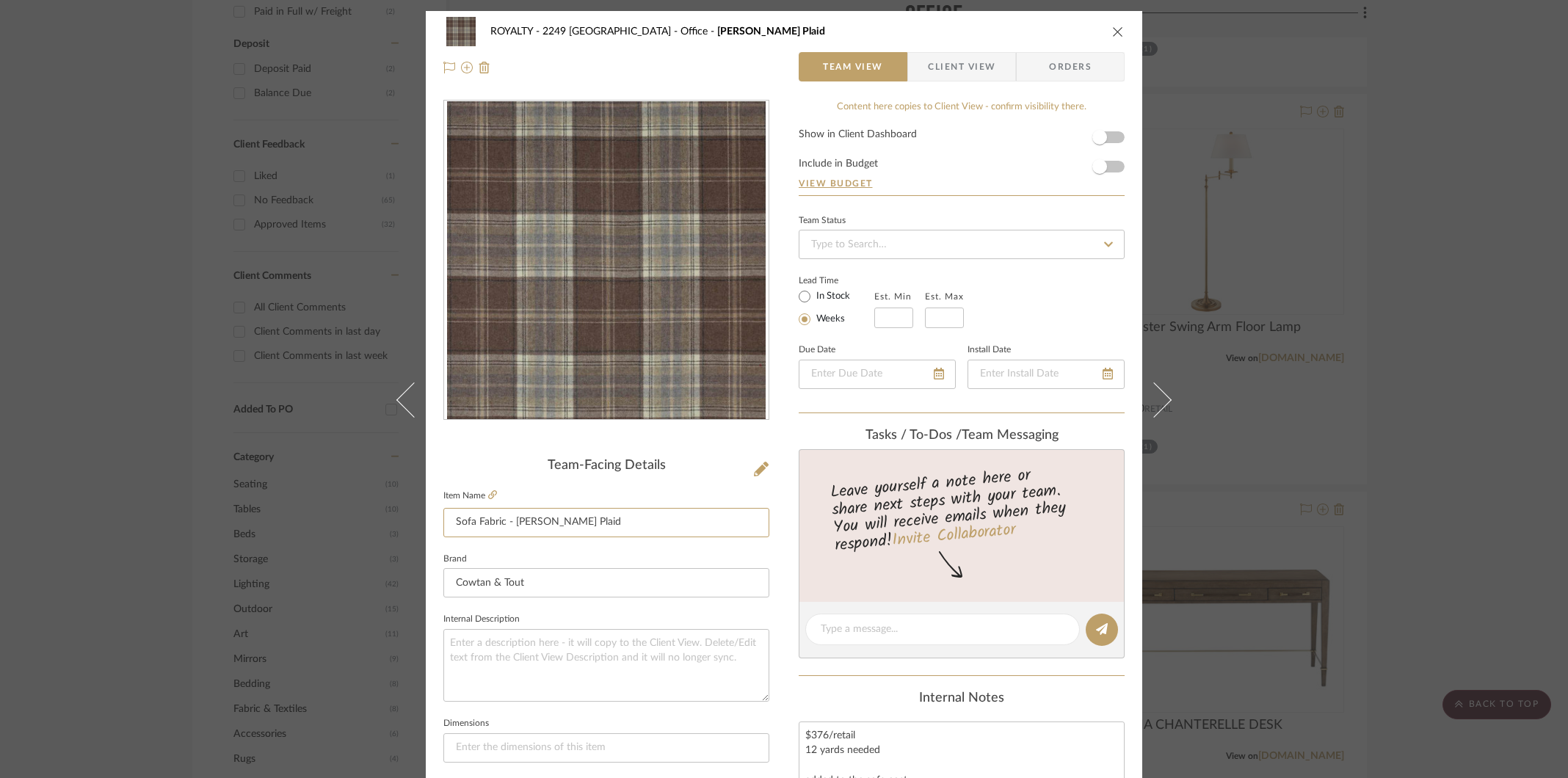 type on "Sofa Fabric - [PERSON_NAME] Plaid" 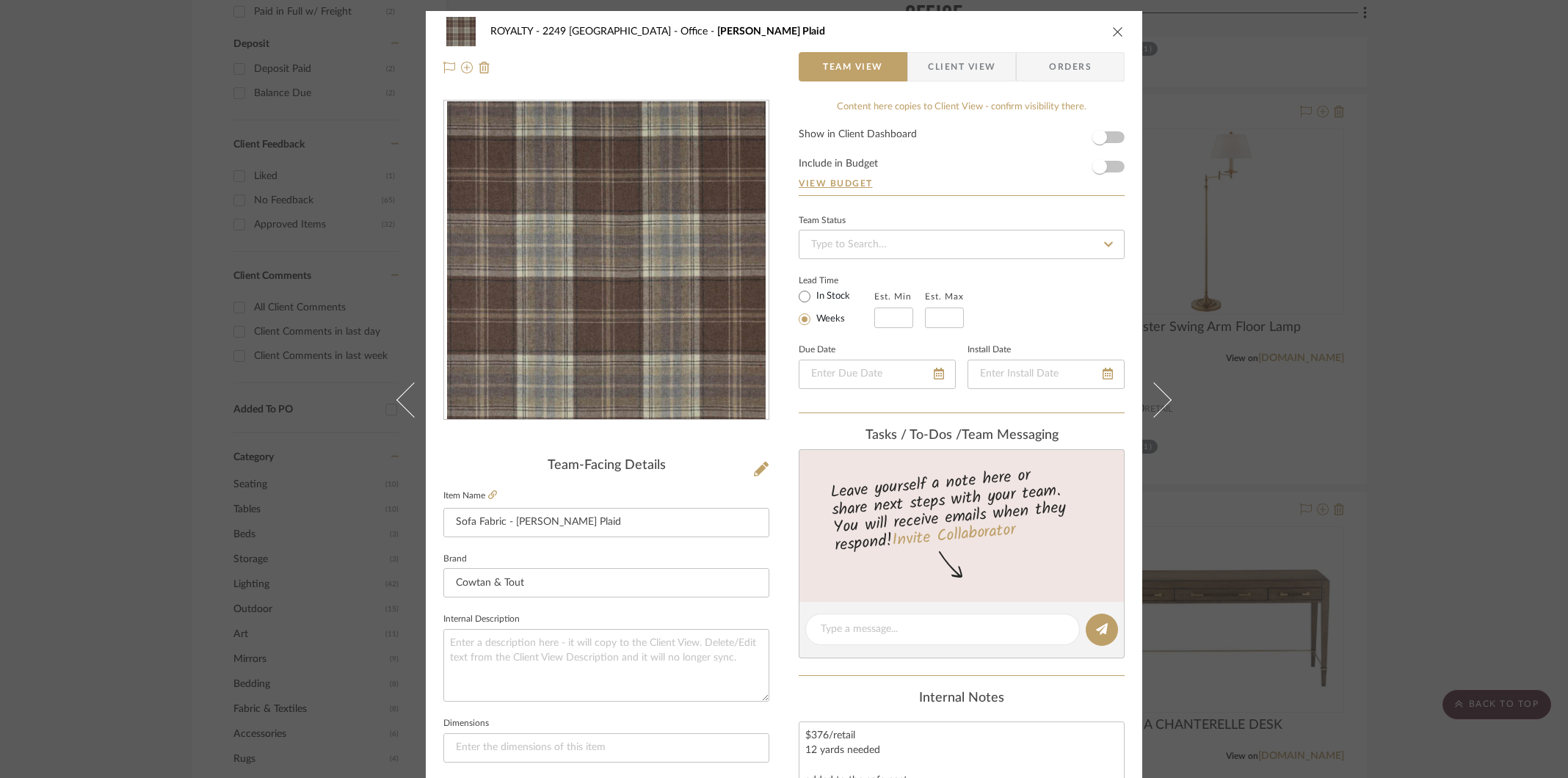 click on "ROYALTY - 2249 Yorkshire Office [PERSON_NAME] Plaid" at bounding box center [784, 32] 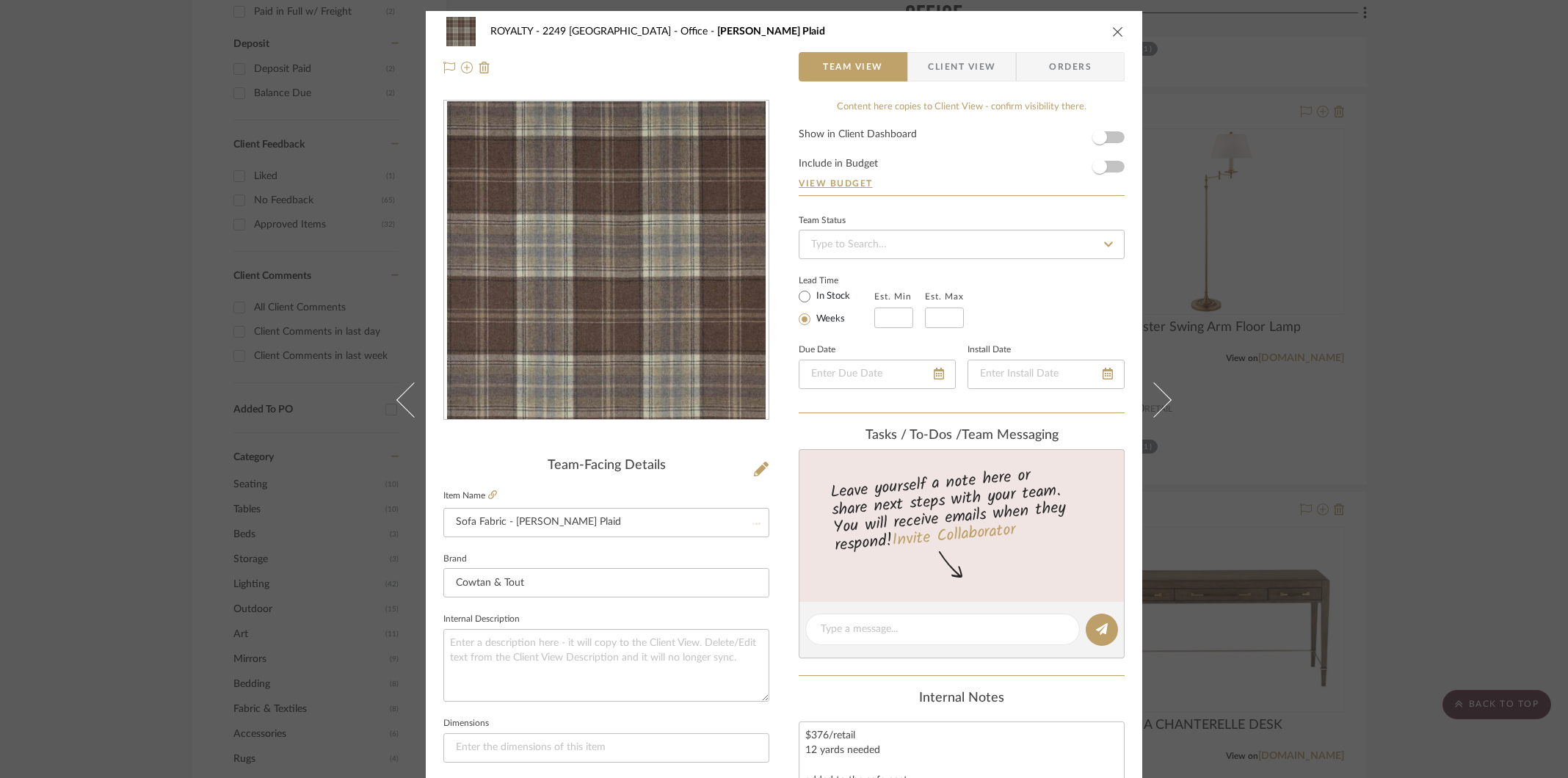 type 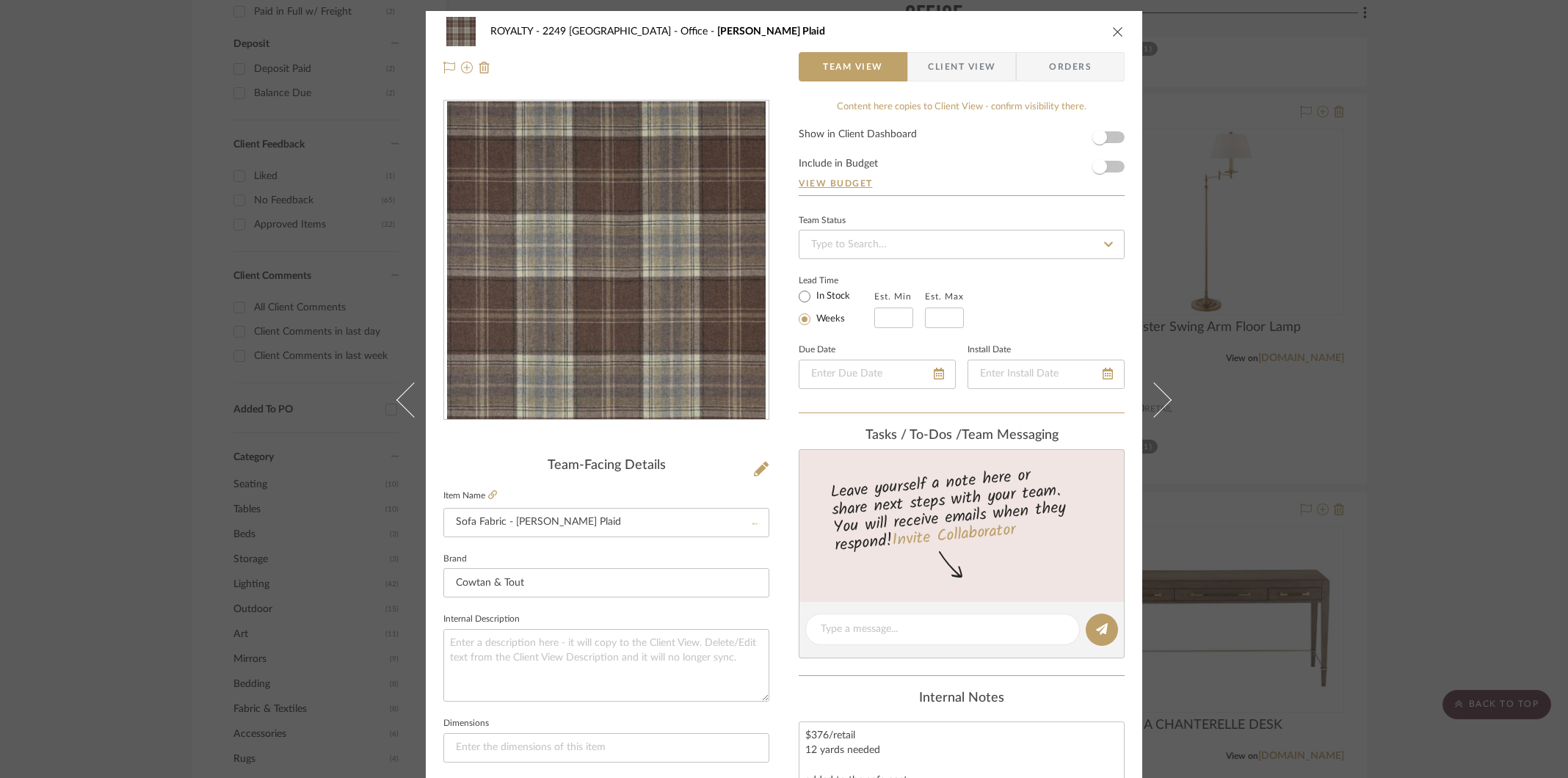 type 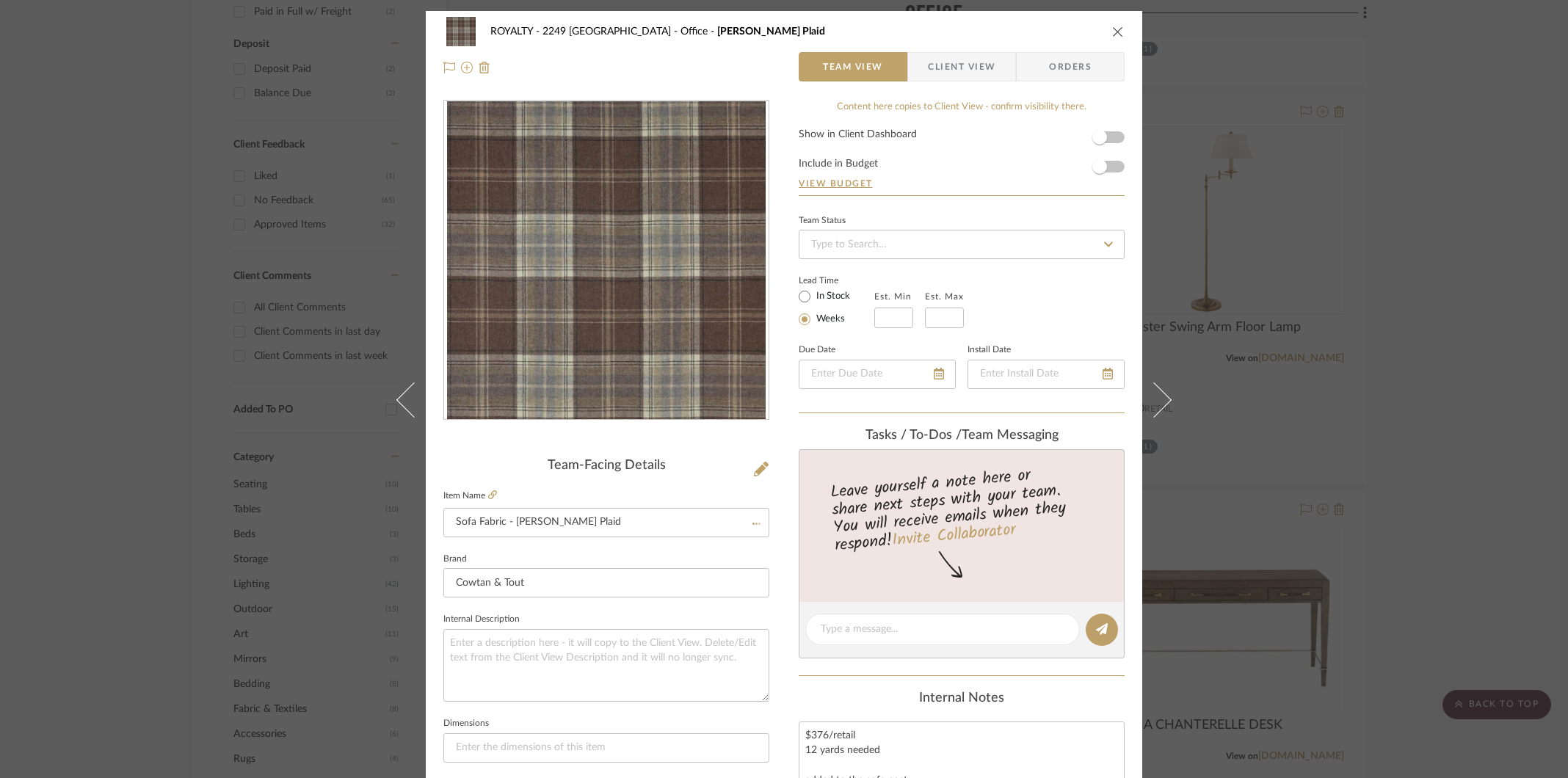 type 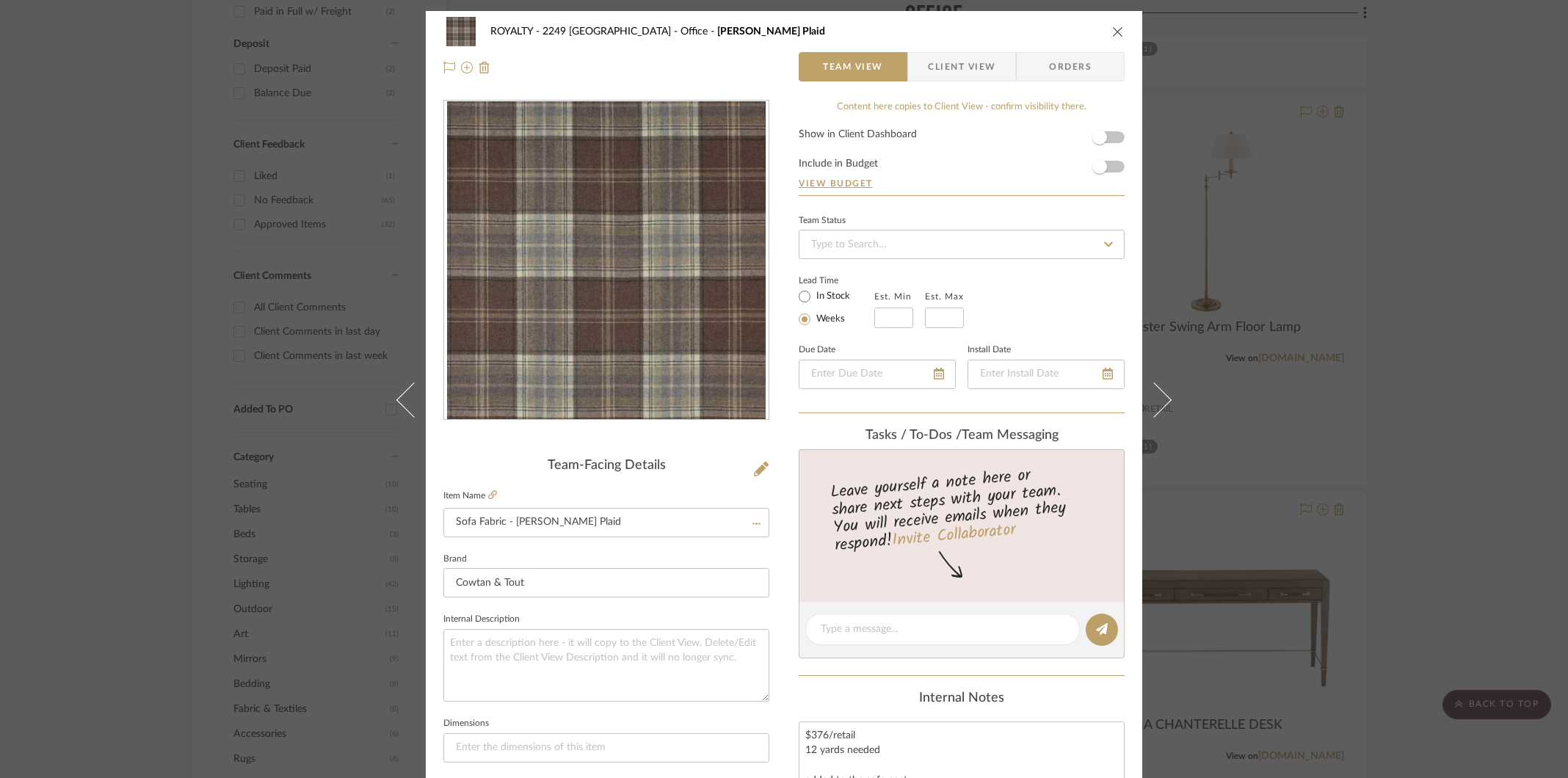 type 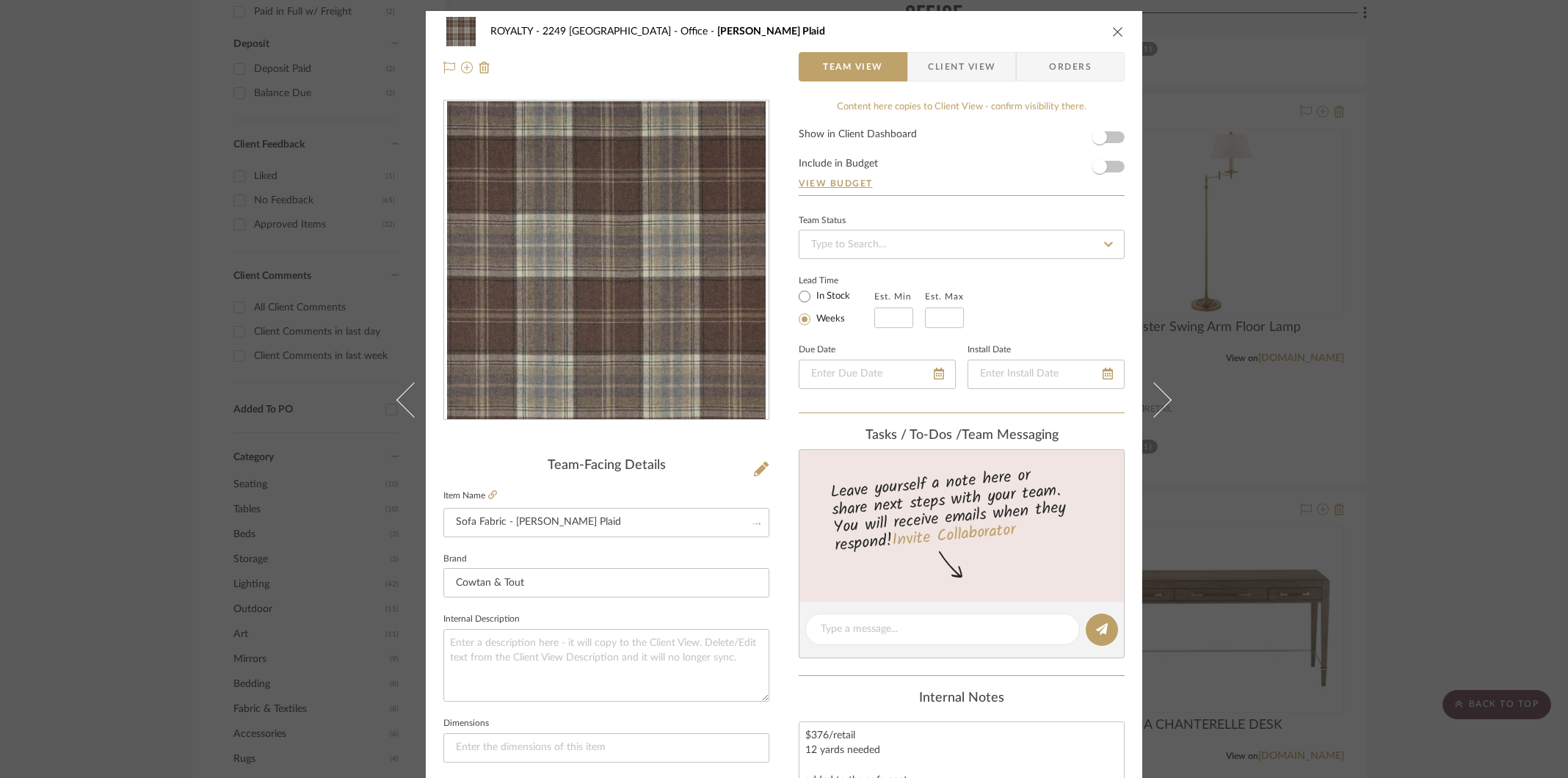 type 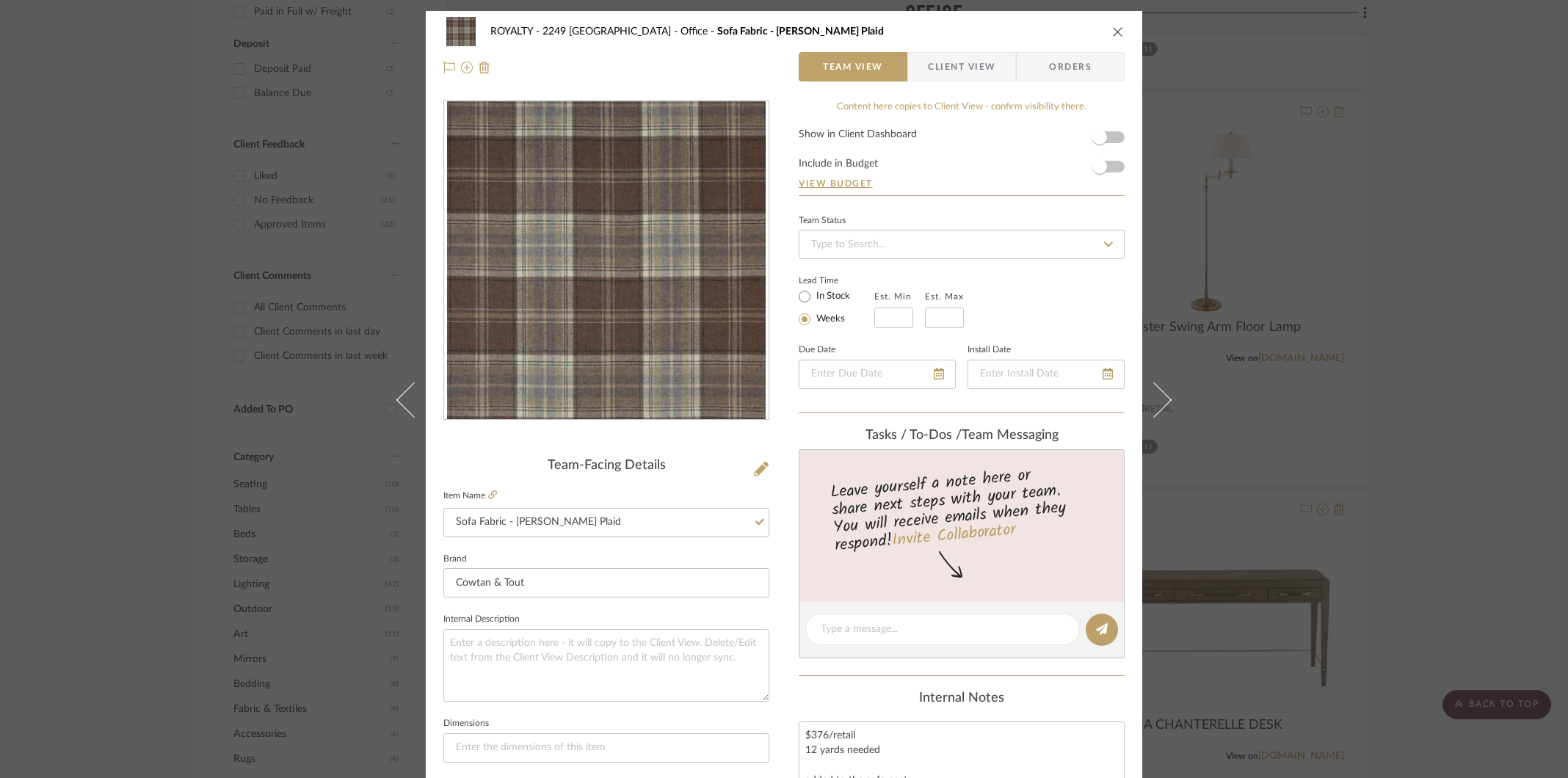 click at bounding box center (1118, 32) 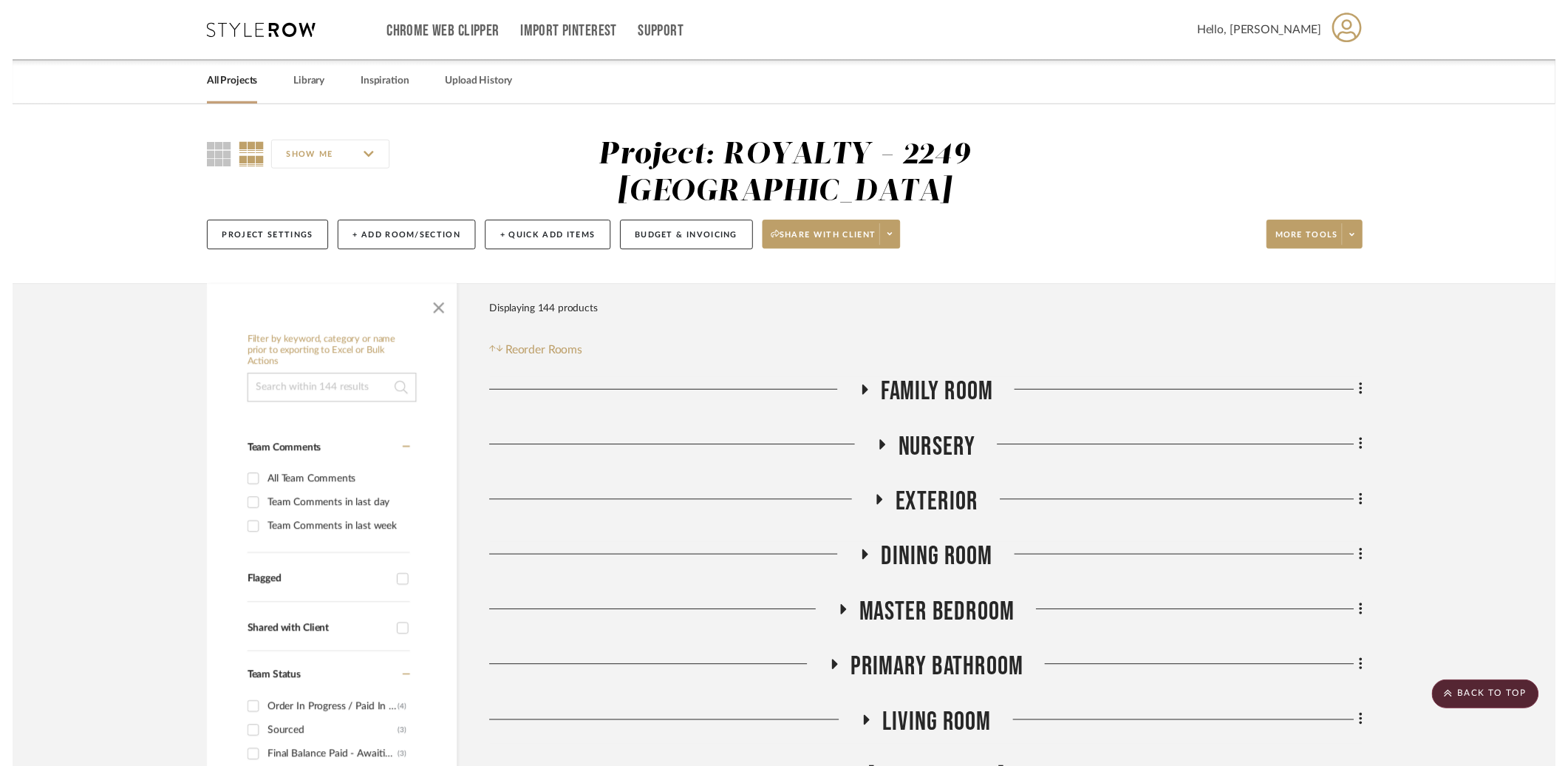 scroll, scrollTop: 1198, scrollLeft: 0, axis: vertical 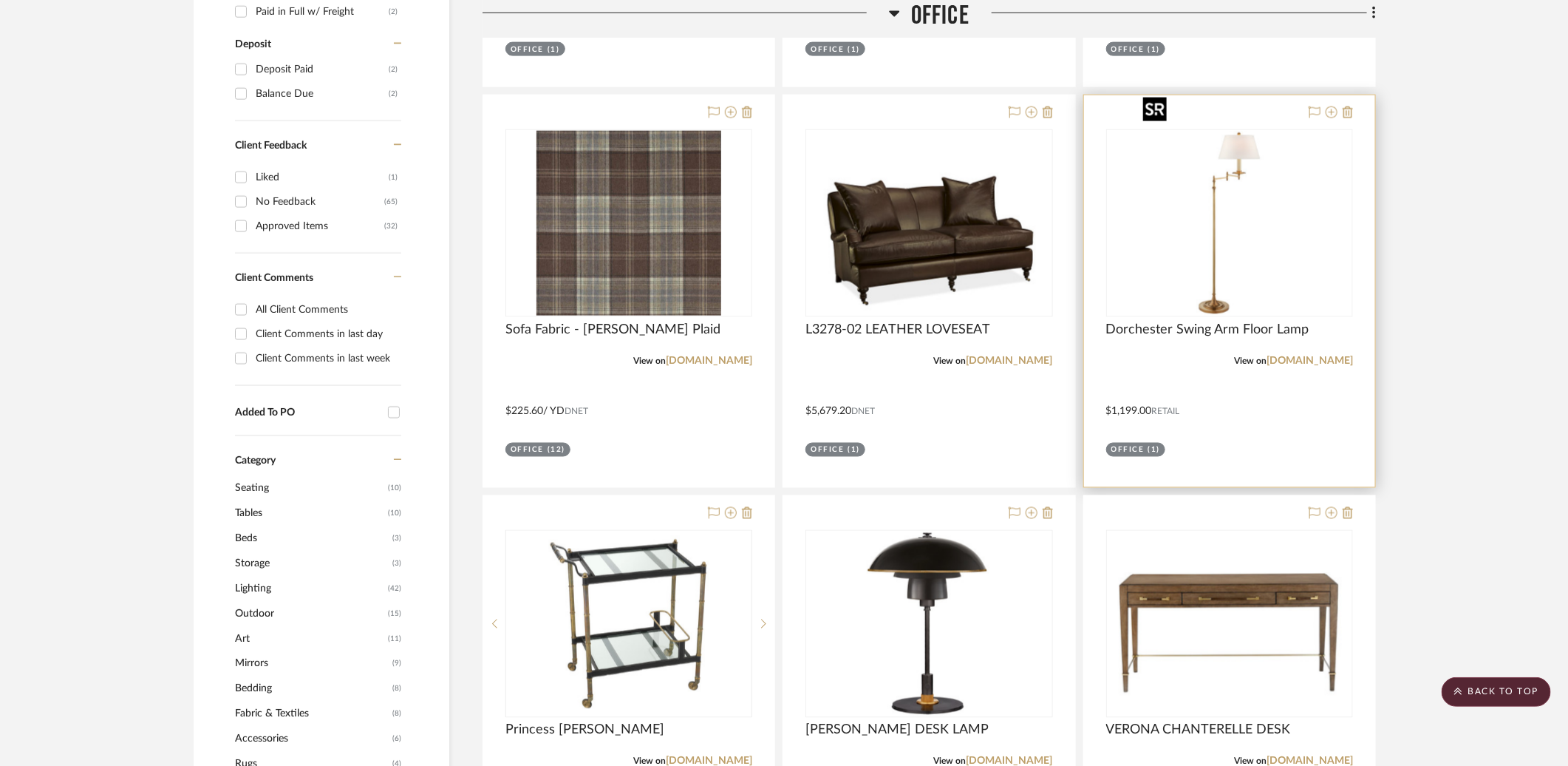 click at bounding box center (1230, 223) 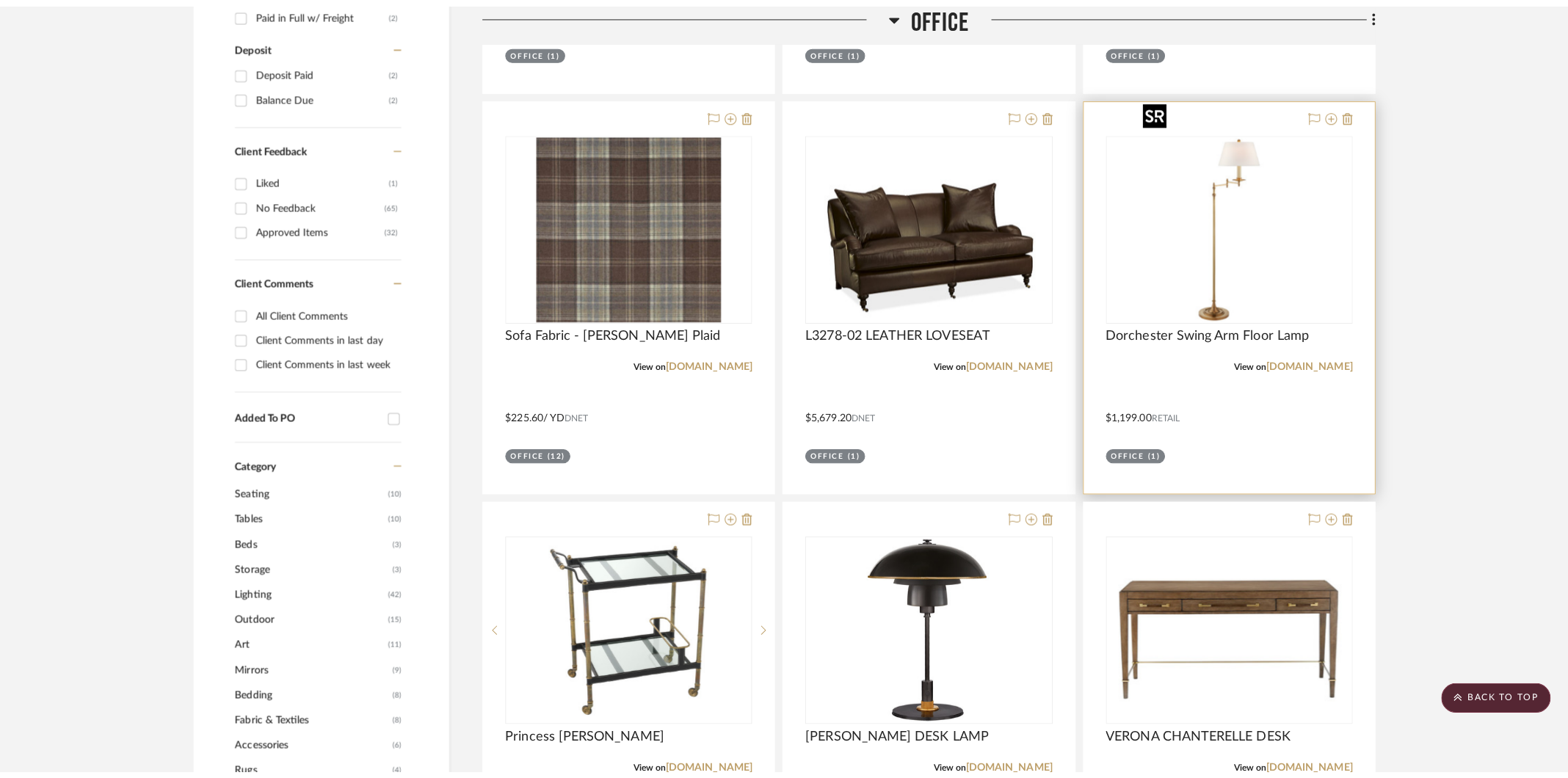 scroll, scrollTop: 0, scrollLeft: 0, axis: both 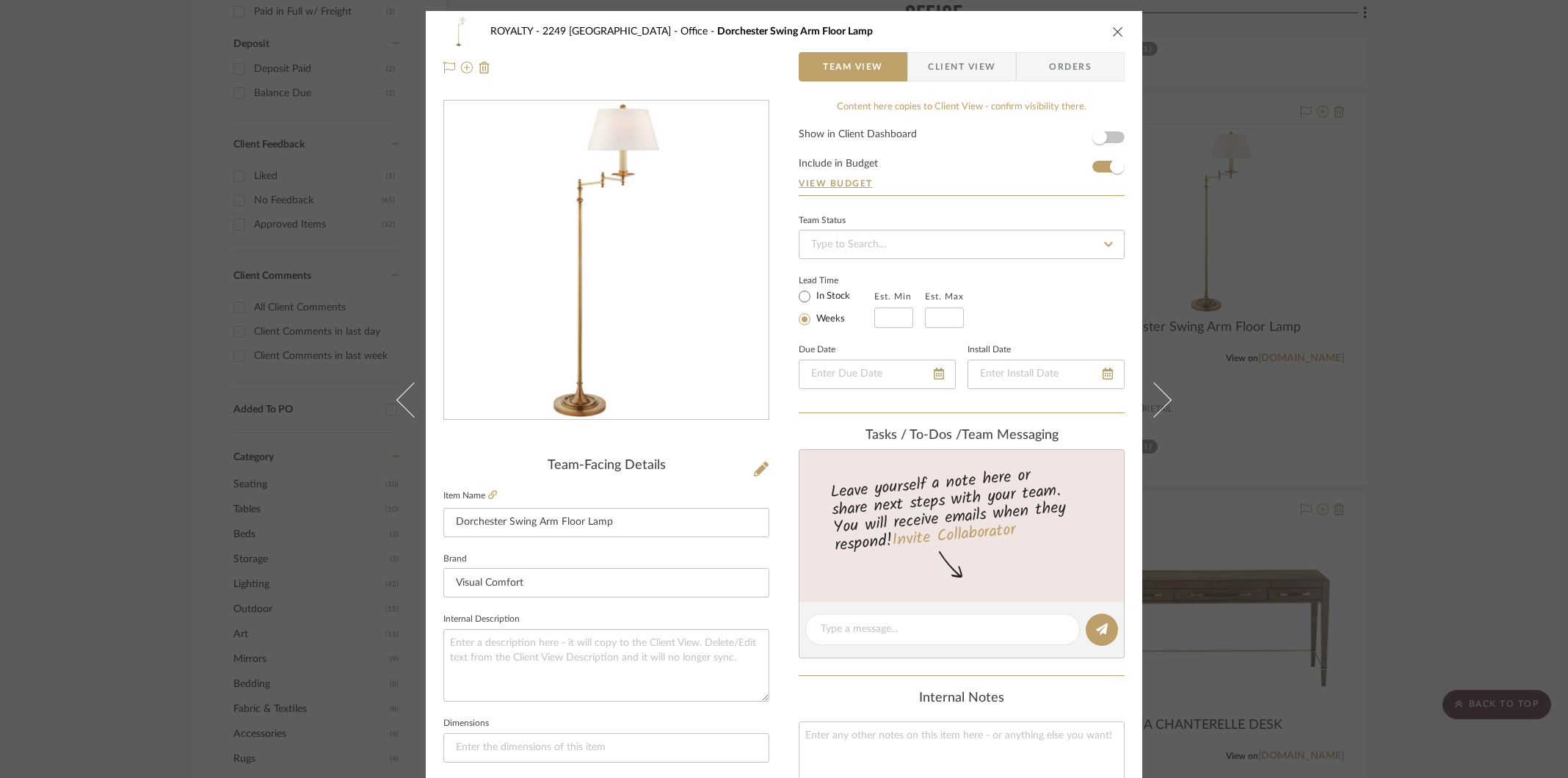 click on "ROYALTY - 2249 Yorkshire Office Dorchester Swing Arm Floor Lamp" at bounding box center (784, 32) 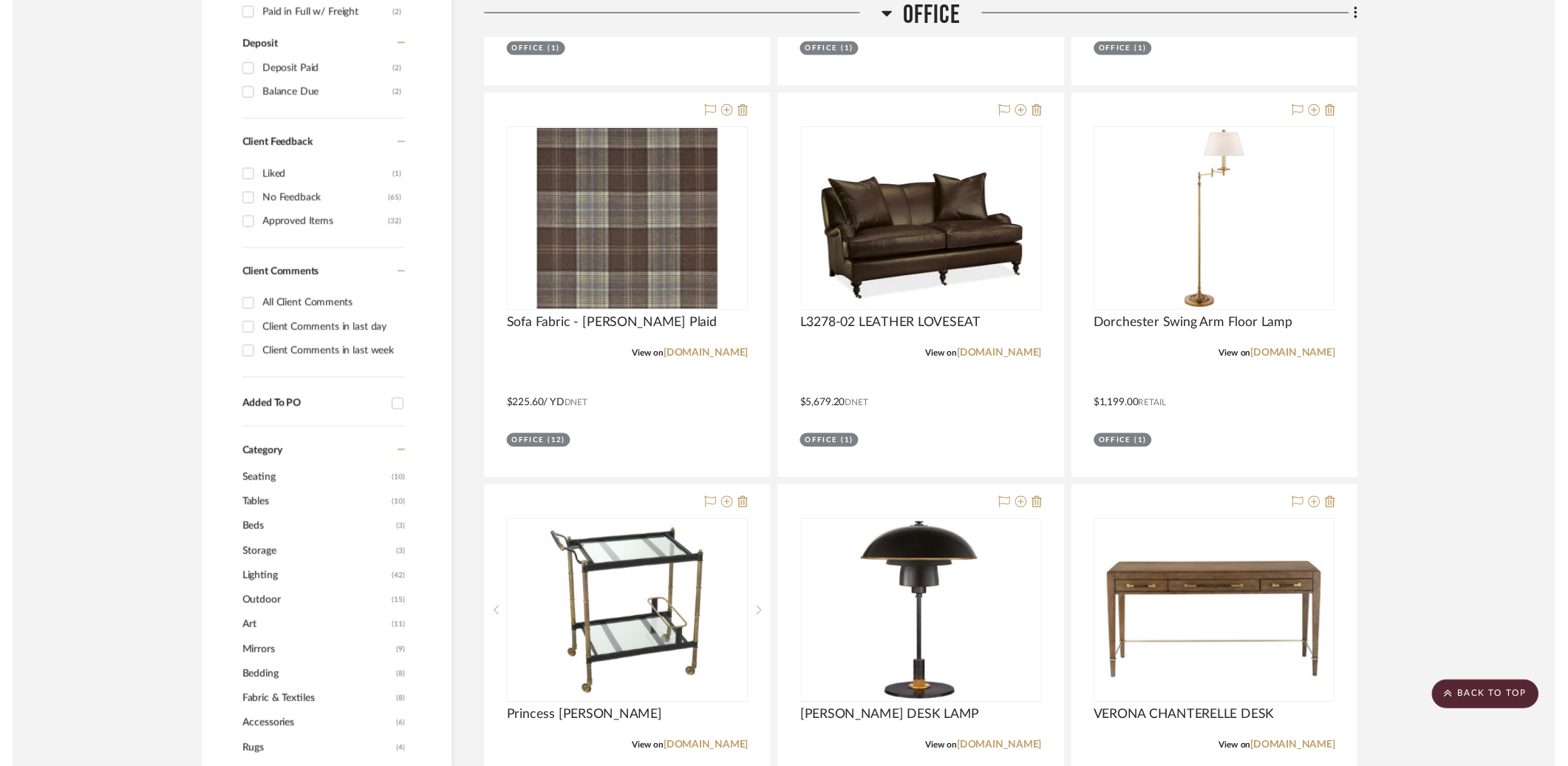 scroll, scrollTop: 1198, scrollLeft: 0, axis: vertical 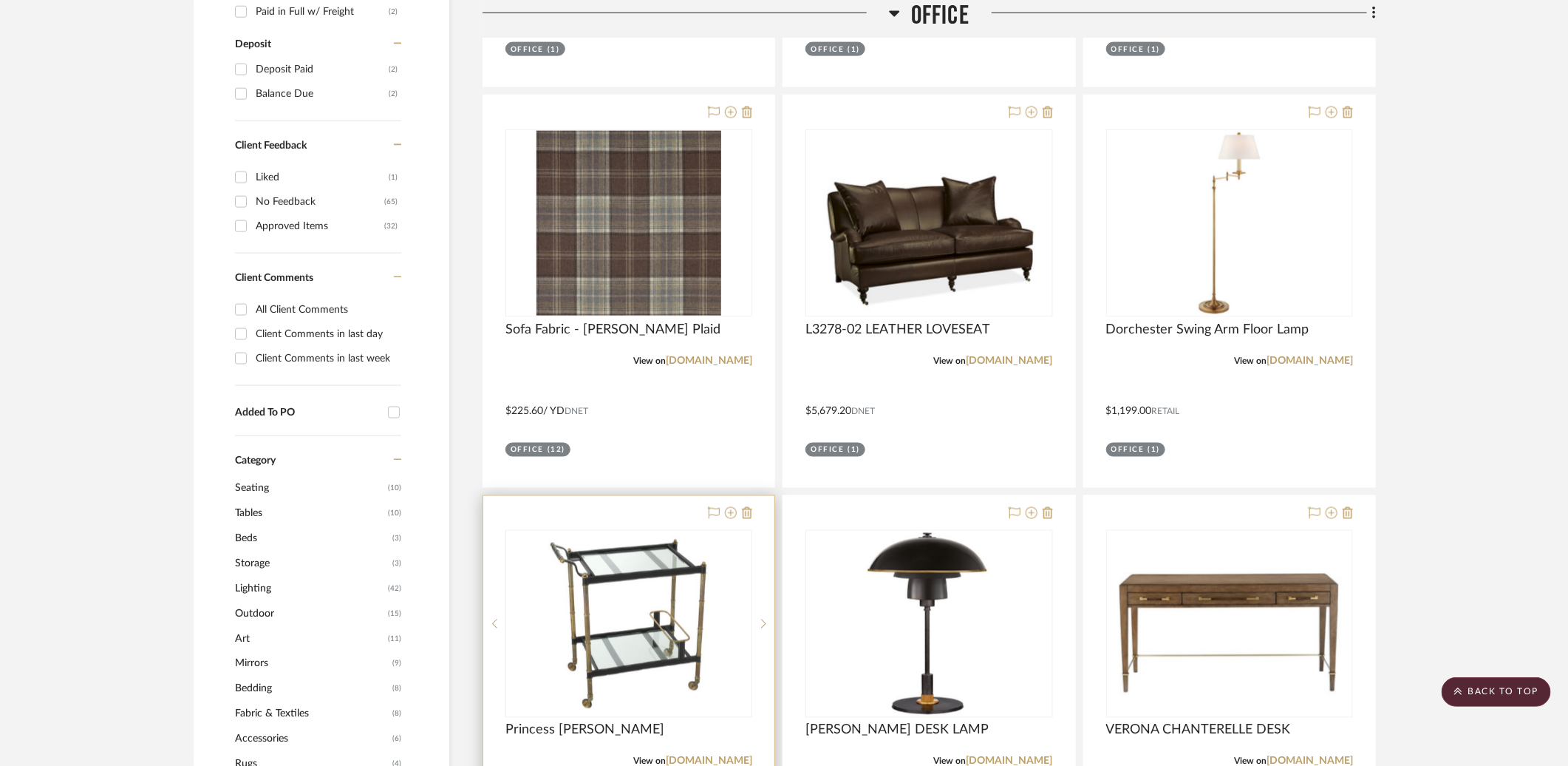 click at bounding box center [727, 514] 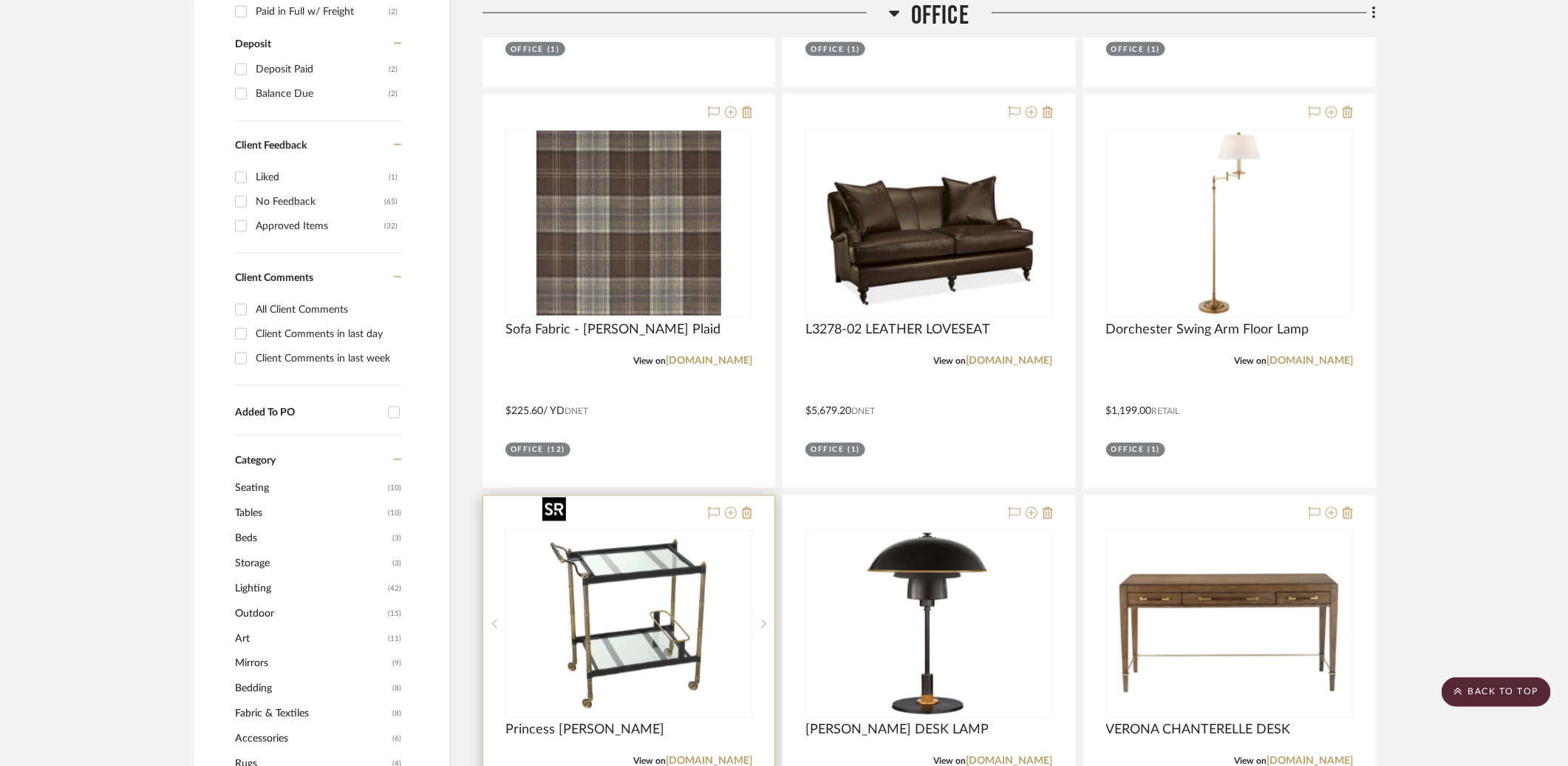 click at bounding box center (629, 624) 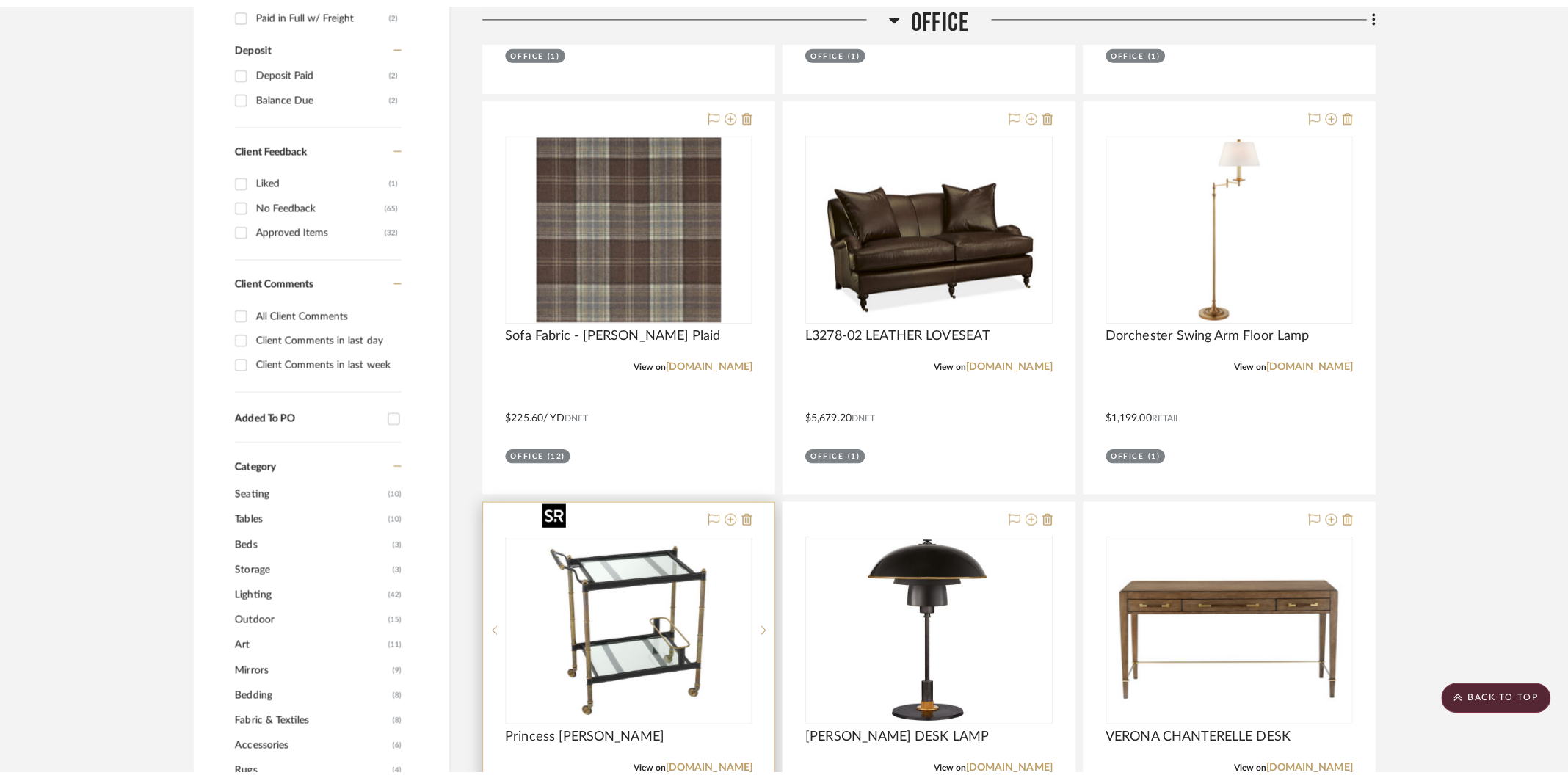 scroll, scrollTop: 0, scrollLeft: 0, axis: both 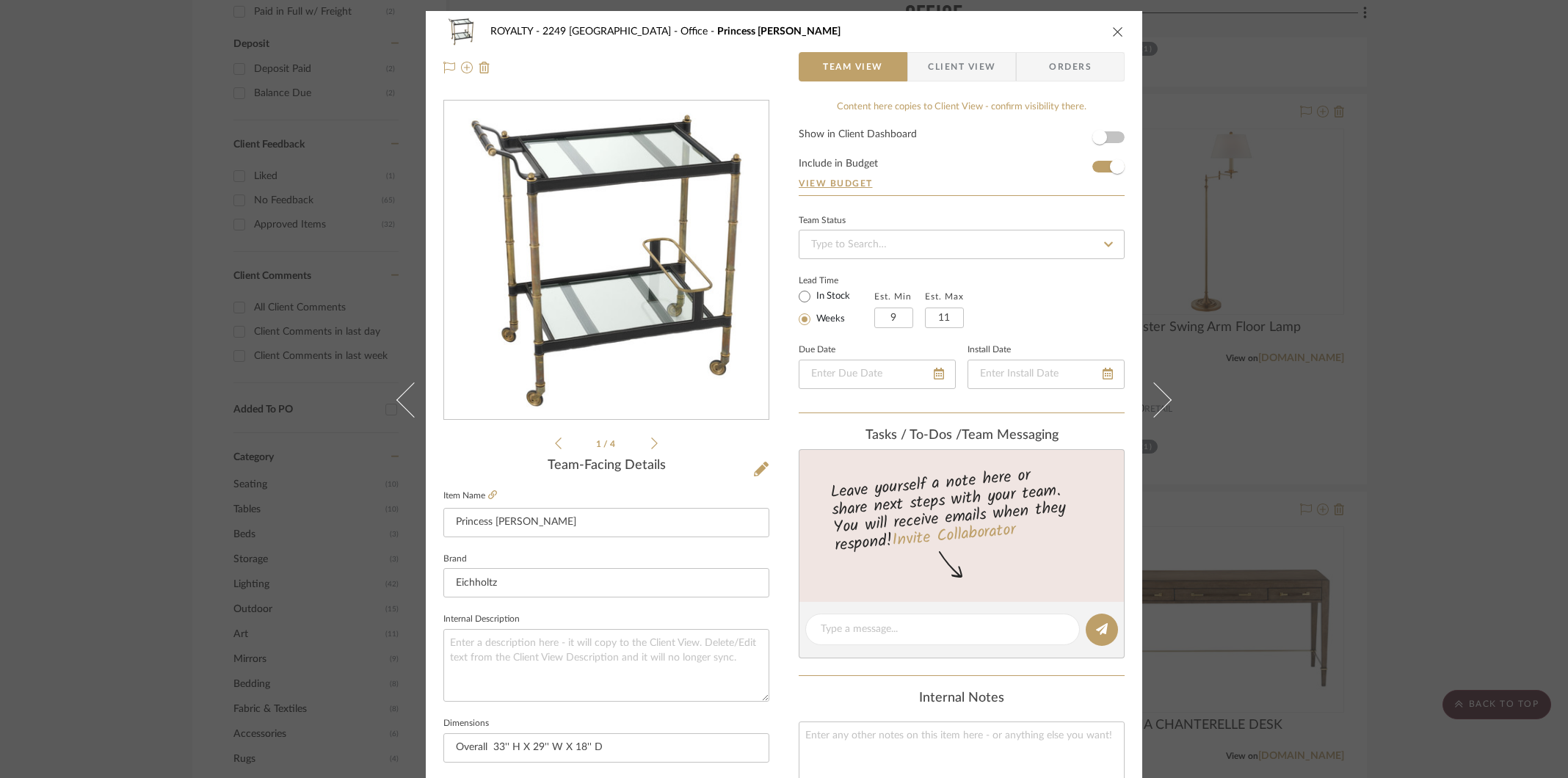 click at bounding box center (1118, 32) 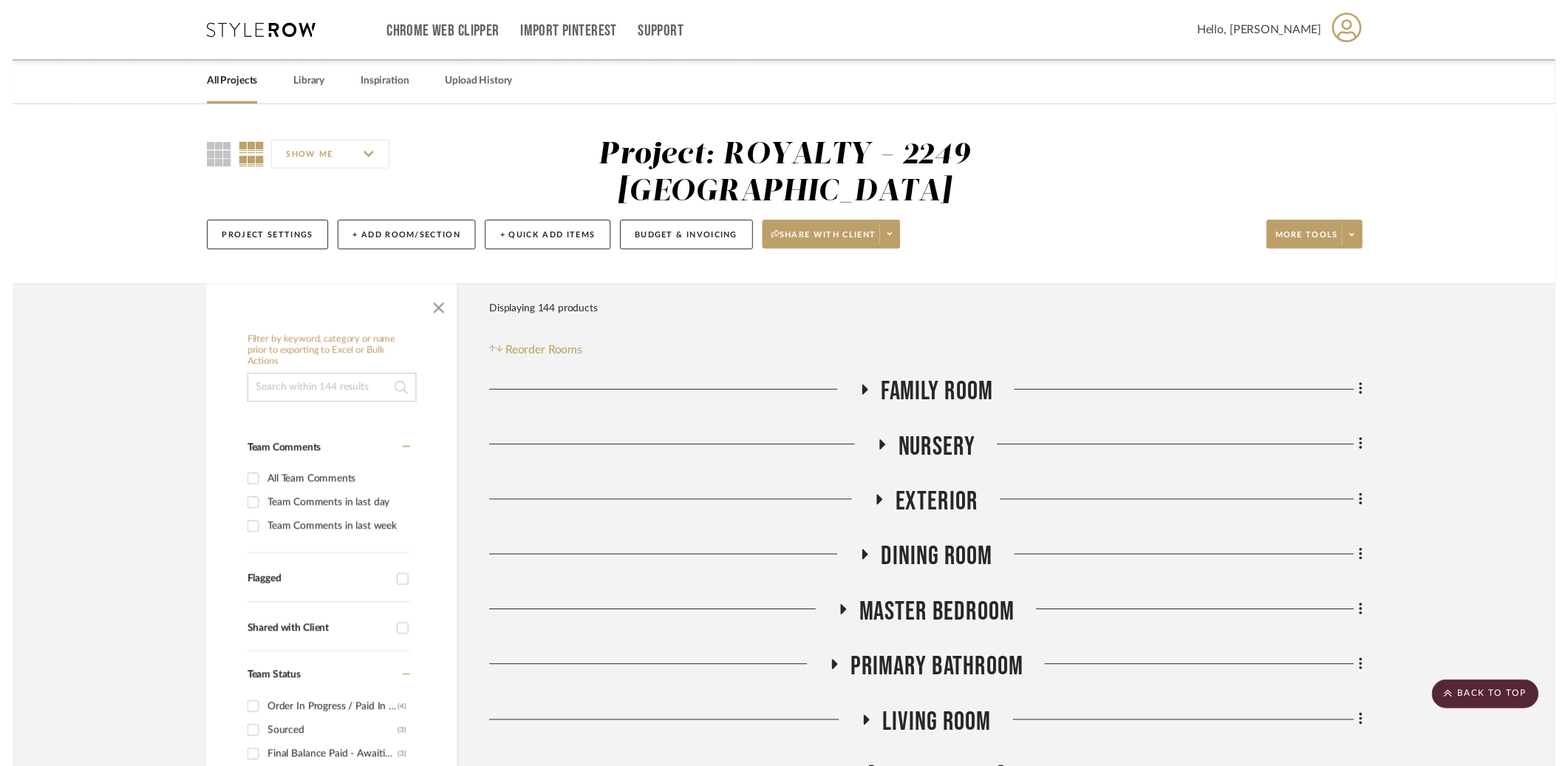 scroll, scrollTop: 1198, scrollLeft: 0, axis: vertical 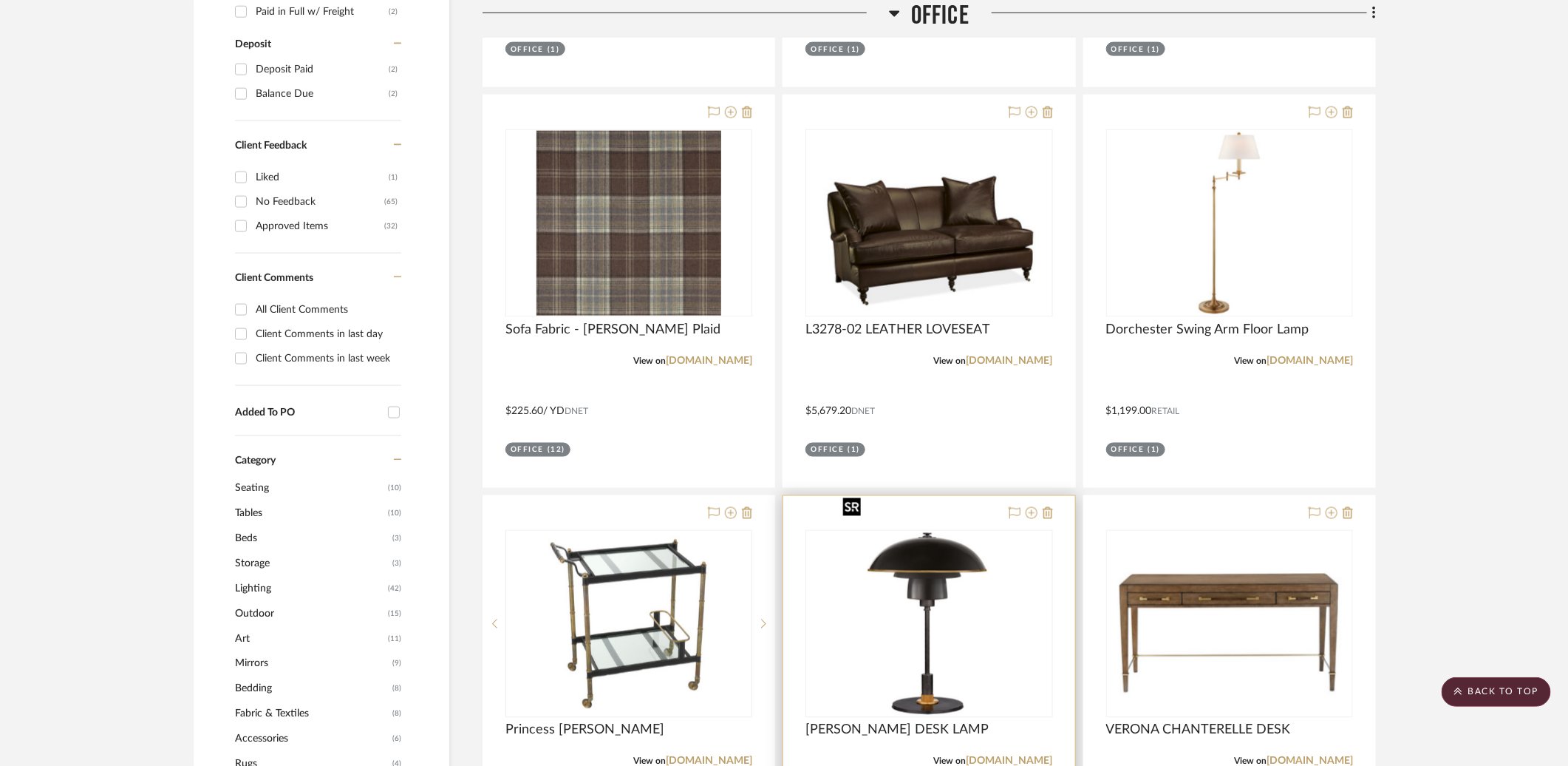 click at bounding box center (929, 624) 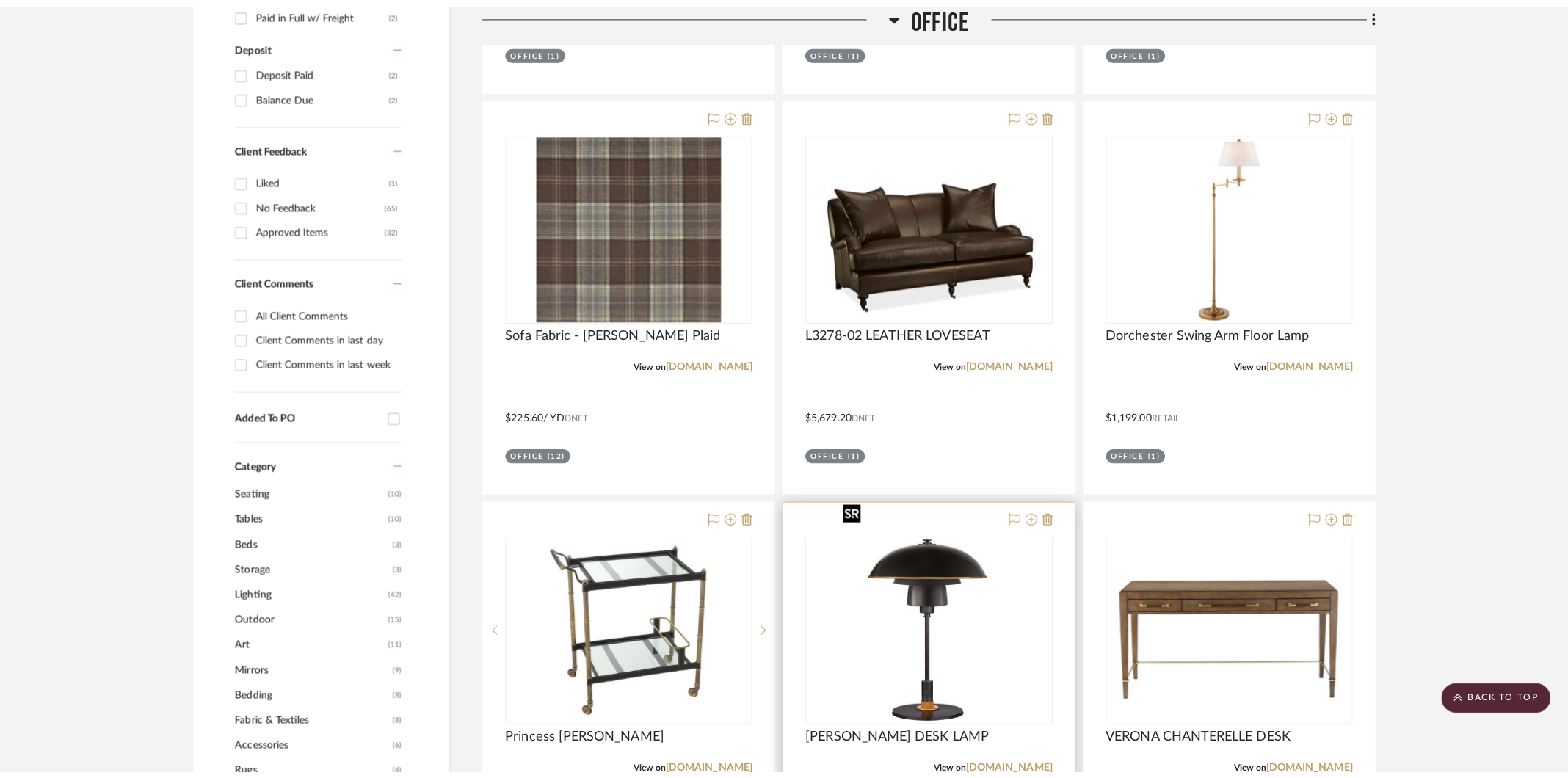 scroll, scrollTop: 0, scrollLeft: 0, axis: both 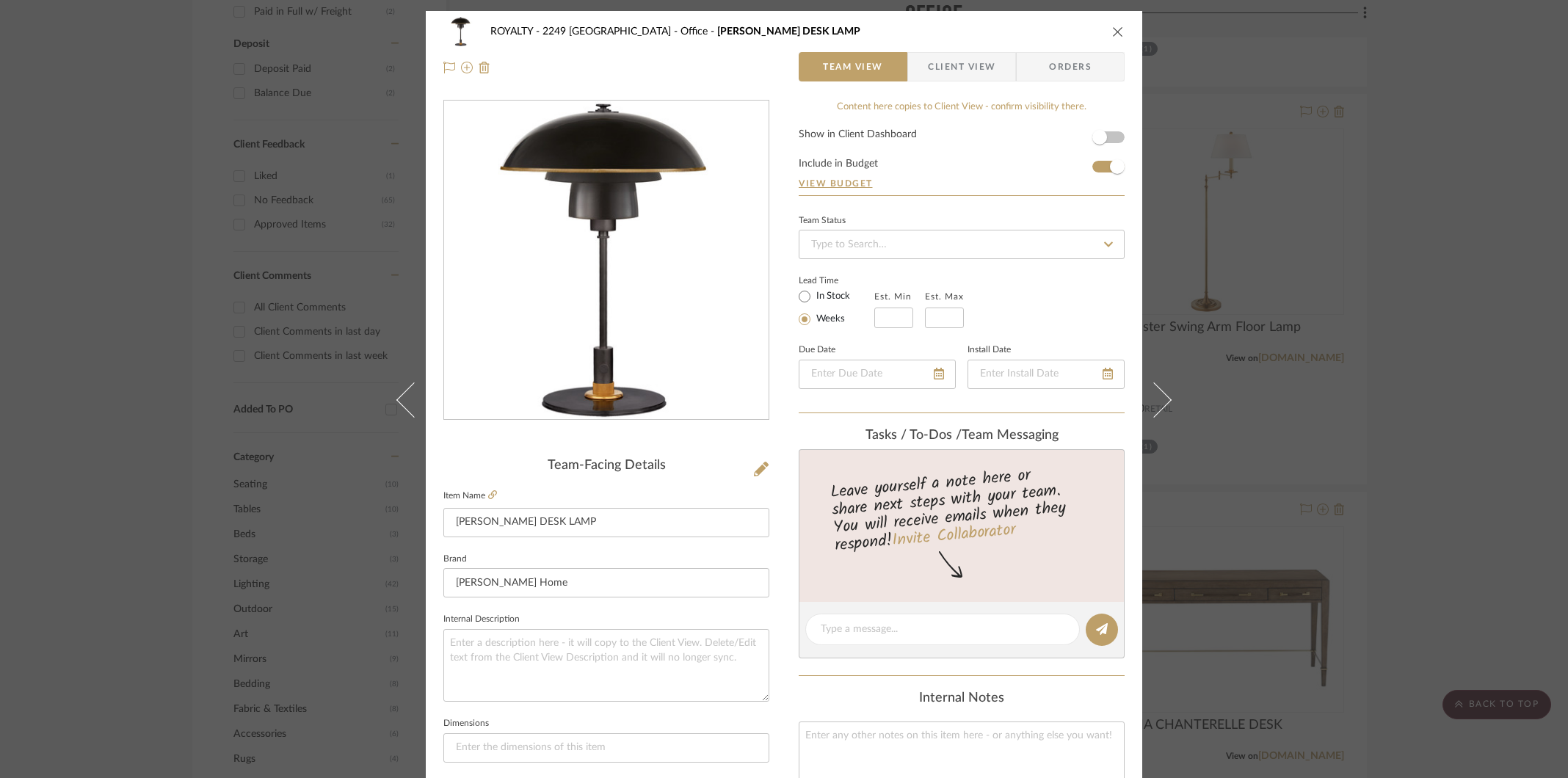 click on "ROYALTY - 2249 Yorkshire Office [PERSON_NAME] DESK LAMP" at bounding box center [784, 32] 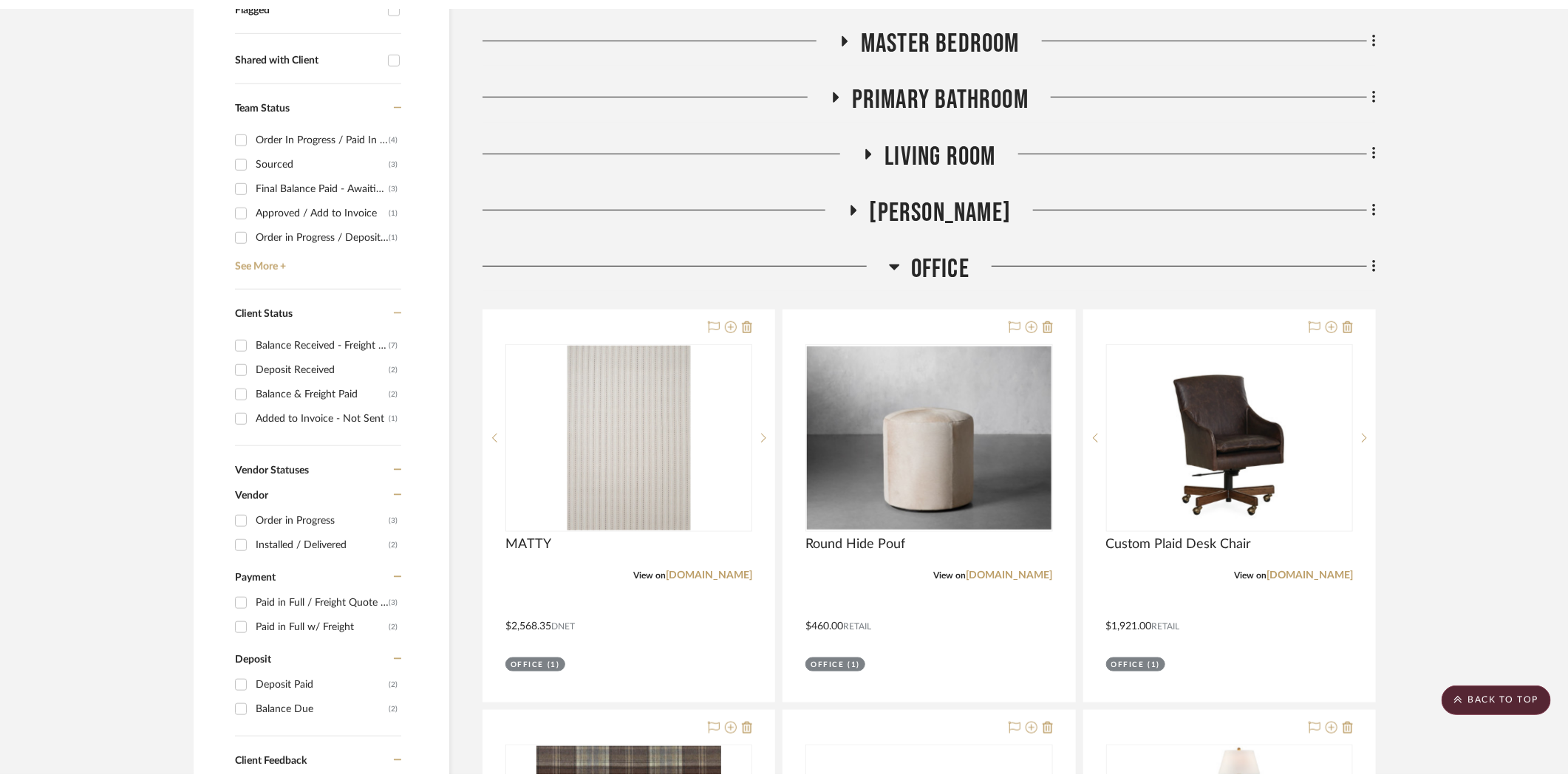scroll, scrollTop: 0, scrollLeft: 0, axis: both 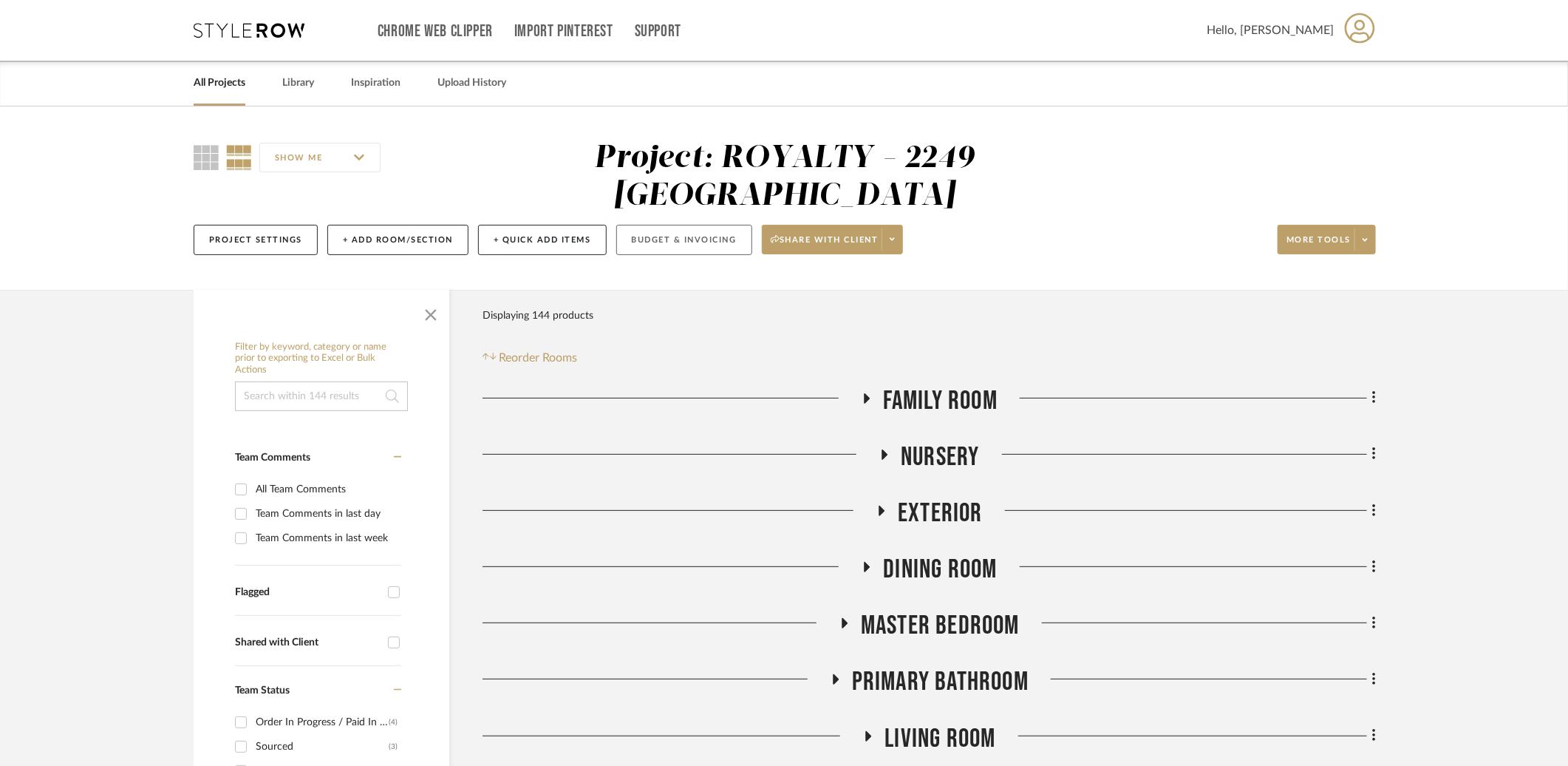click on "Budget & Invoicing" 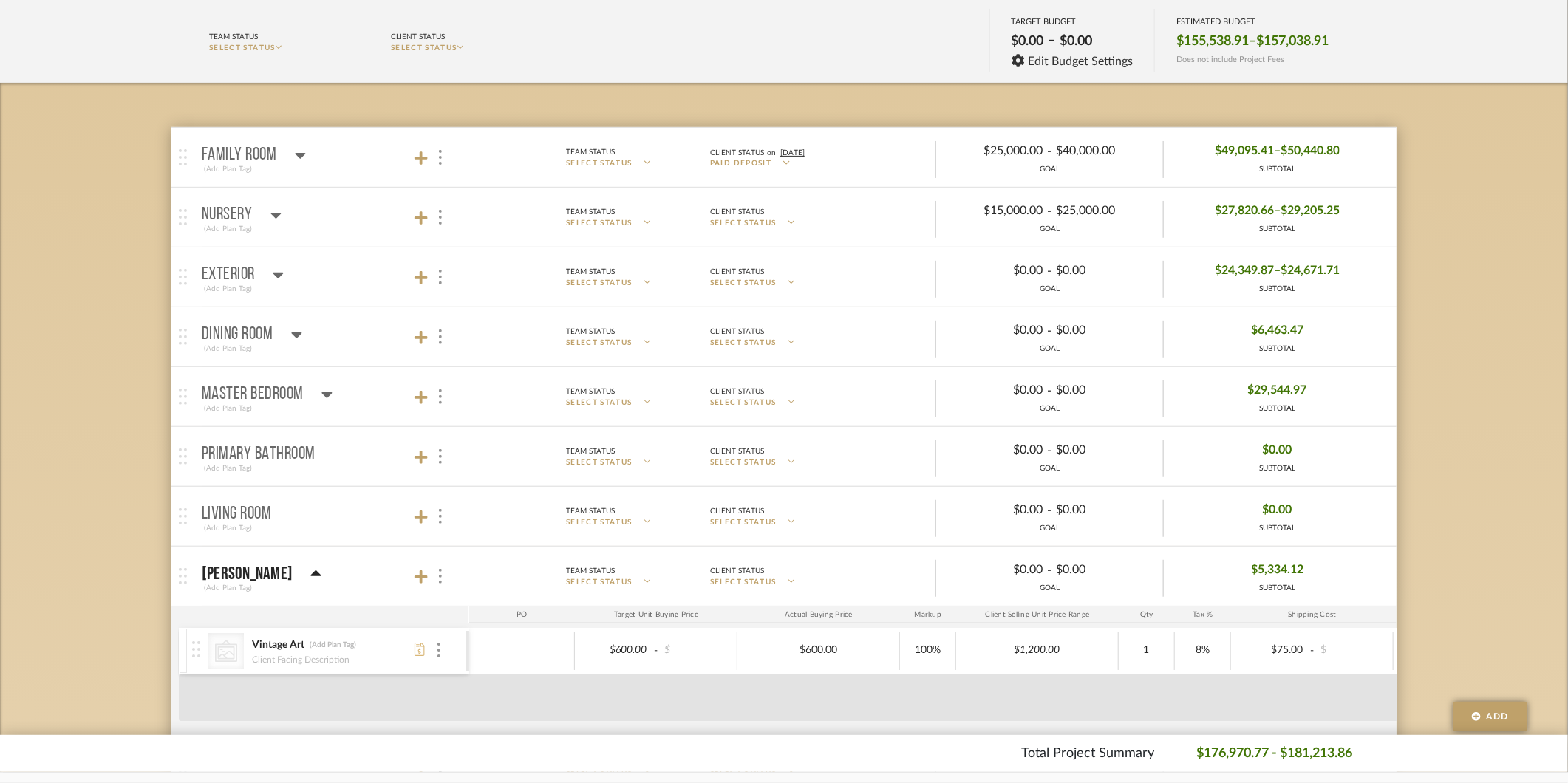 scroll, scrollTop: 188, scrollLeft: 0, axis: vertical 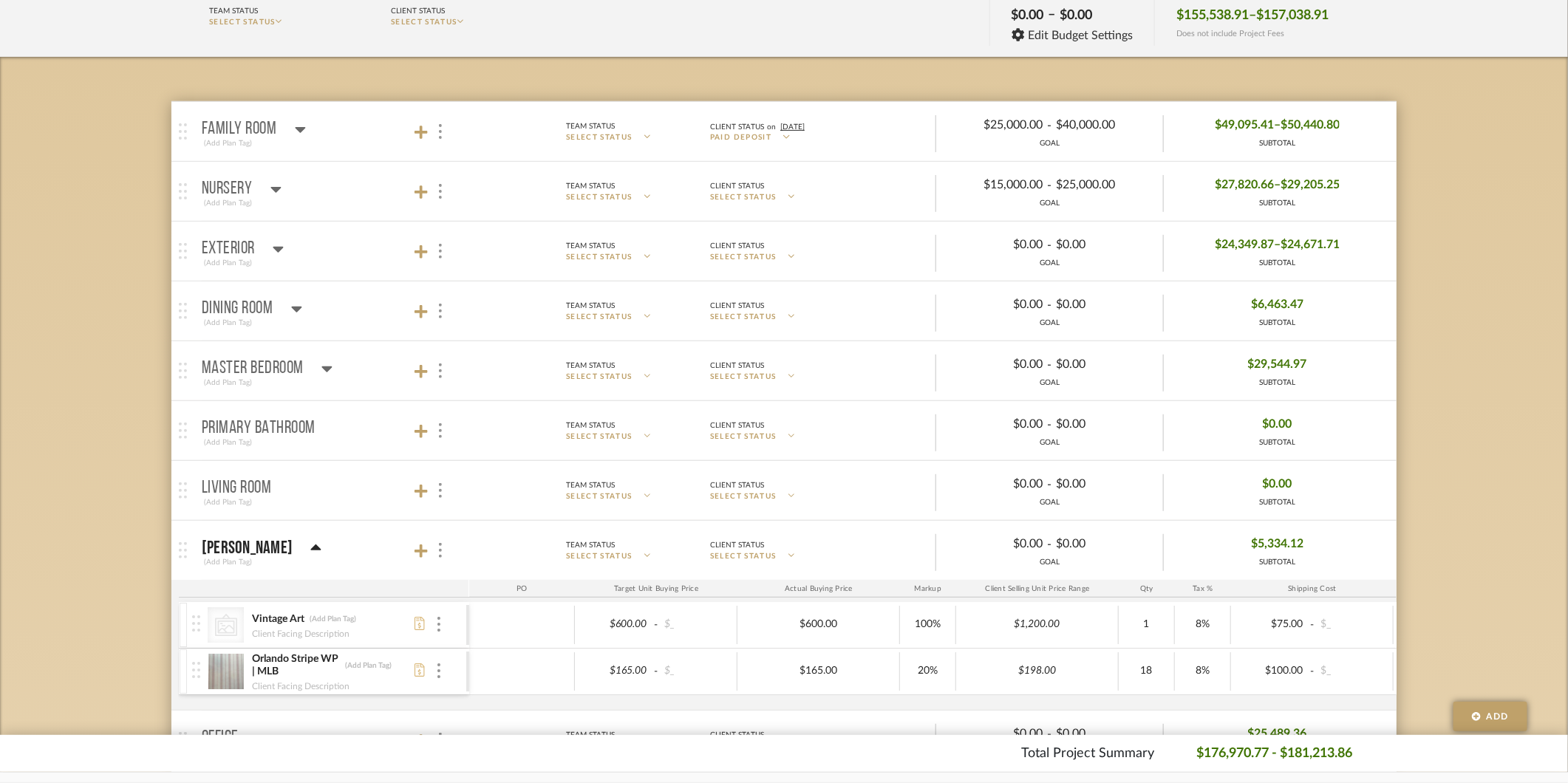 click 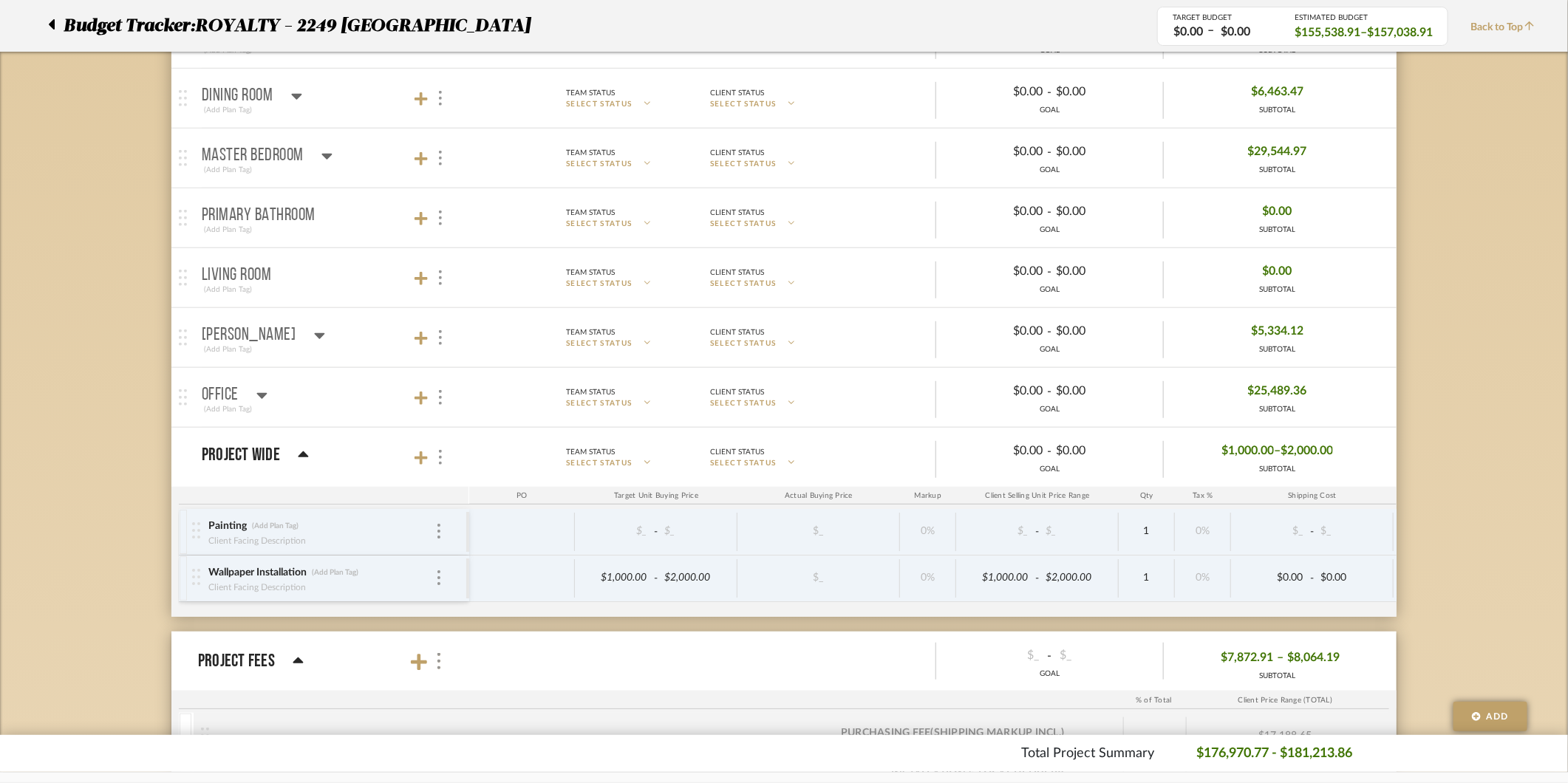 scroll, scrollTop: 402, scrollLeft: 0, axis: vertical 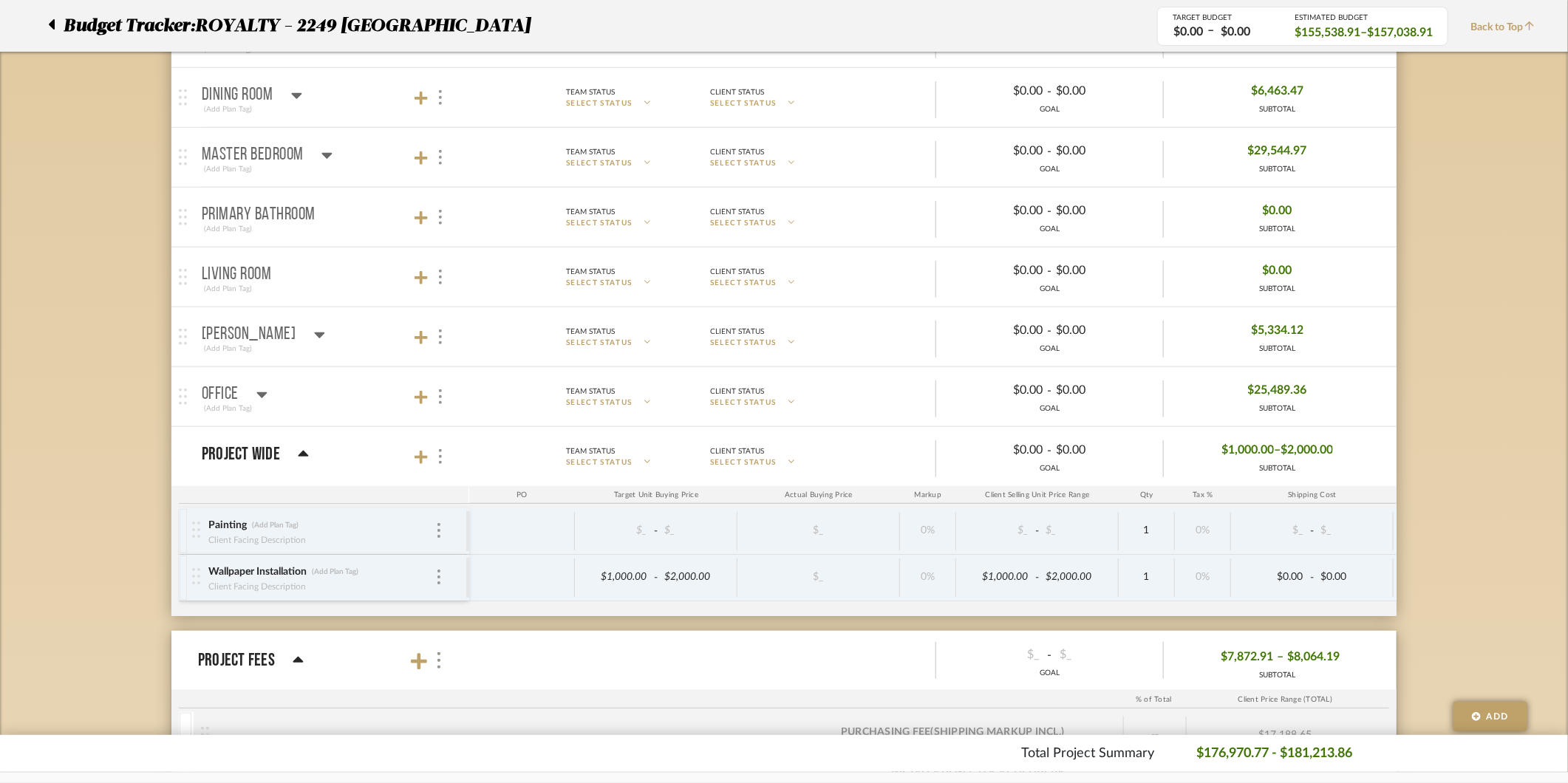 click 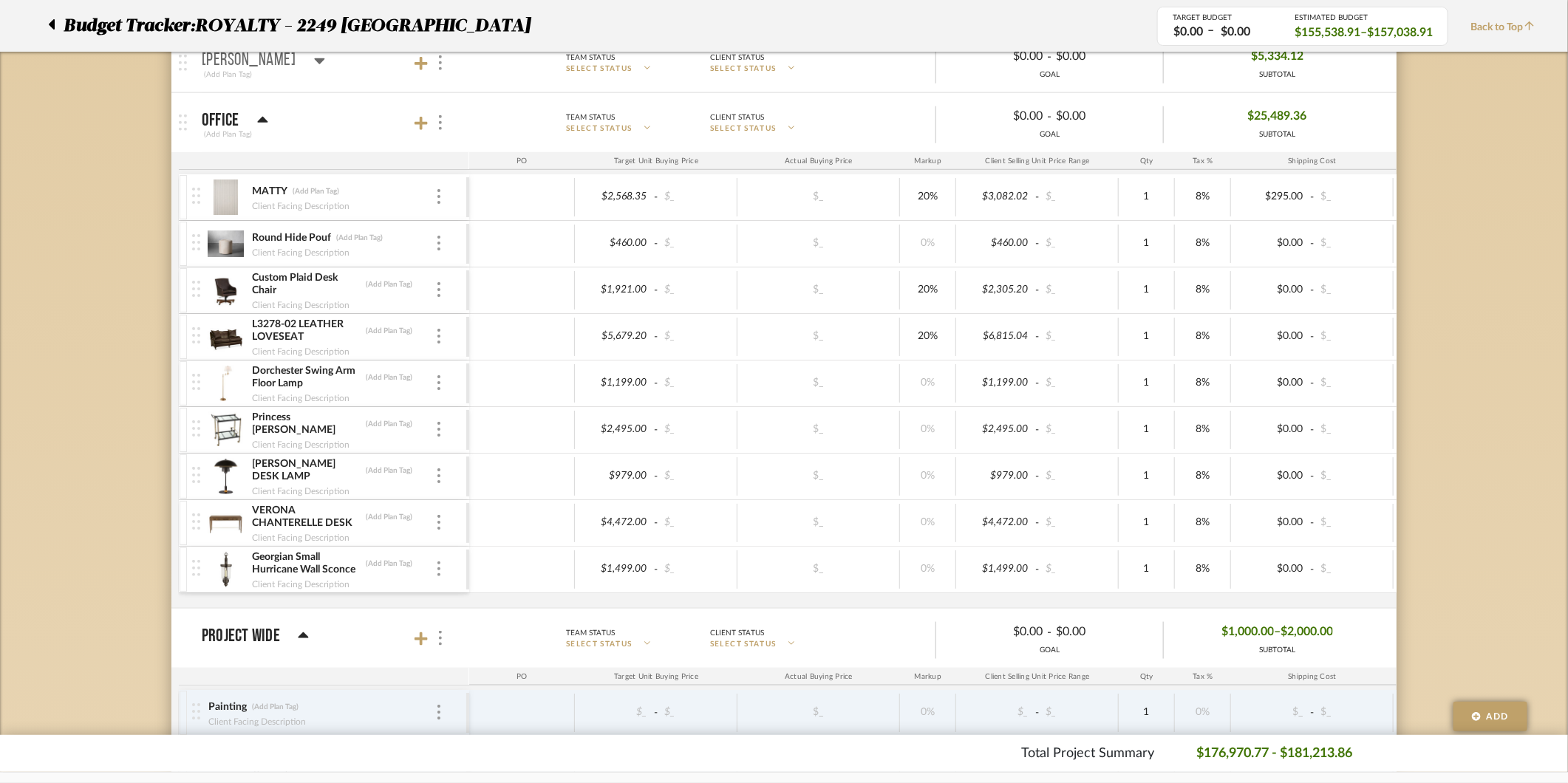 scroll, scrollTop: 678, scrollLeft: 0, axis: vertical 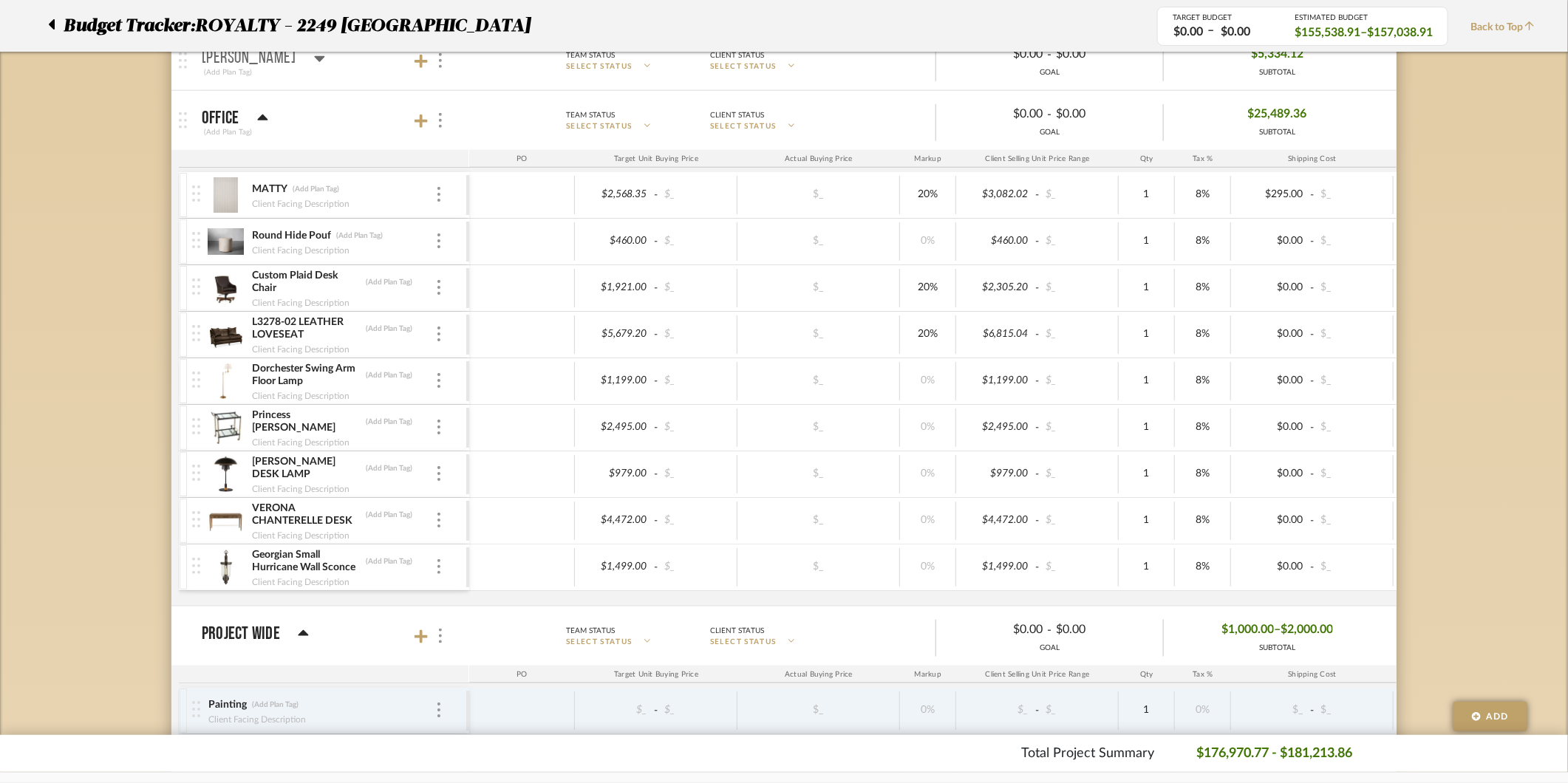 click at bounding box center (225, 474) 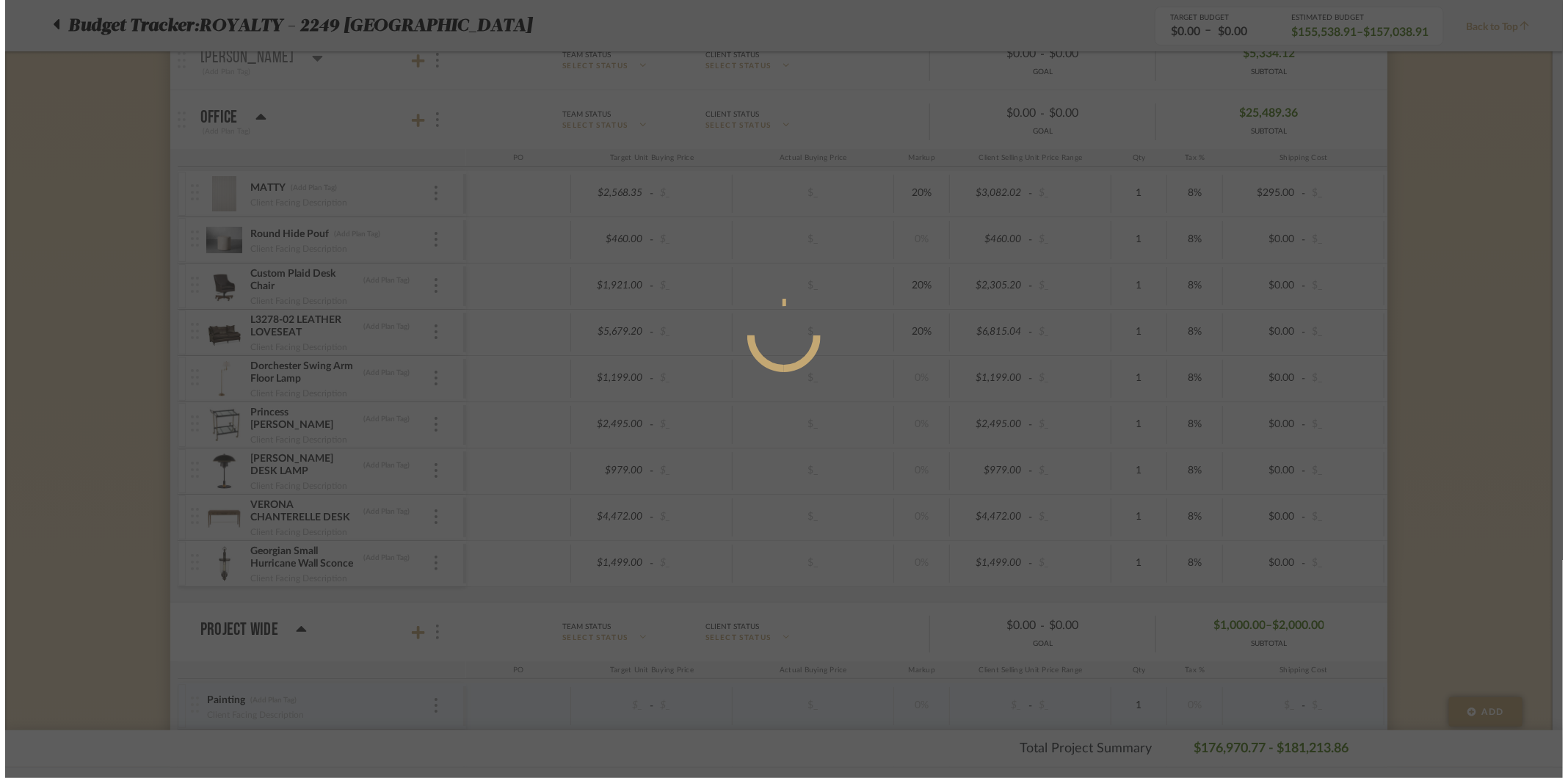 scroll, scrollTop: 0, scrollLeft: 0, axis: both 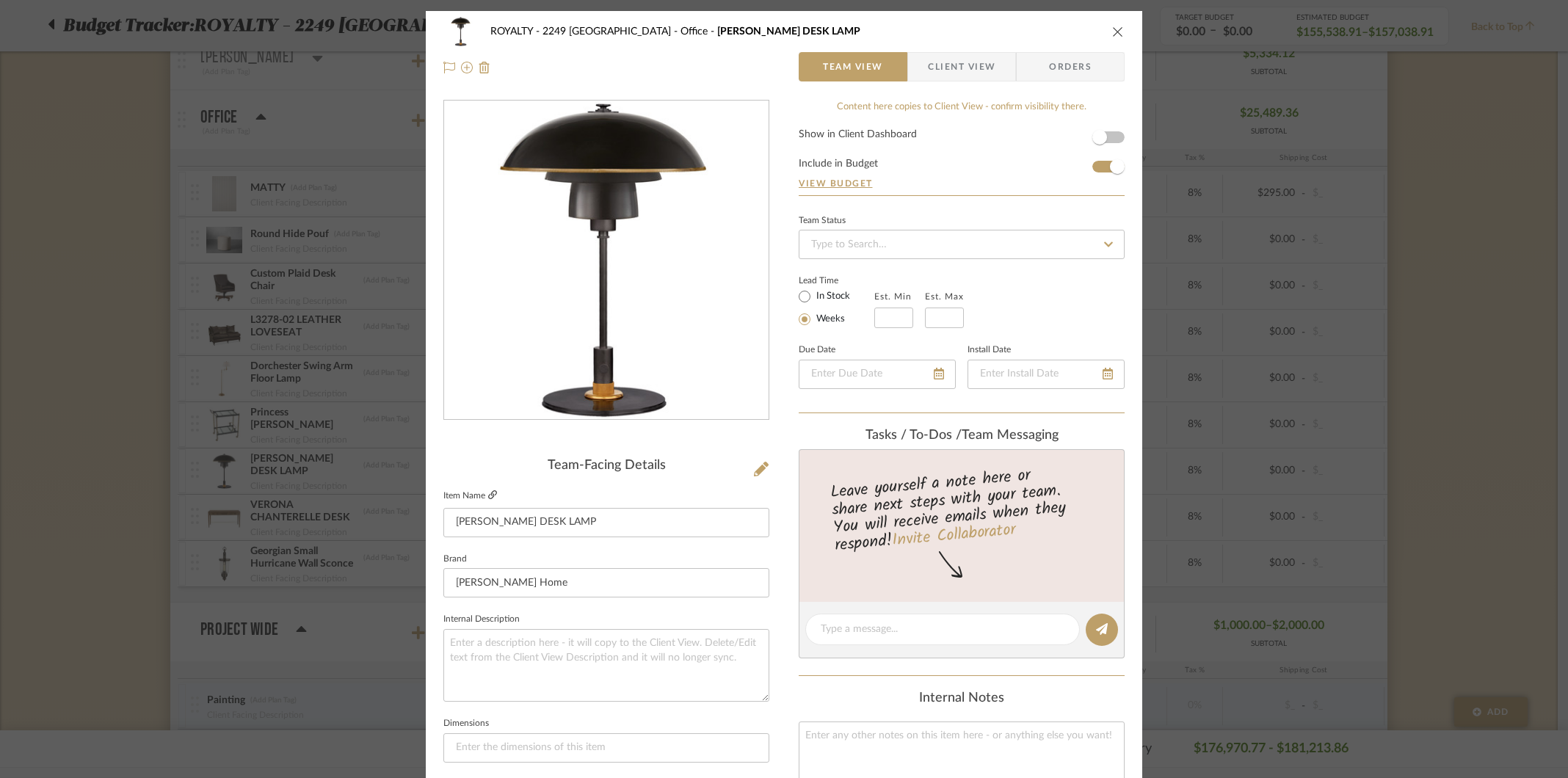 click 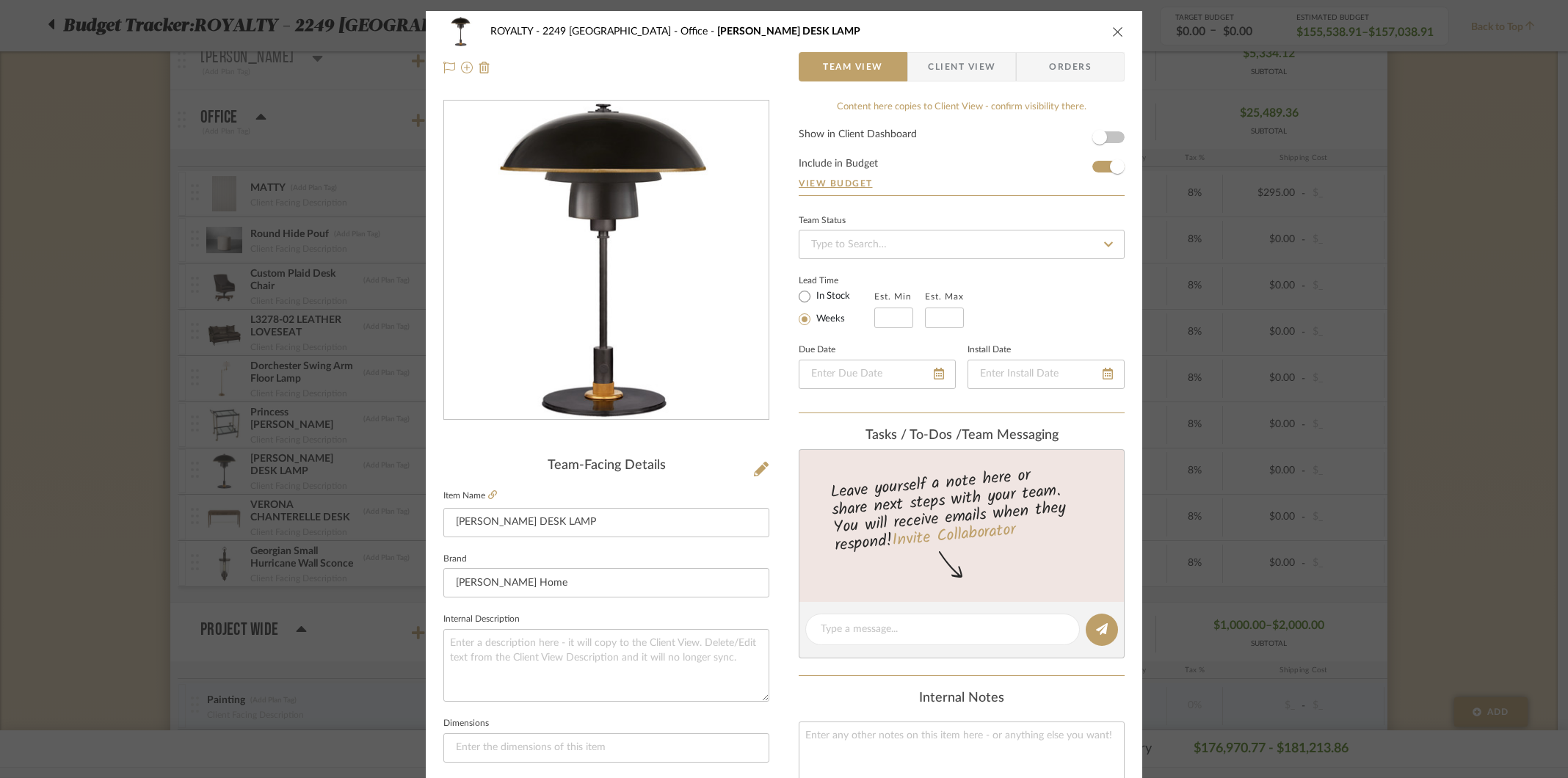 click at bounding box center [1118, 32] 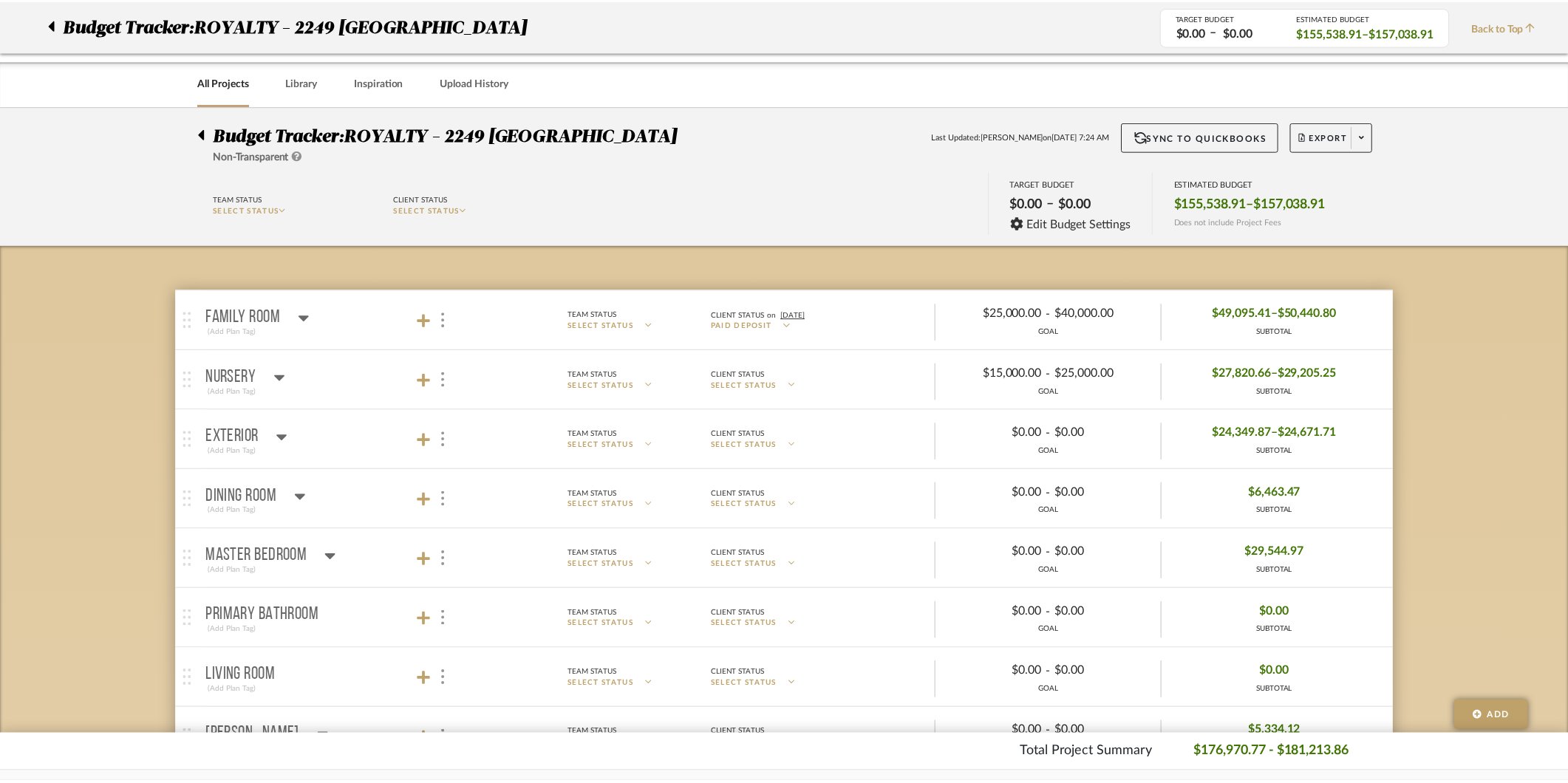 scroll, scrollTop: 678, scrollLeft: 0, axis: vertical 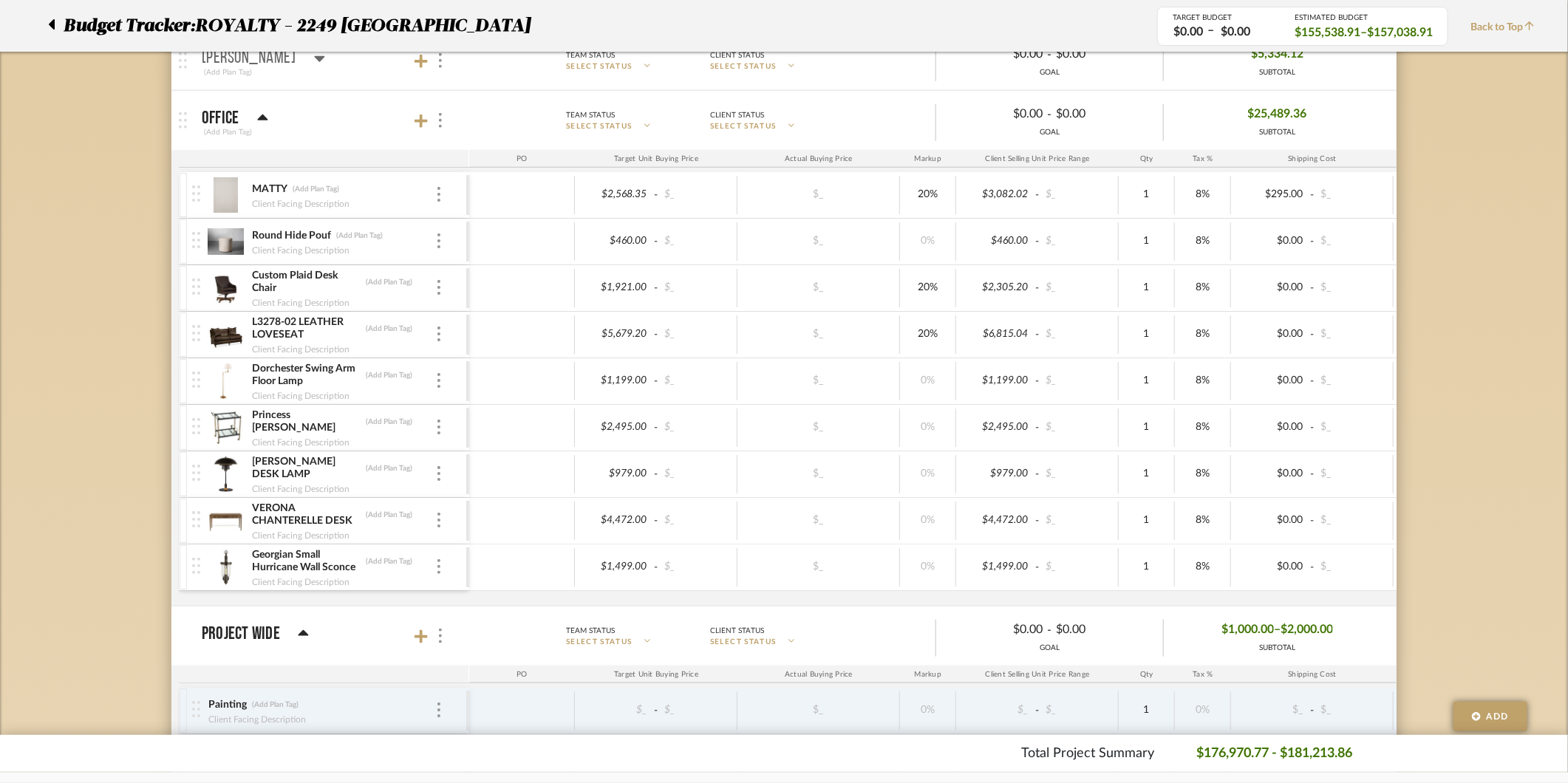 click at bounding box center (225, 521) 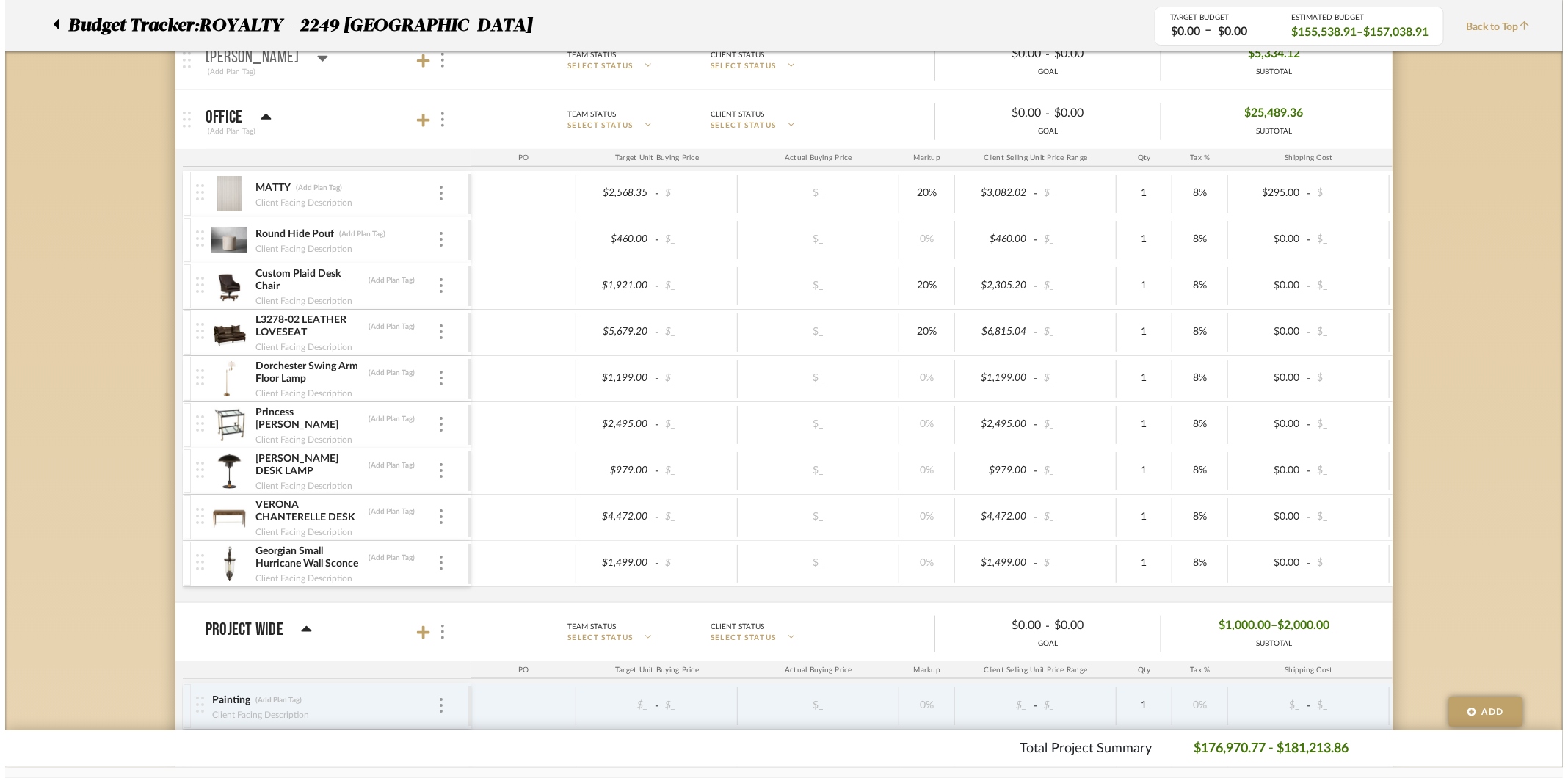 scroll, scrollTop: 0, scrollLeft: 0, axis: both 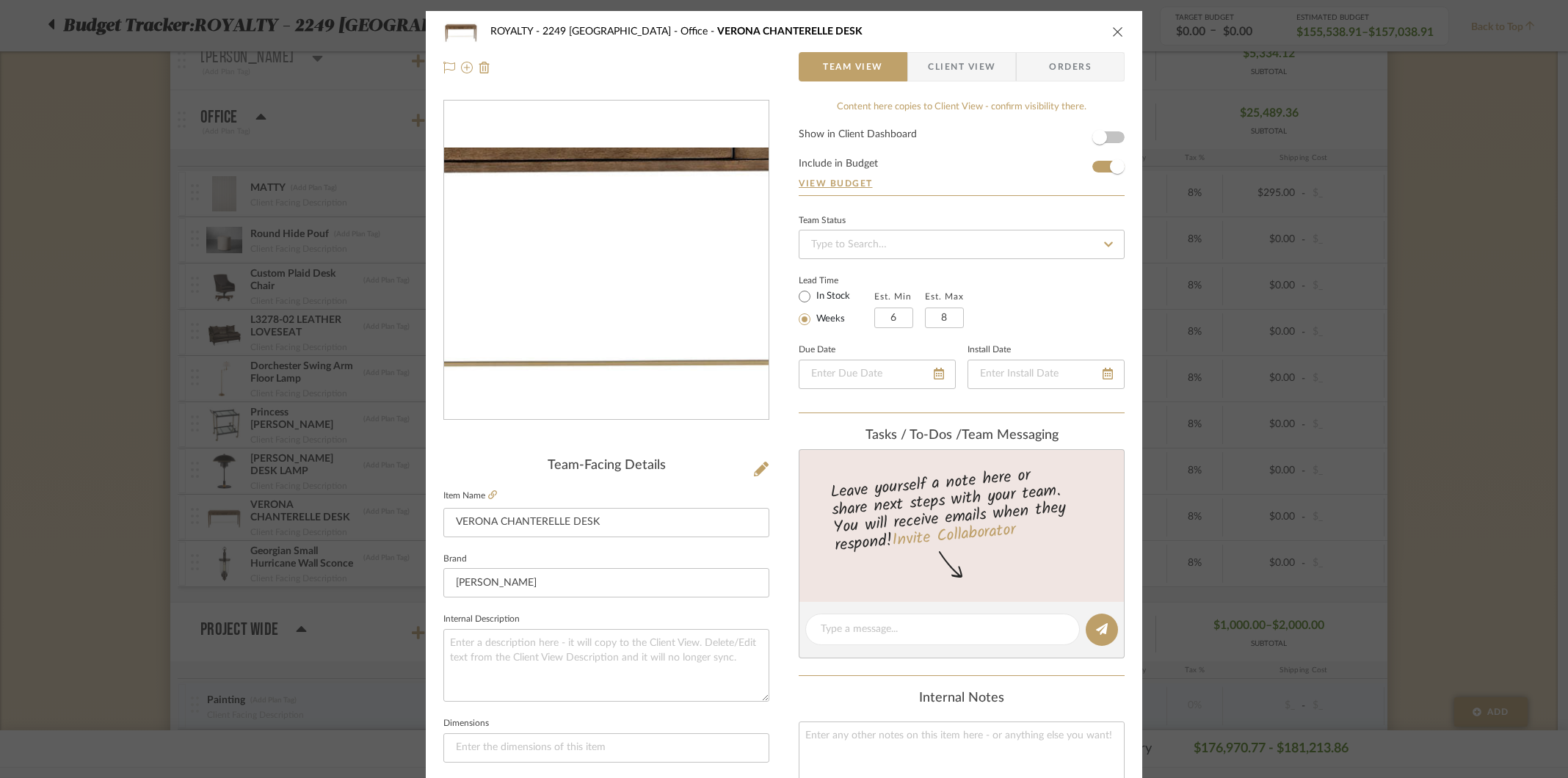 click at bounding box center (606, 261) 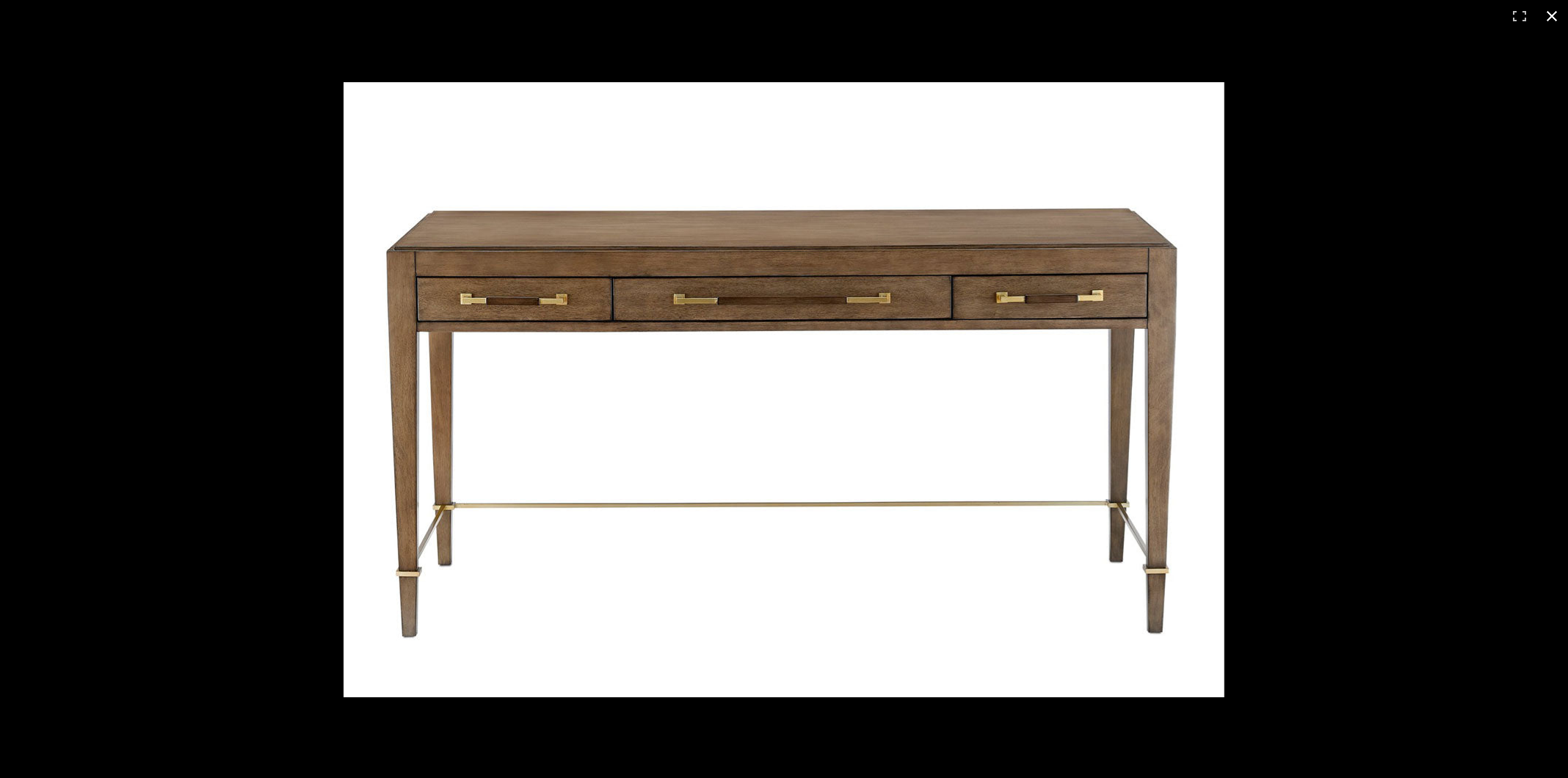 click at bounding box center [1019, 417] 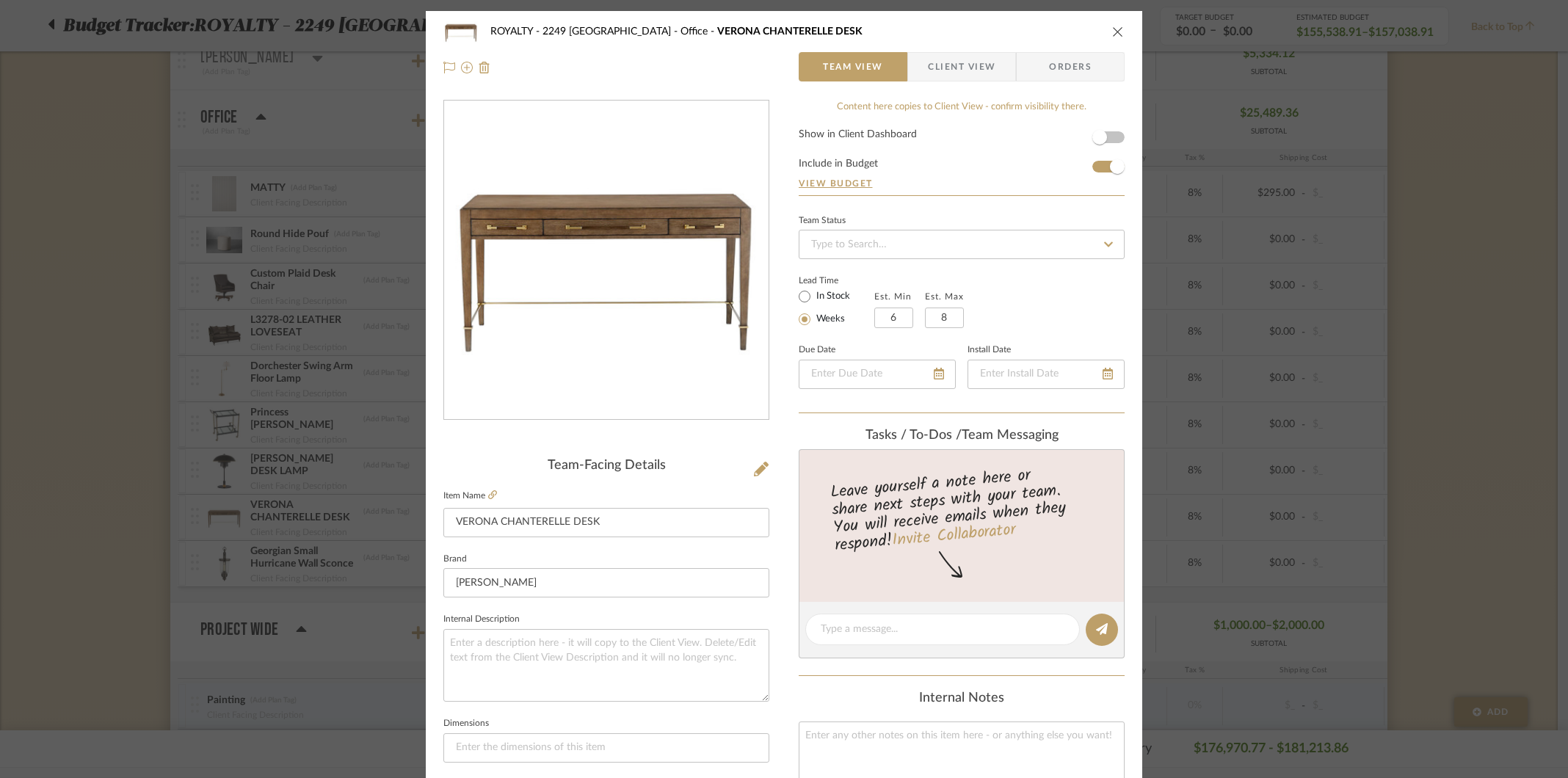 click at bounding box center (1118, 32) 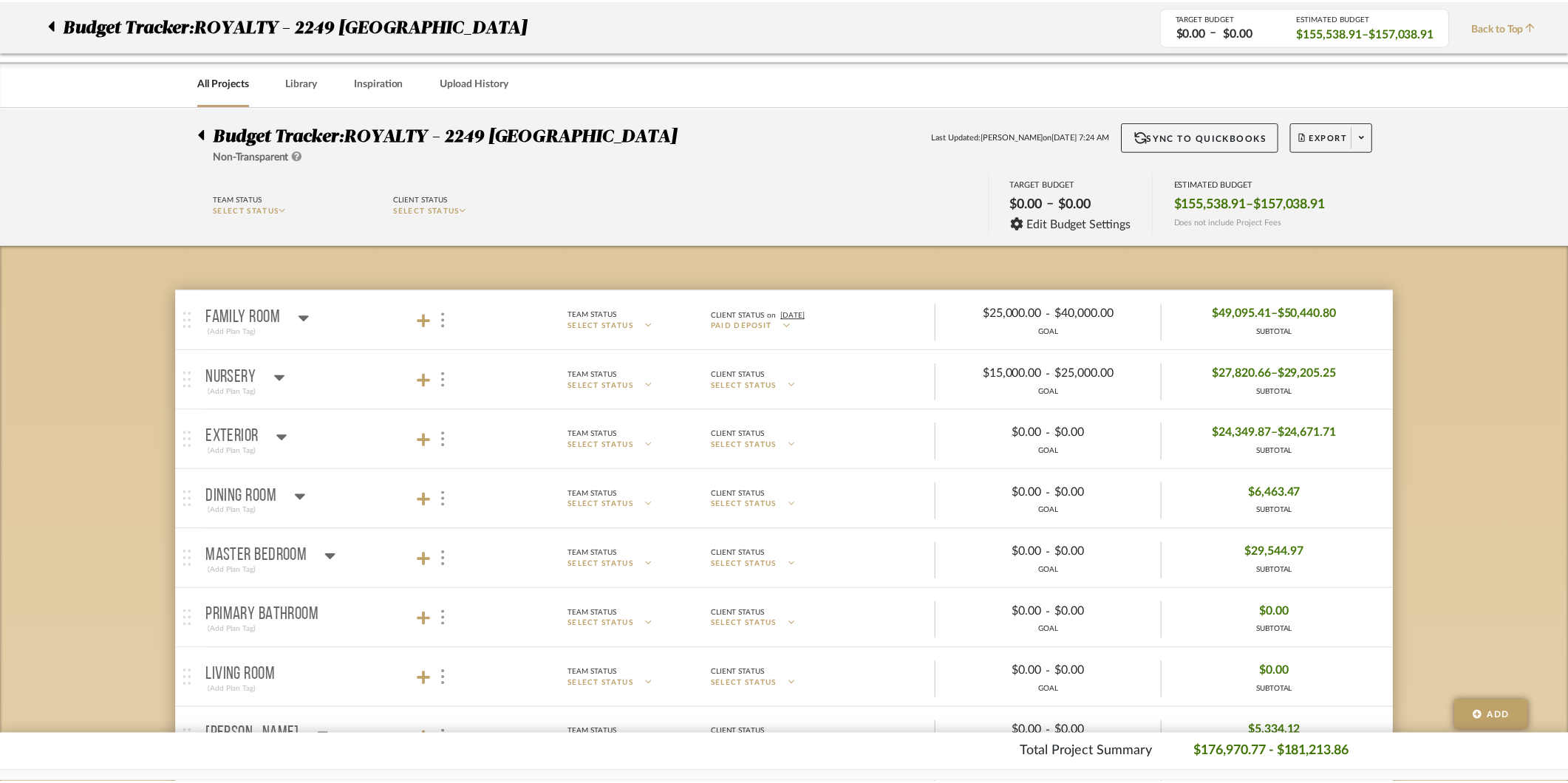 scroll, scrollTop: 678, scrollLeft: 0, axis: vertical 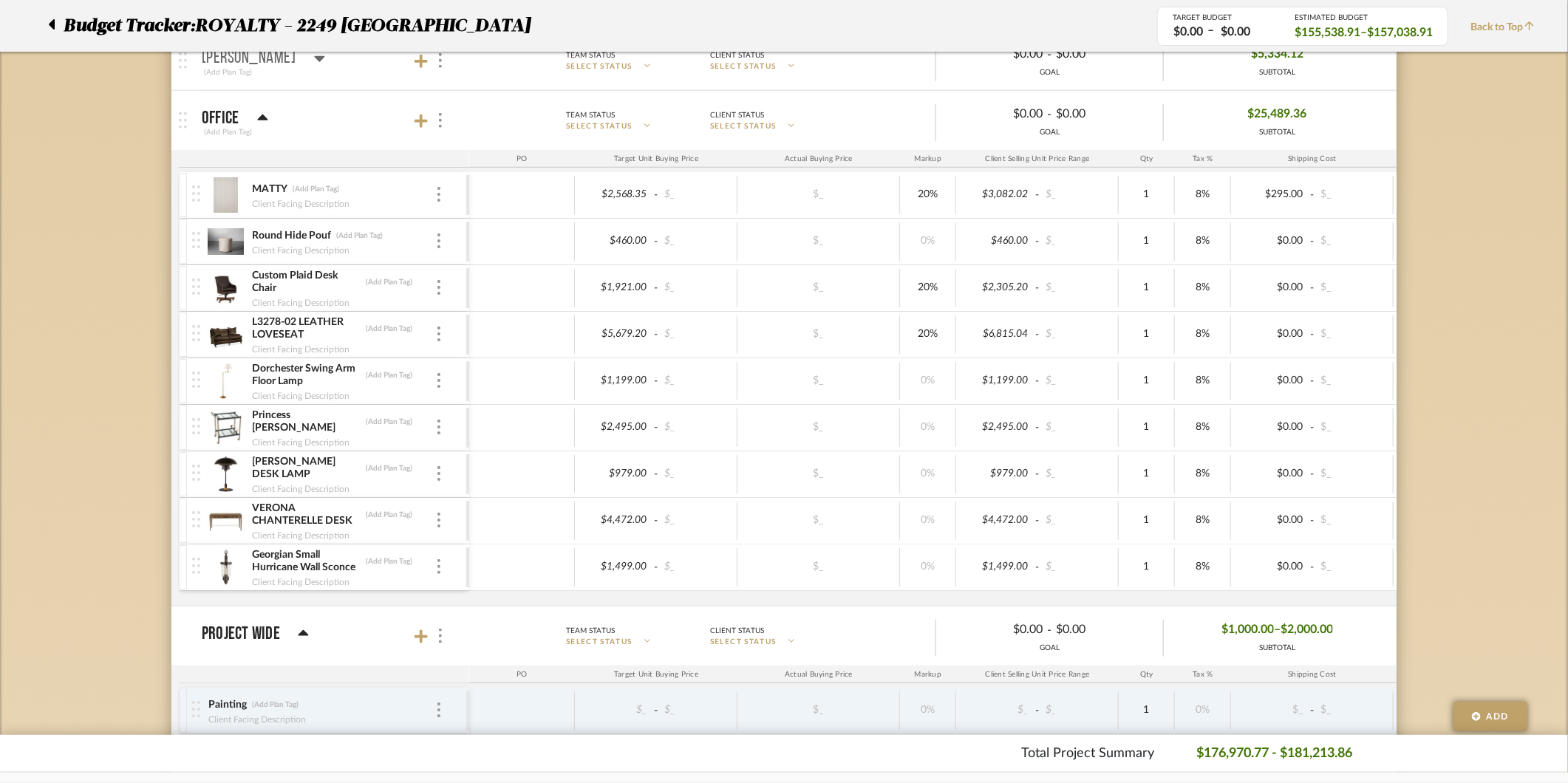 click at bounding box center (225, 242) 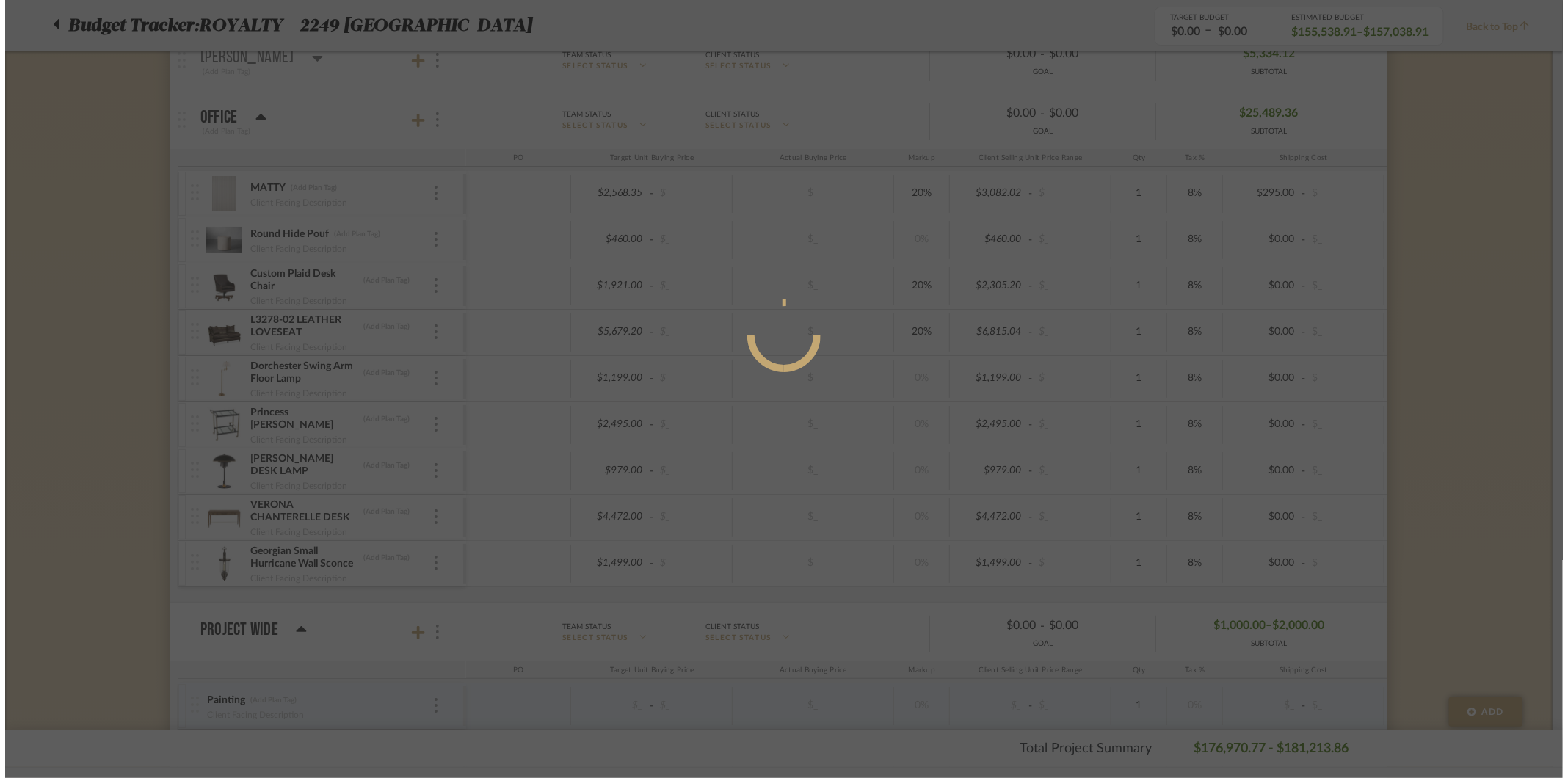 scroll, scrollTop: 0, scrollLeft: 0, axis: both 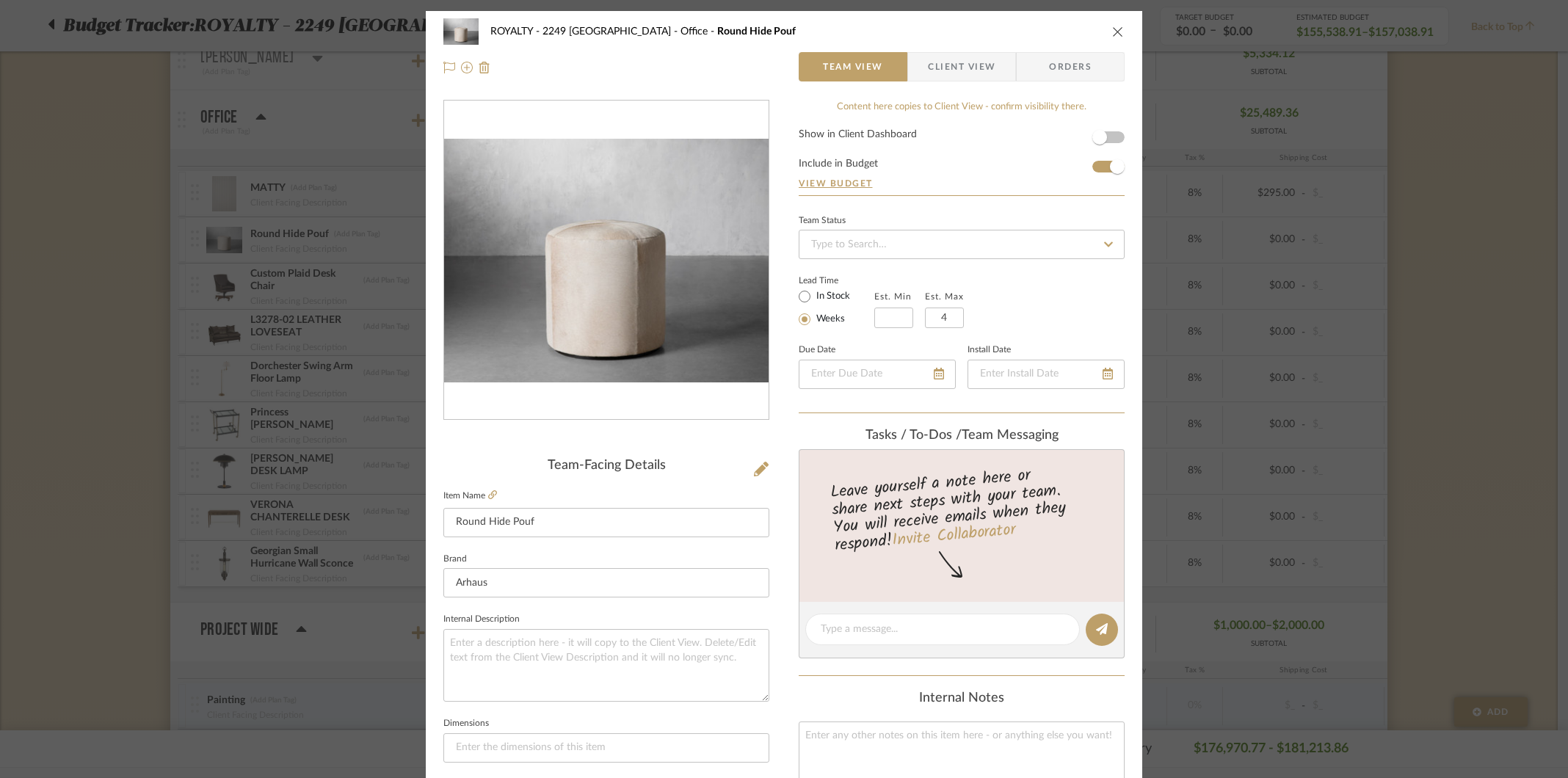 click at bounding box center [1118, 32] 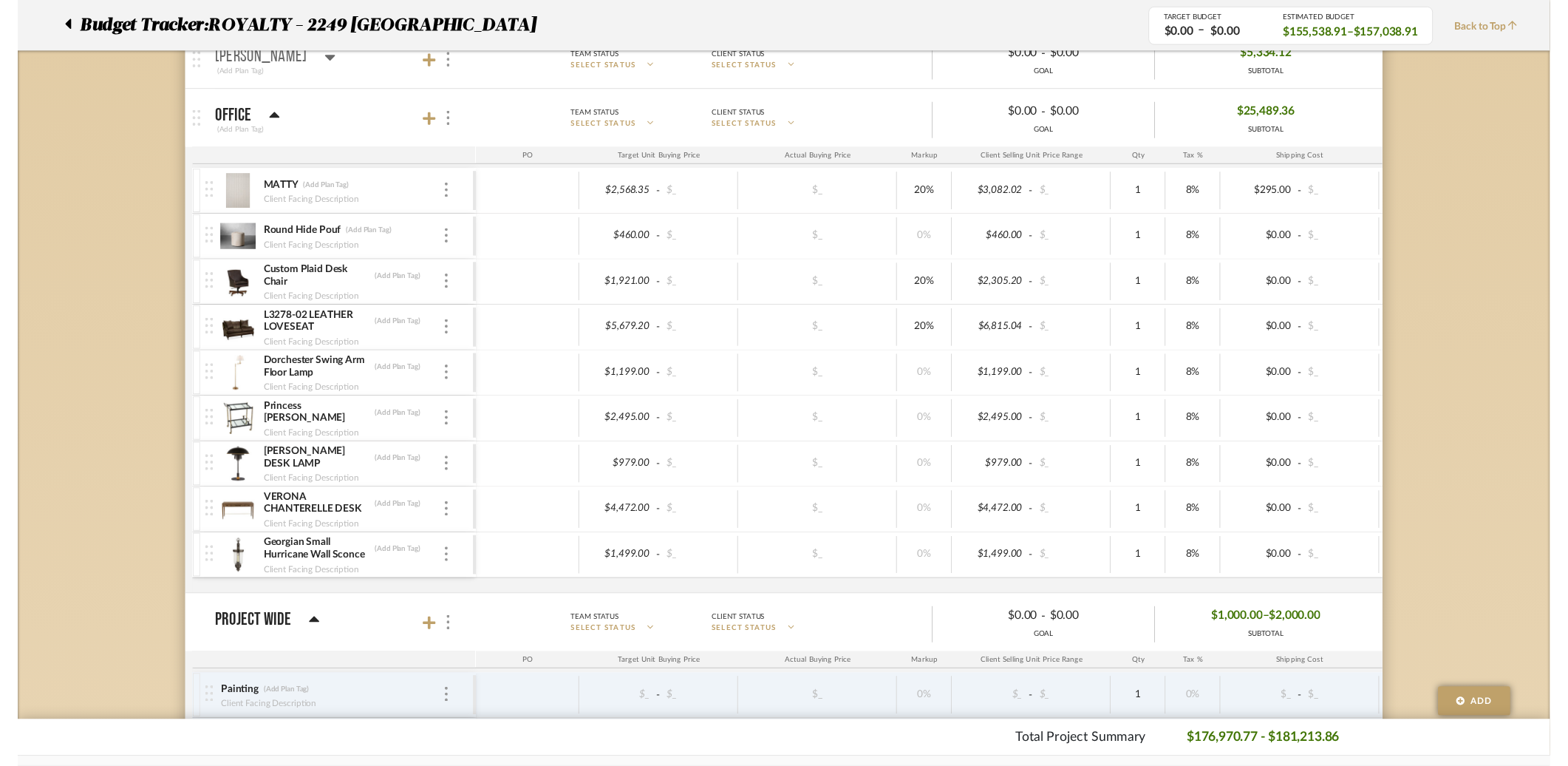 scroll, scrollTop: 0, scrollLeft: 0, axis: both 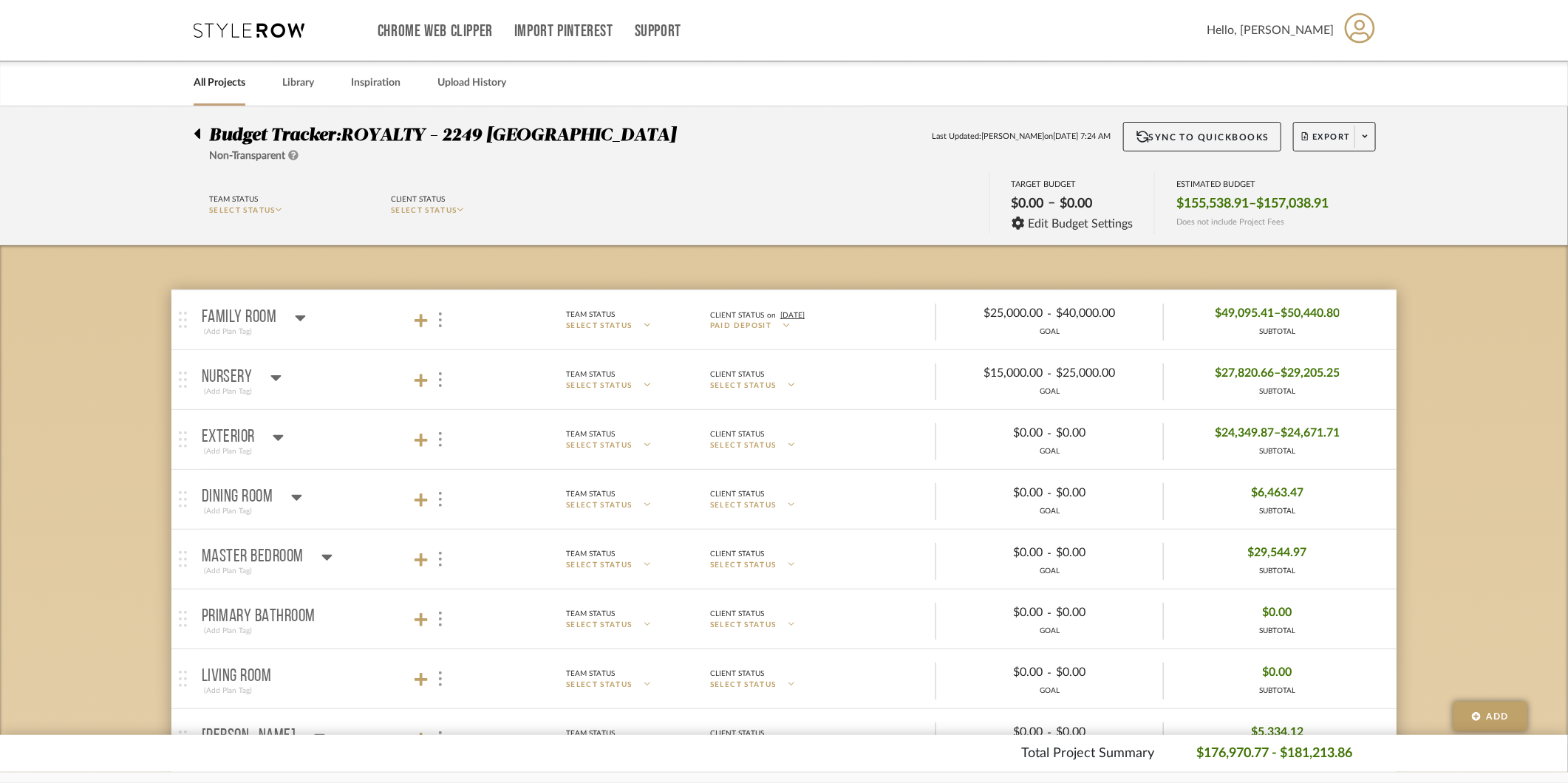 click at bounding box center (249, 30) 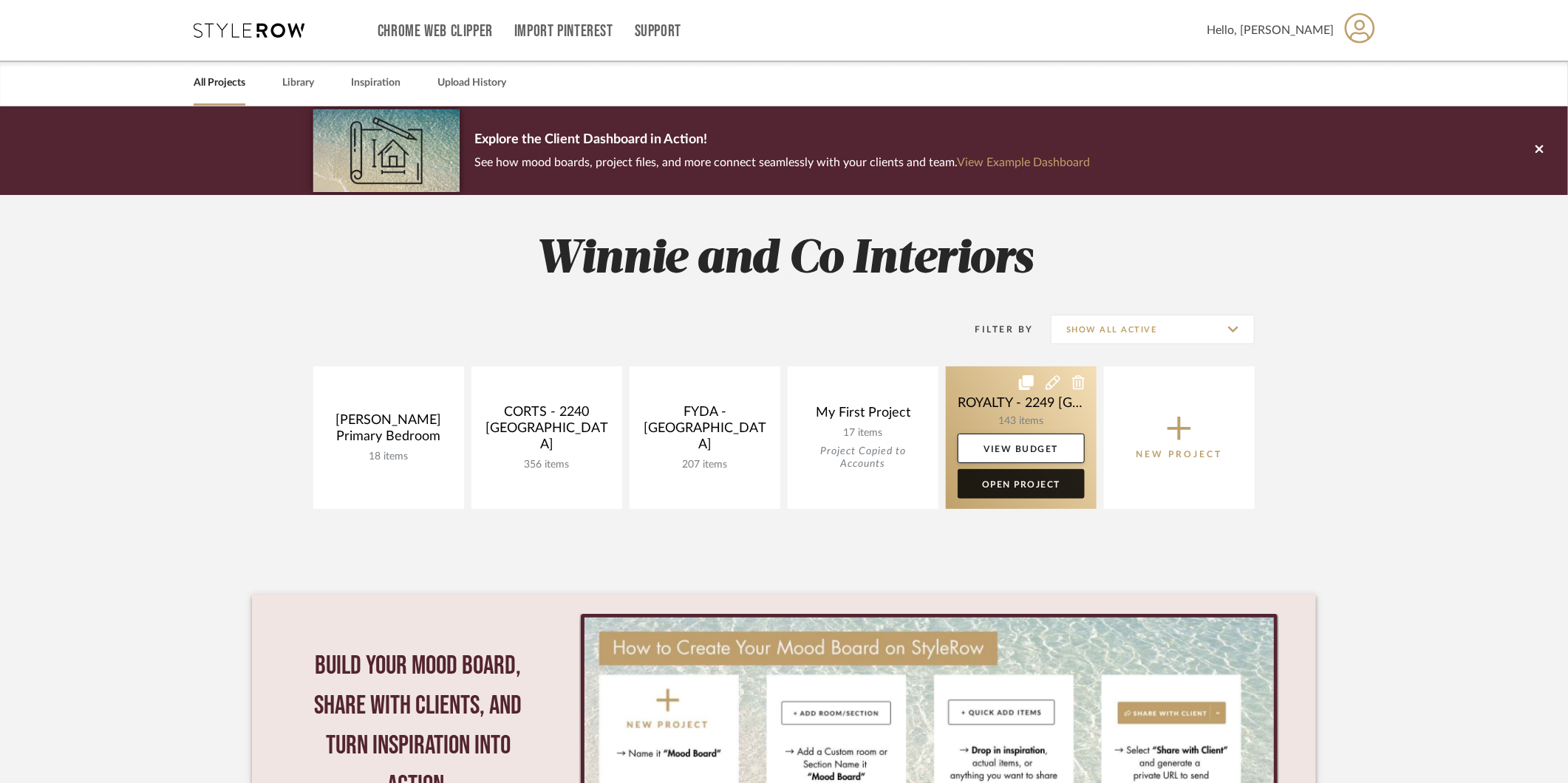 click on "Open Project" 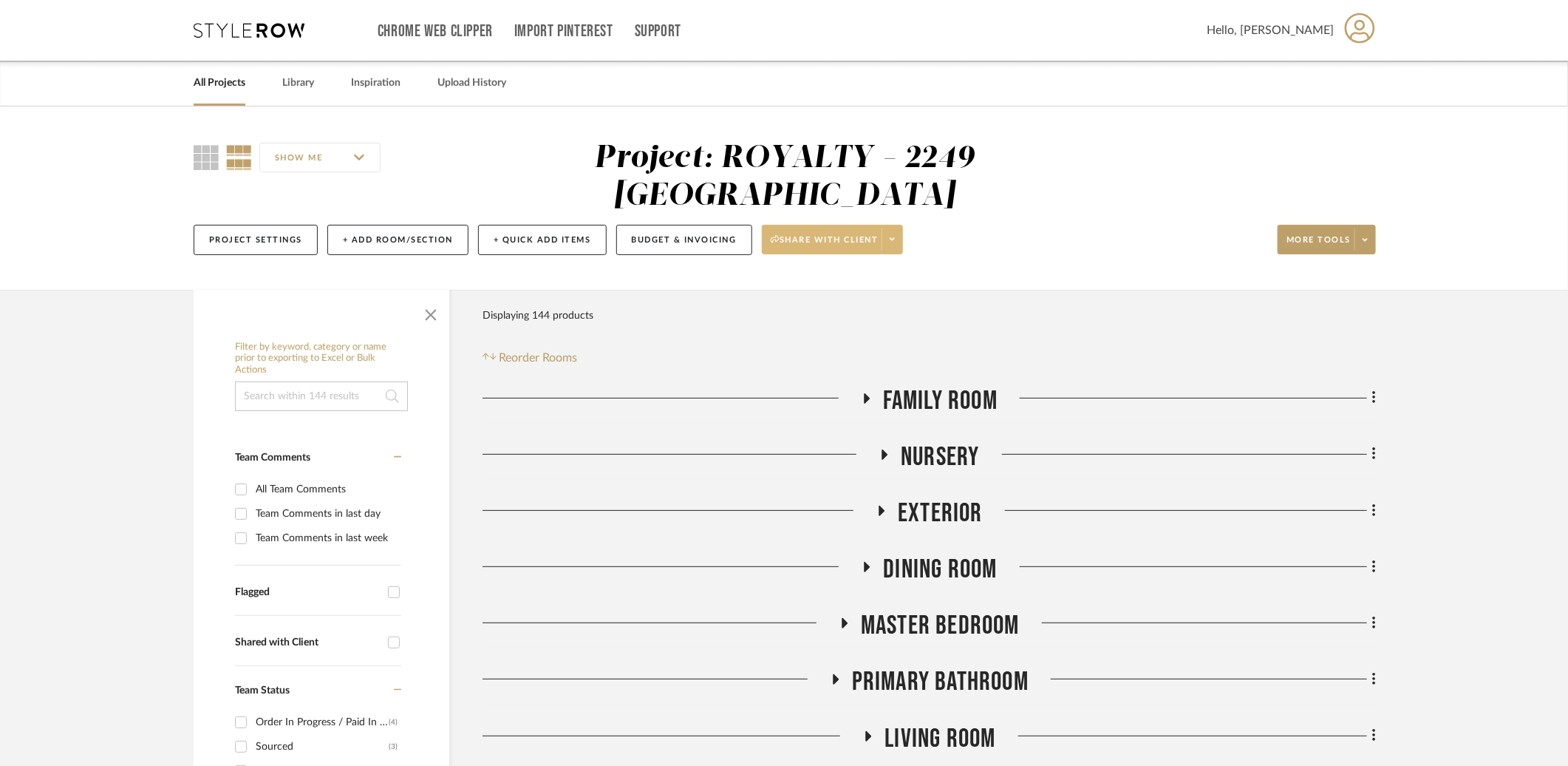 click on "Share with client" 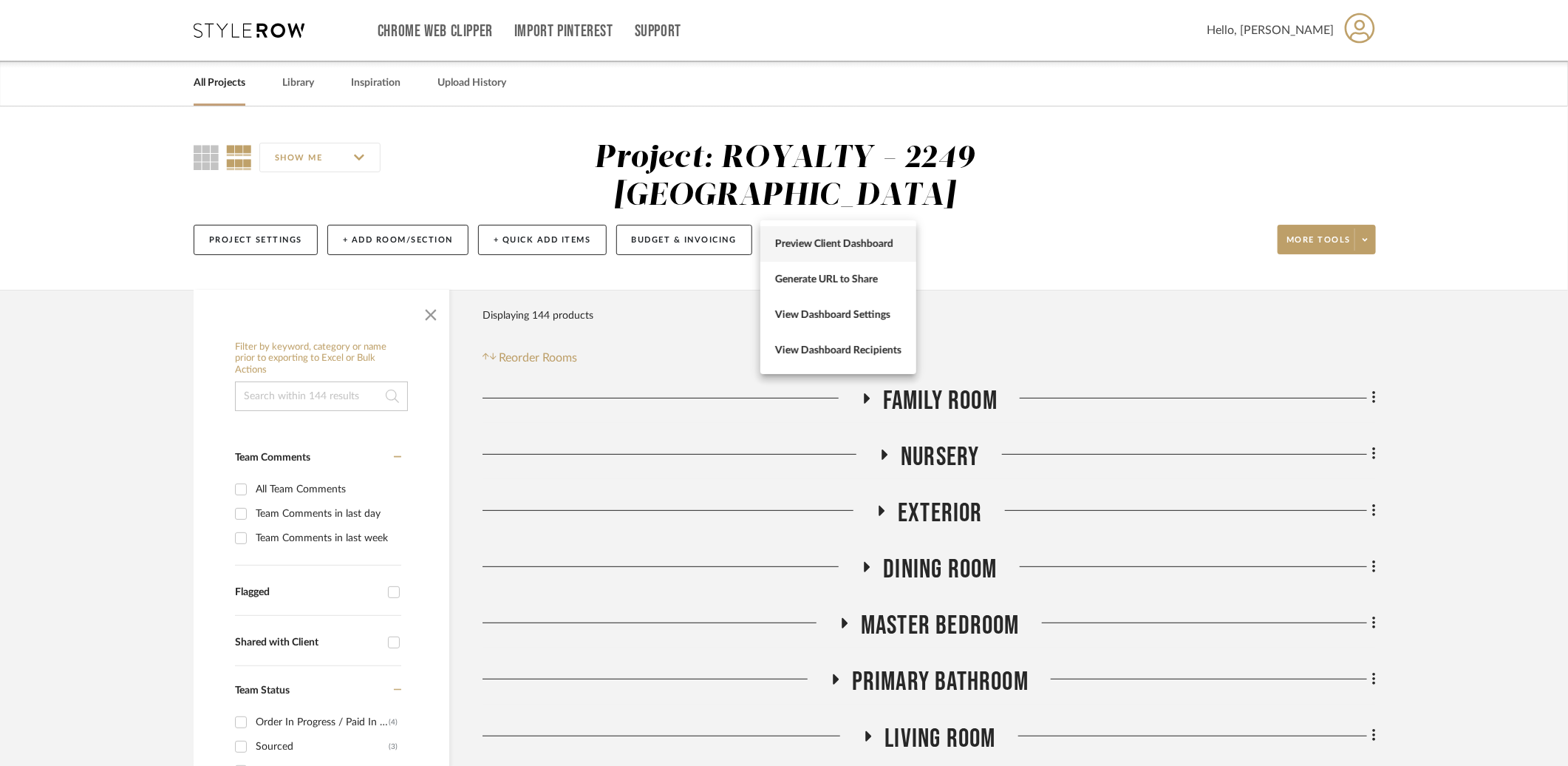 click on "Preview Client Dashboard" at bounding box center (838, 243) 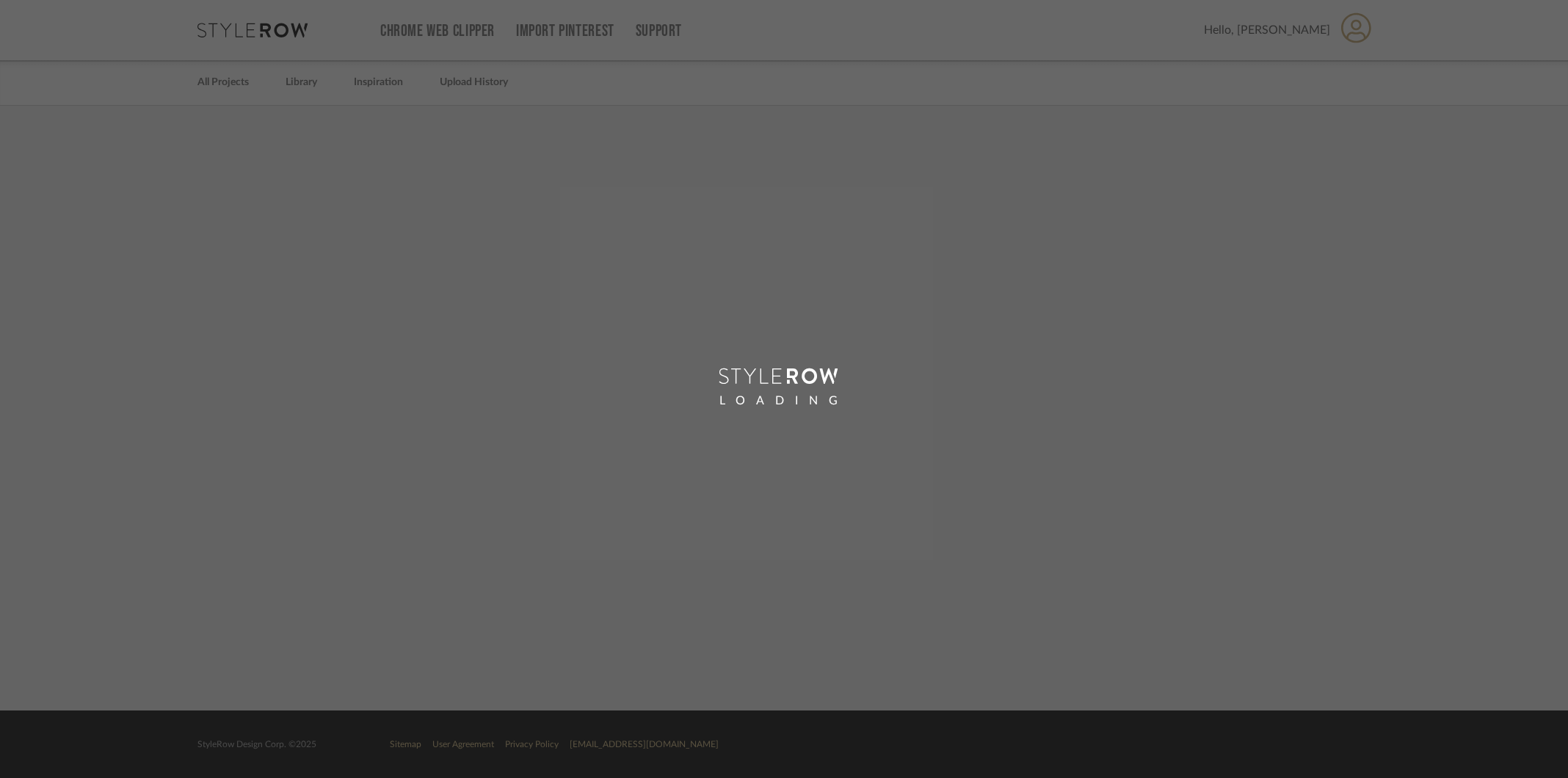 scroll, scrollTop: 0, scrollLeft: 0, axis: both 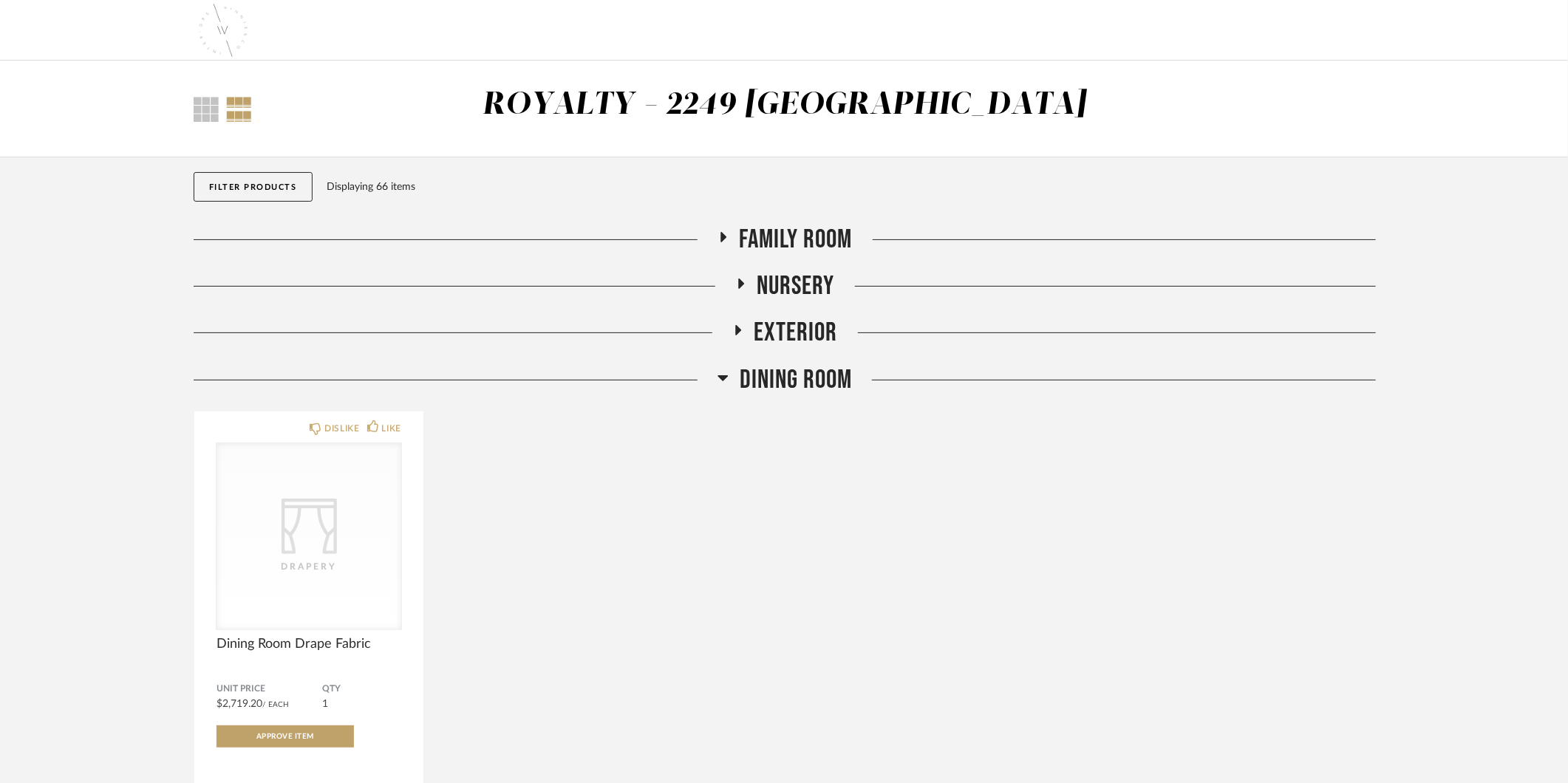 click on "Nursery" 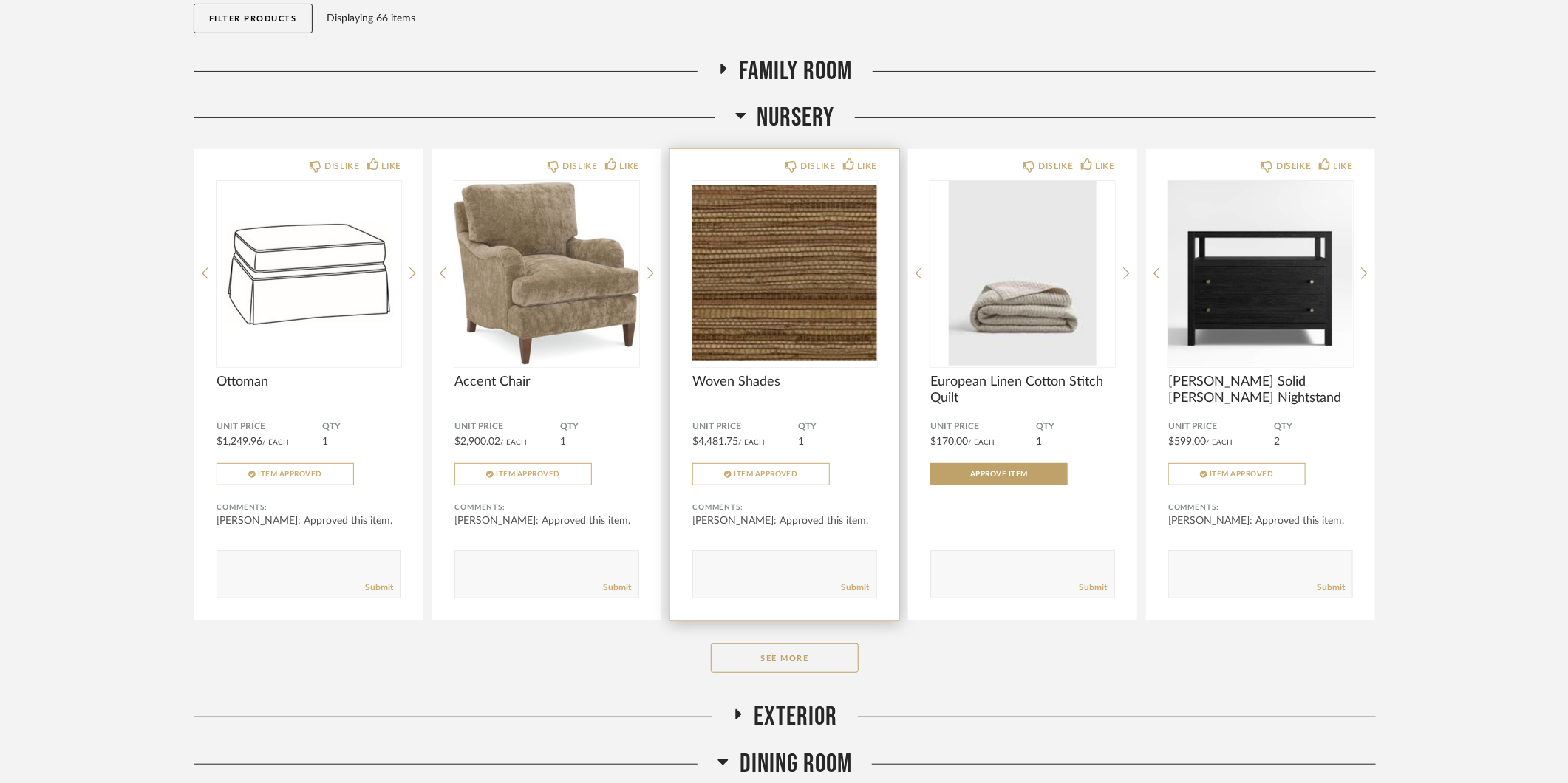 scroll, scrollTop: 171, scrollLeft: 0, axis: vertical 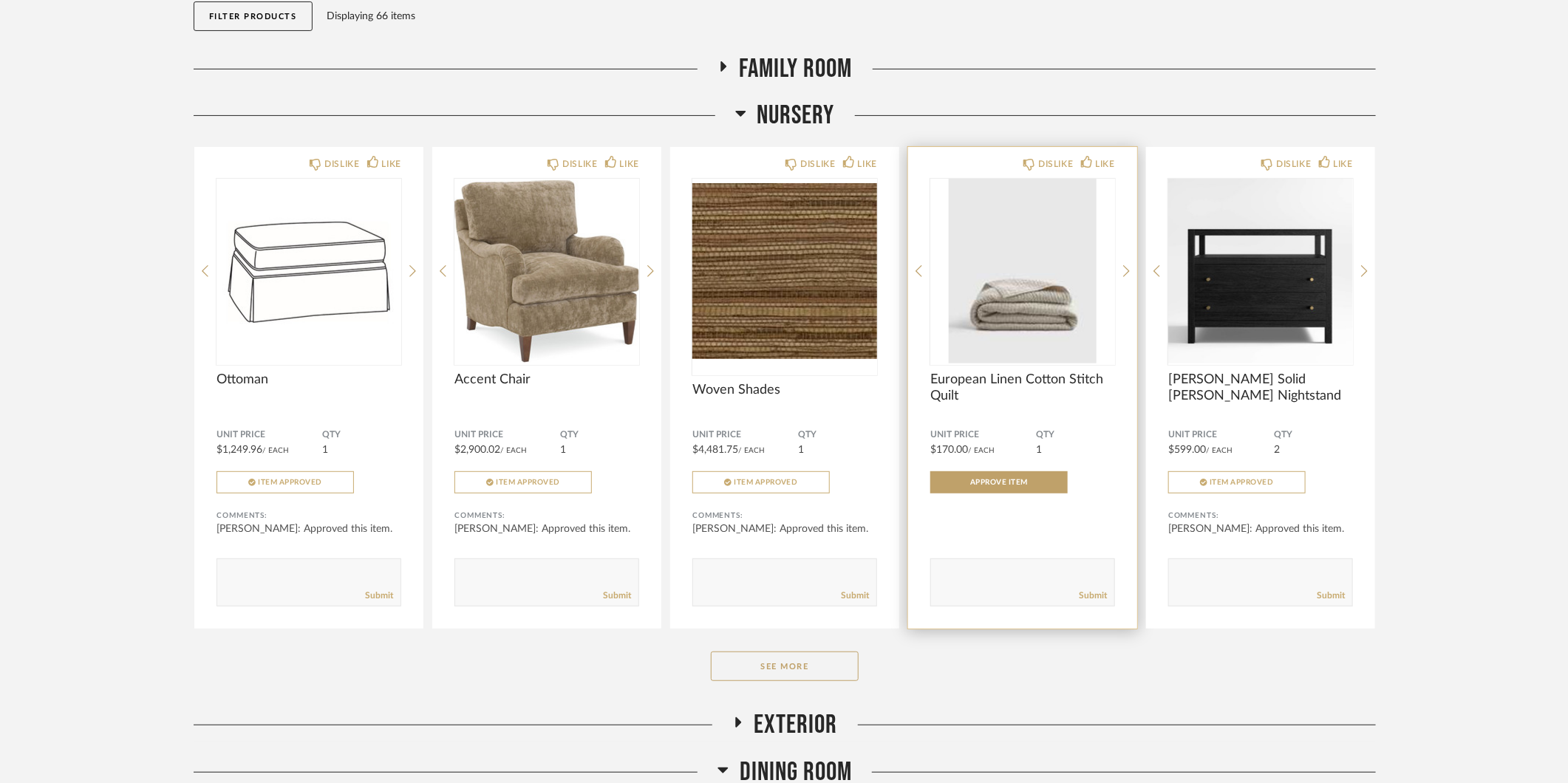 click on "European Linen Cotton Stitch Quilt" 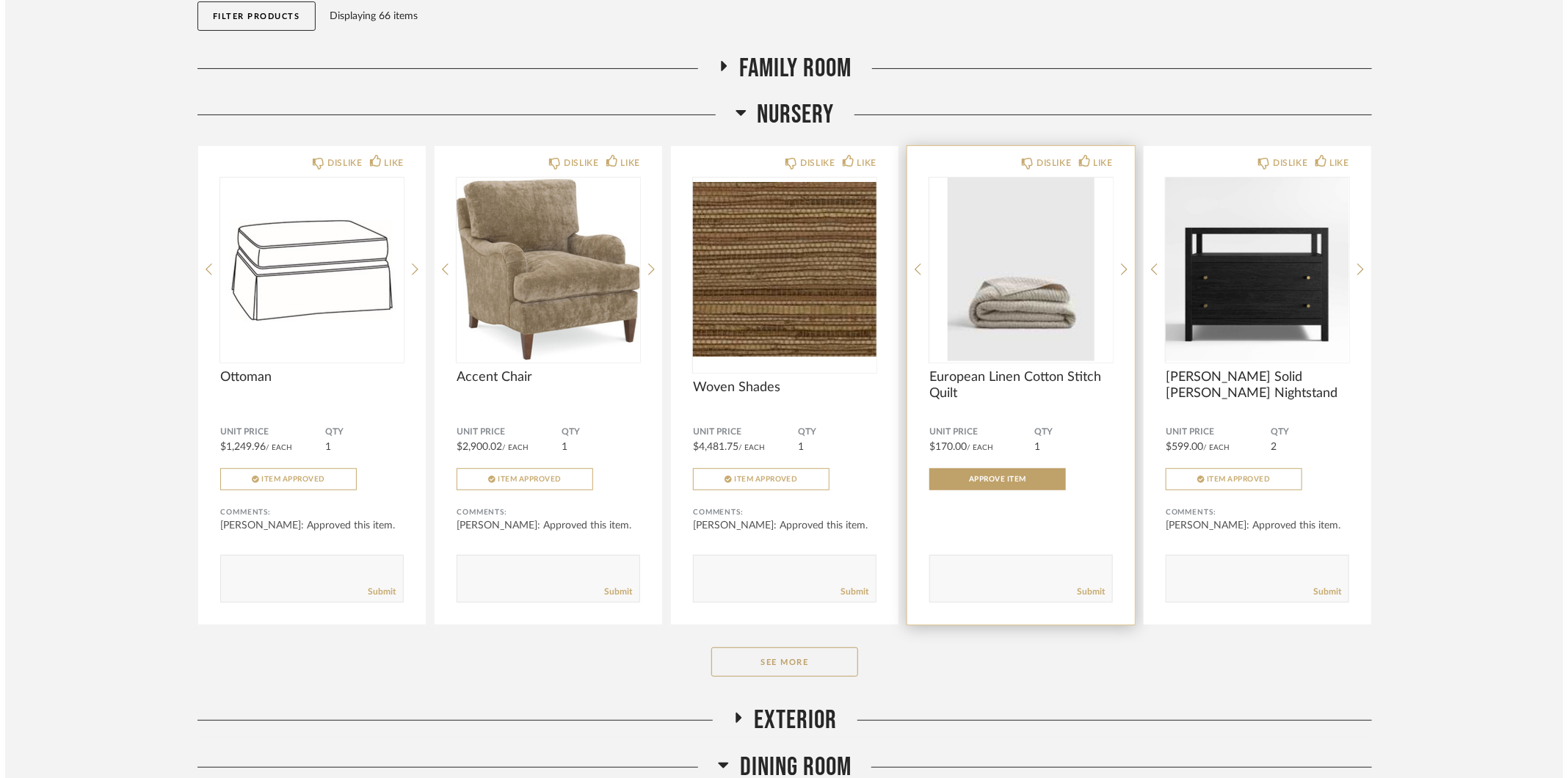 scroll, scrollTop: 0, scrollLeft: 0, axis: both 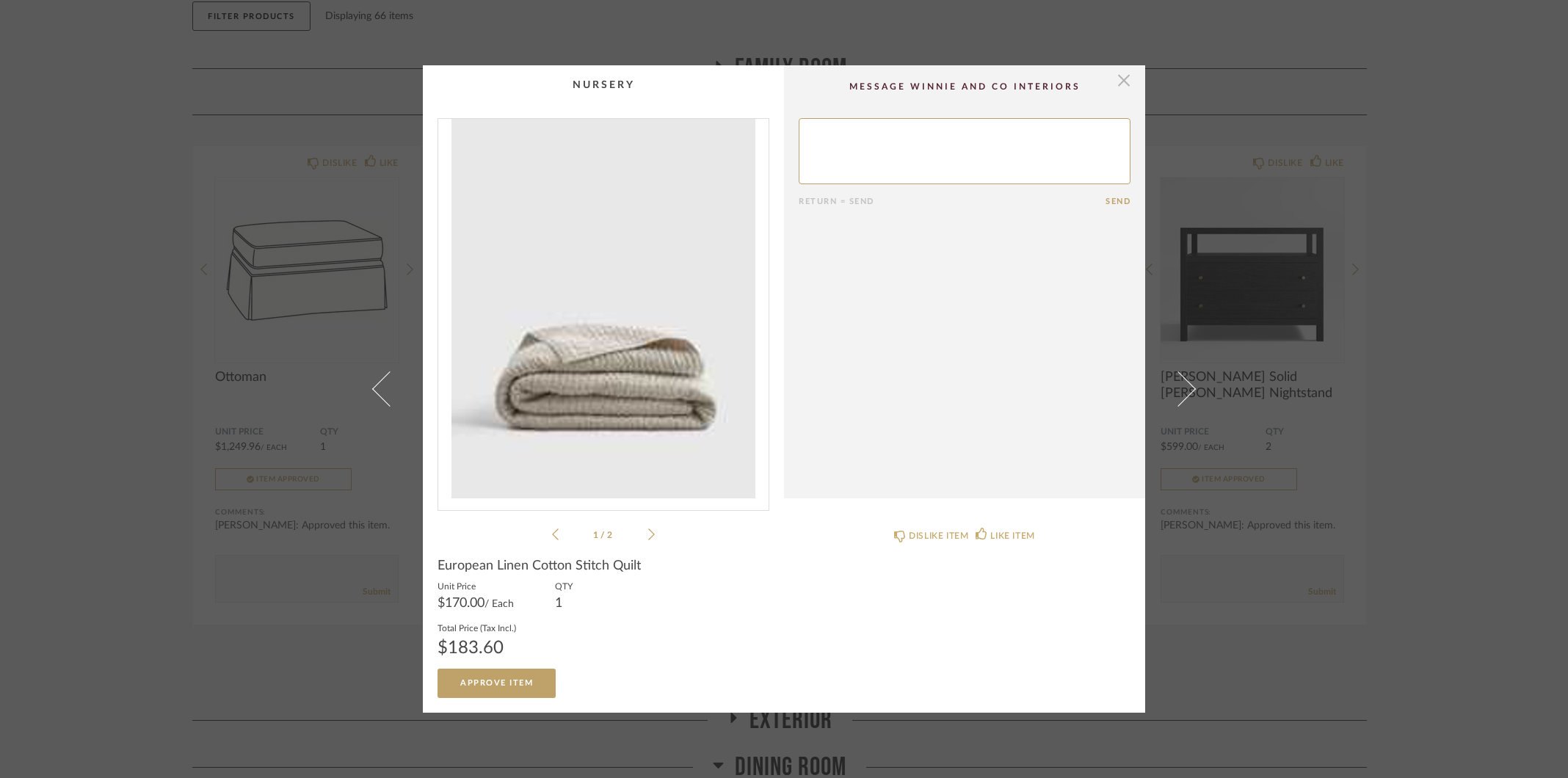 click at bounding box center [1124, 80] 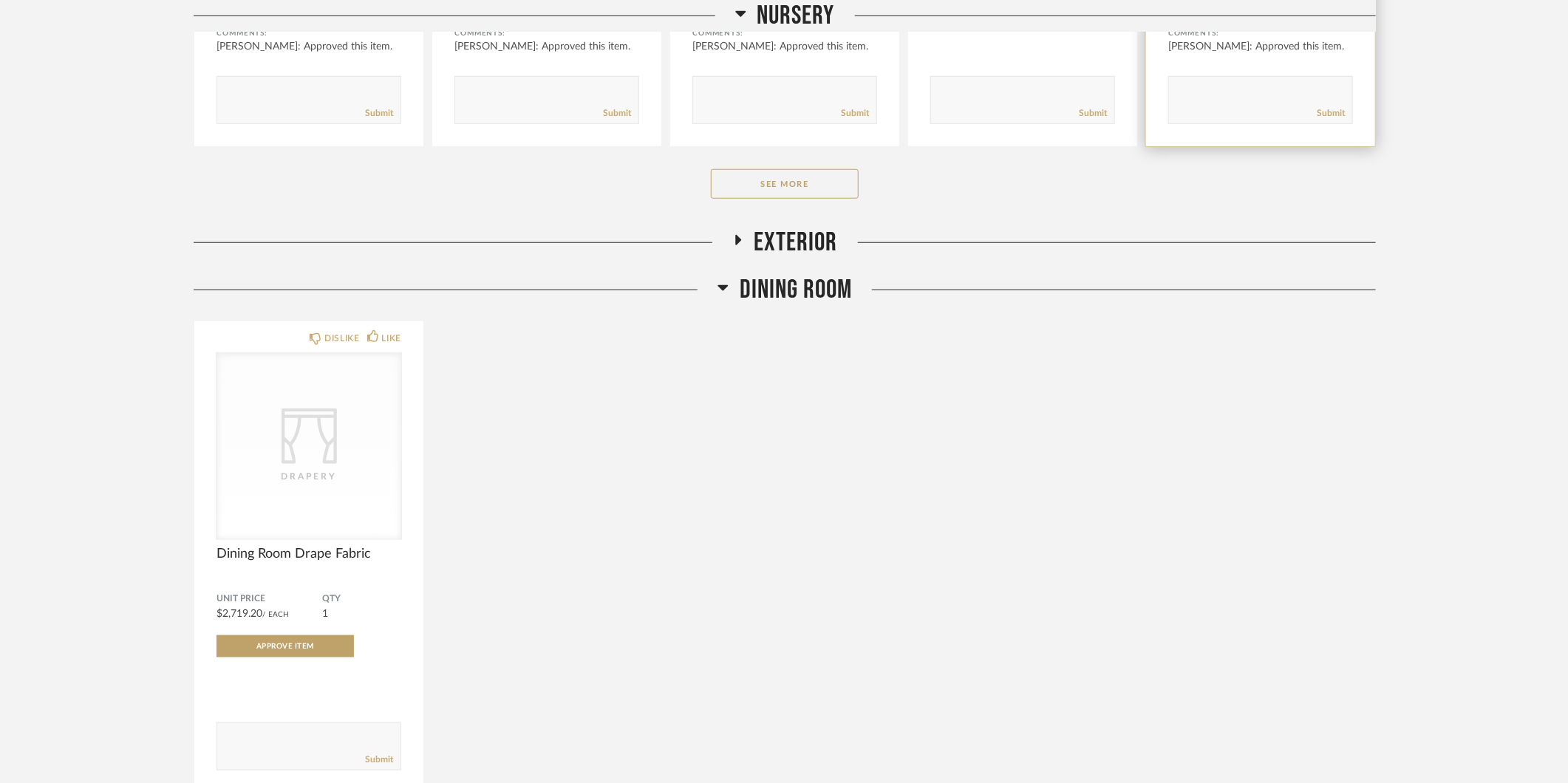 scroll, scrollTop: 982, scrollLeft: 0, axis: vertical 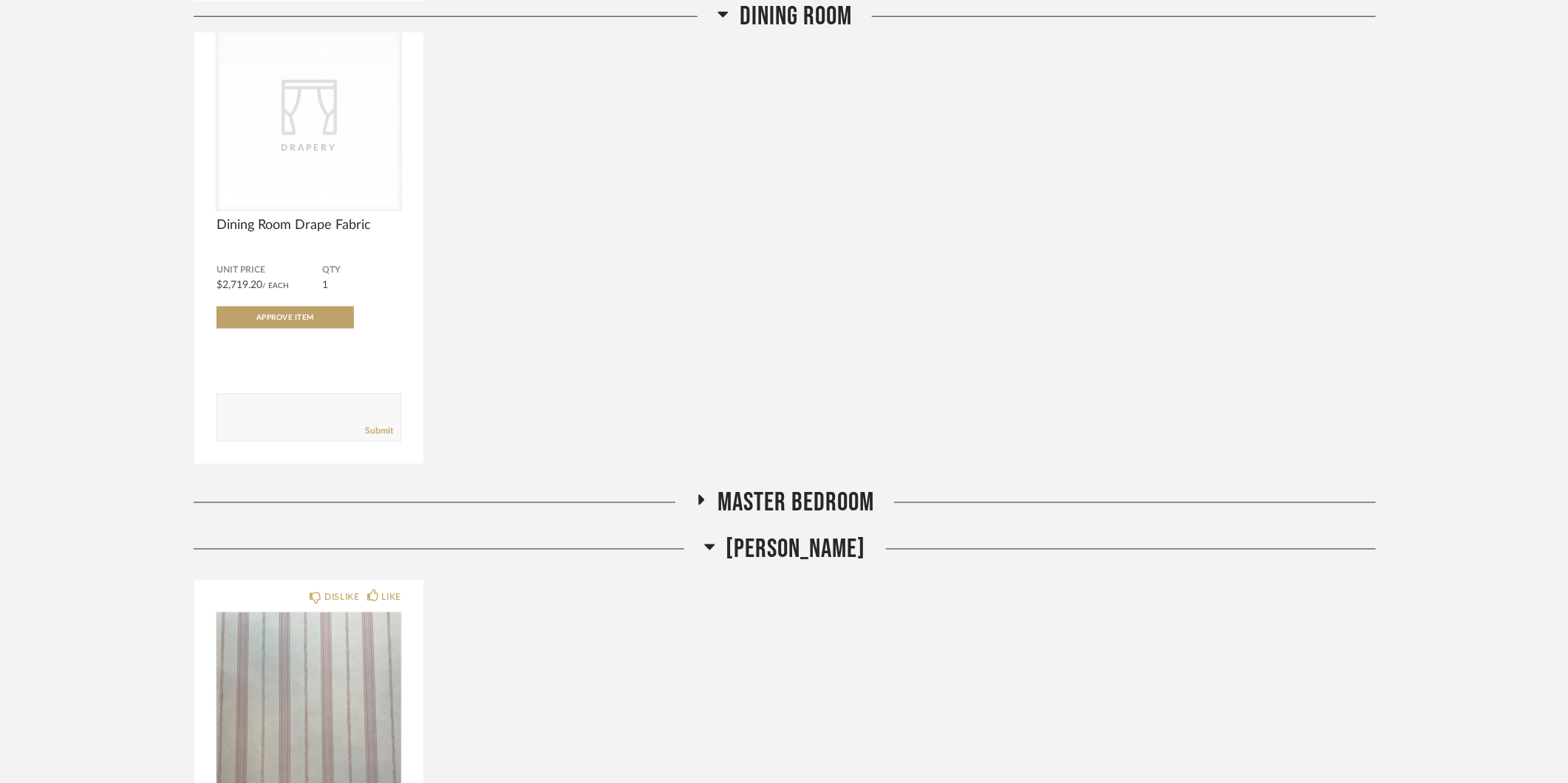 click on "Master Bedroom" 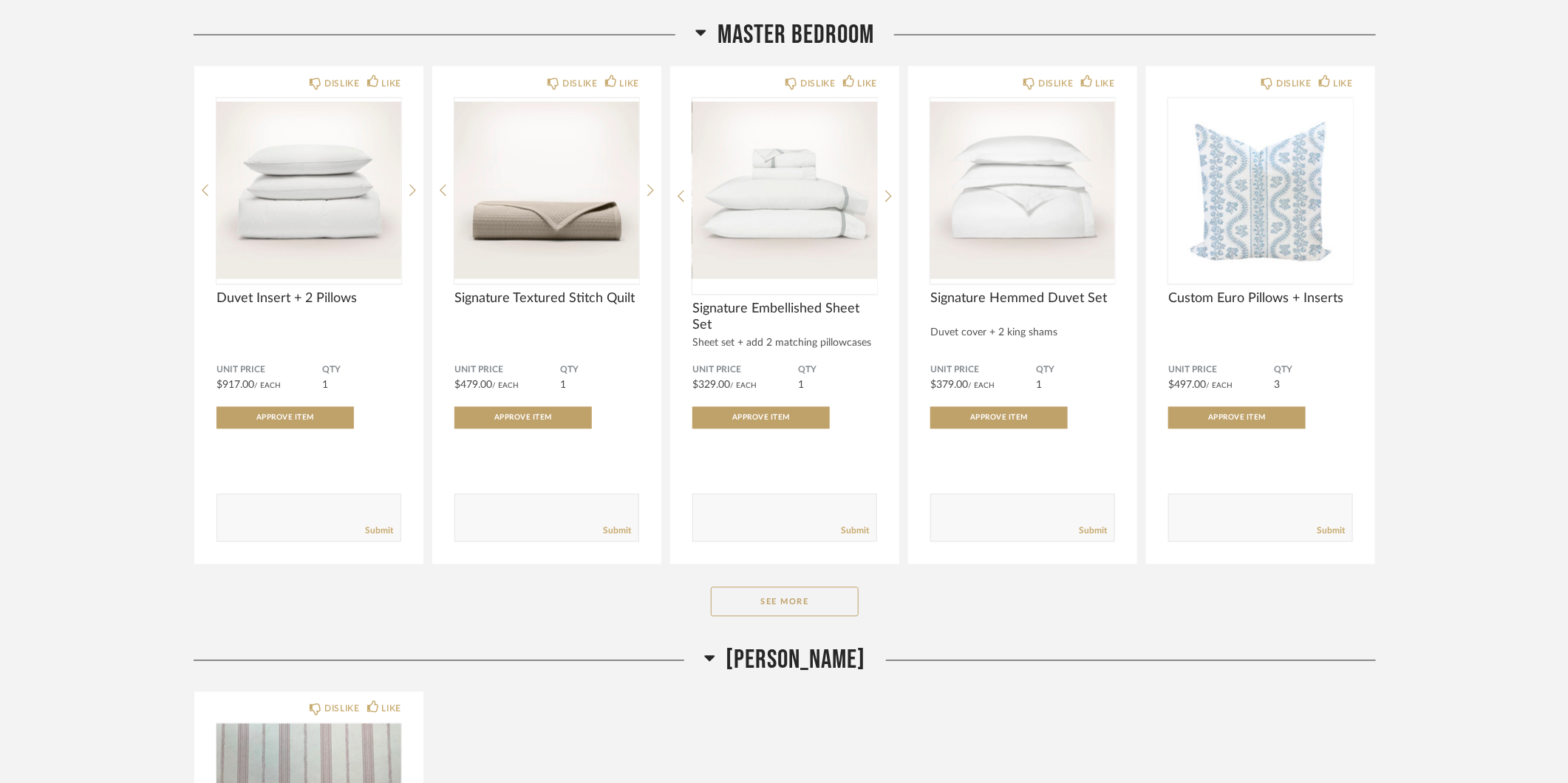 scroll, scrollTop: 1456, scrollLeft: 0, axis: vertical 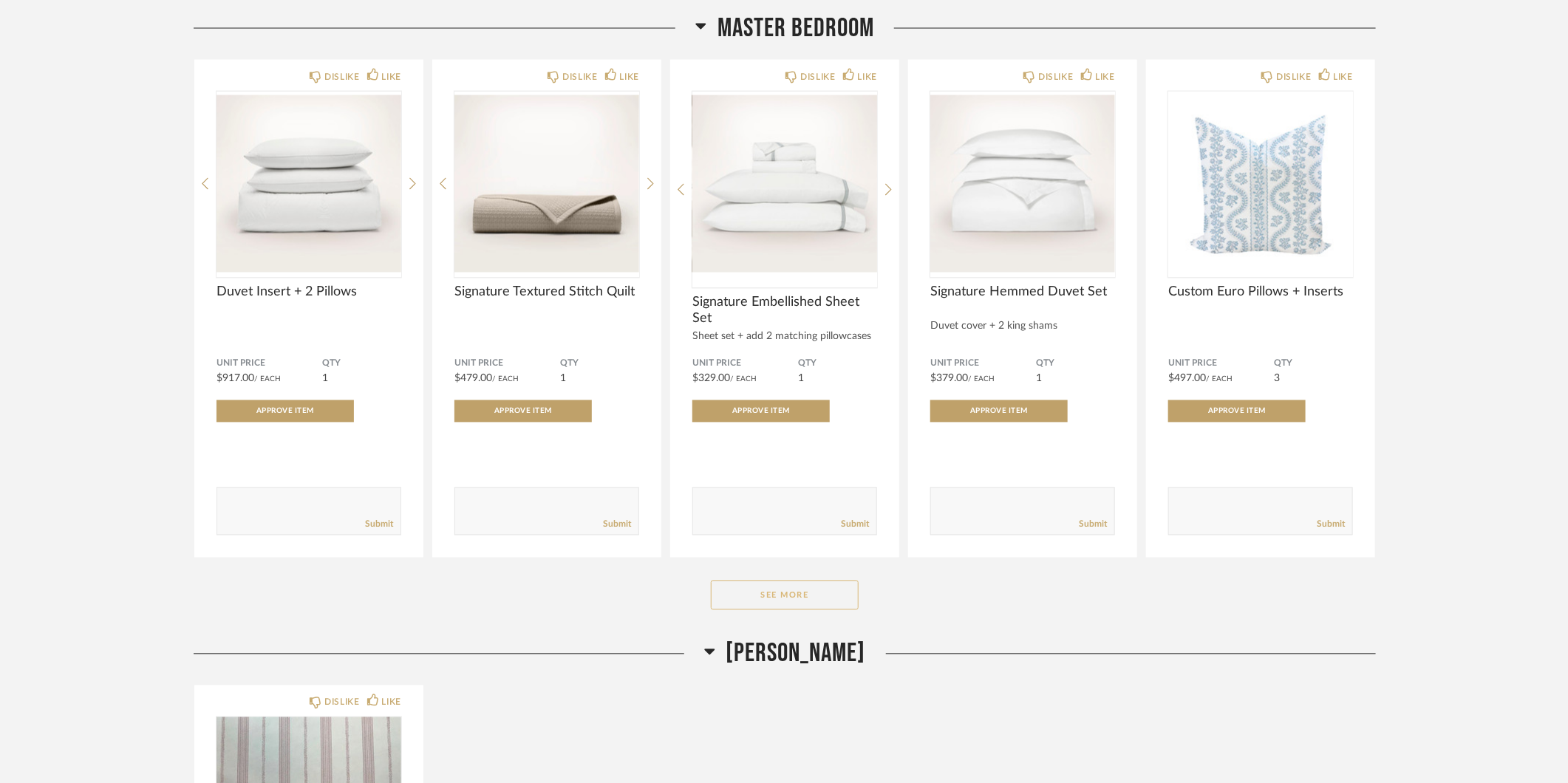 click on "See More" 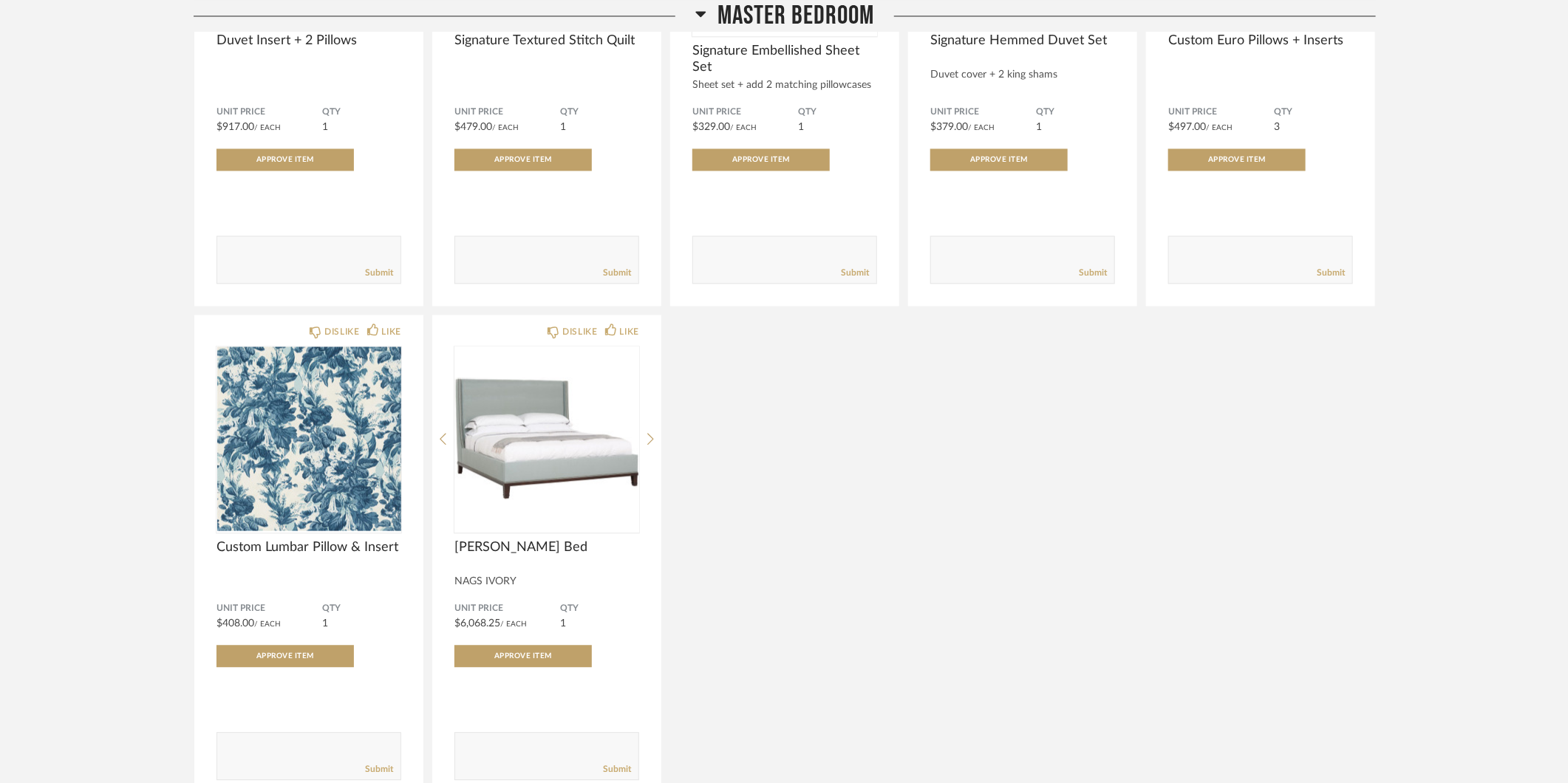 scroll, scrollTop: 1710, scrollLeft: 0, axis: vertical 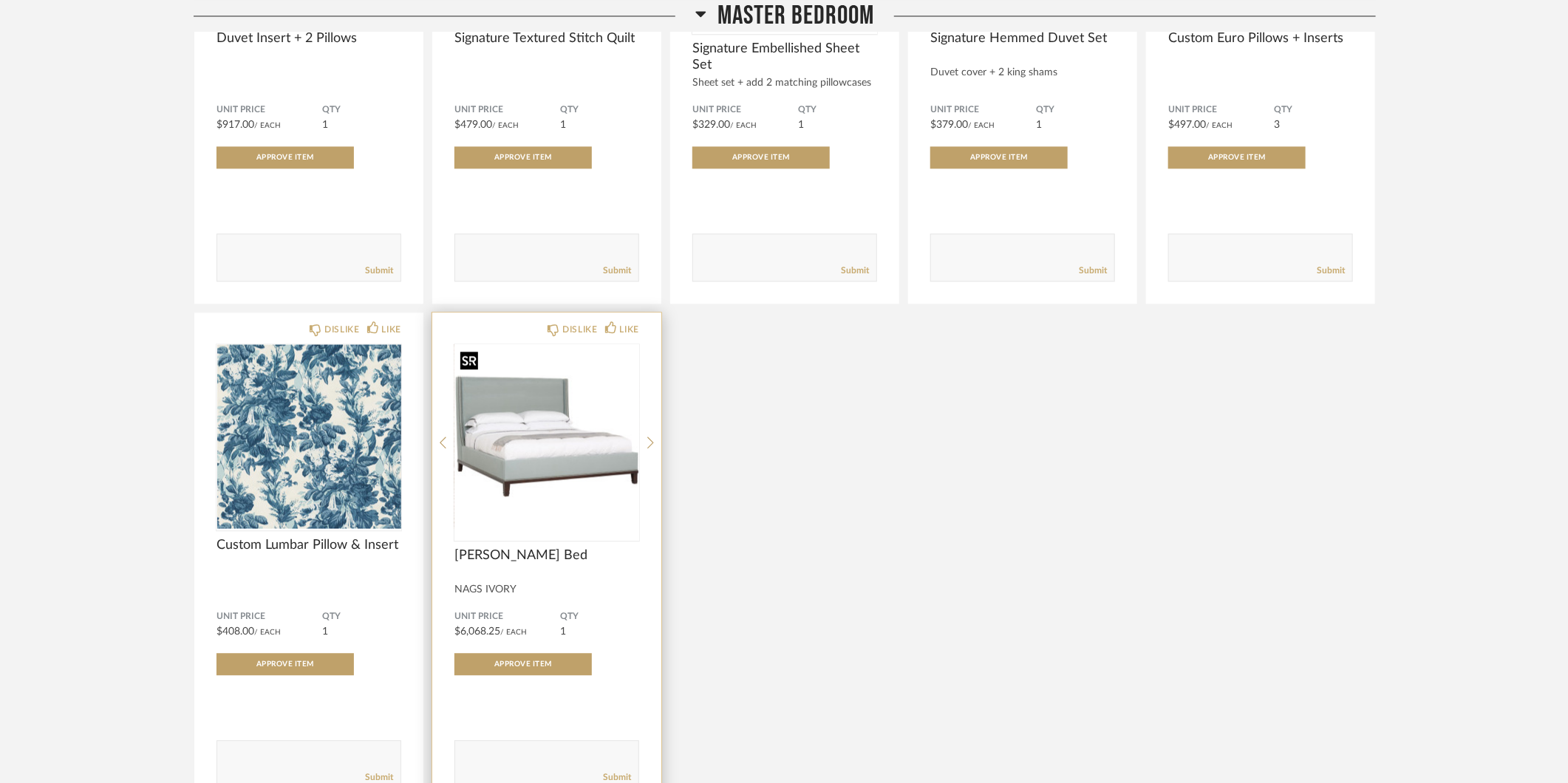 click 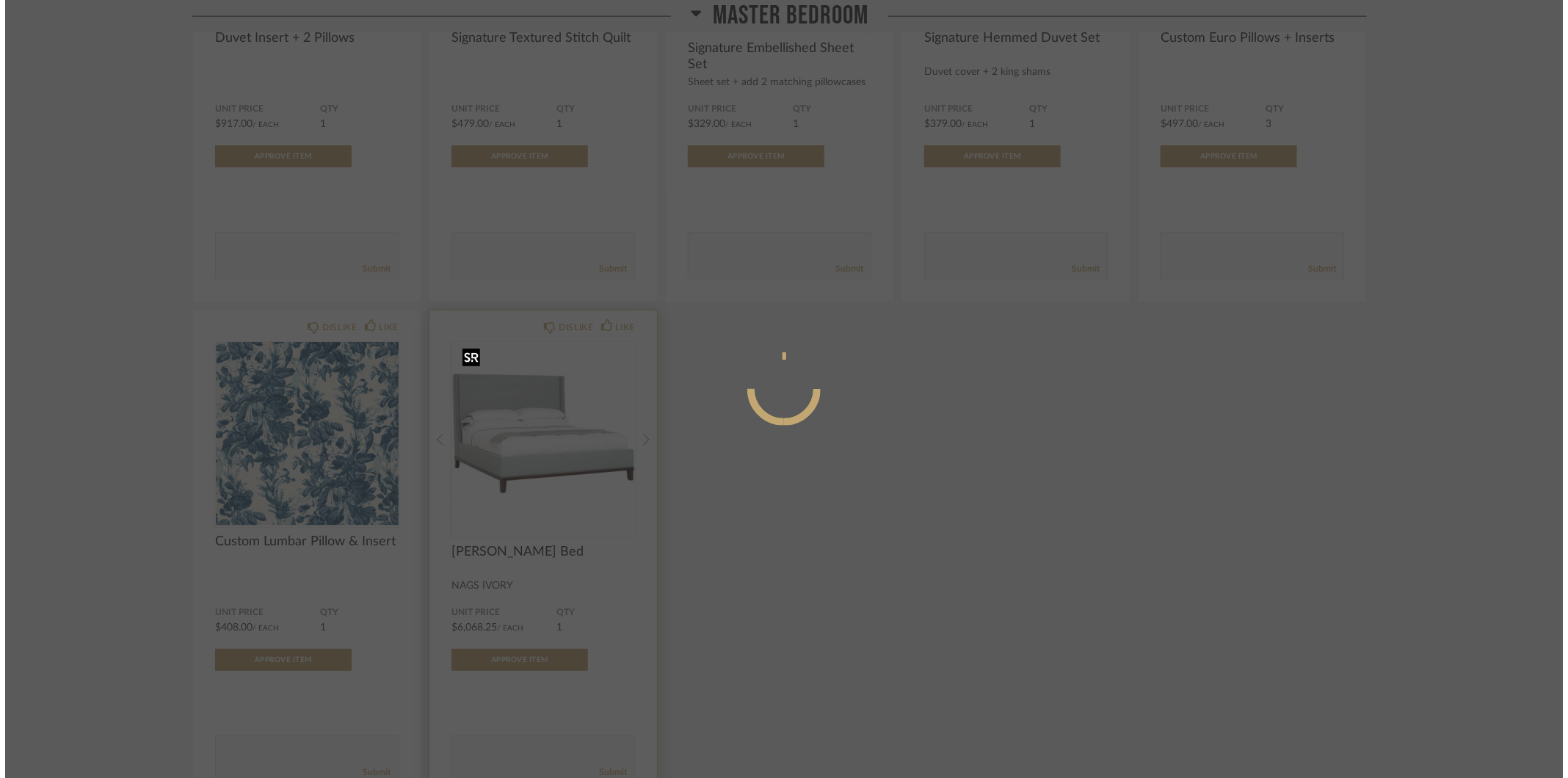 scroll, scrollTop: 0, scrollLeft: 0, axis: both 